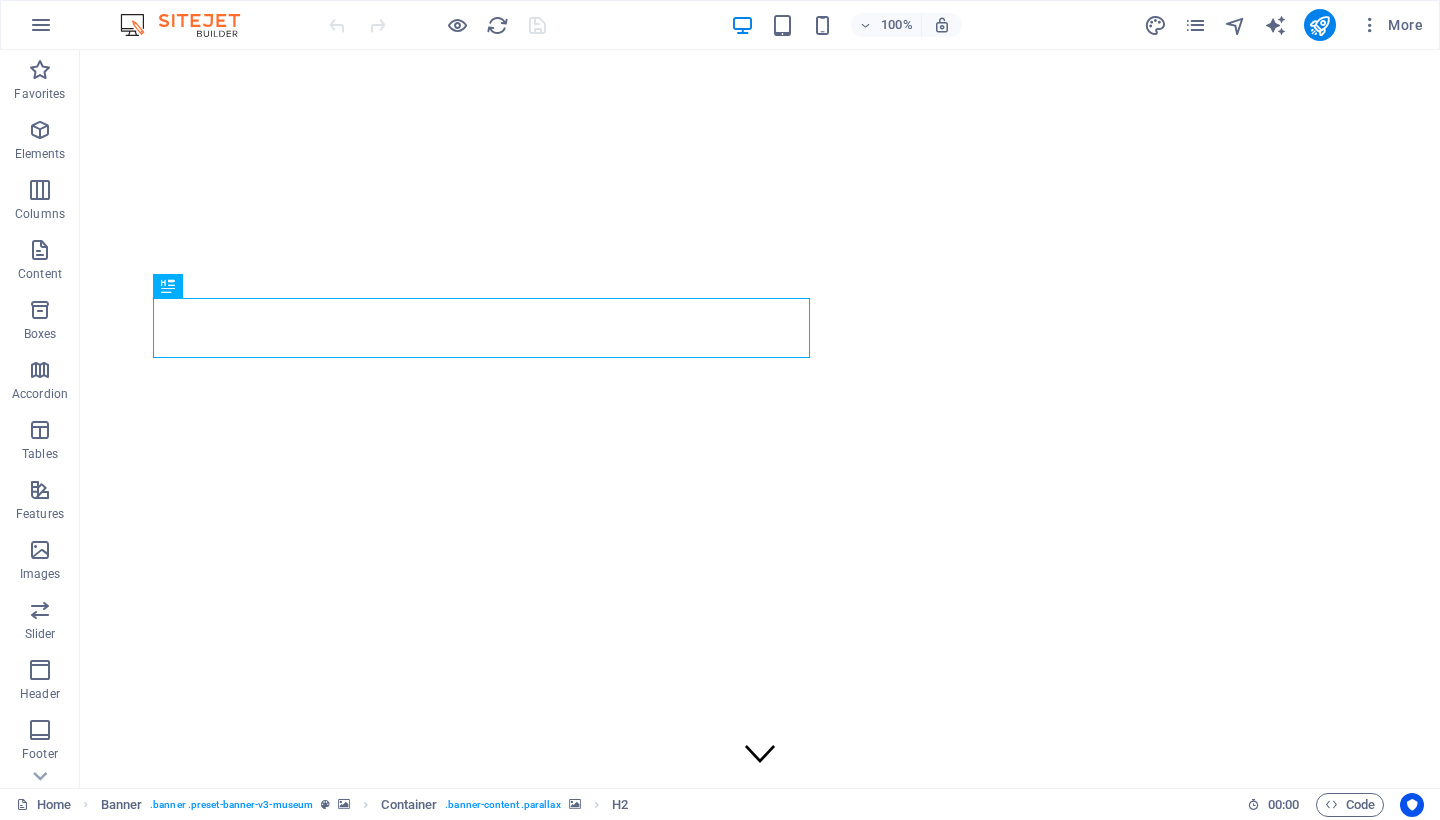 scroll, scrollTop: 0, scrollLeft: 0, axis: both 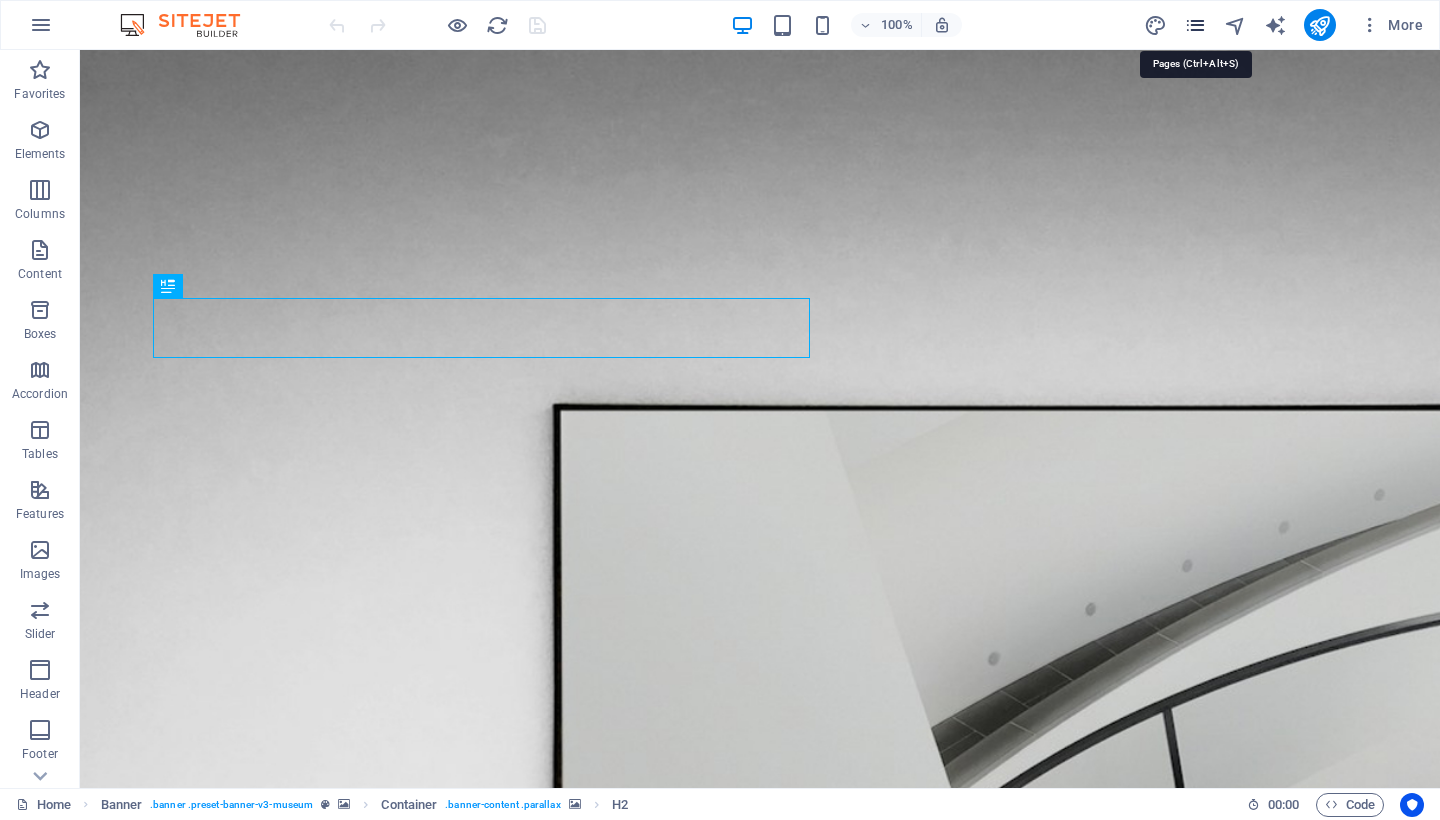 click at bounding box center (1195, 25) 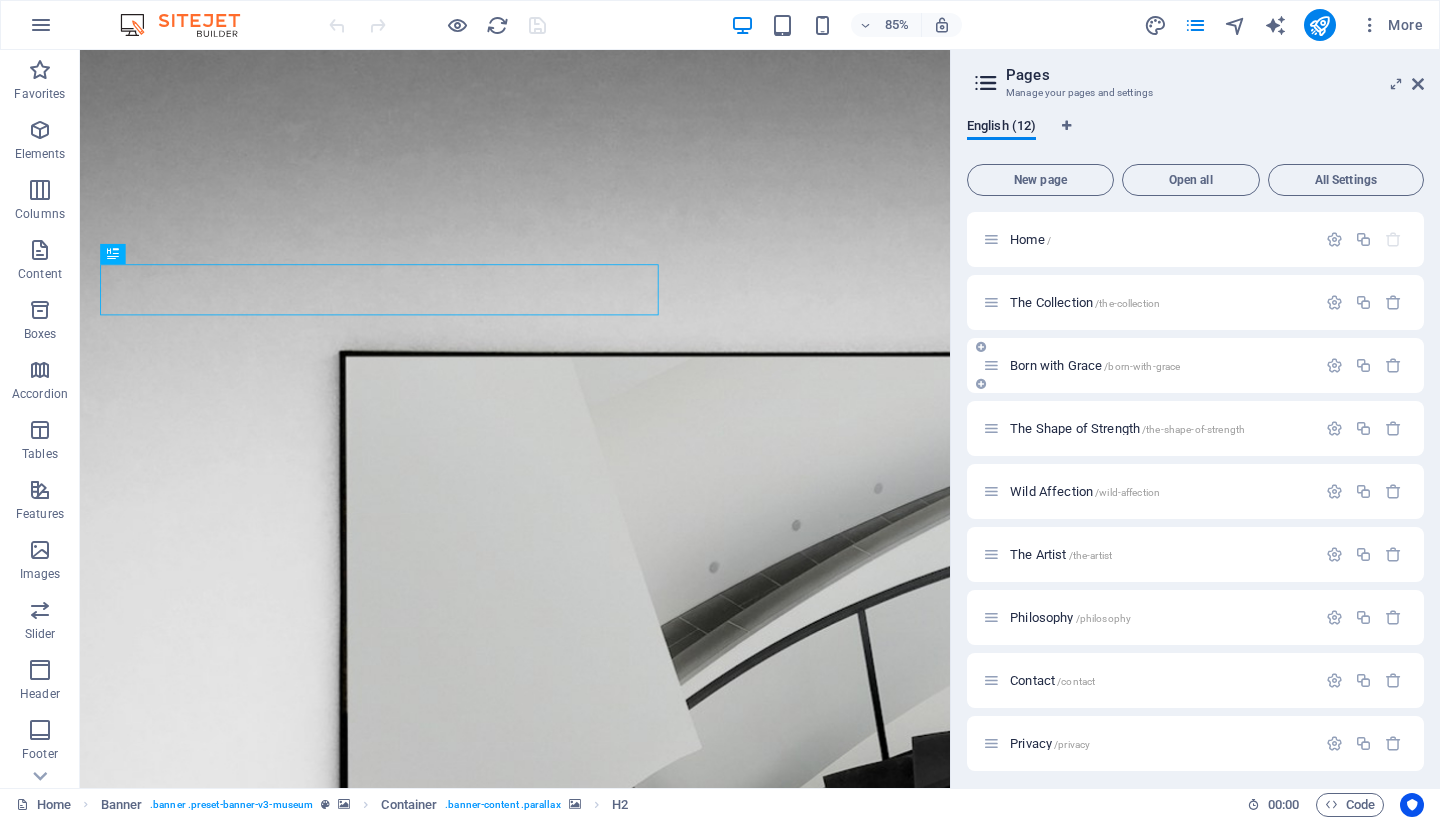 click on "Born with Grace /born-with-grace" at bounding box center [1095, 365] 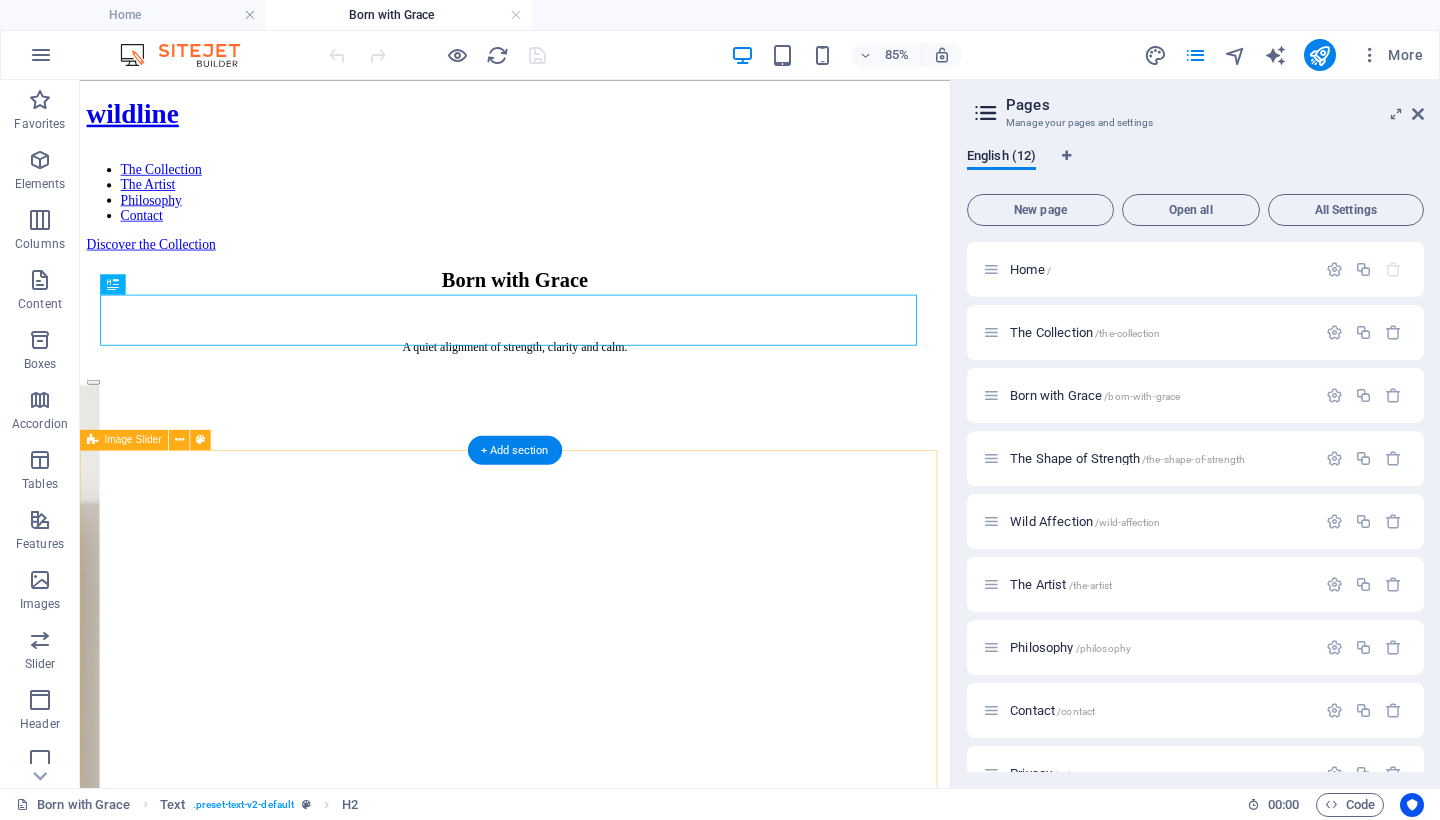 scroll, scrollTop: 0, scrollLeft: 0, axis: both 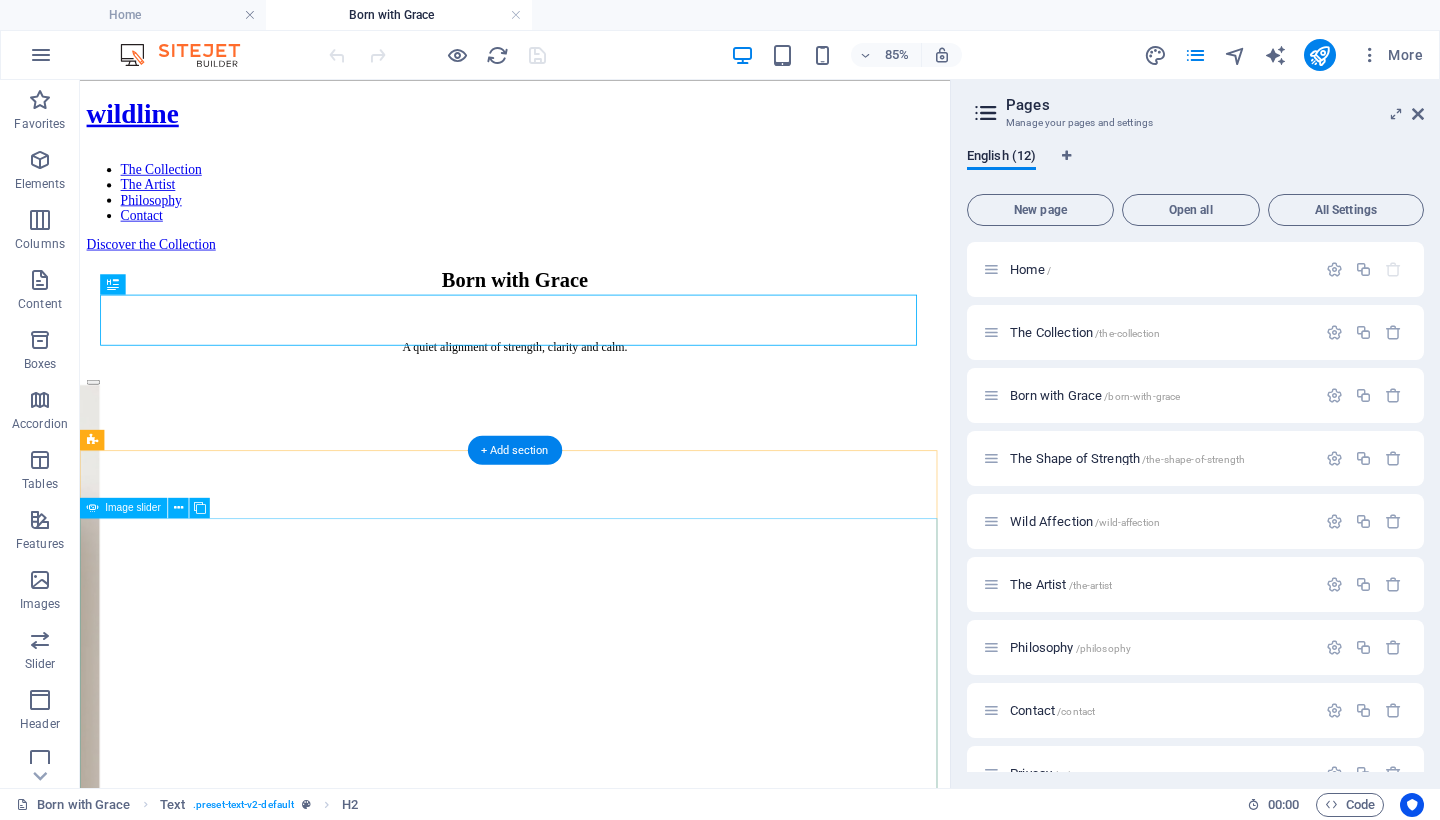 click at bounding box center (-409, 1979) 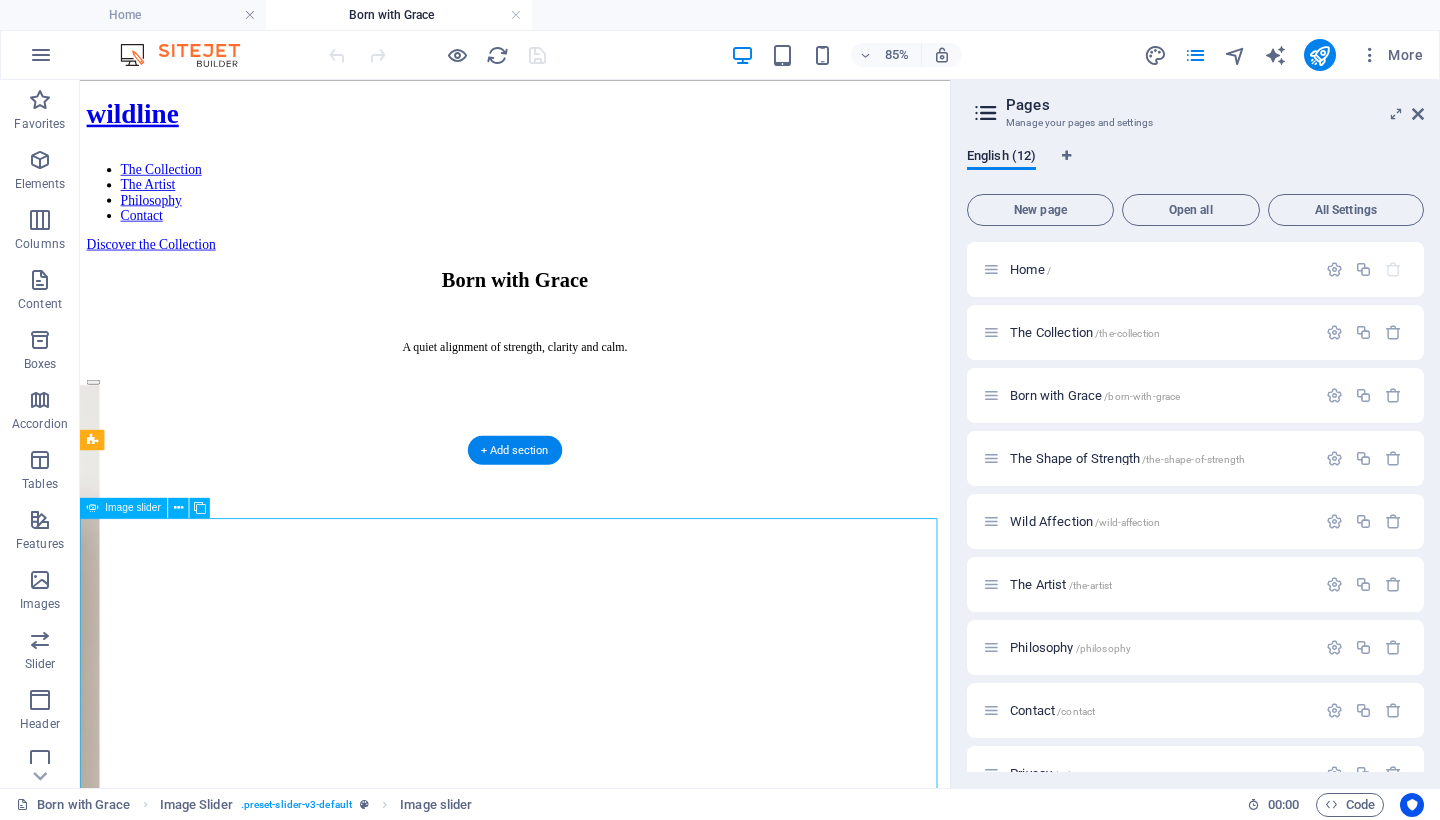 click at bounding box center [-409, 1979] 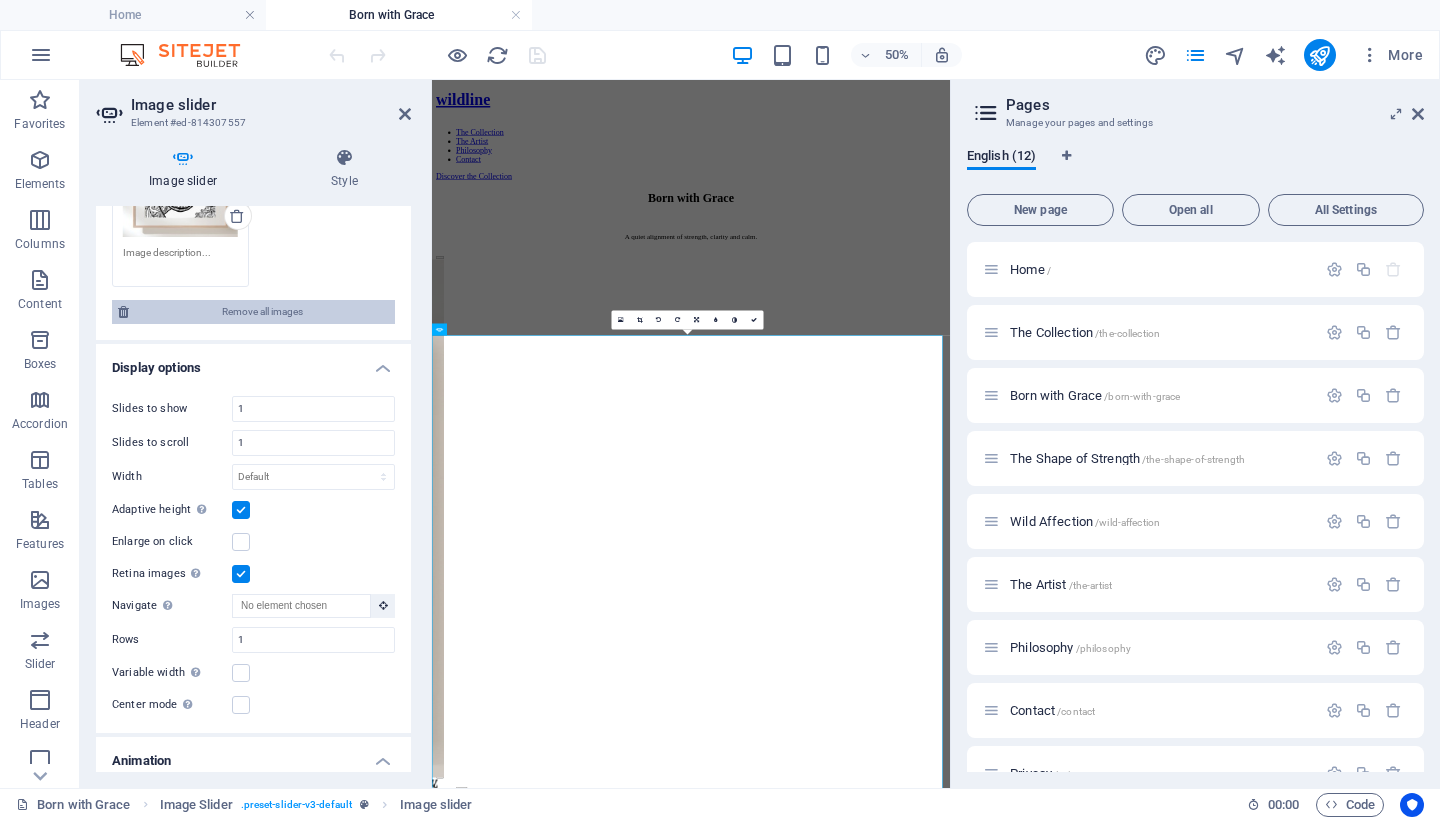 scroll, scrollTop: 576, scrollLeft: 0, axis: vertical 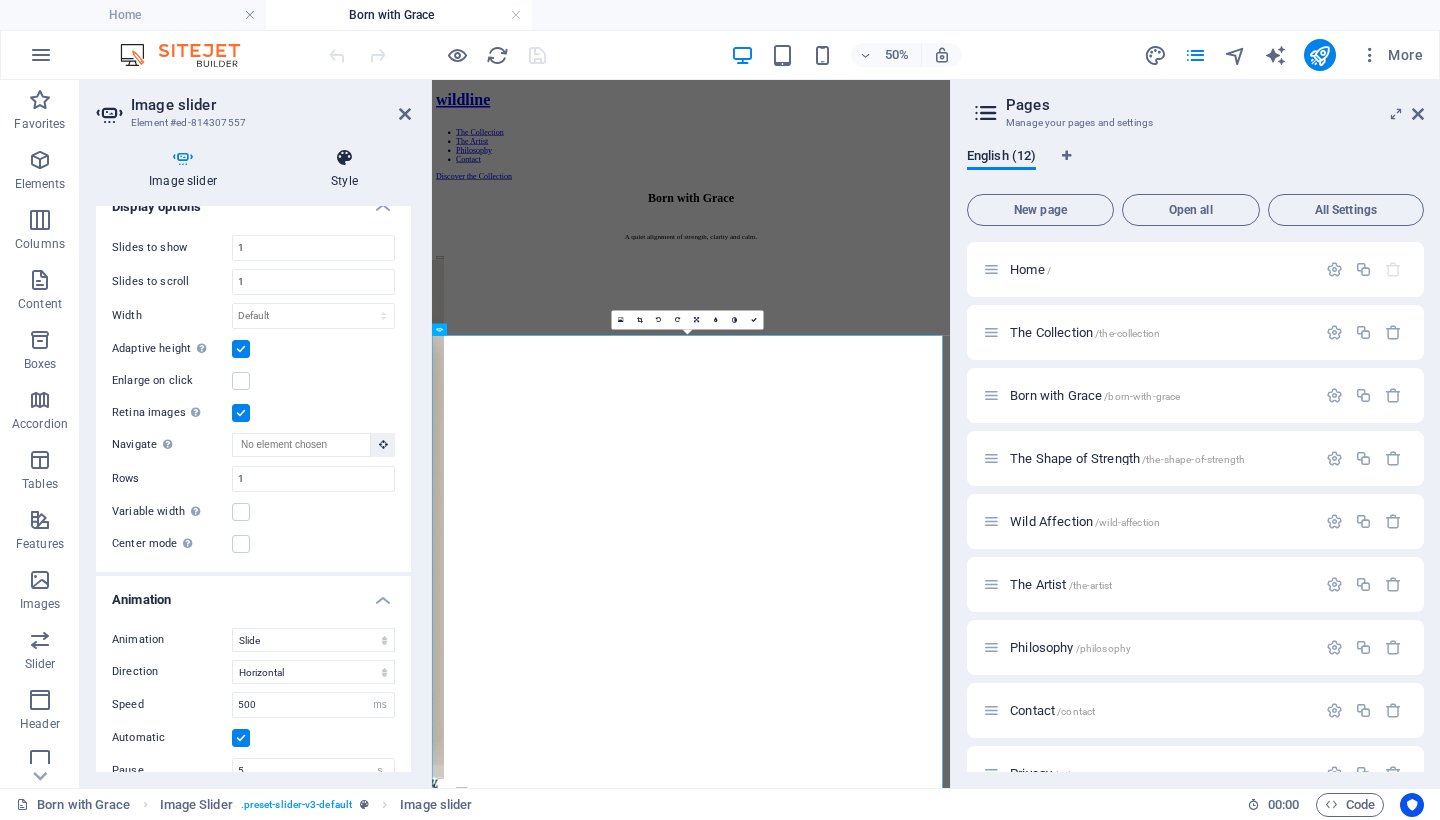 click at bounding box center (344, 158) 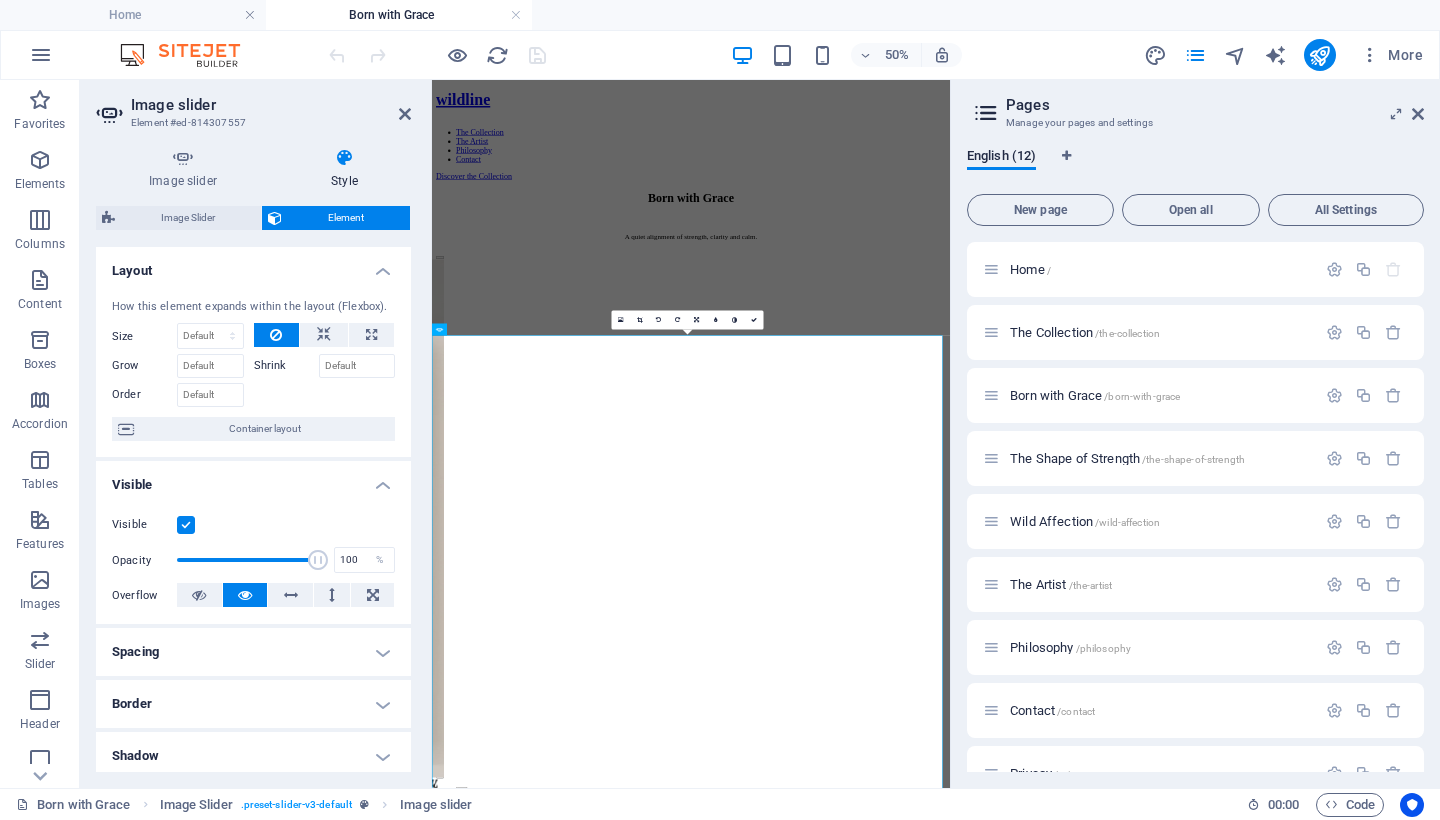 scroll, scrollTop: 4, scrollLeft: 0, axis: vertical 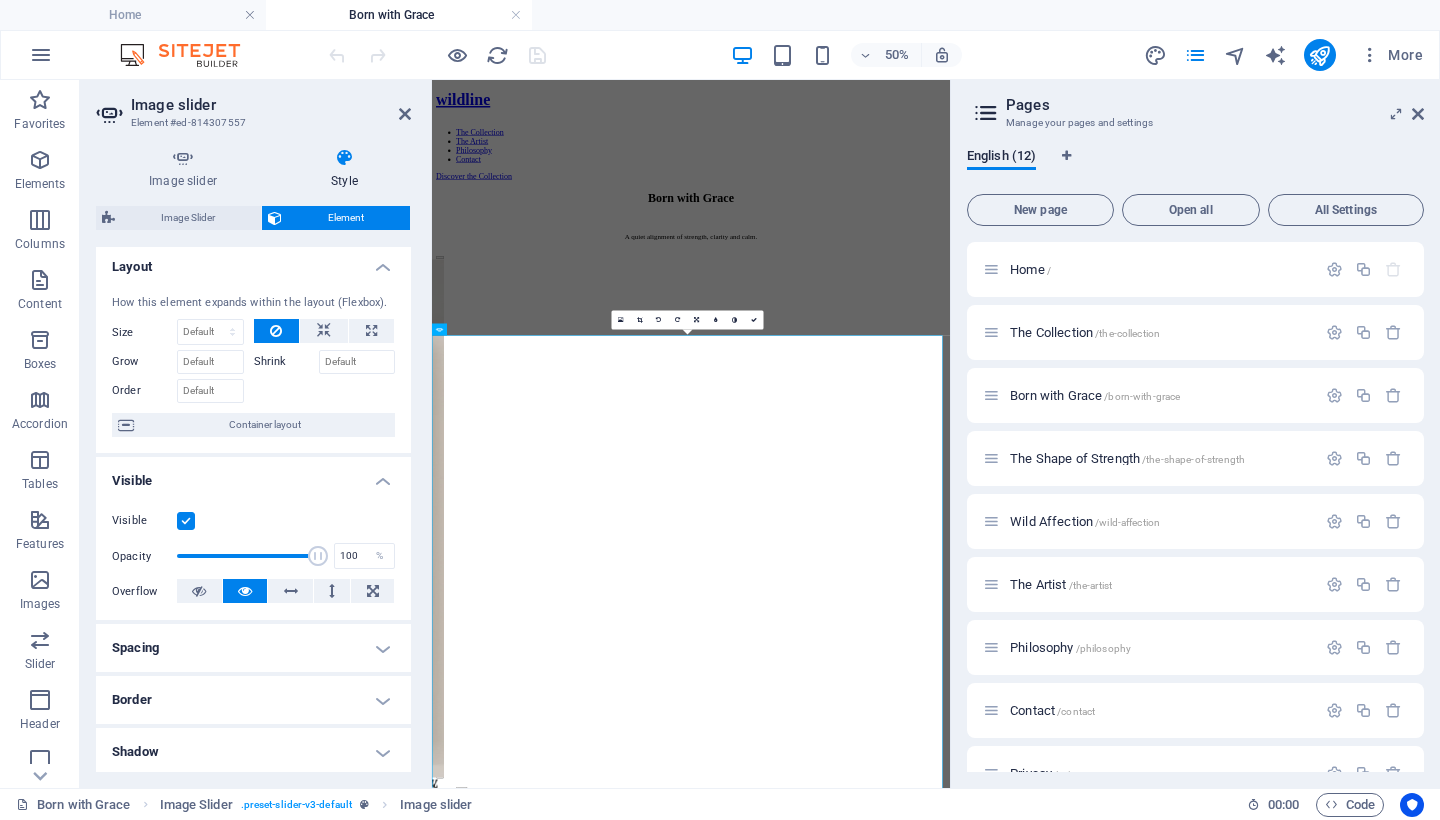 click on "Shadow" at bounding box center (253, 752) 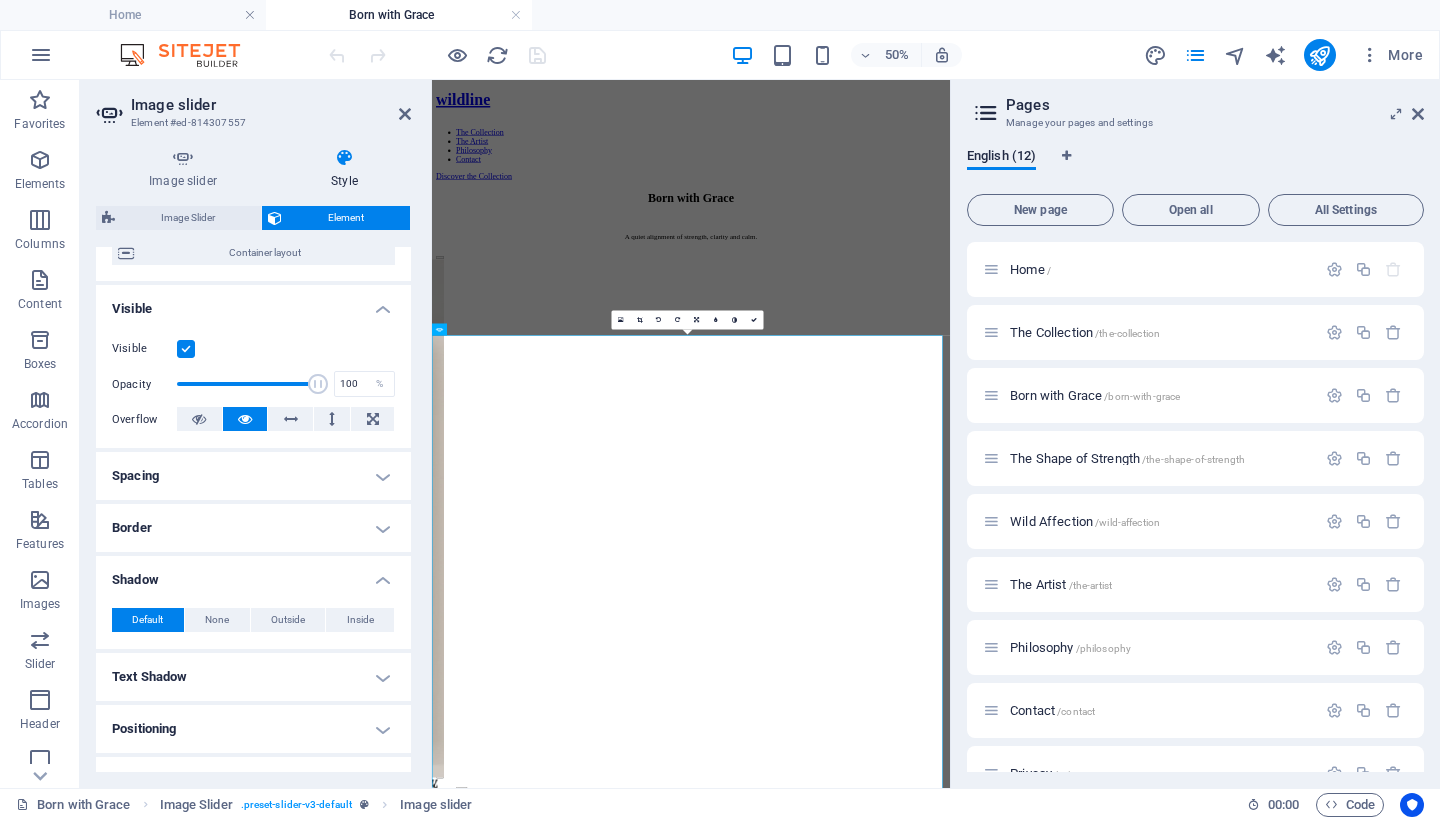 scroll, scrollTop: 344, scrollLeft: 0, axis: vertical 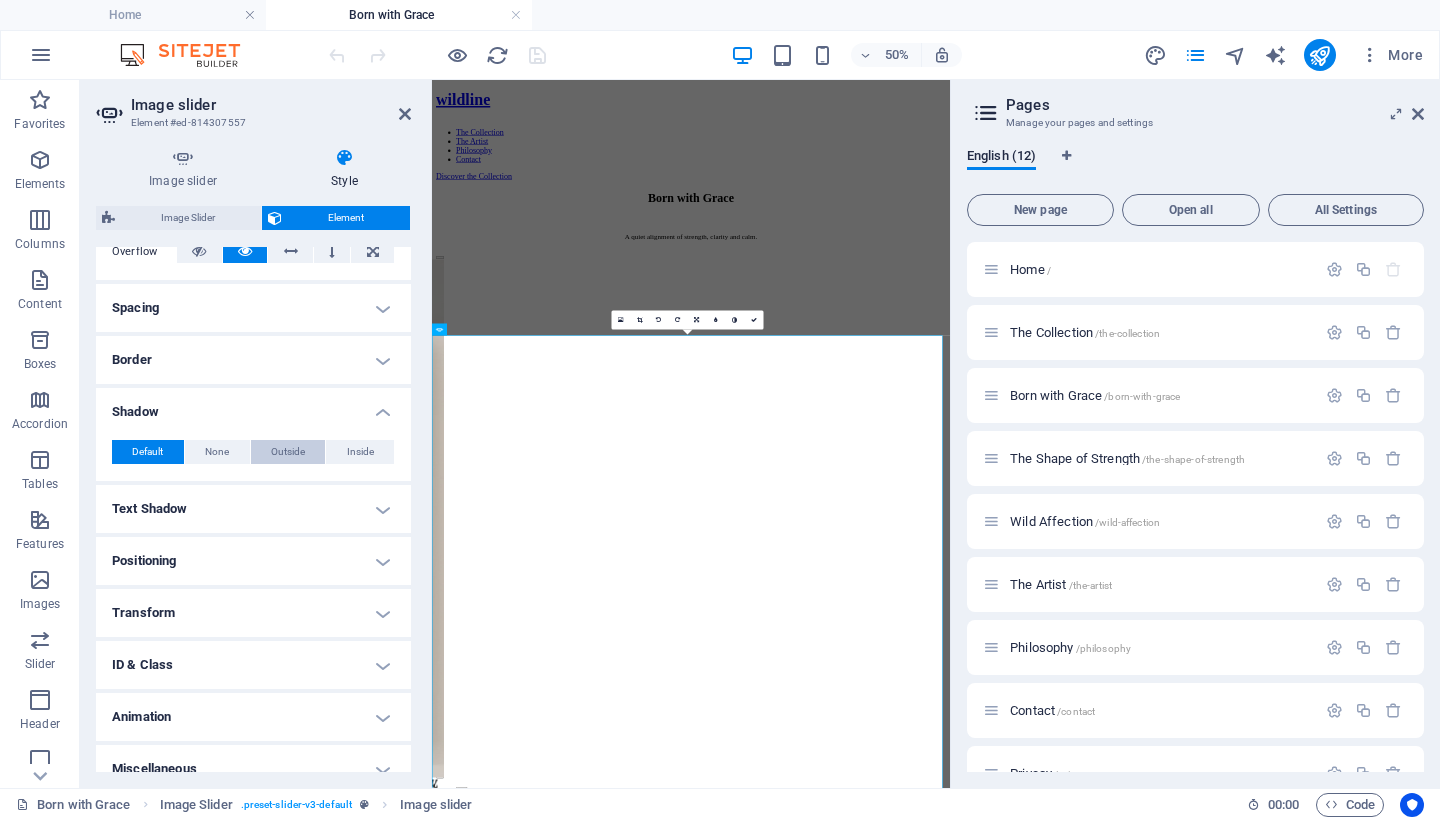 click on "Outside" at bounding box center [288, 452] 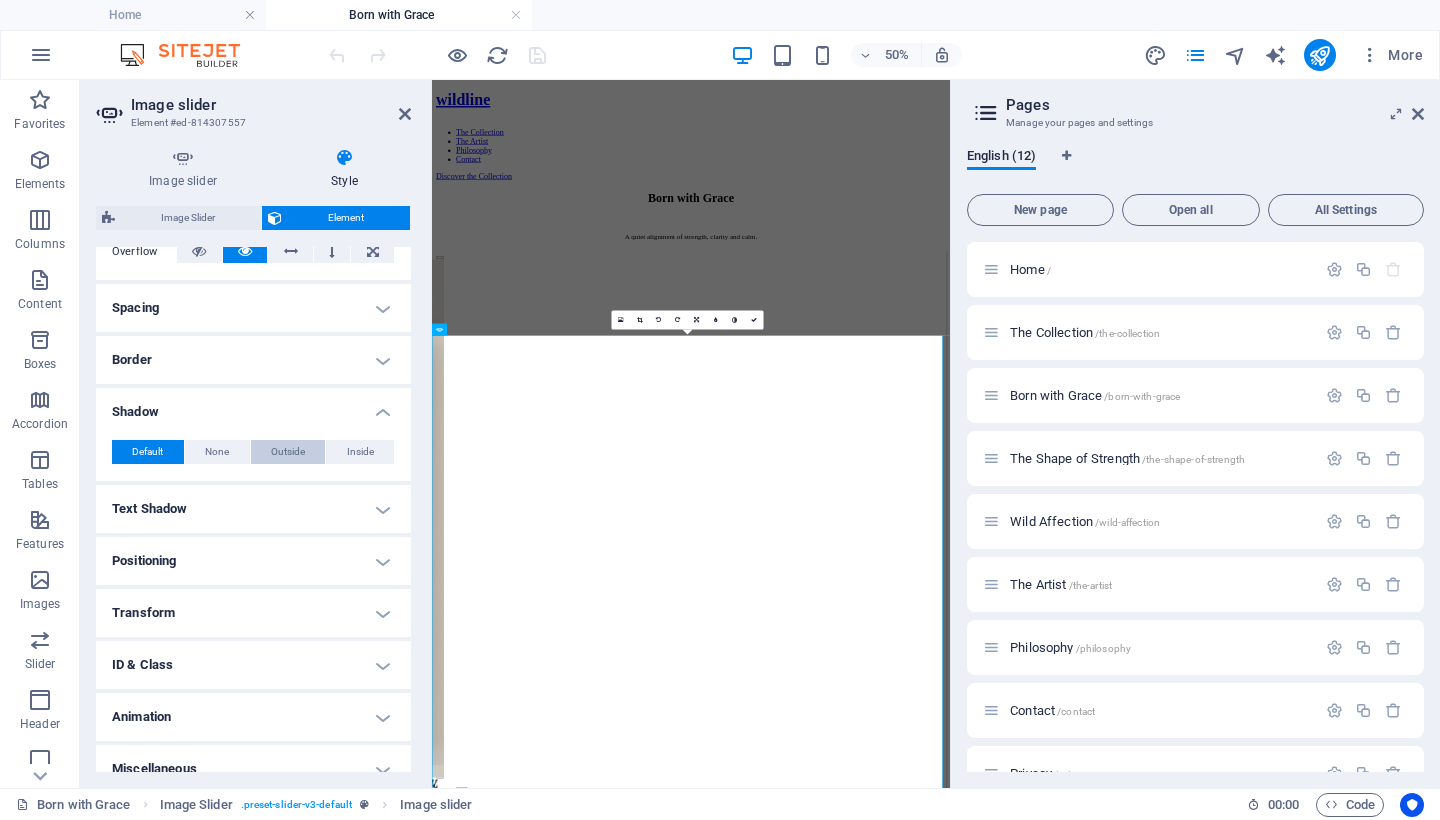 type on "2" 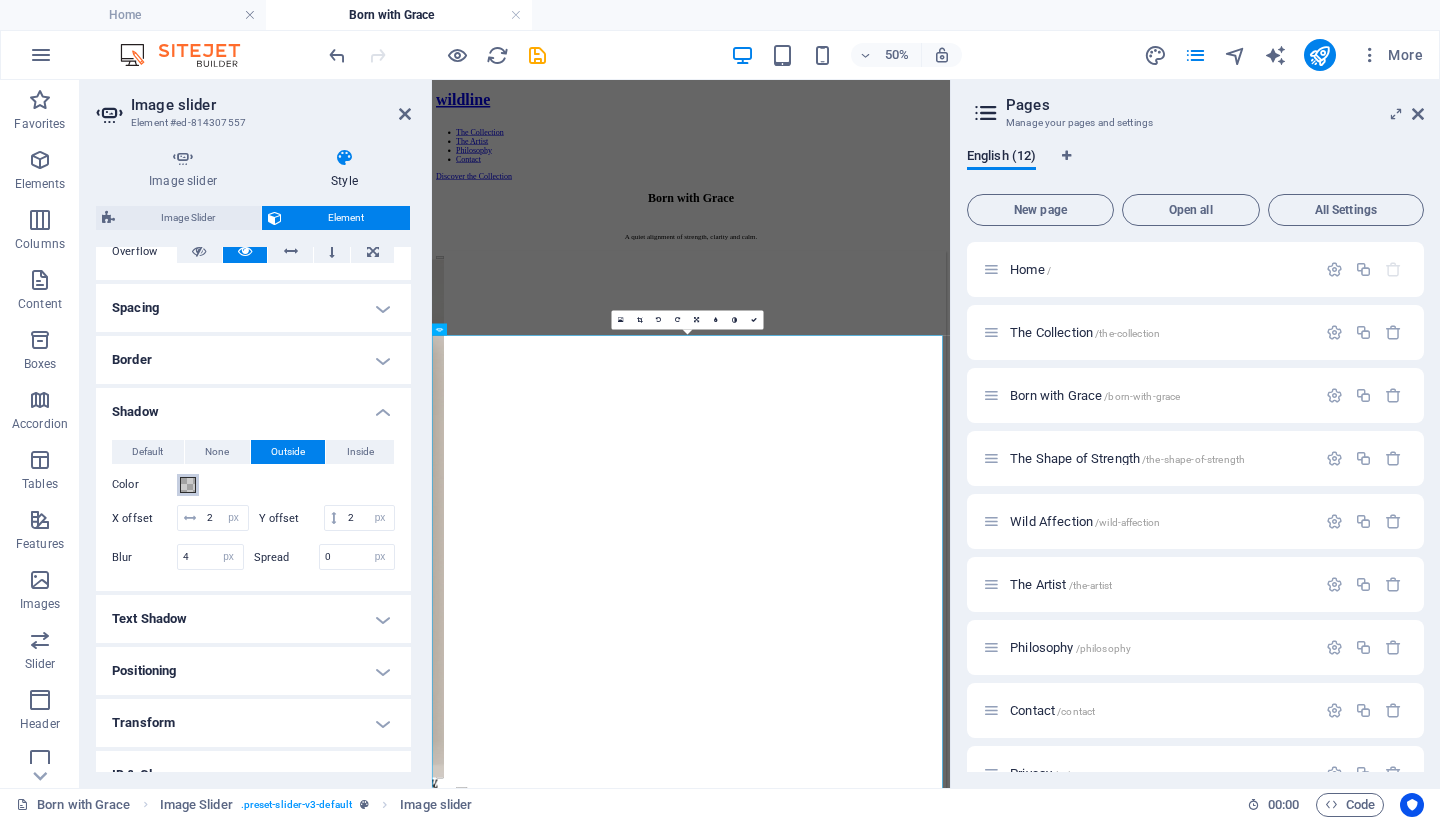 click at bounding box center (188, 485) 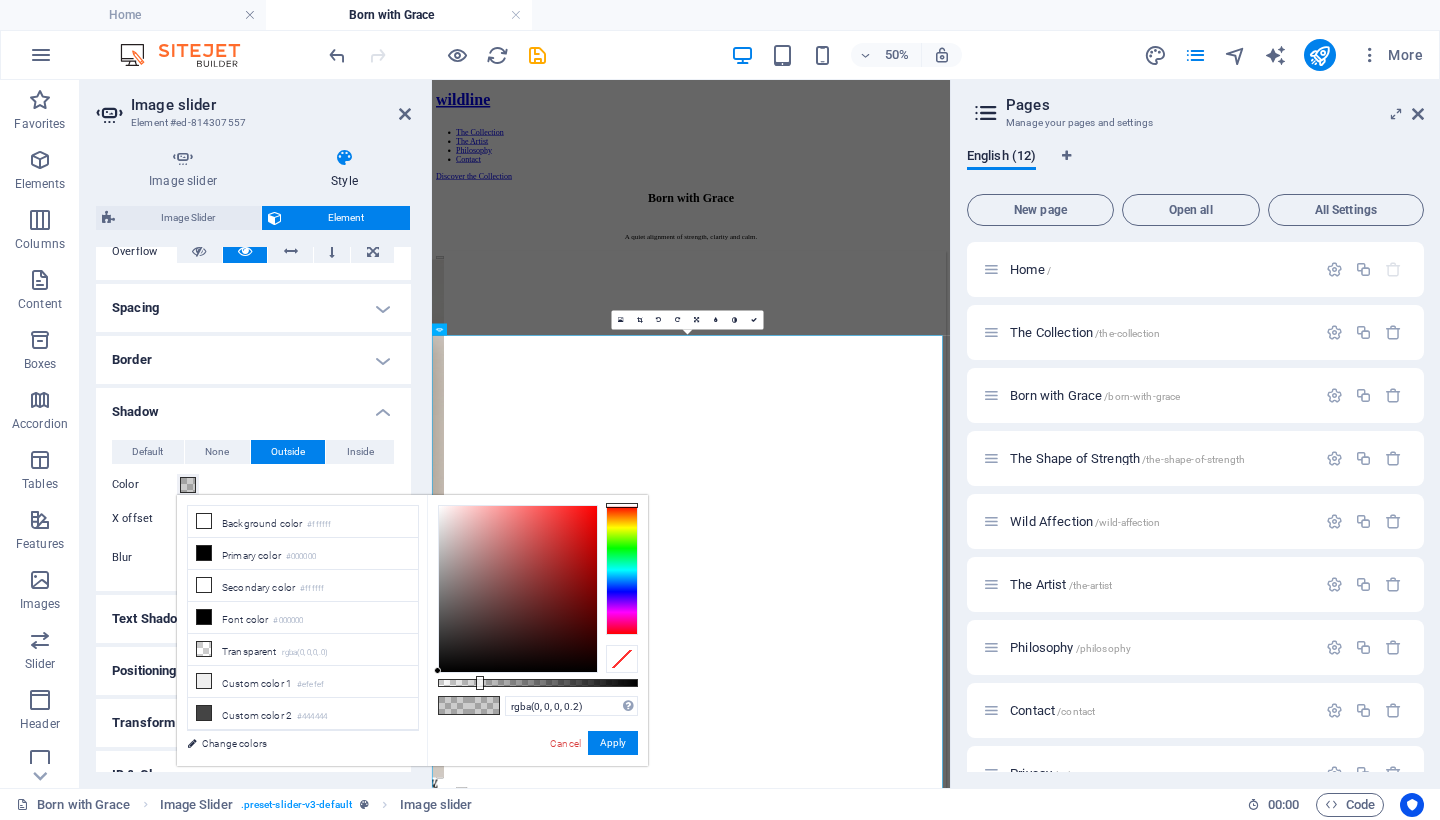 drag, startPoint x: 451, startPoint y: 656, endPoint x: 424, endPoint y: 681, distance: 36.796738 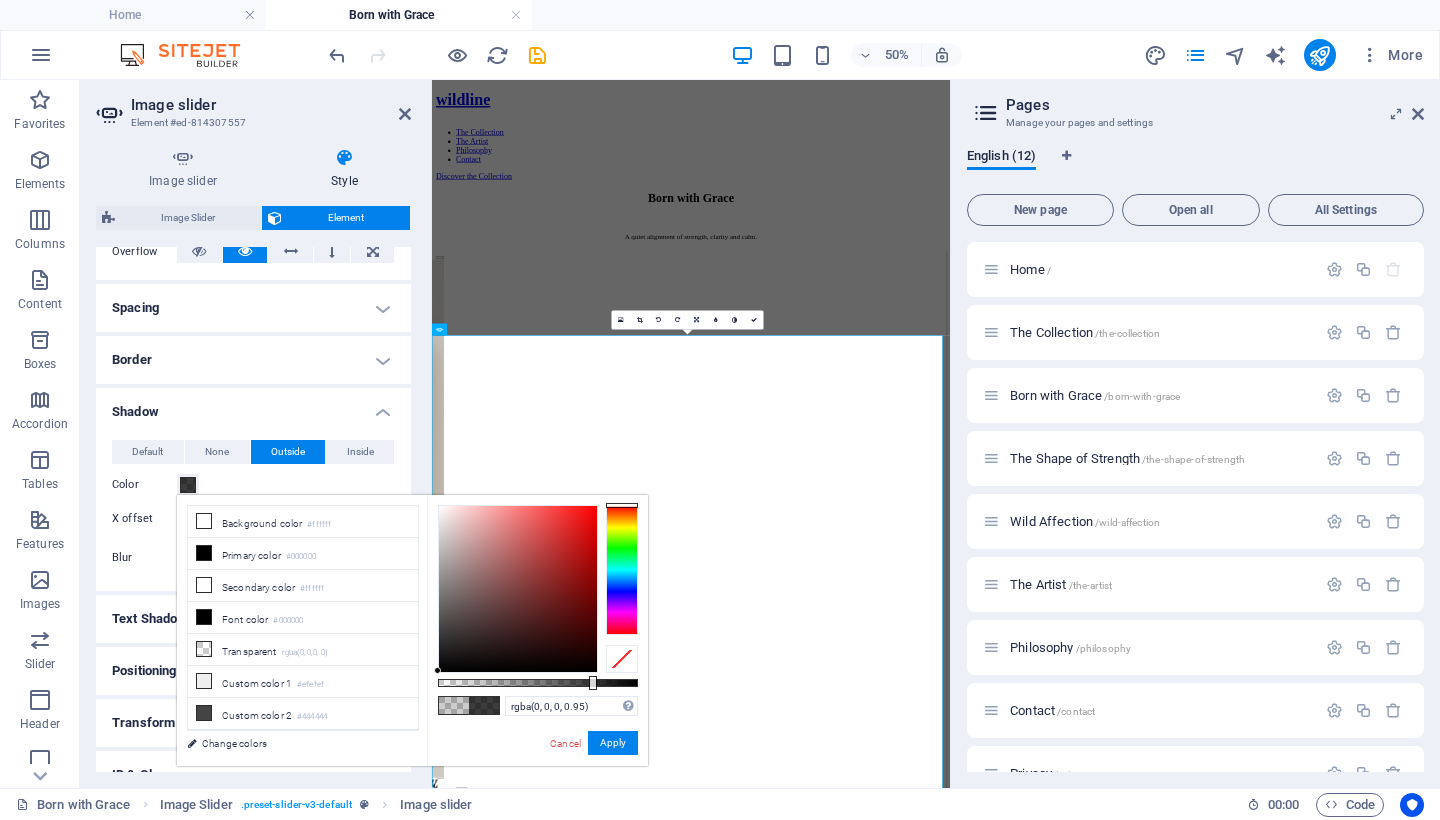 type on "#000000" 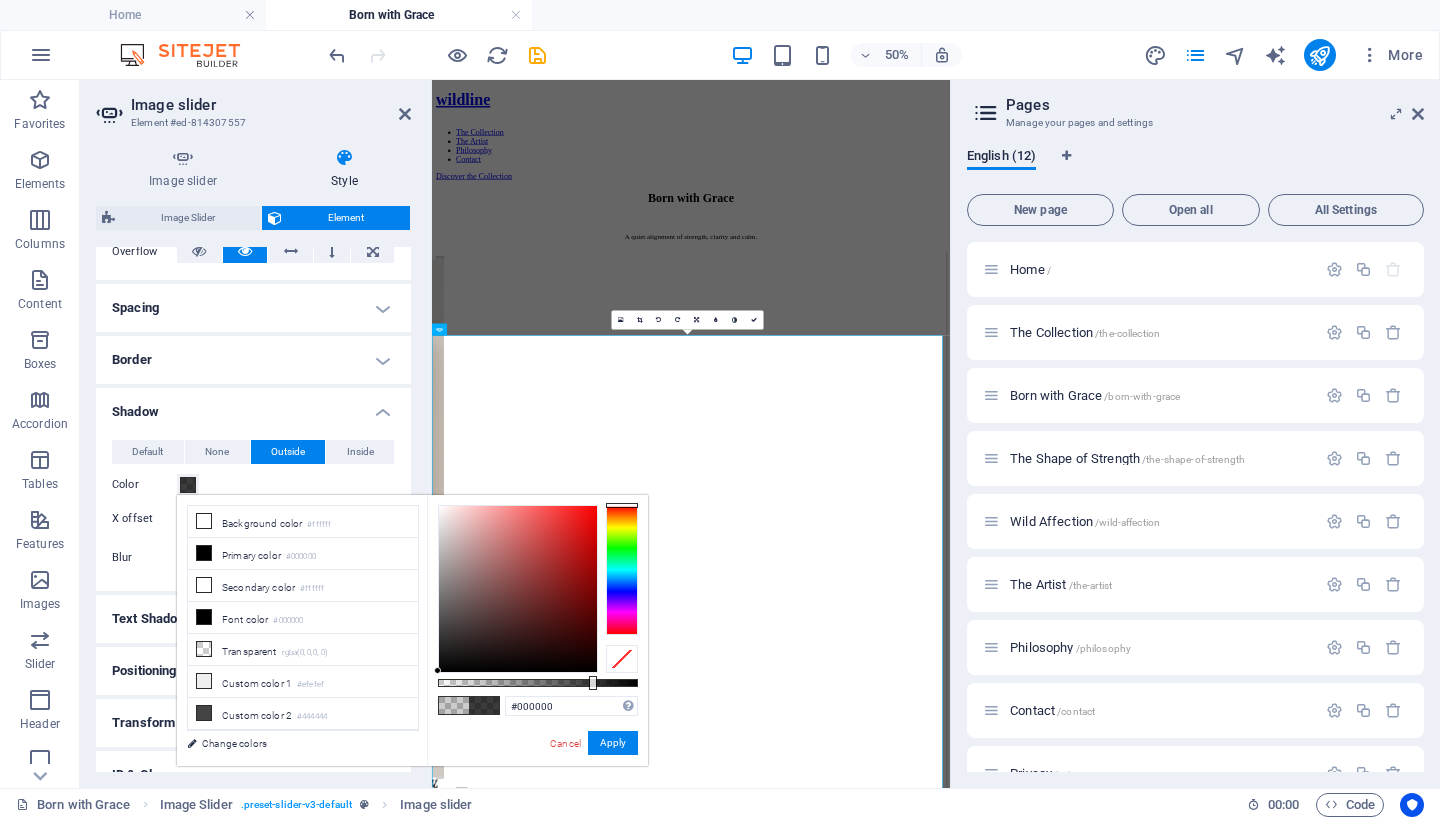 drag, startPoint x: 477, startPoint y: 677, endPoint x: 699, endPoint y: 684, distance: 222.11034 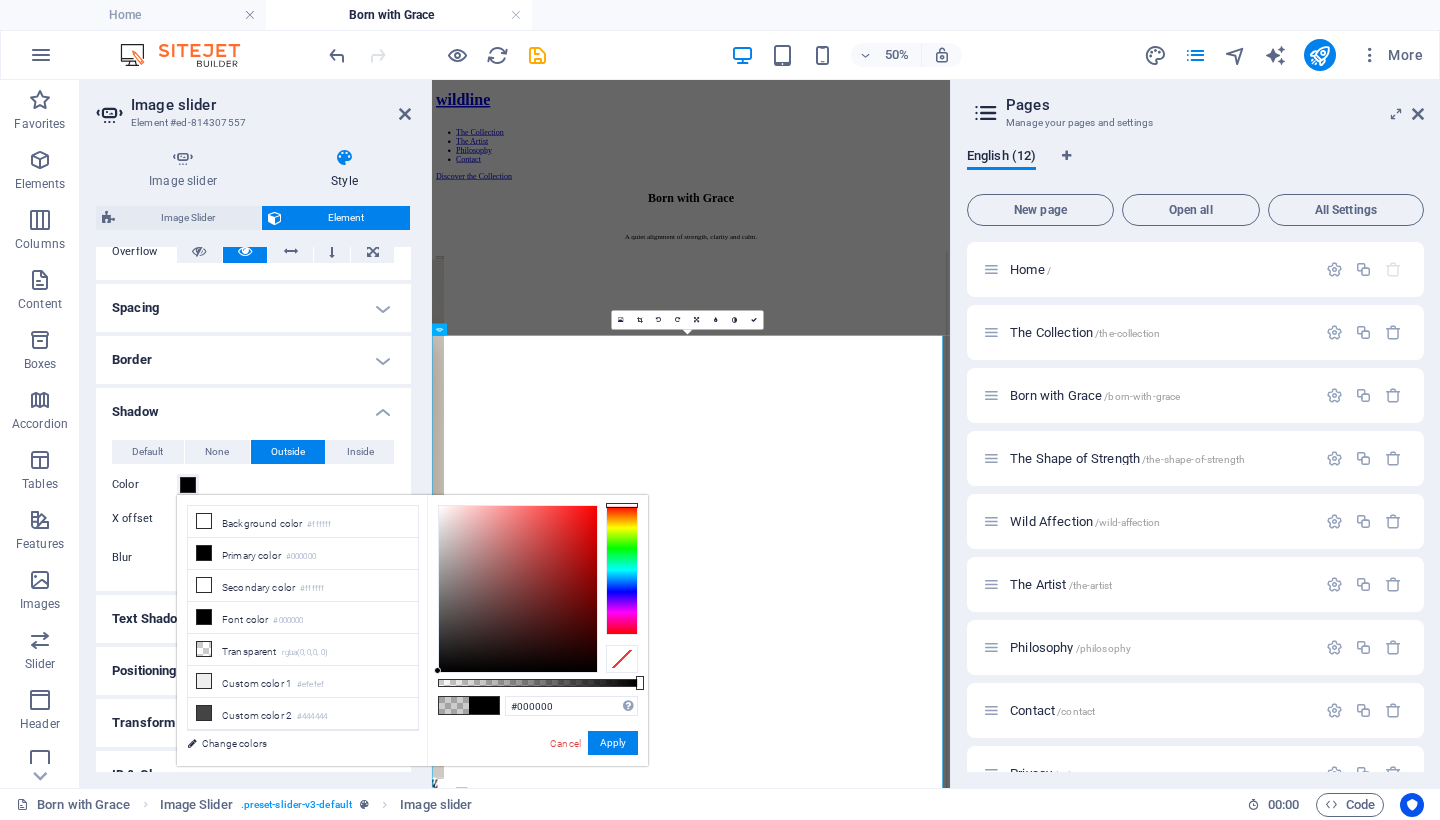 click at bounding box center [-69, 1991] 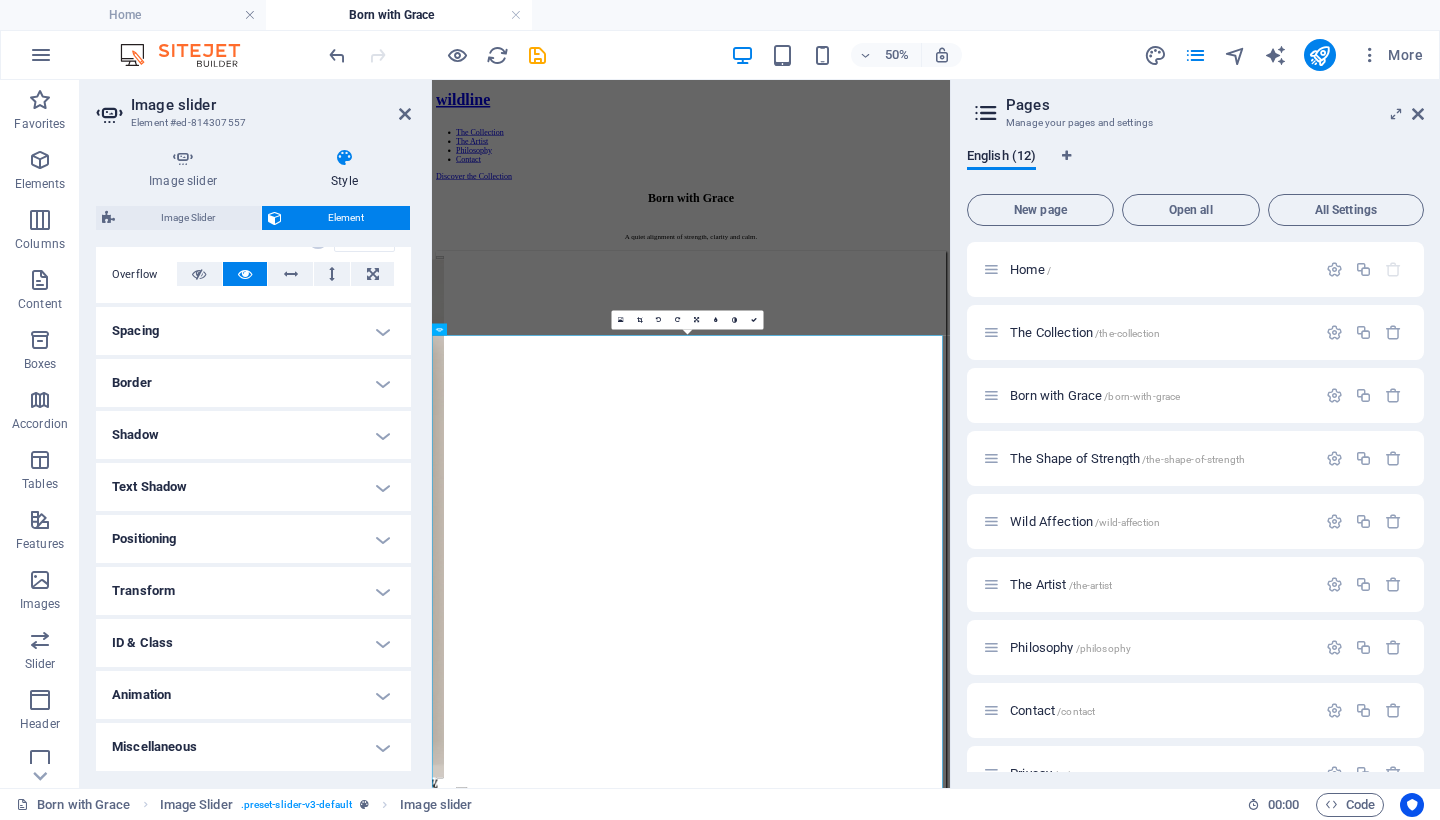 scroll, scrollTop: 319, scrollLeft: 0, axis: vertical 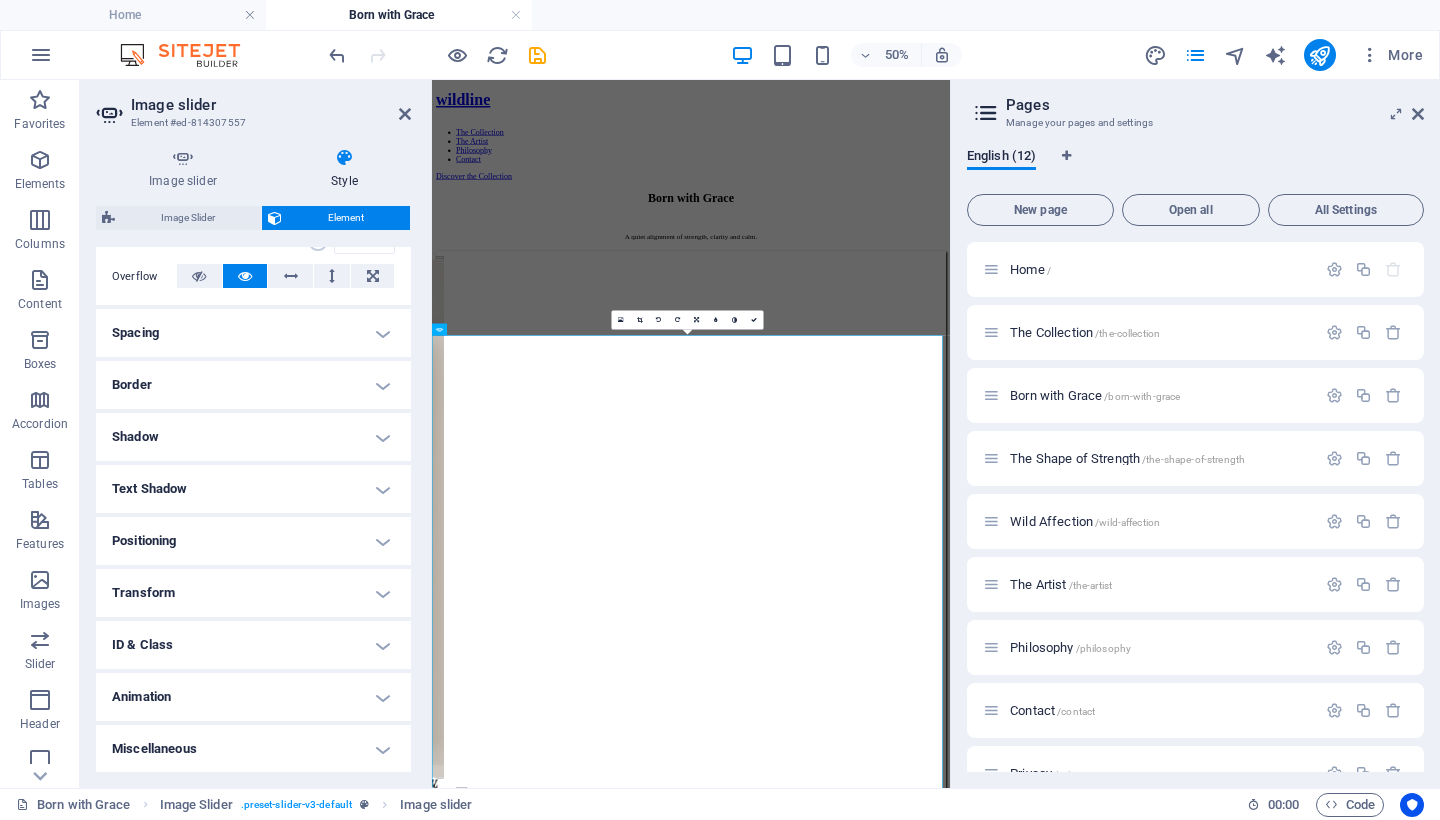 click on "Shadow" at bounding box center (253, 437) 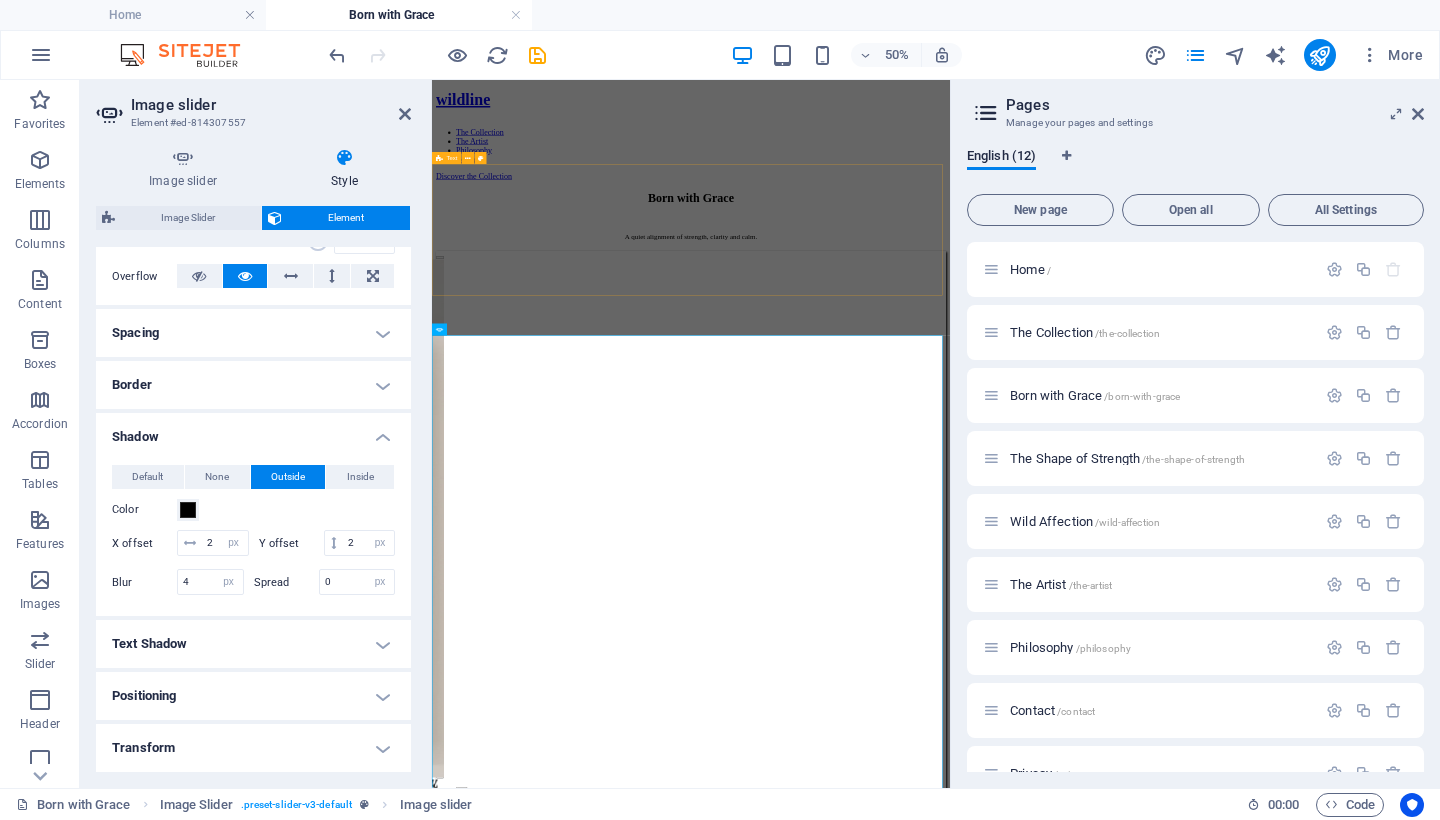 click at bounding box center [950, 357] 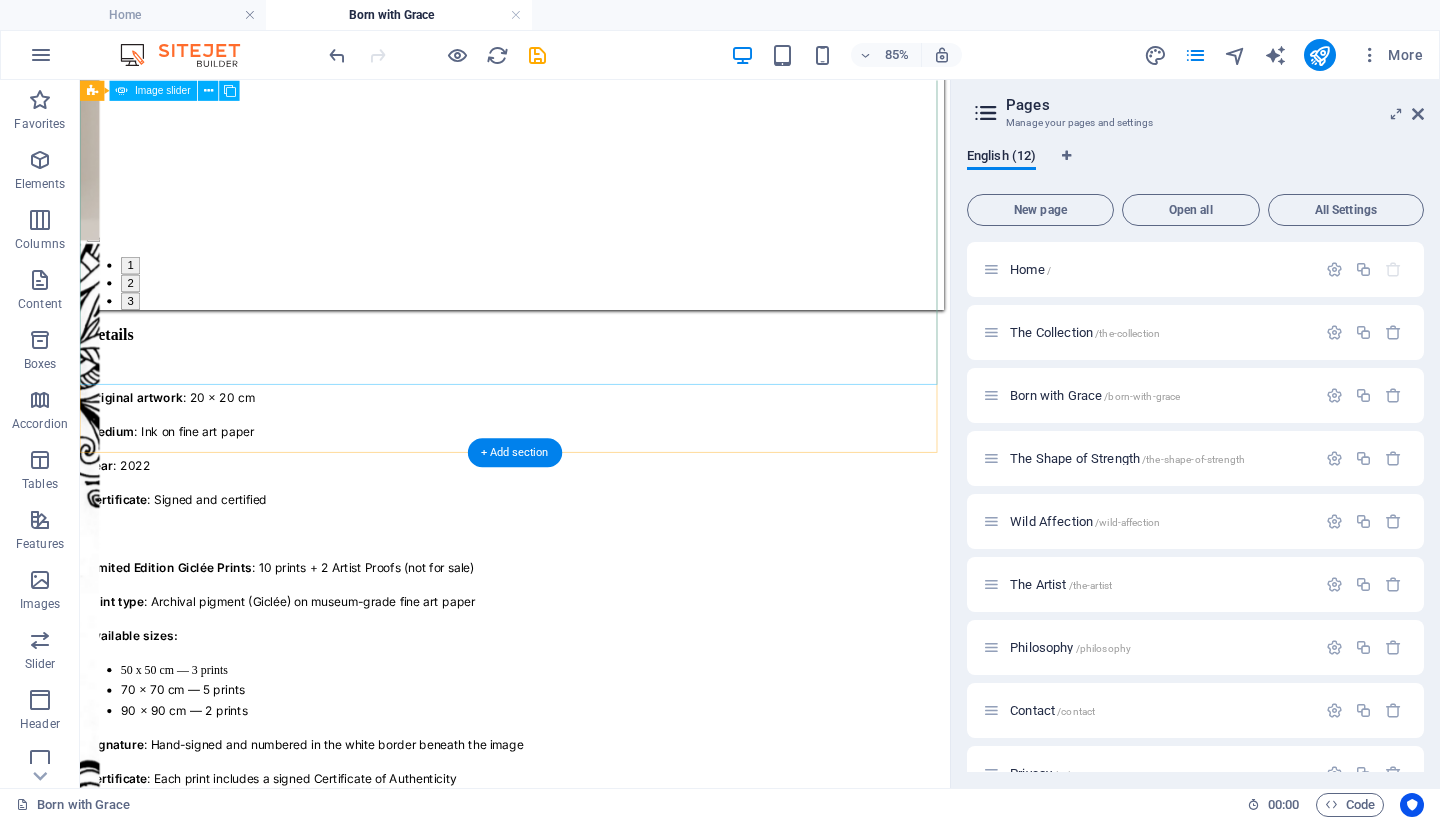 scroll, scrollTop: 1069, scrollLeft: 0, axis: vertical 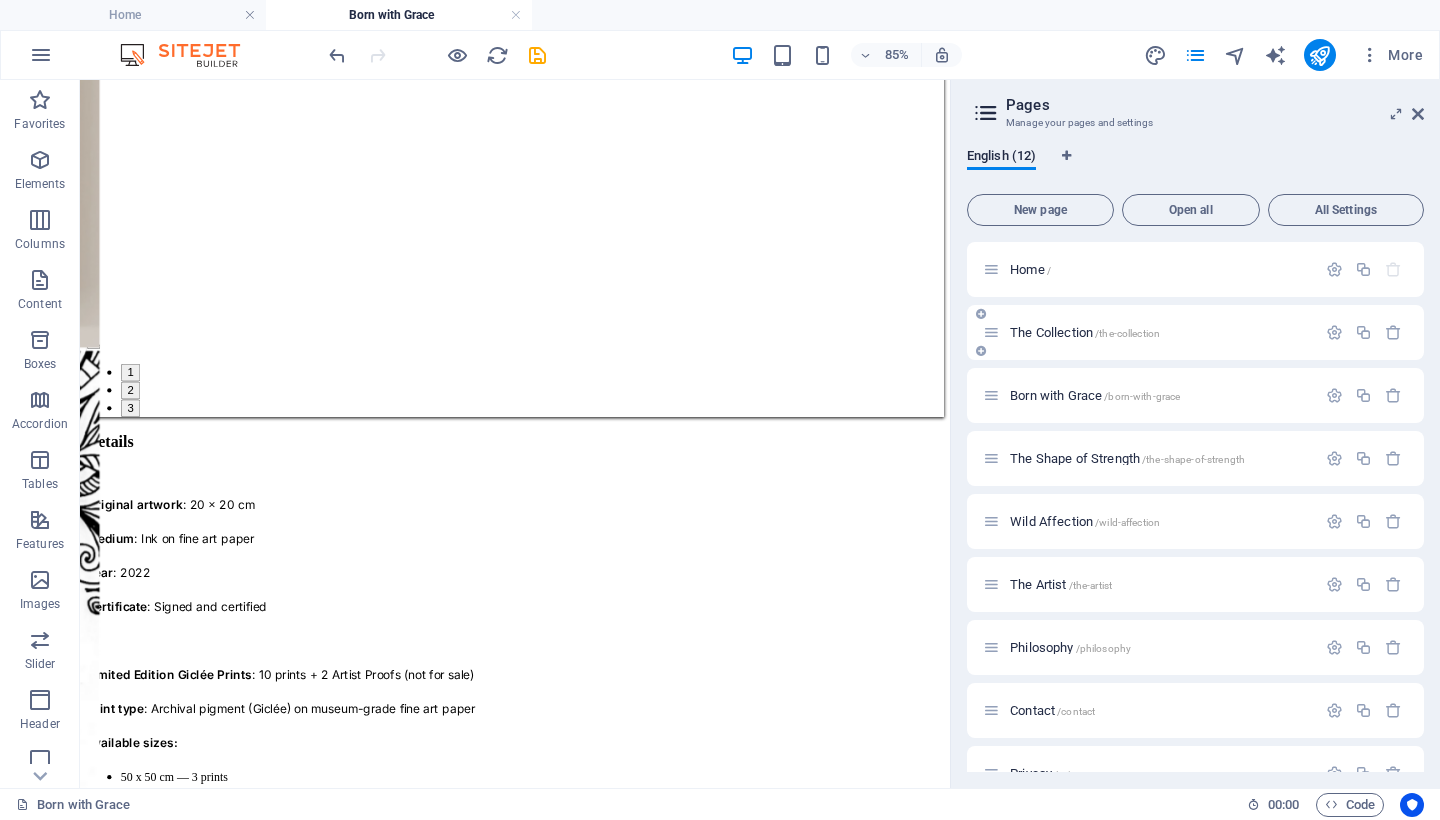 click on "The Collection /the-collection" at bounding box center (1085, 332) 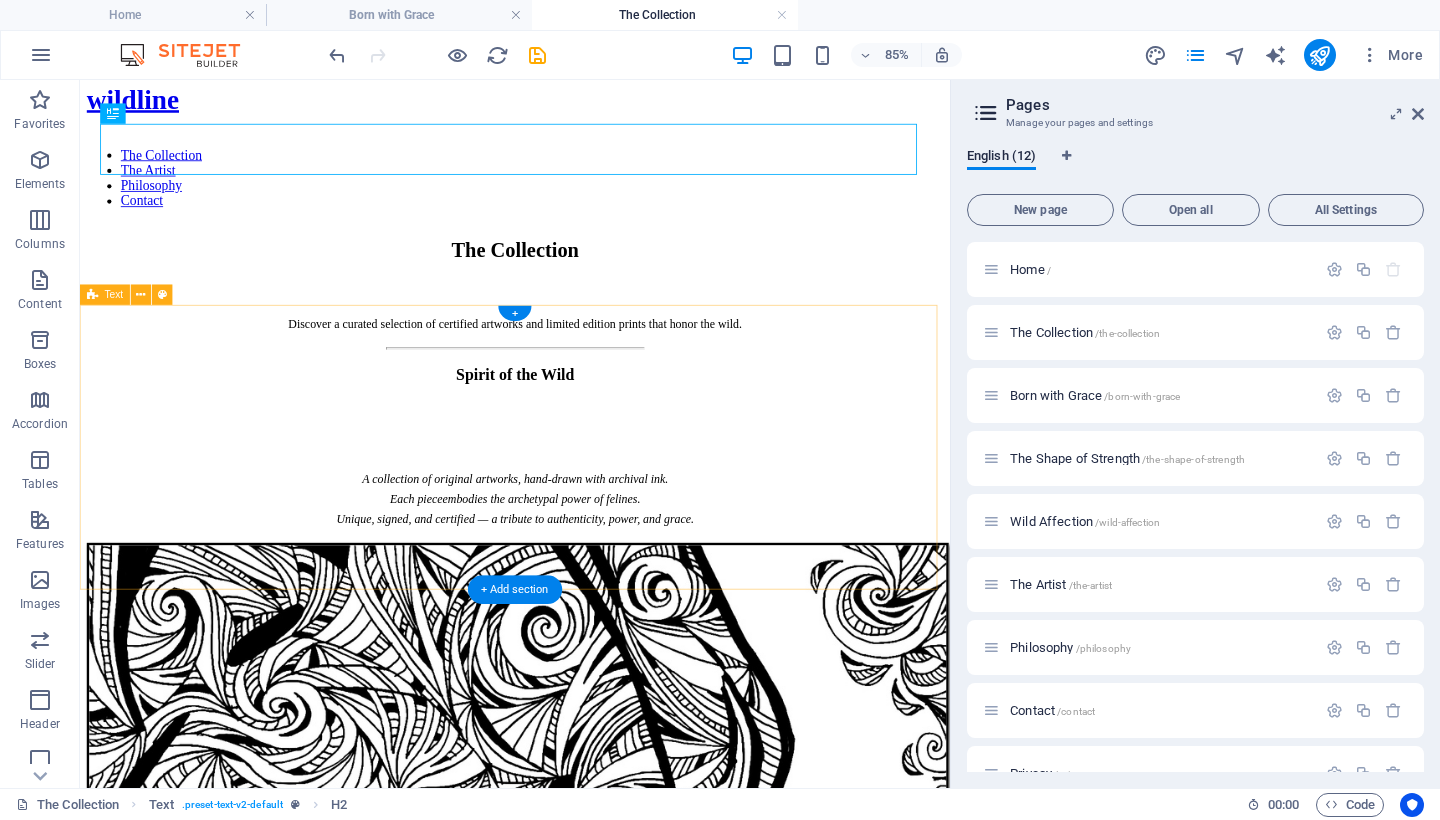 scroll, scrollTop: 535, scrollLeft: 0, axis: vertical 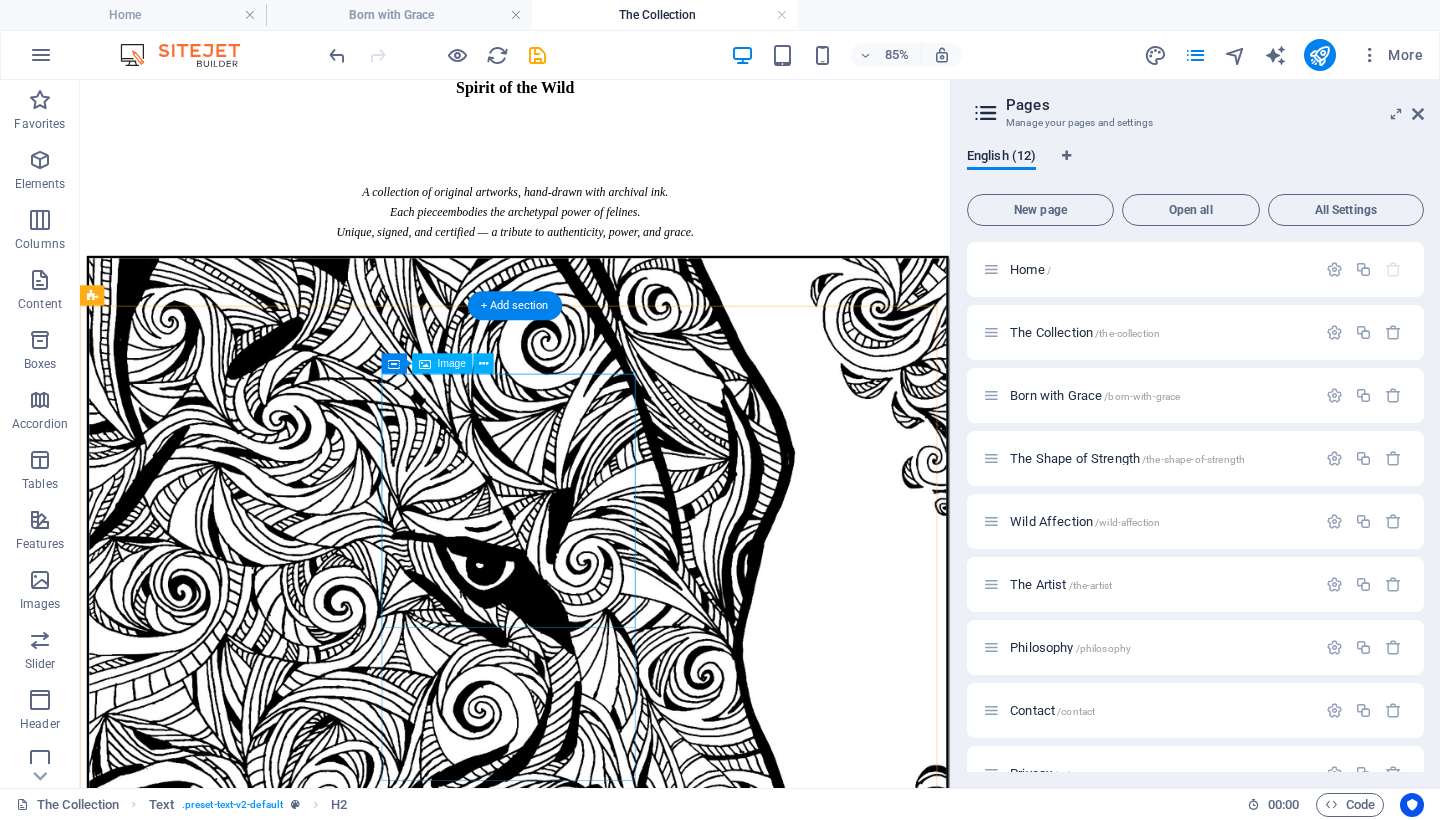 click at bounding box center (592, 2015) 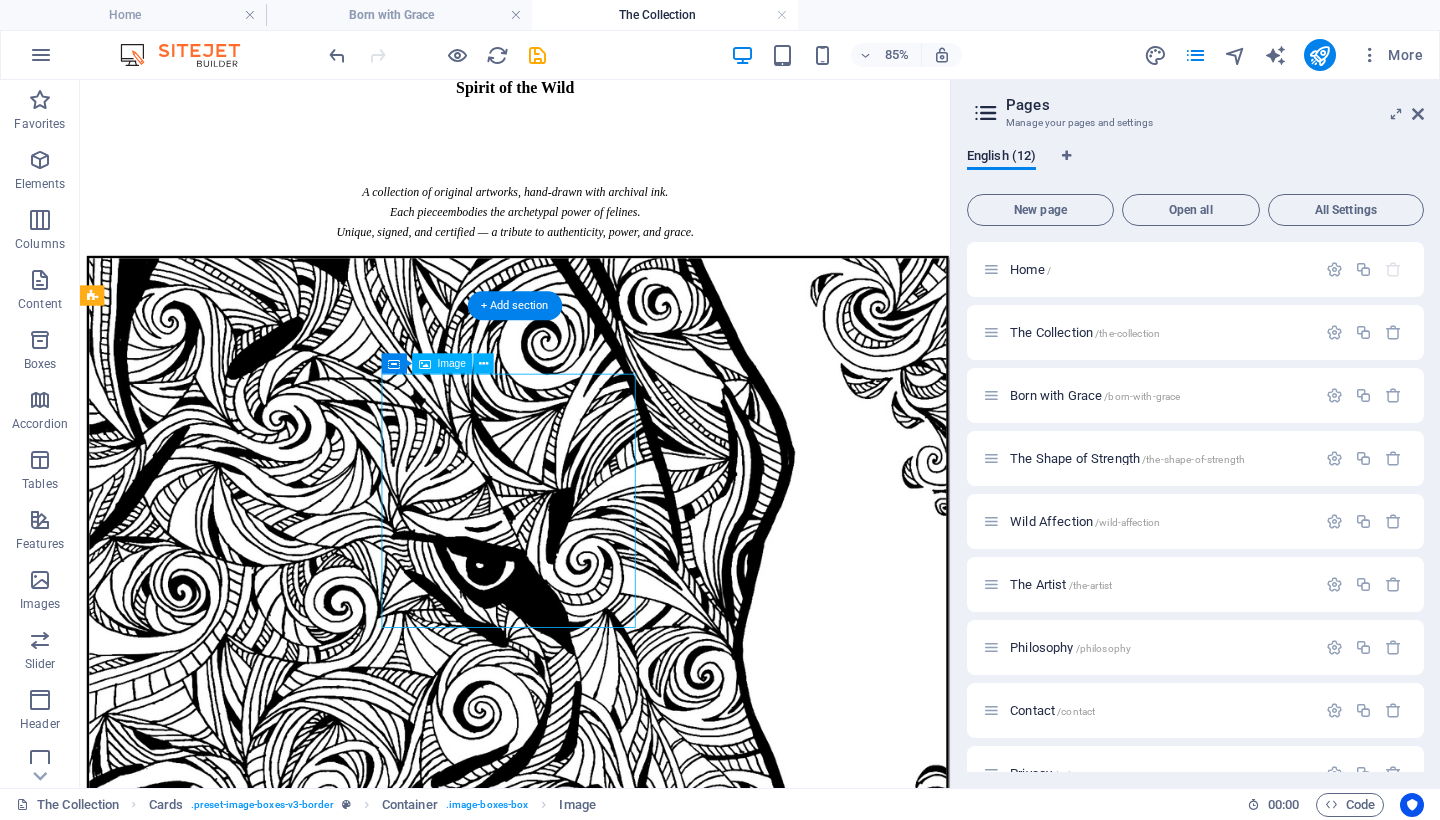 click at bounding box center (592, 2015) 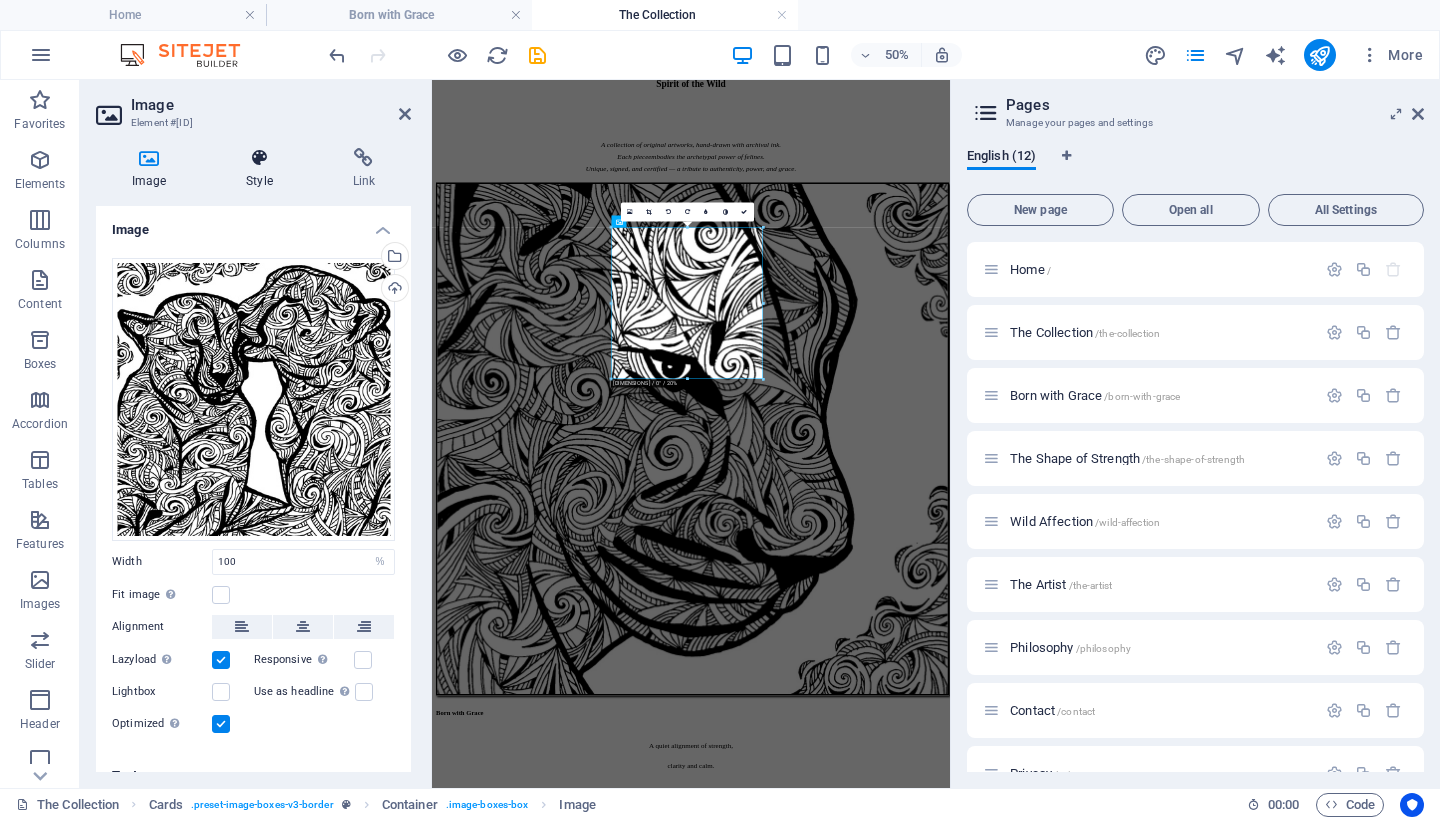 click at bounding box center (259, 158) 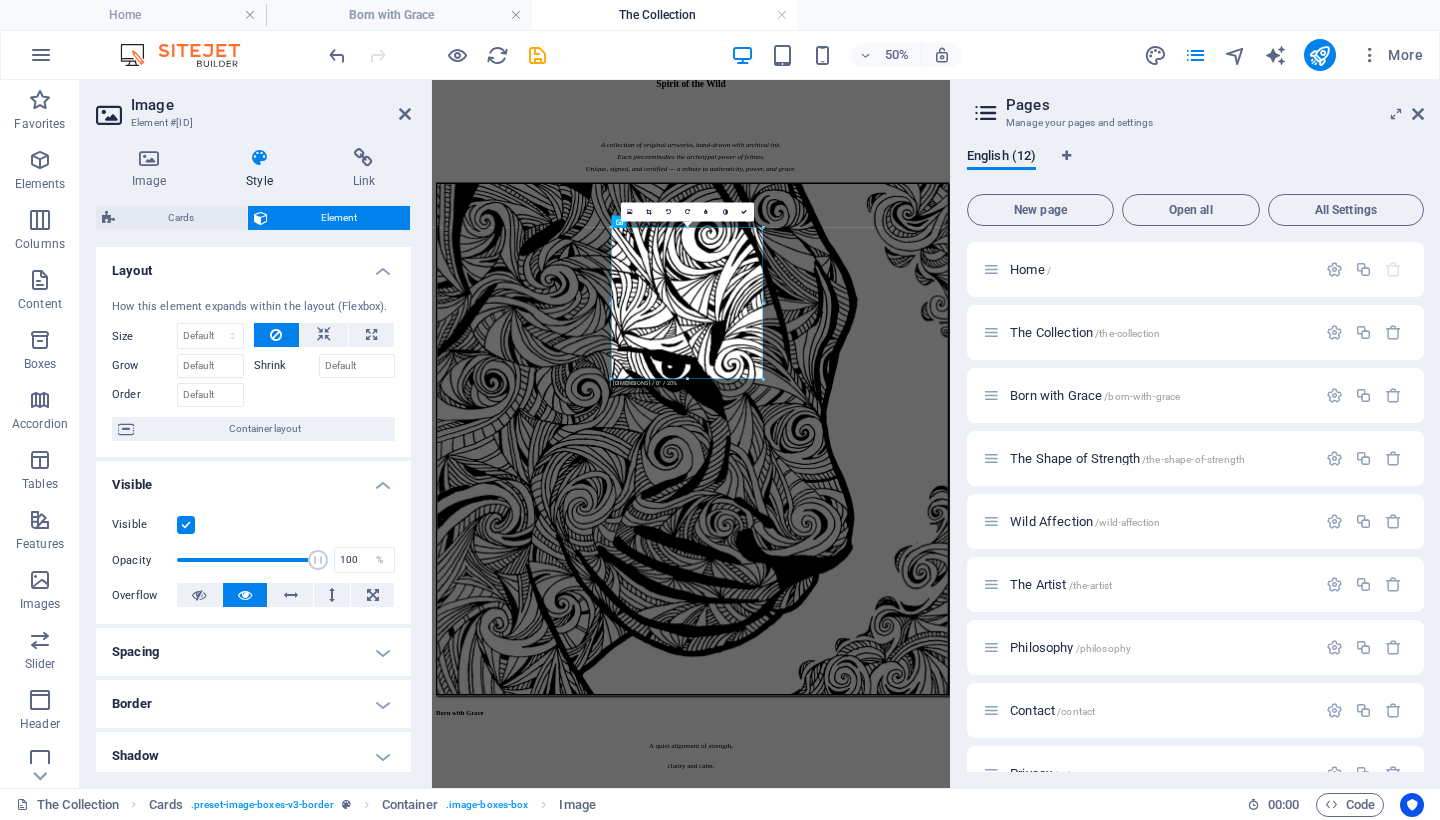scroll, scrollTop: 319, scrollLeft: 0, axis: vertical 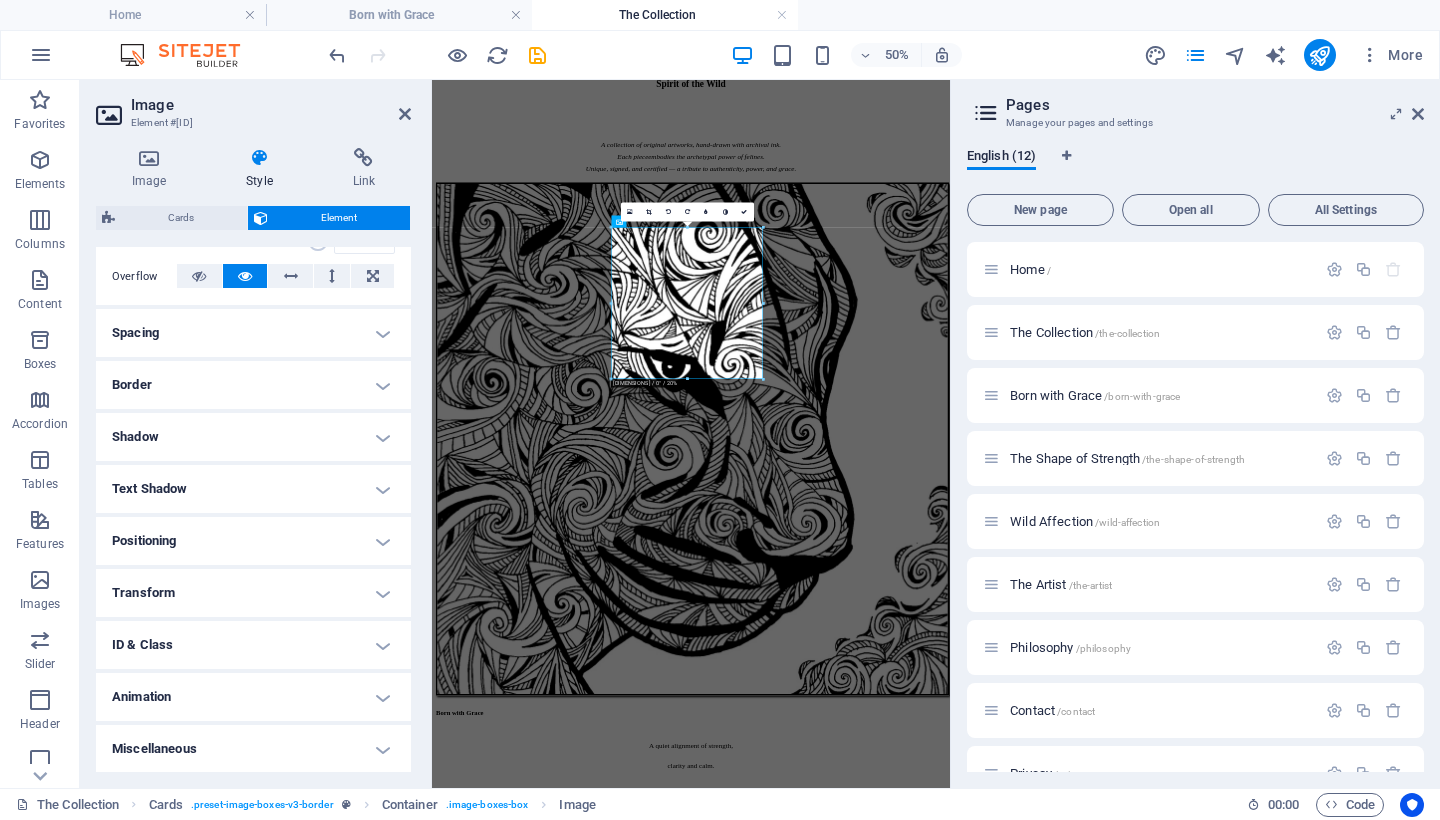 click on "Shadow" at bounding box center [253, 437] 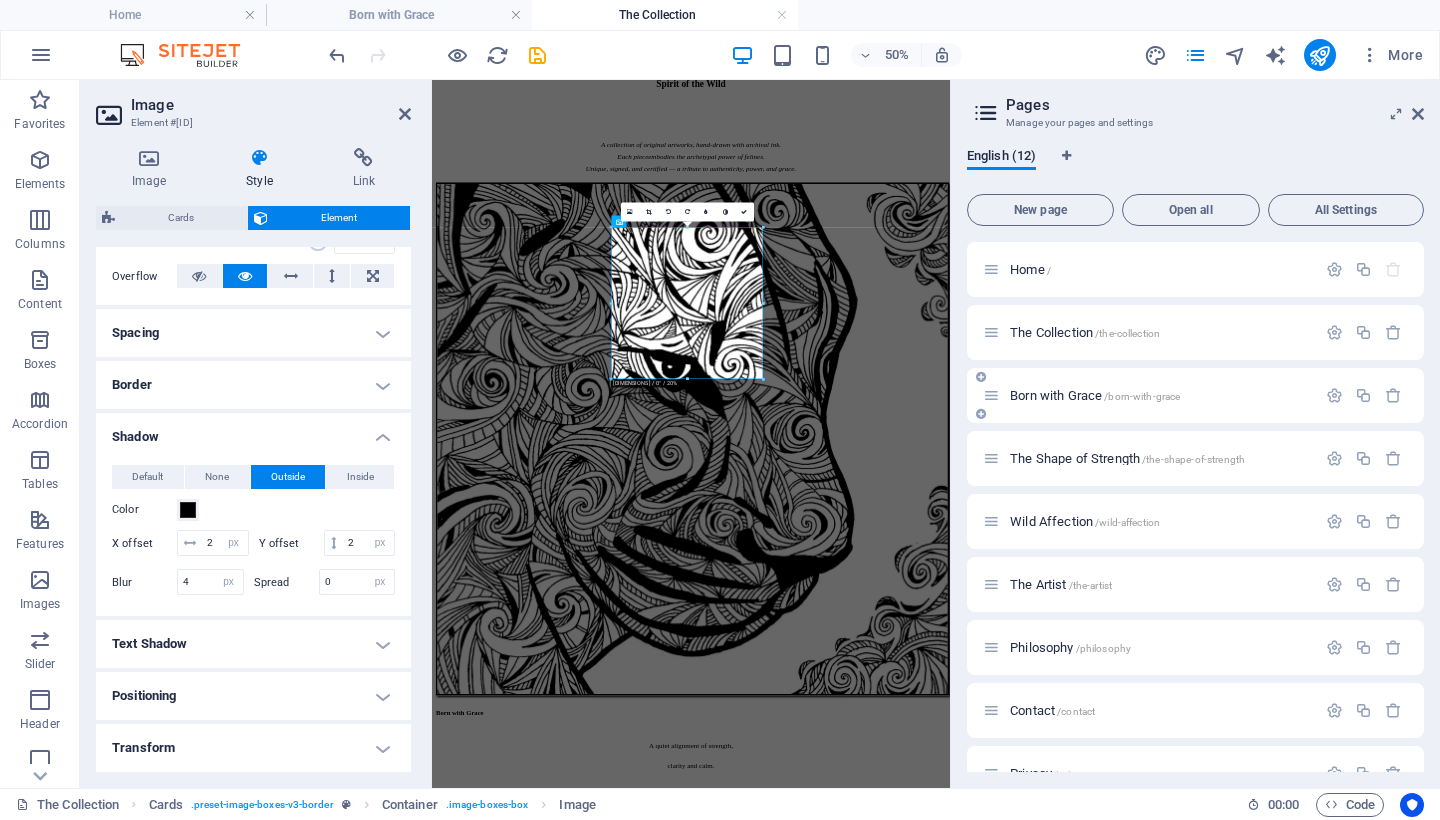 click on "Born with Grace /born-with-grace" at bounding box center [1095, 395] 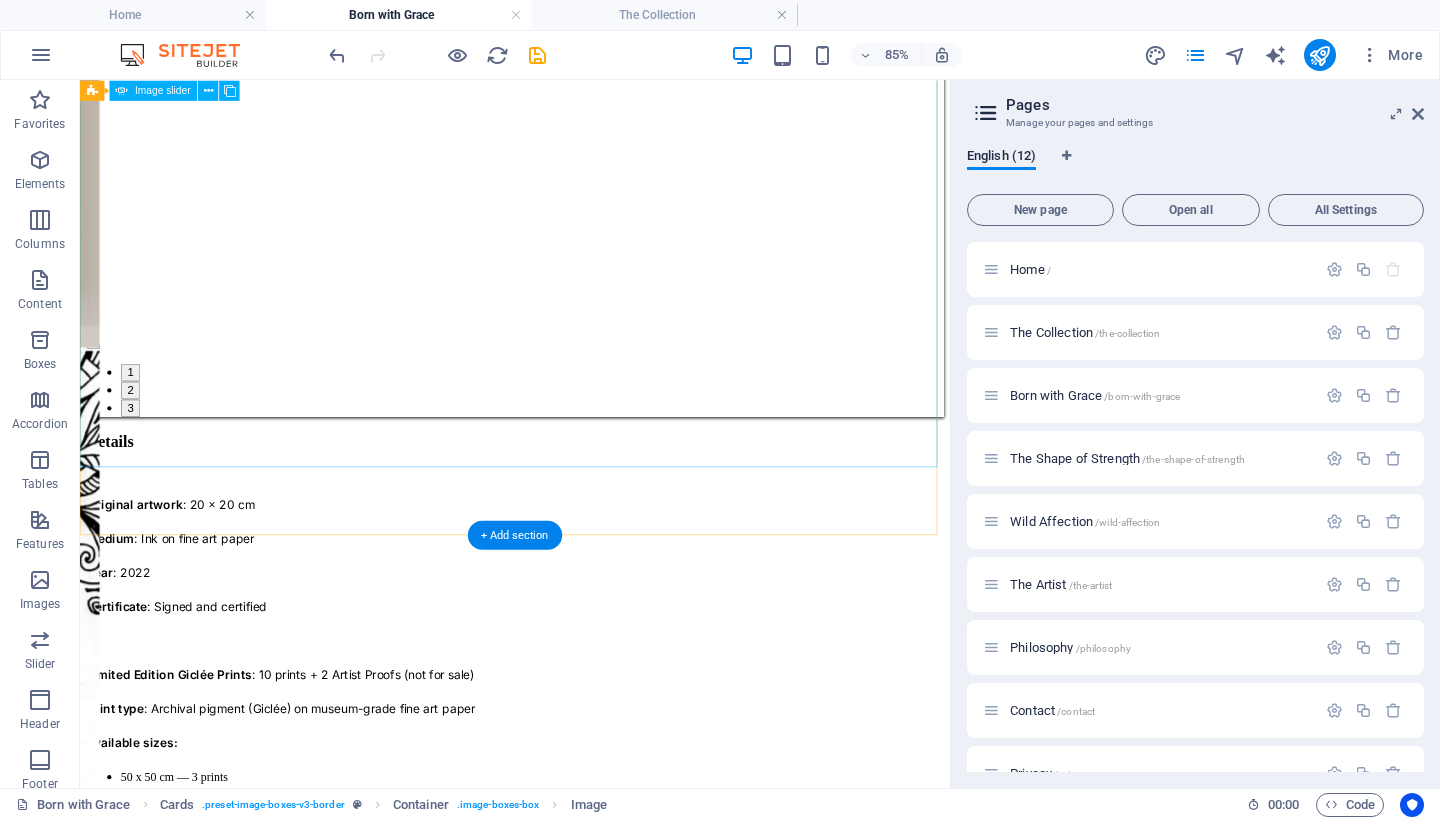 click at bounding box center (-409, 910) 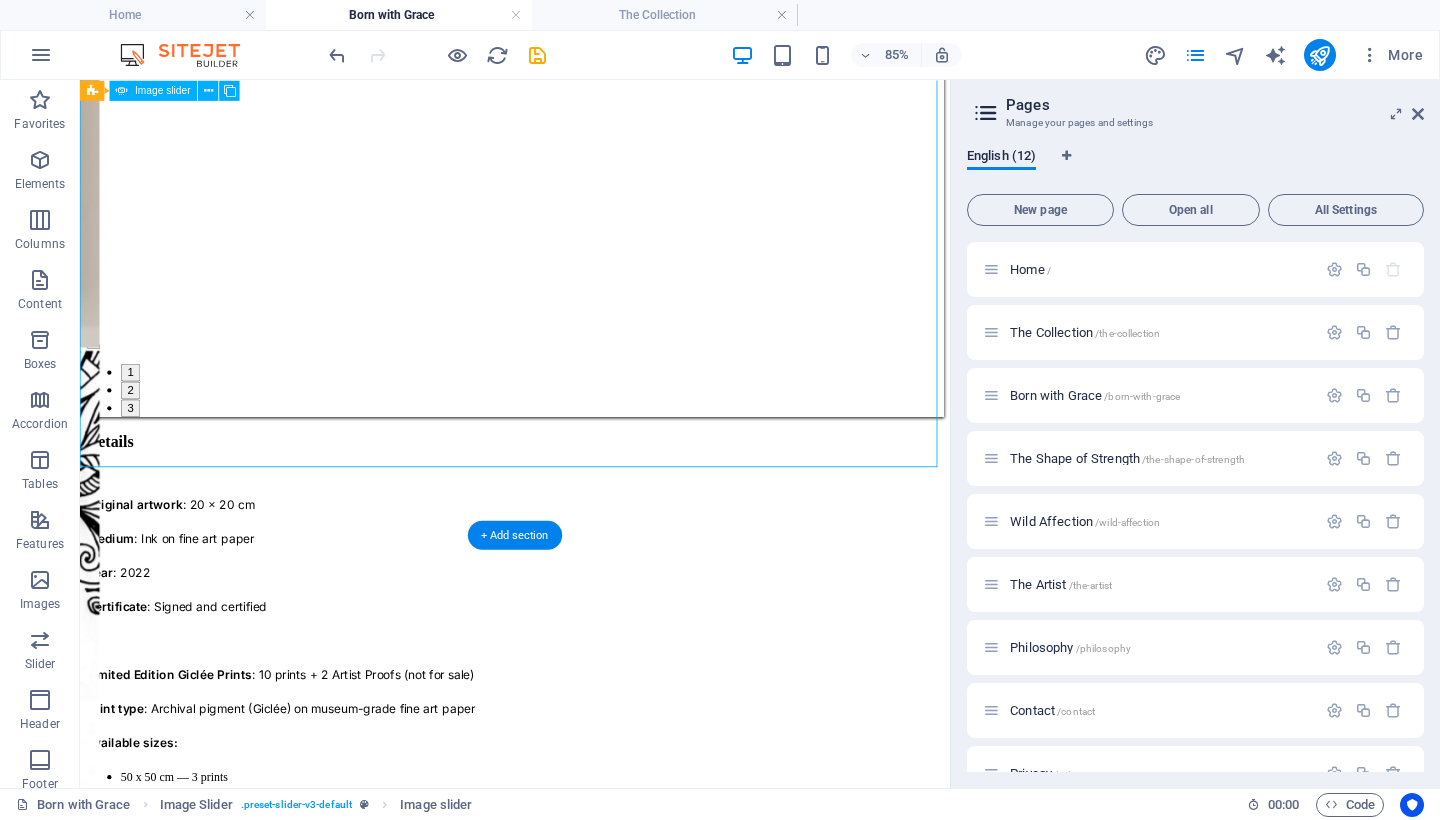 click at bounding box center [-409, 910] 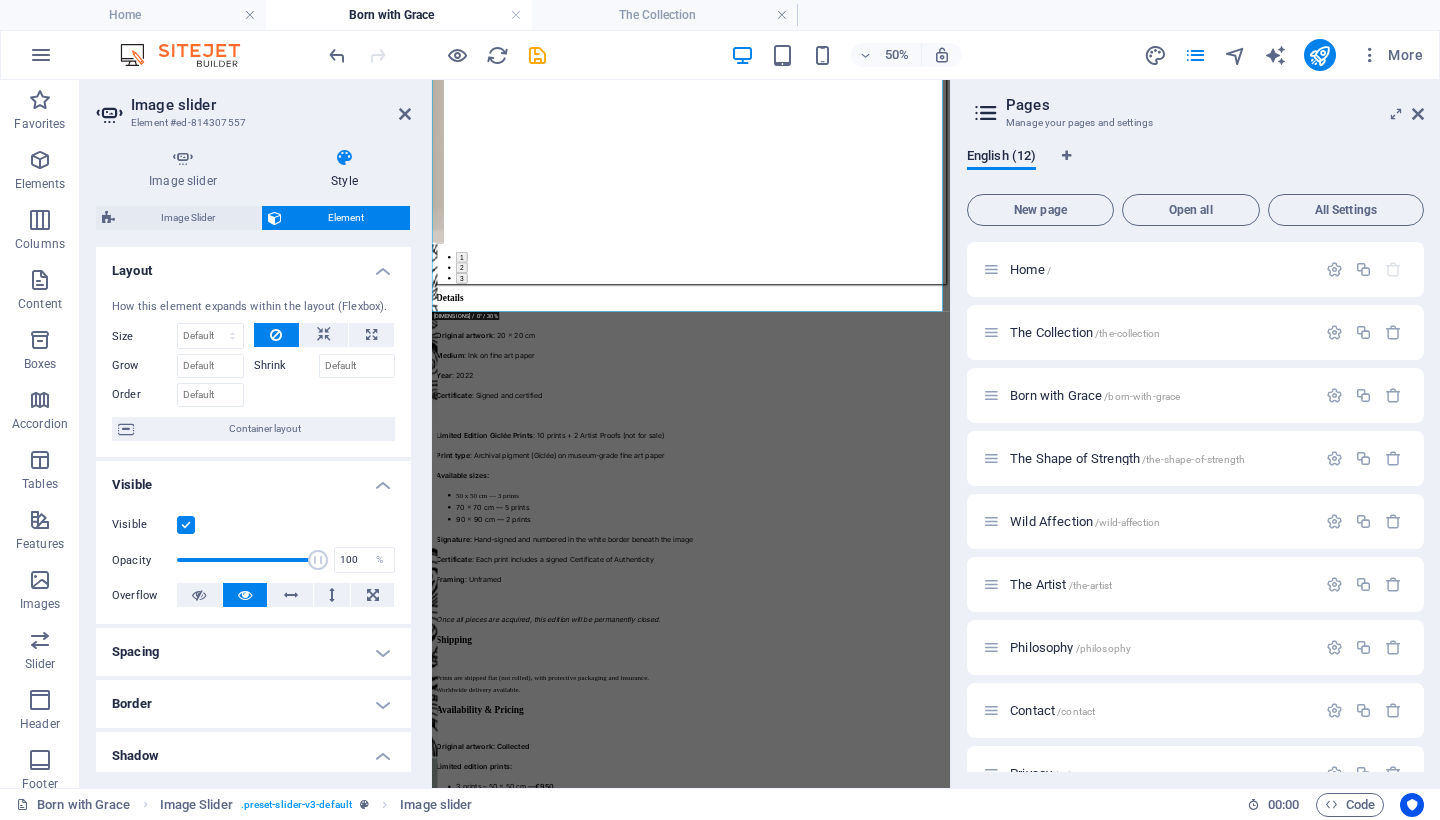scroll, scrollTop: 351, scrollLeft: 0, axis: vertical 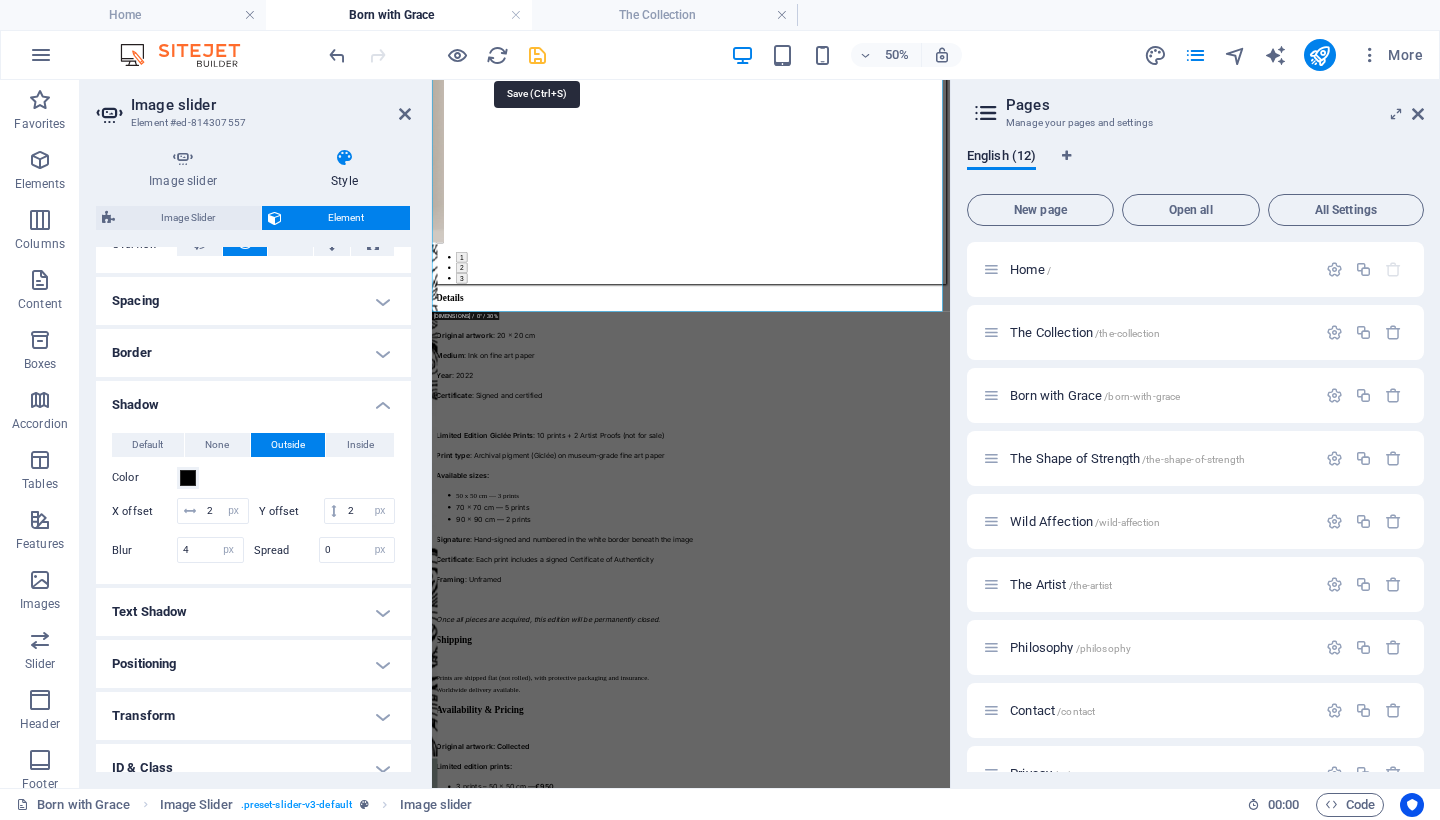 click at bounding box center [537, 55] 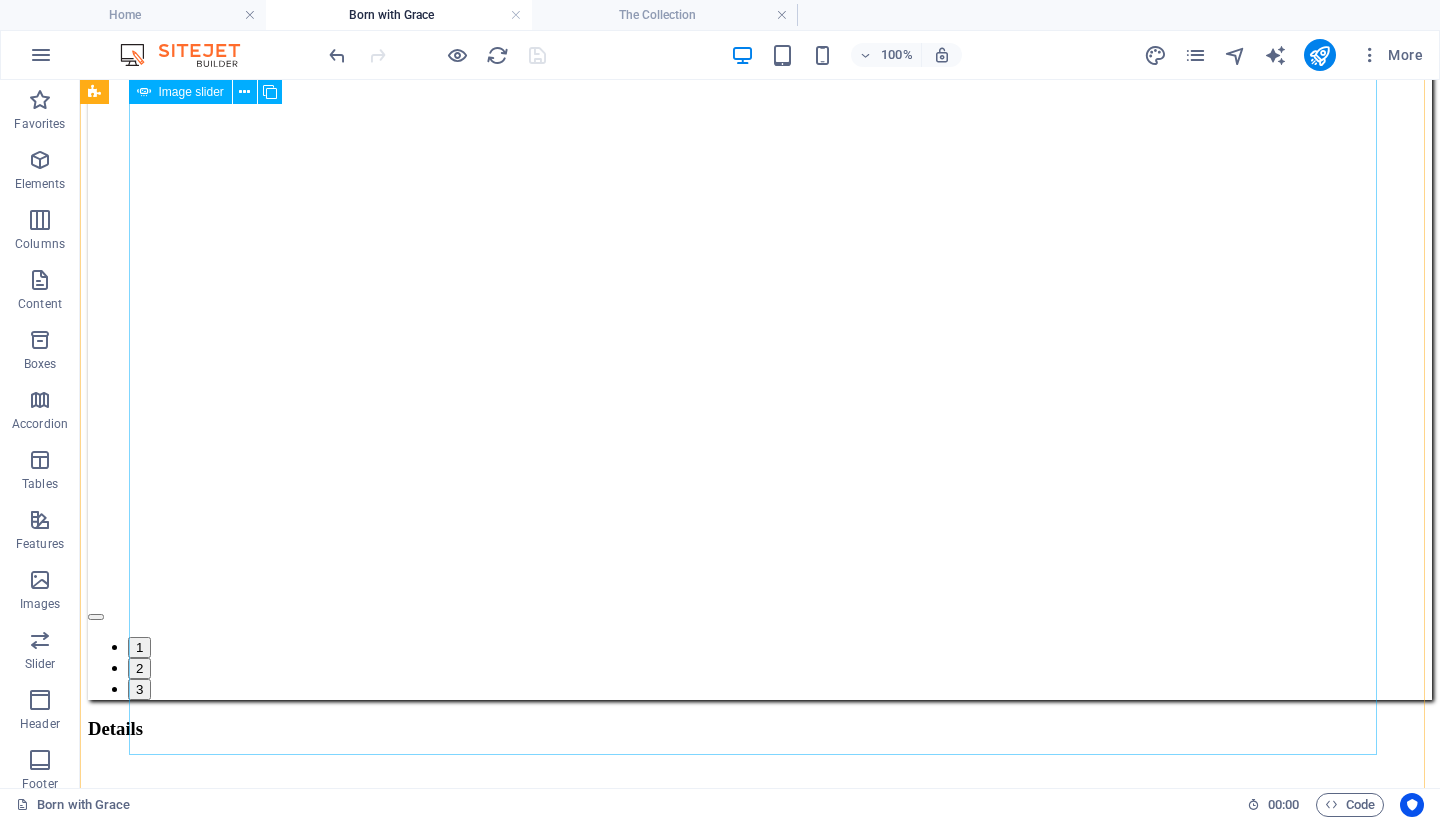 scroll, scrollTop: 1113, scrollLeft: 0, axis: vertical 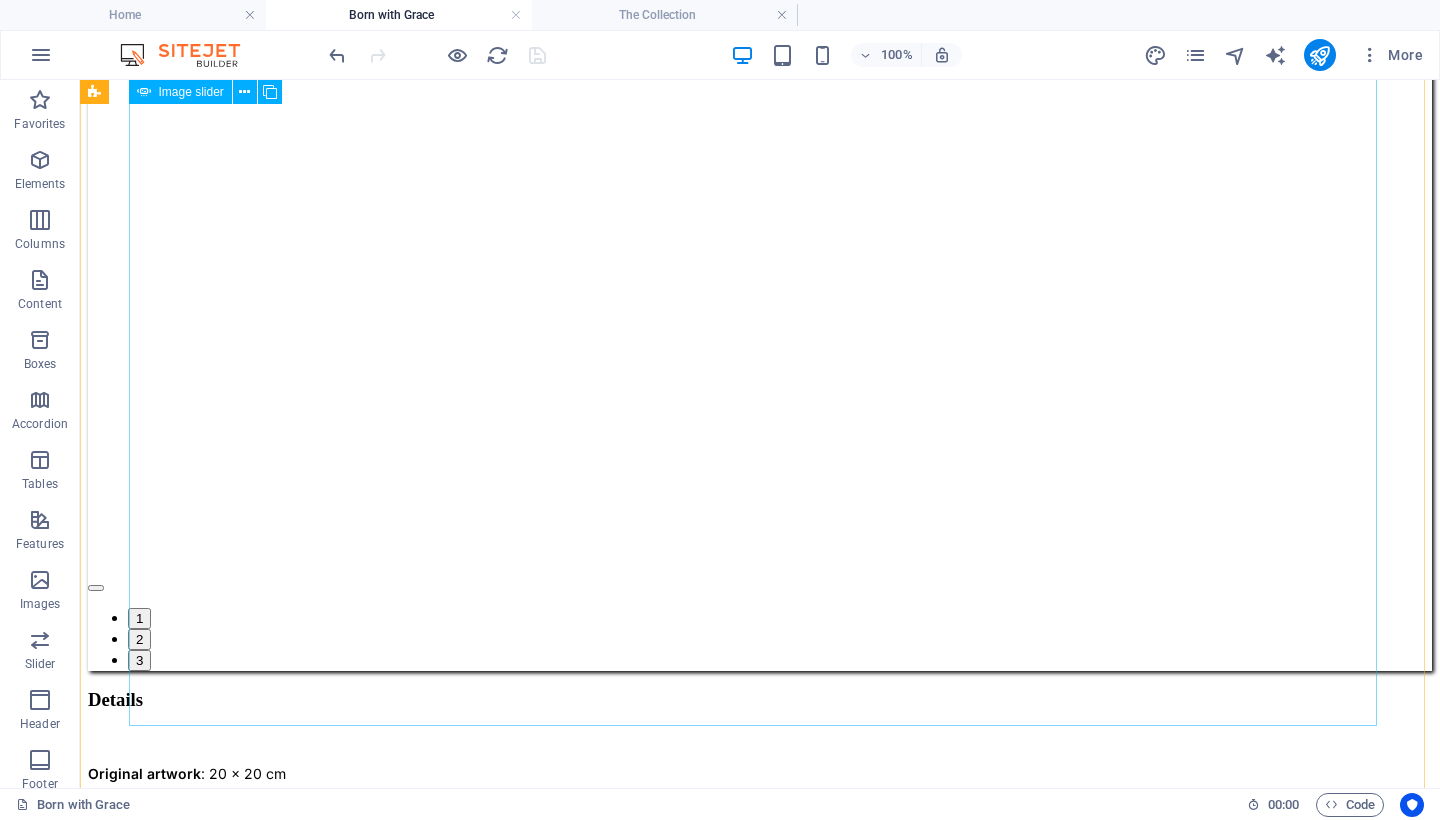 click at bounding box center [-1896, 2230] 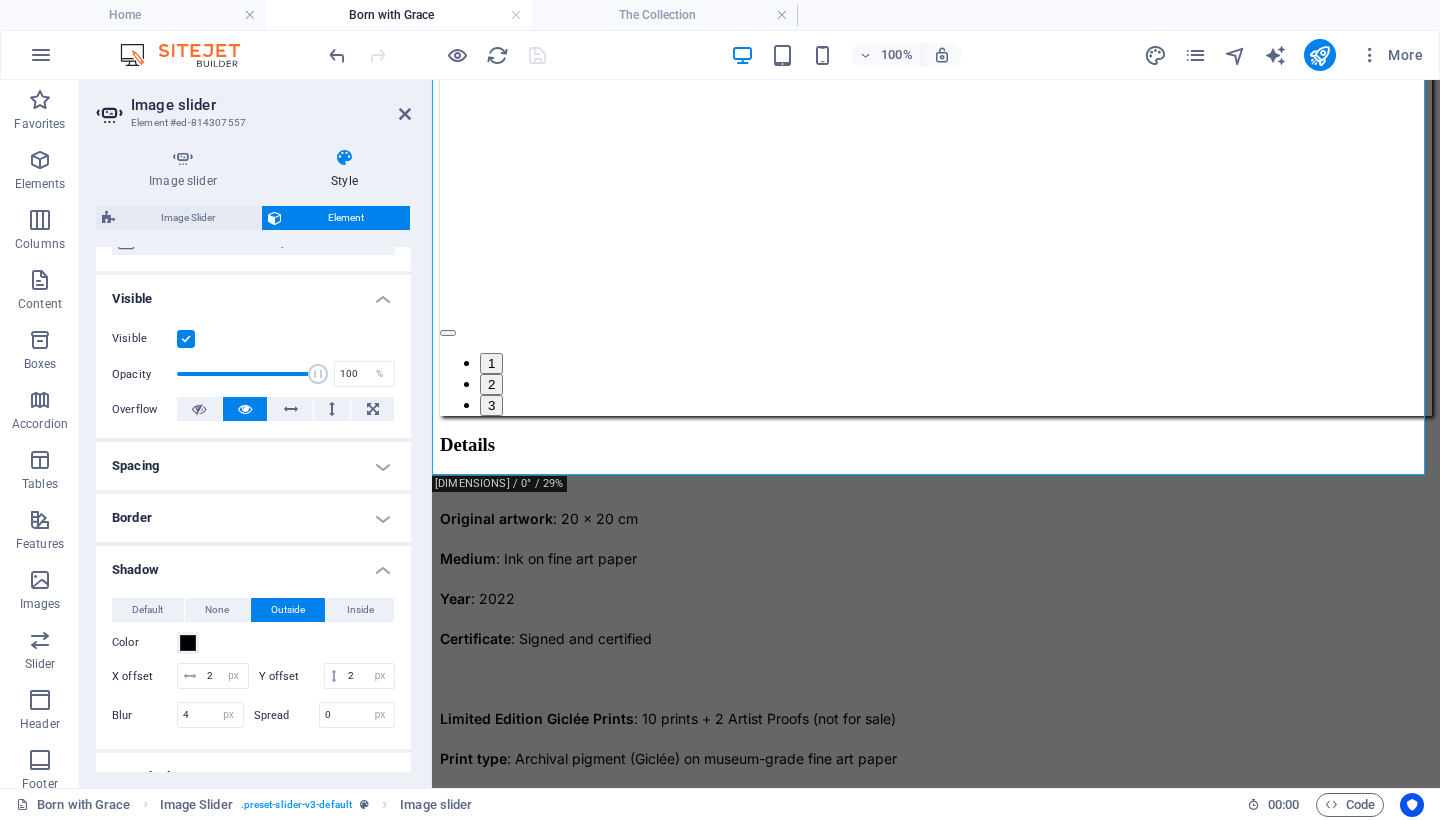 scroll, scrollTop: 315, scrollLeft: 0, axis: vertical 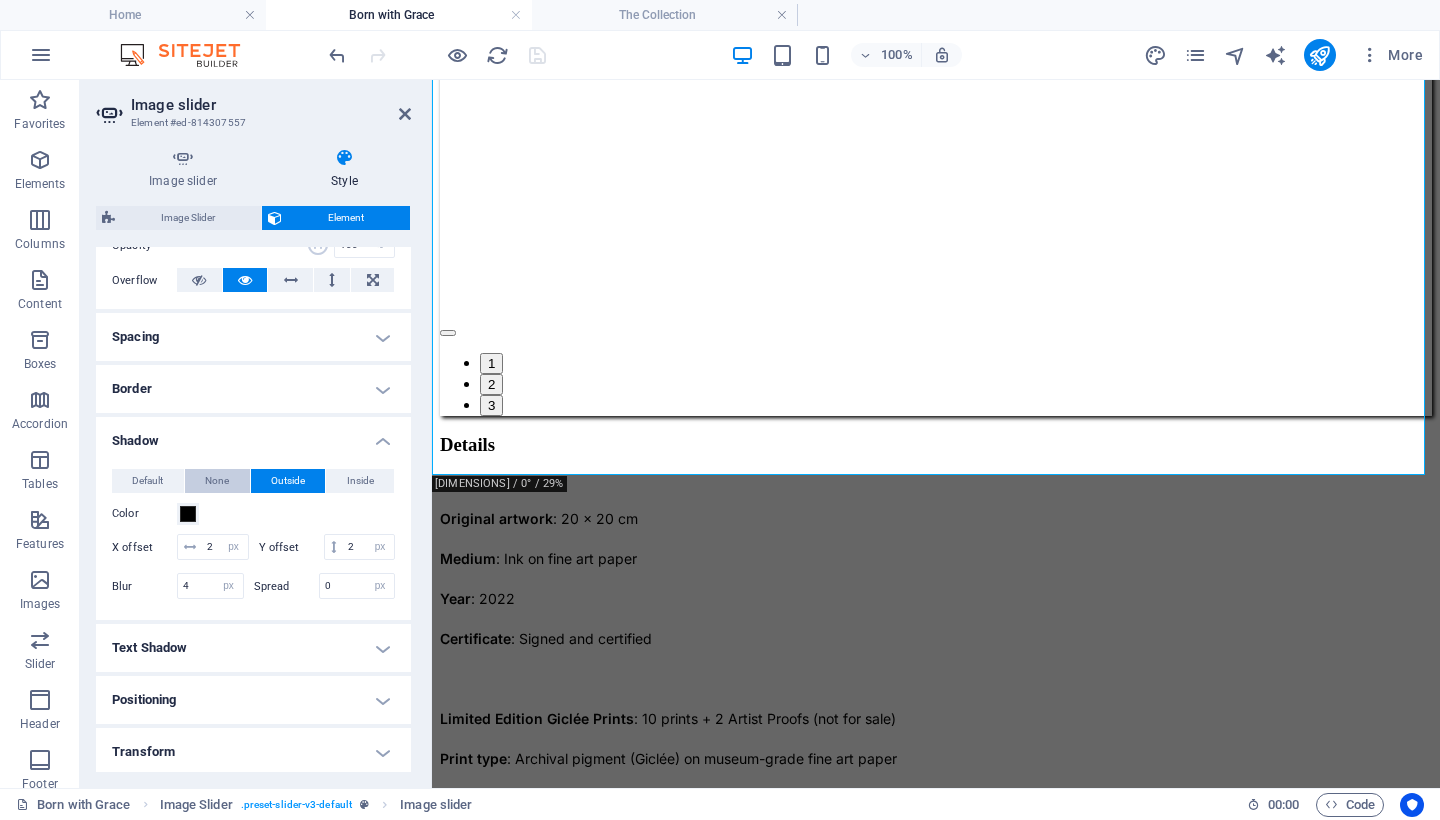click on "None" at bounding box center [217, 481] 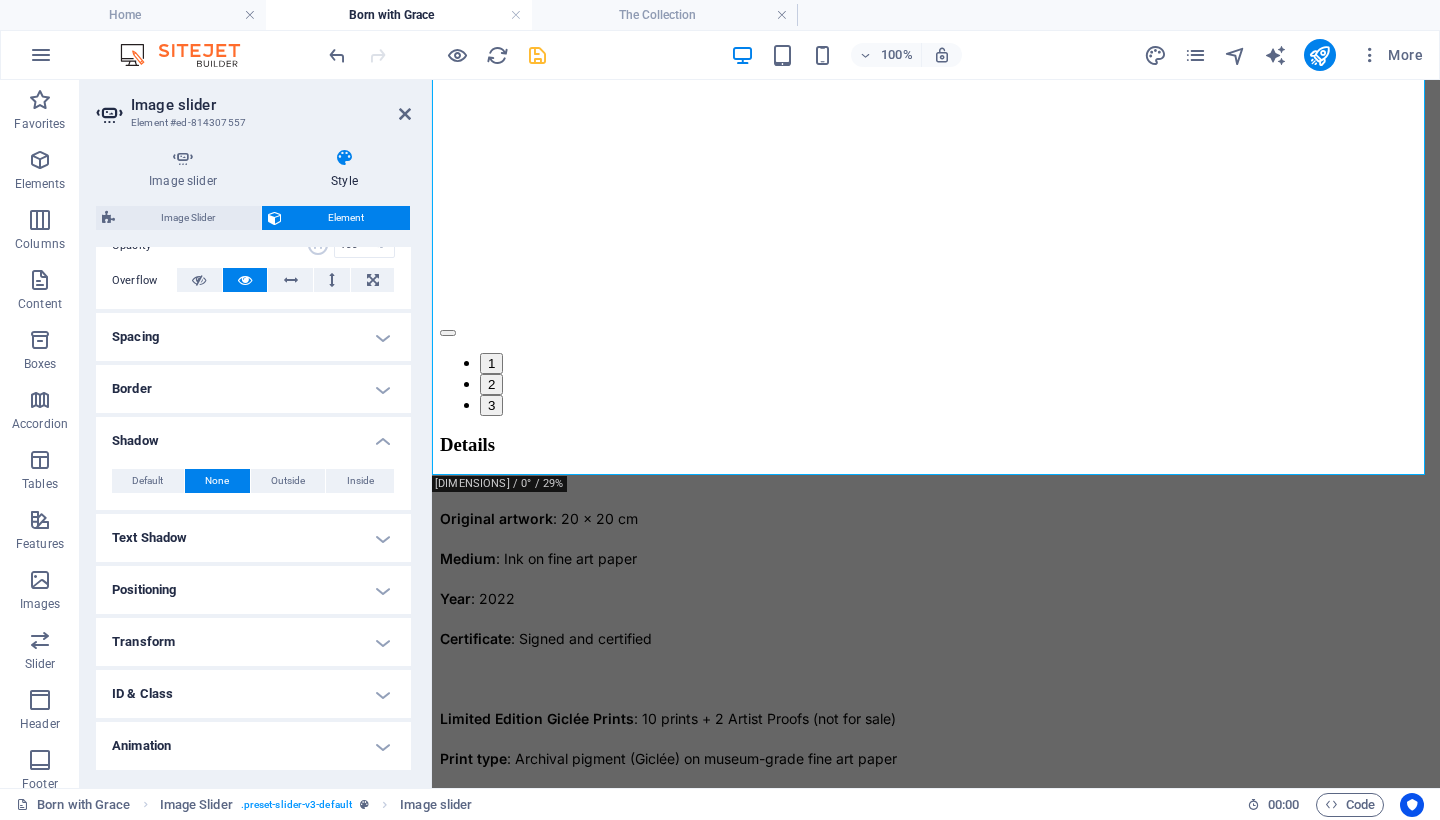 click on "Border" at bounding box center (253, 389) 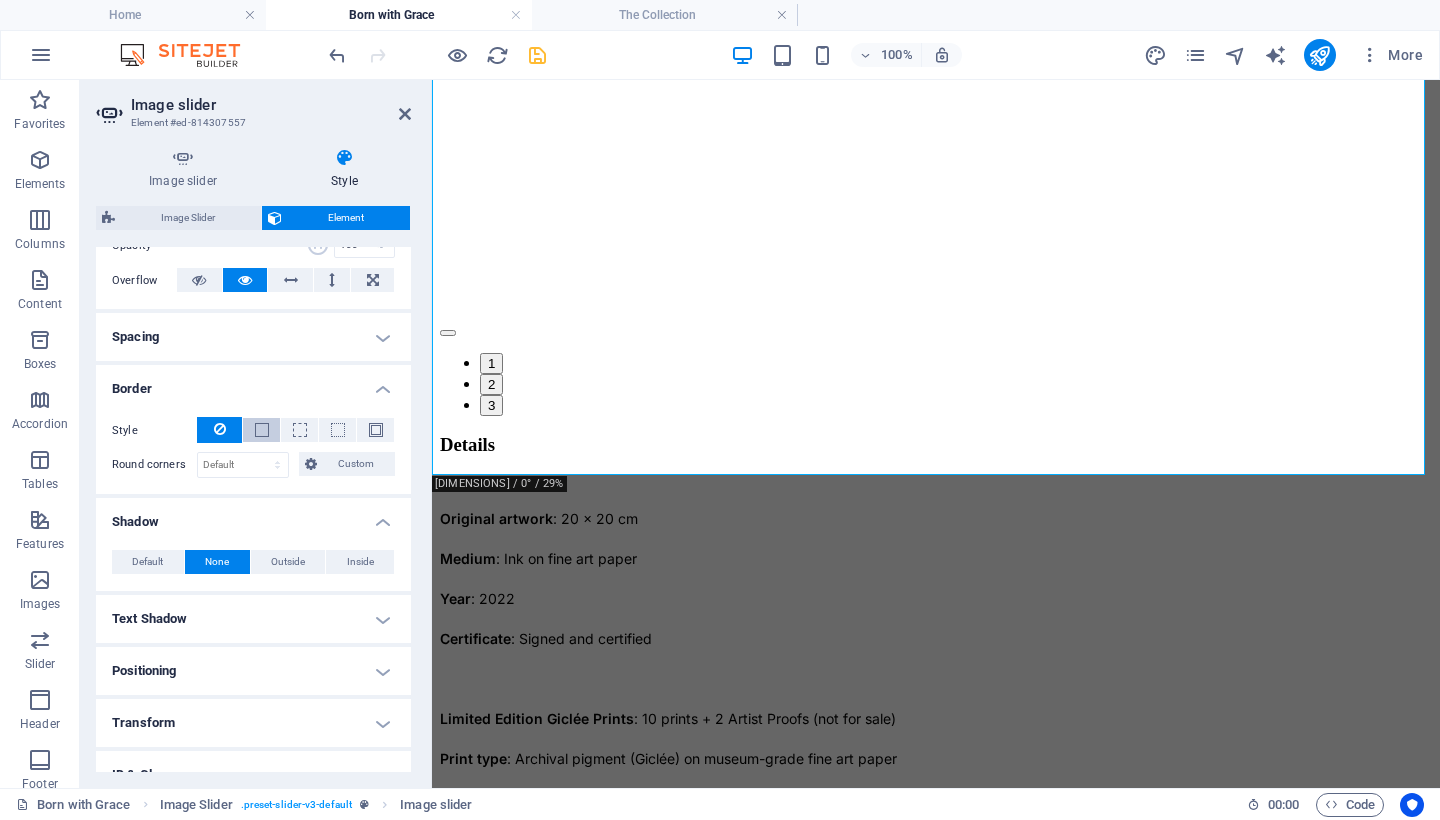 click at bounding box center [262, 430] 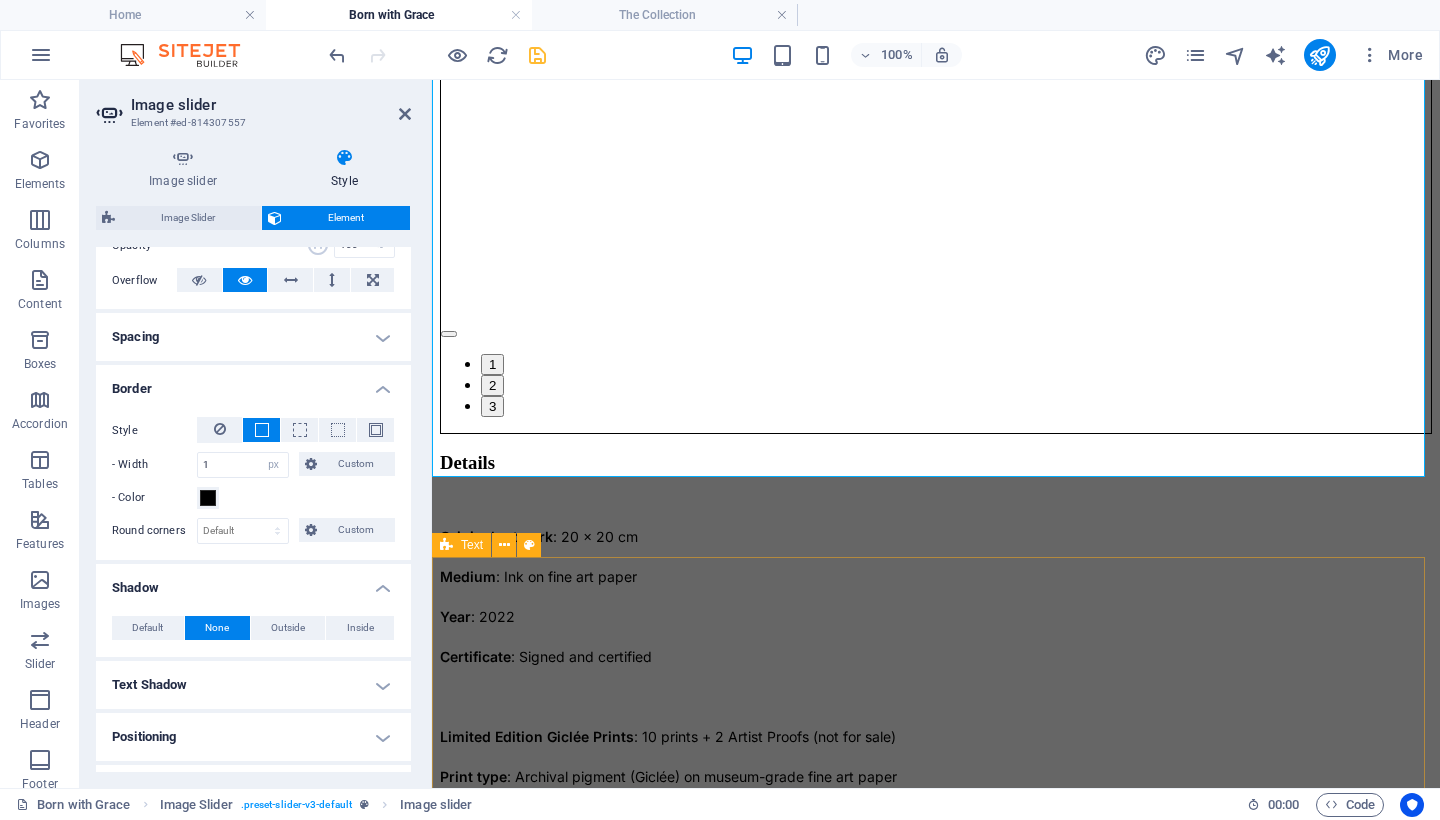 click on "Details Original artwork : 20 x 20 cm Medium : Ink on fine art paper Year : 2022 Certificate : Signed and certified Limited Edition Giclée Prints : 10 prints + 2 Artist Proofs (not for sale) Print type : Archival pigment (Giclée) on museum-grade fine art paper Available sizes: 50 x 50 cm — 3 prints 70 x 70 cm — 5 prints 90 x 90 cm — 2 prints Signature : Hand-signed and numbered in the white border beneath the image Certificate : Each print includes a signed Certificate of Authenticity Framing : Unframed Once all pieces are acquired, this edition will be permanently closed." at bounding box center [936, 784] 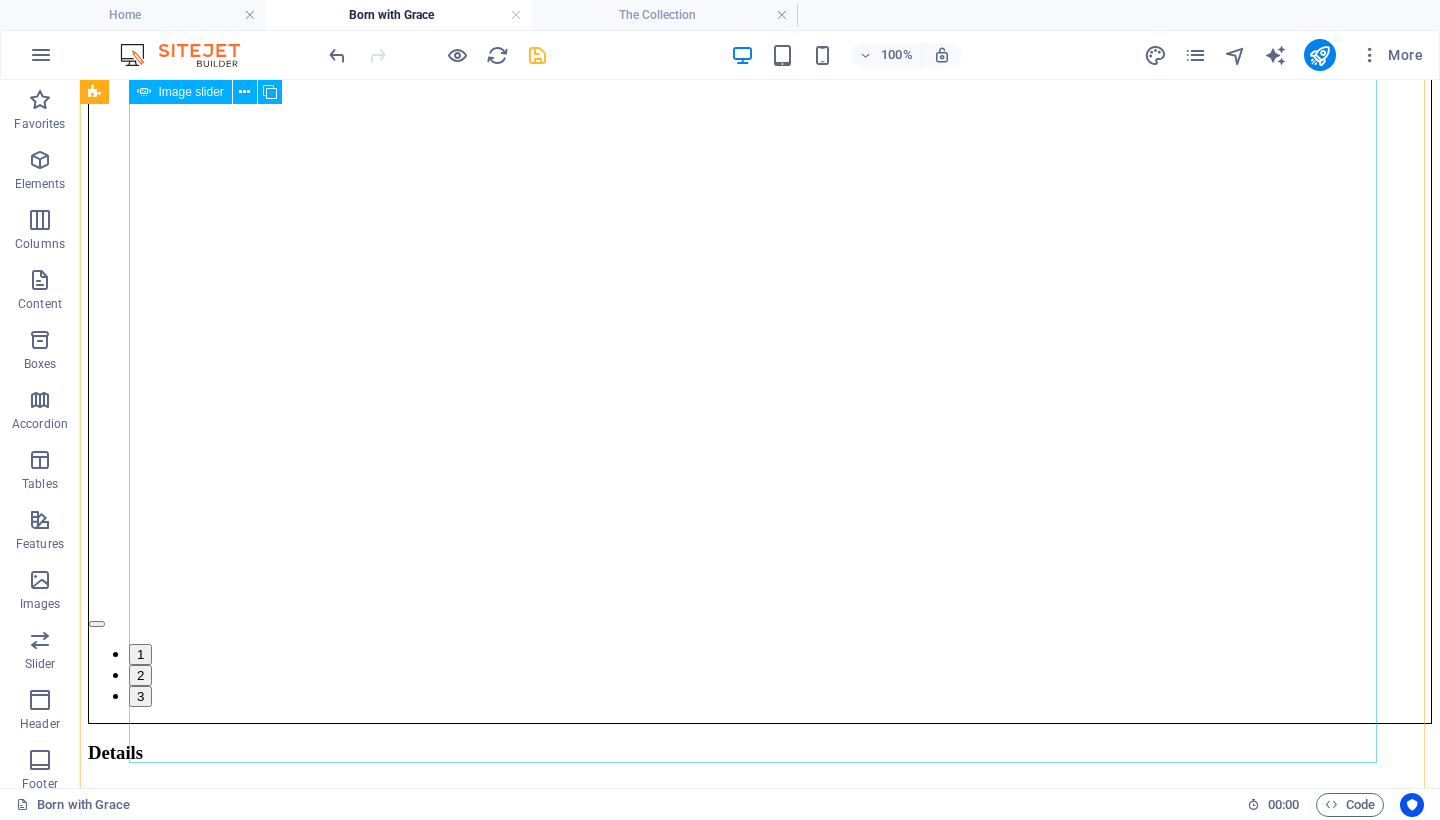 scroll, scrollTop: 1280, scrollLeft: 0, axis: vertical 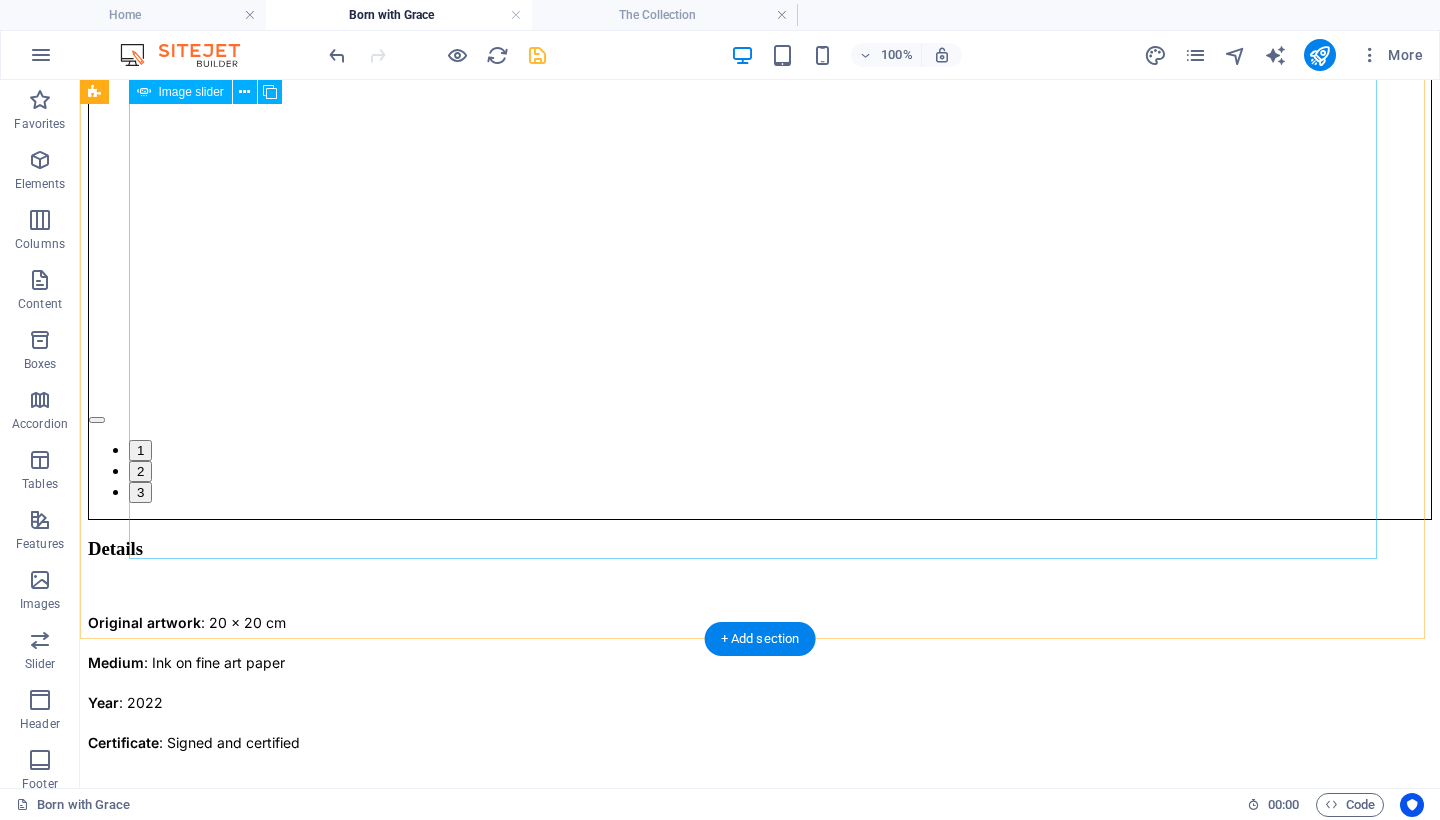 click on "1" at bounding box center (140, 450) 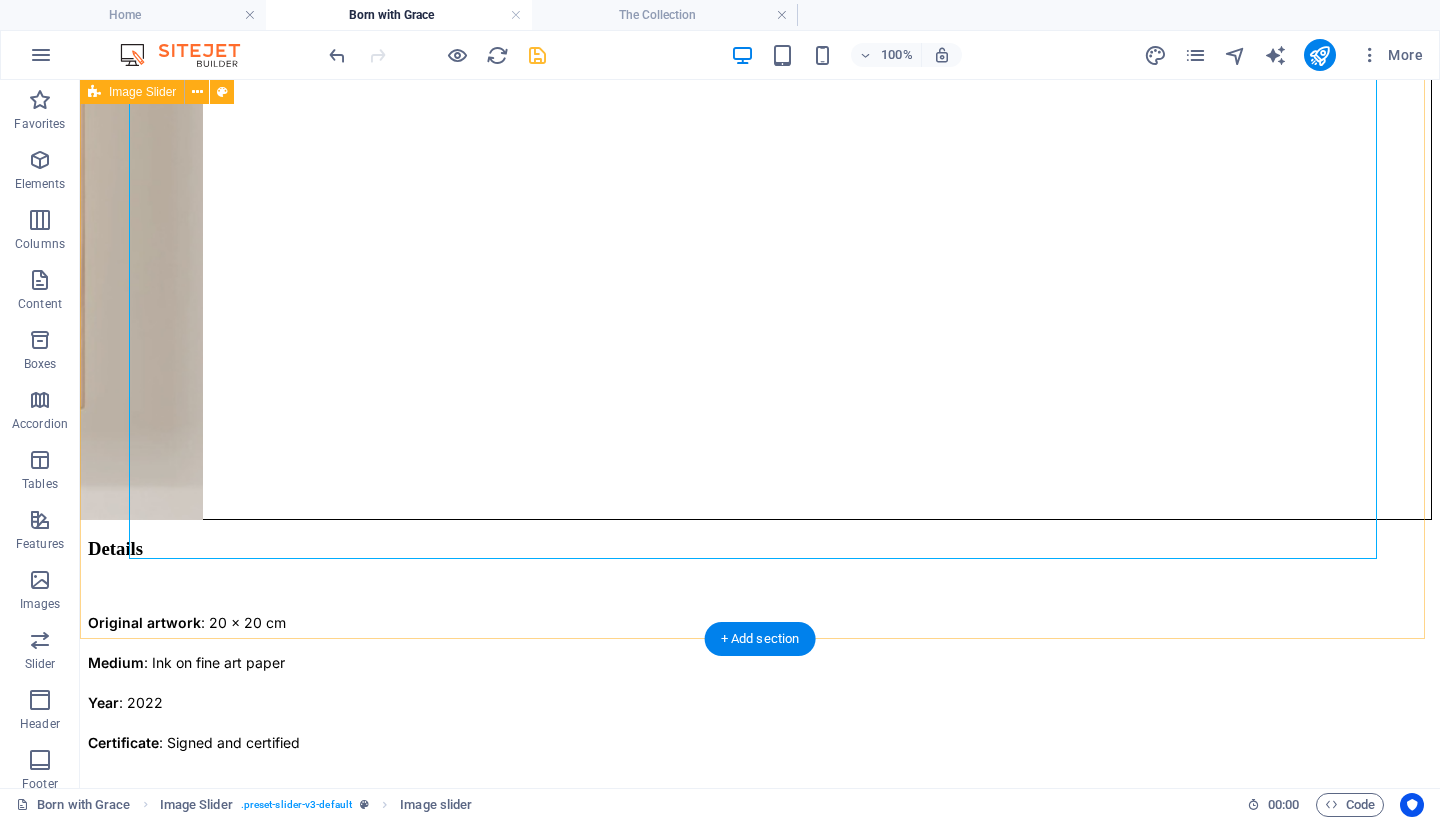 click on "1 2 3" at bounding box center (760, -170) 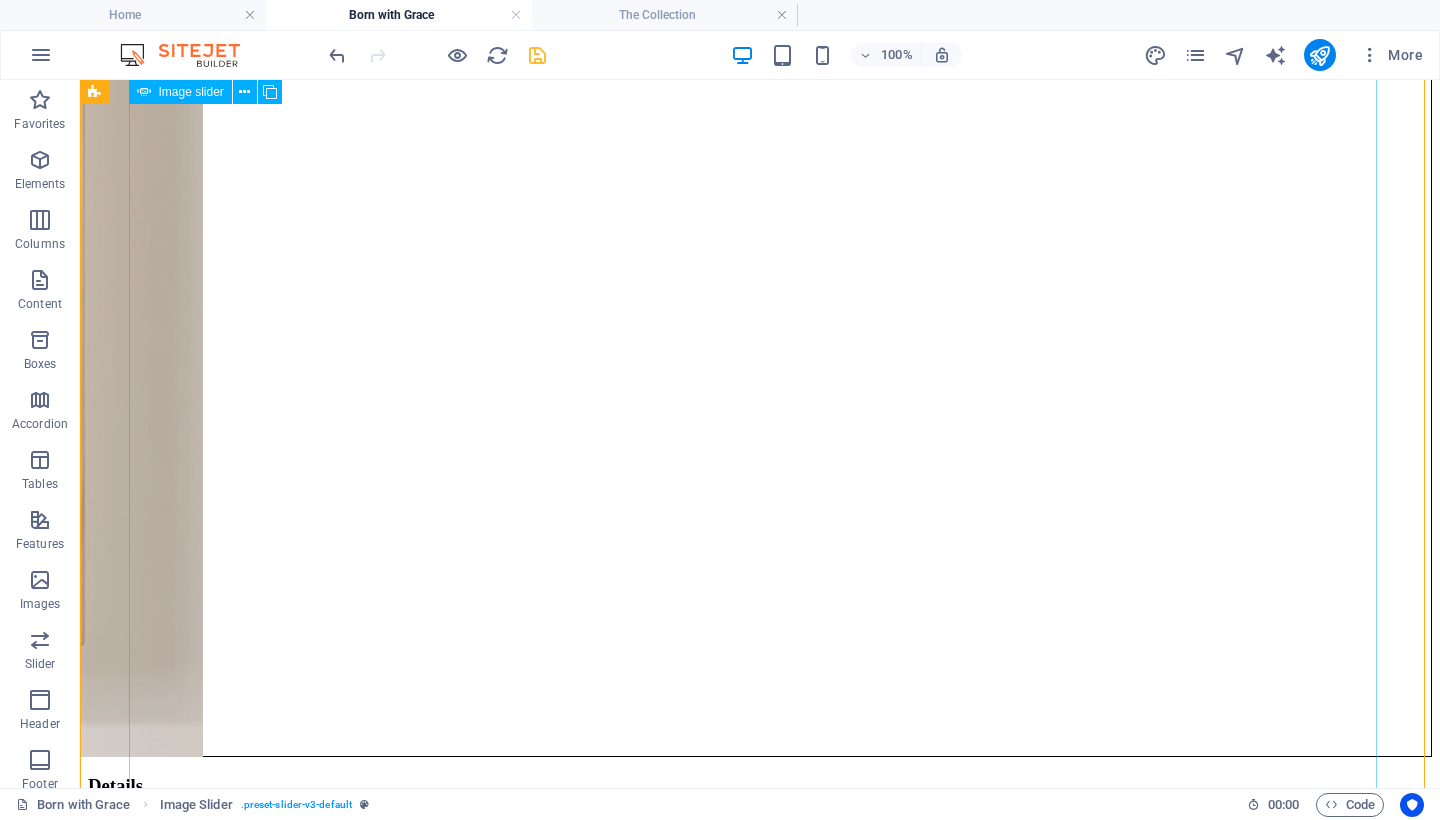 scroll, scrollTop: 1201, scrollLeft: 0, axis: vertical 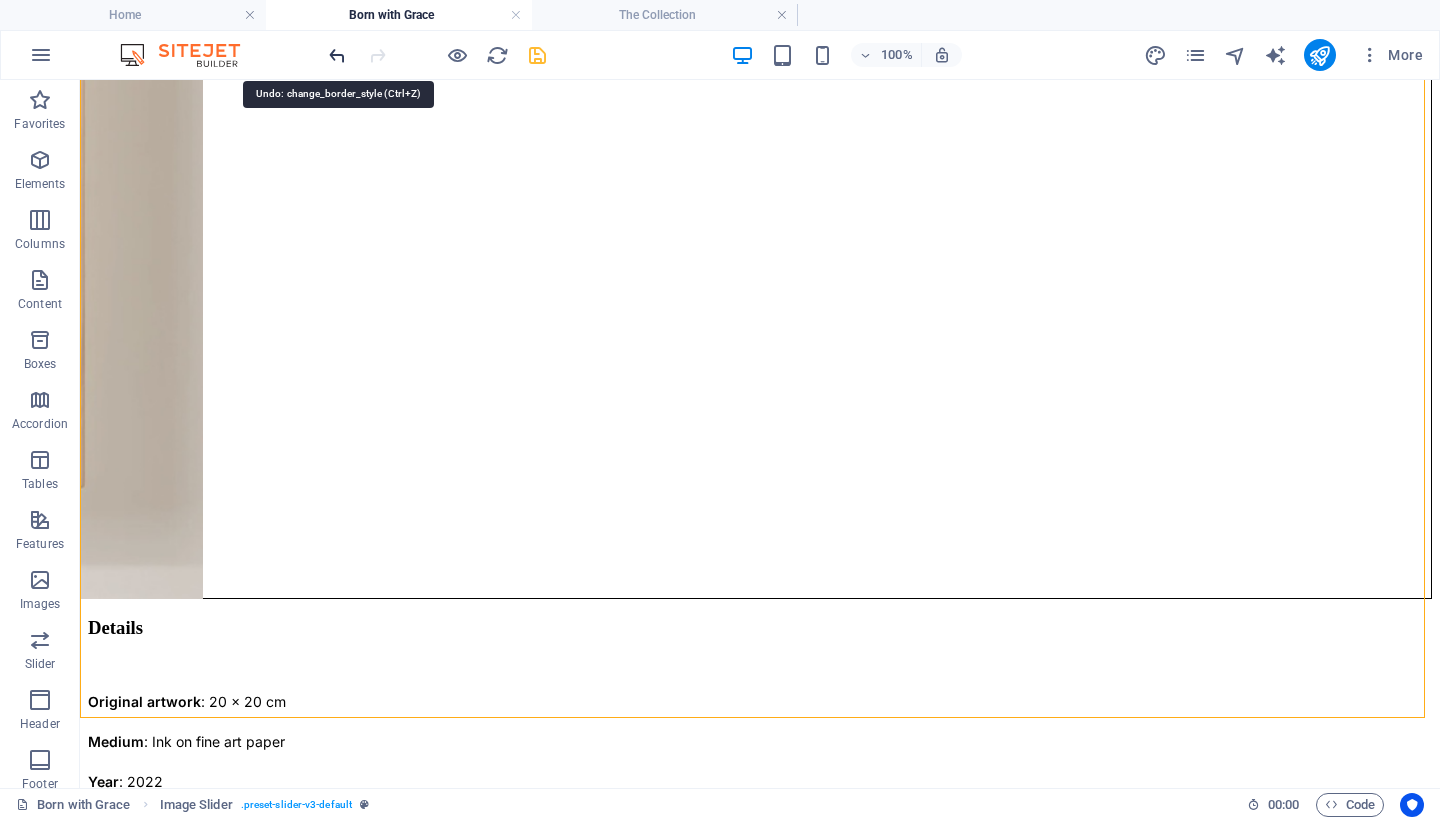 click at bounding box center [337, 55] 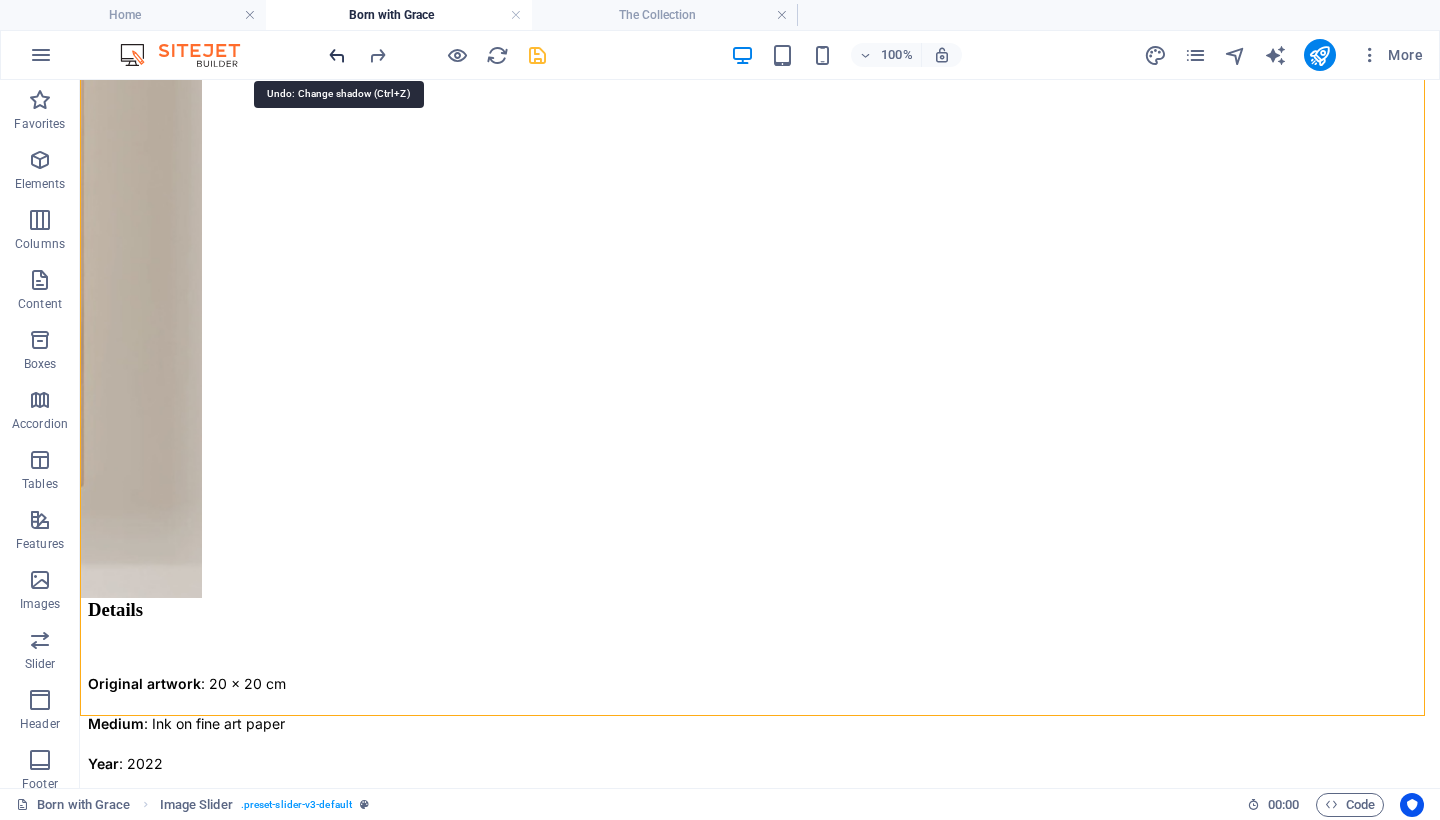 click at bounding box center (337, 55) 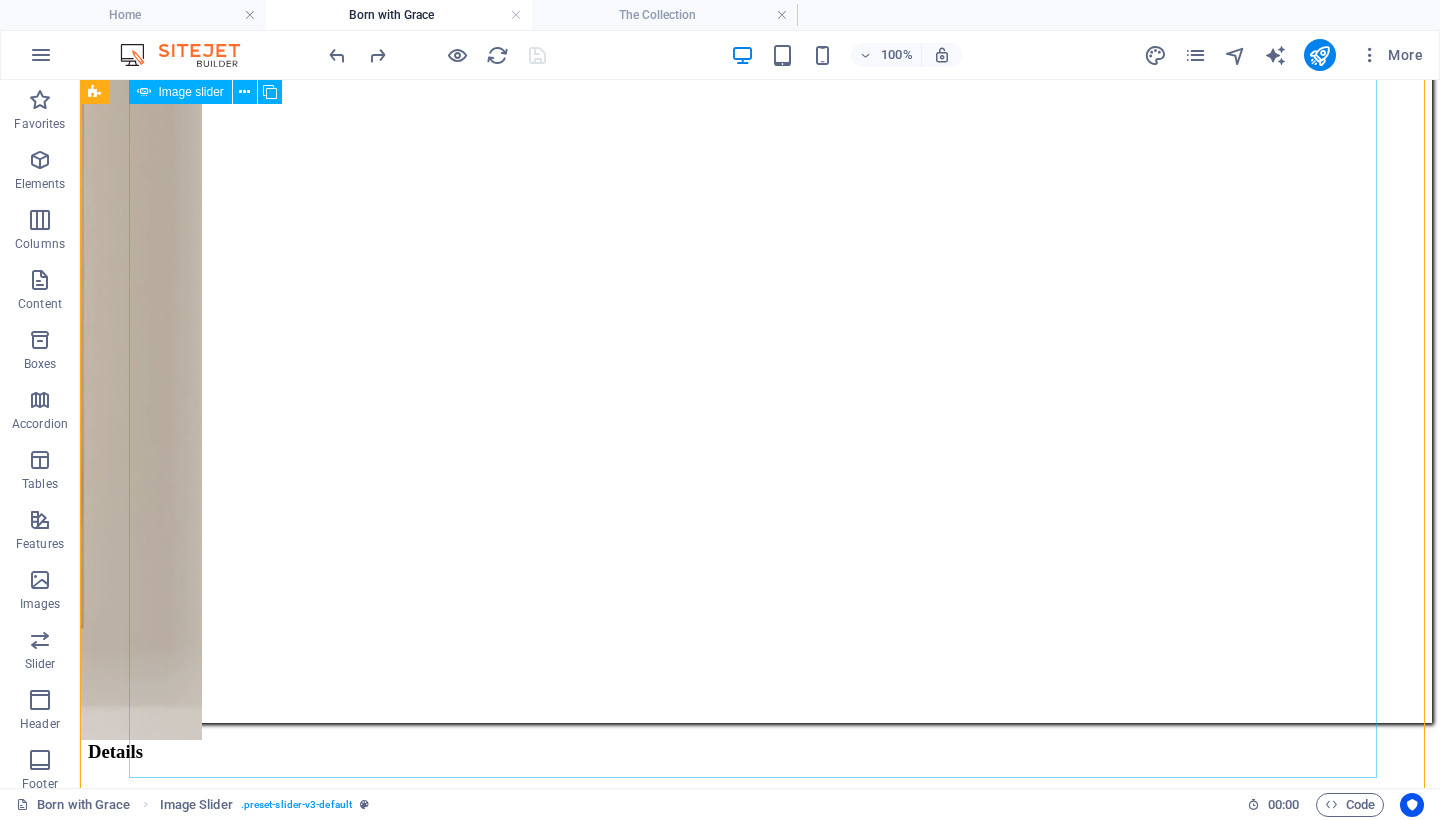 scroll, scrollTop: 1227, scrollLeft: 0, axis: vertical 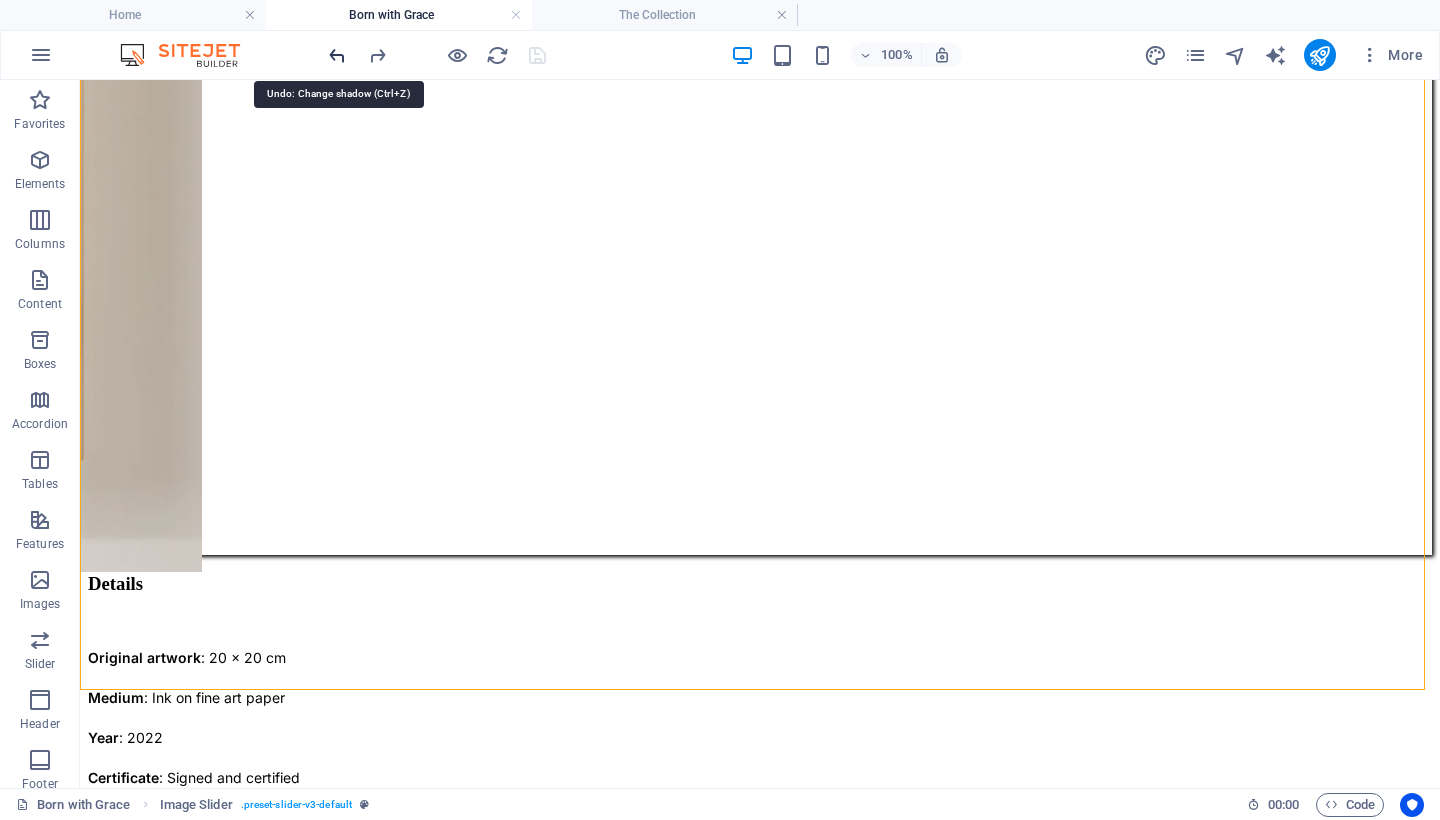 click at bounding box center [337, 55] 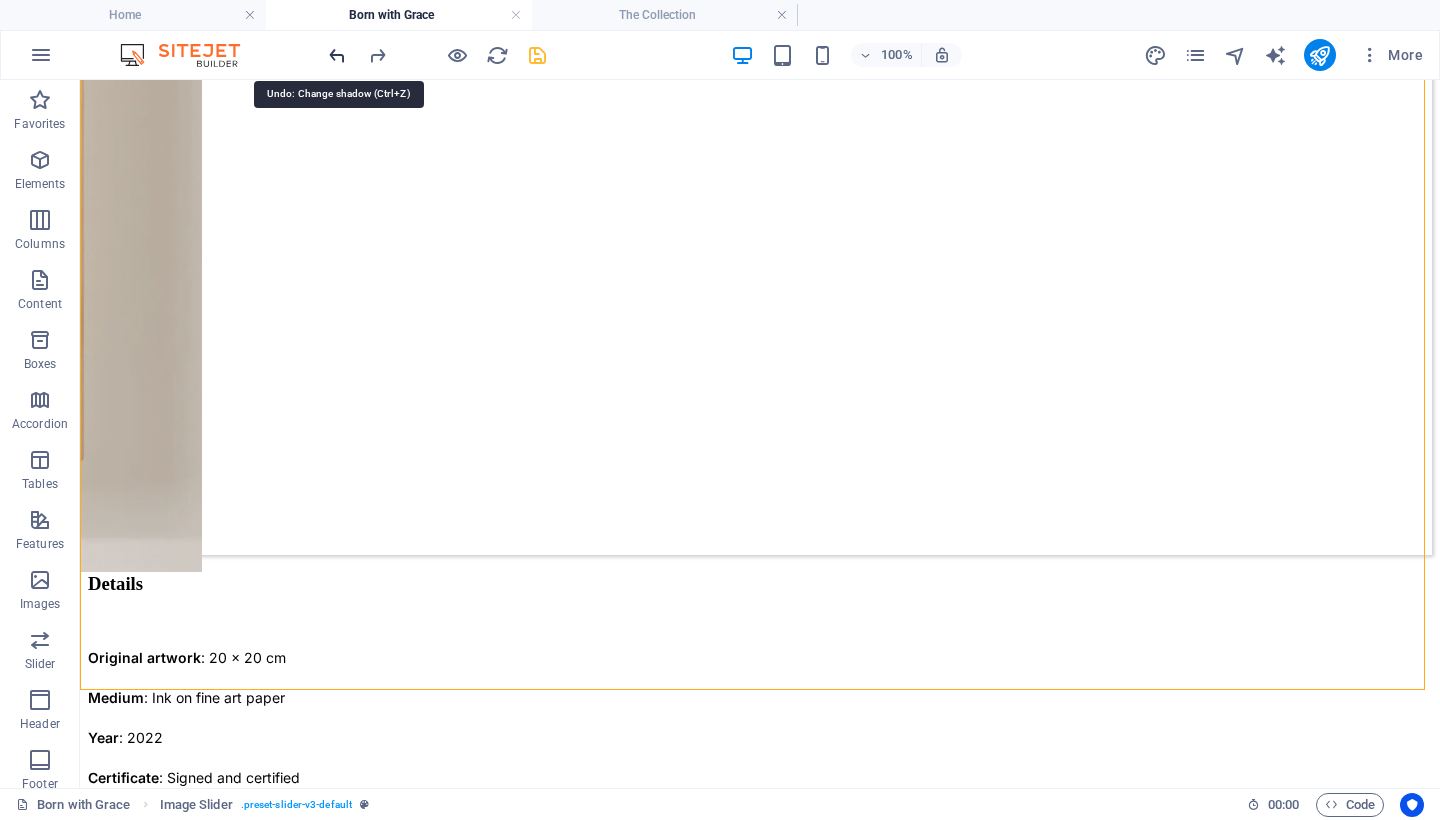 click at bounding box center (337, 55) 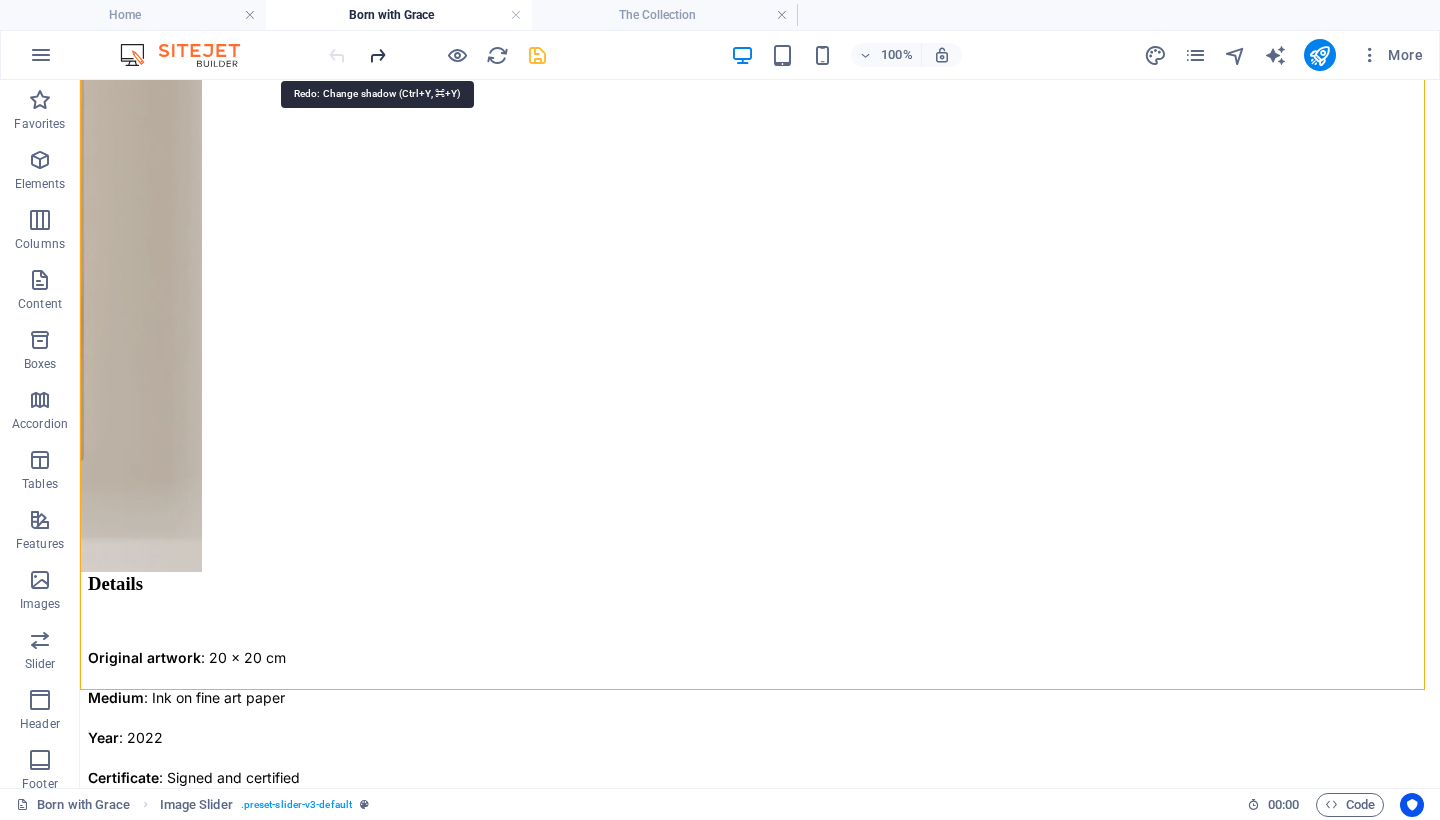 click at bounding box center [377, 55] 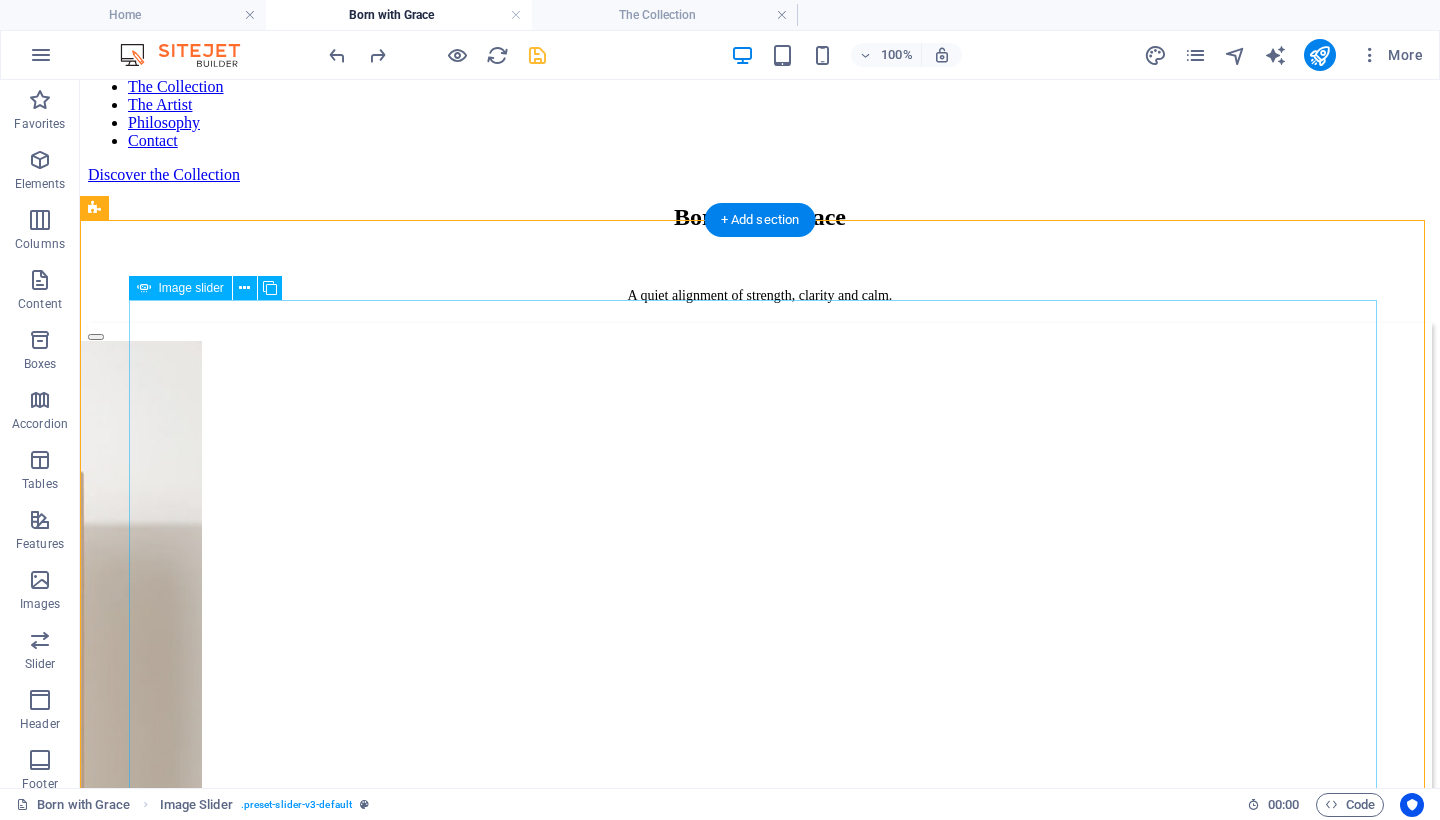 scroll, scrollTop: 742, scrollLeft: 0, axis: vertical 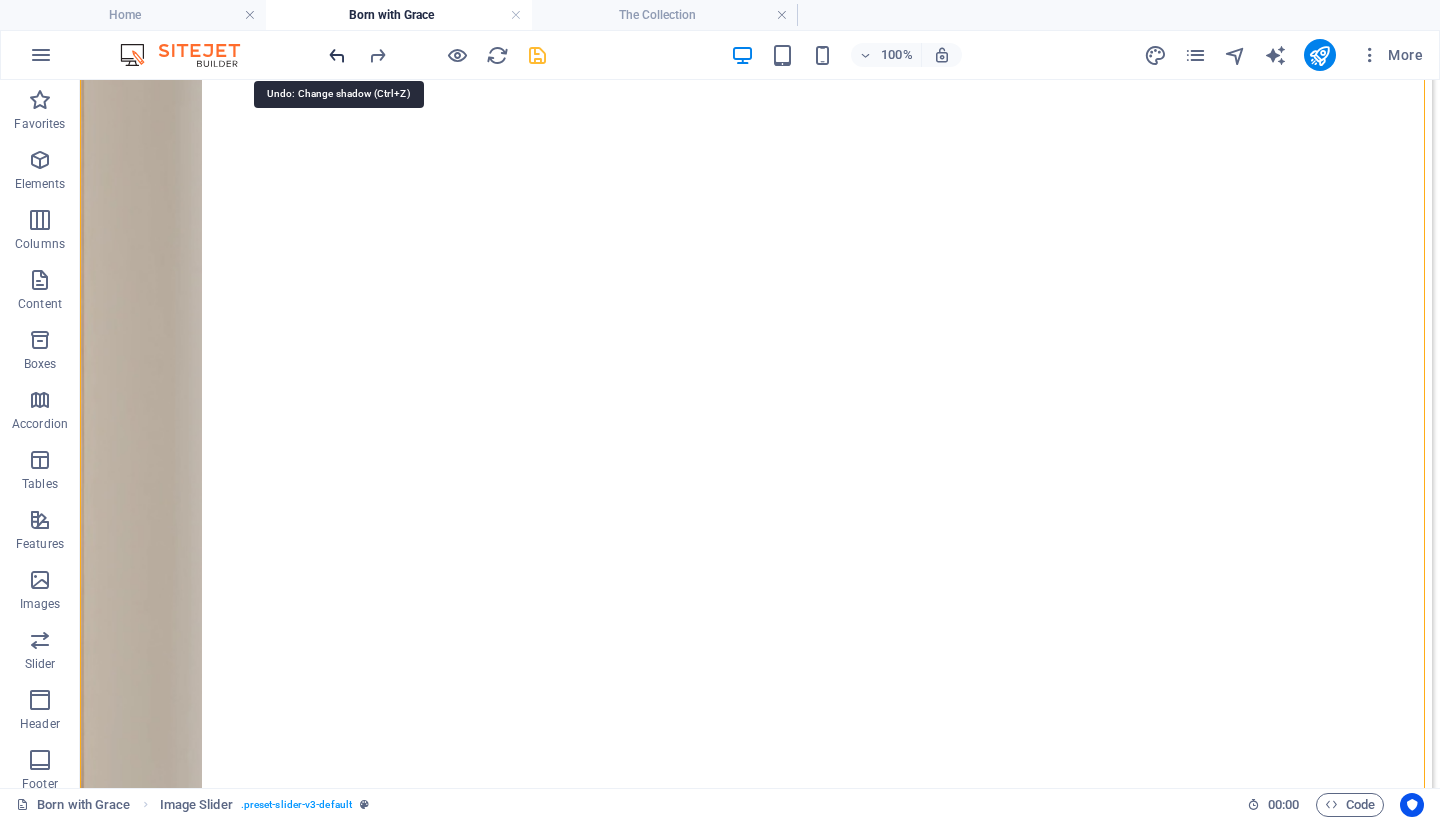 click at bounding box center [337, 55] 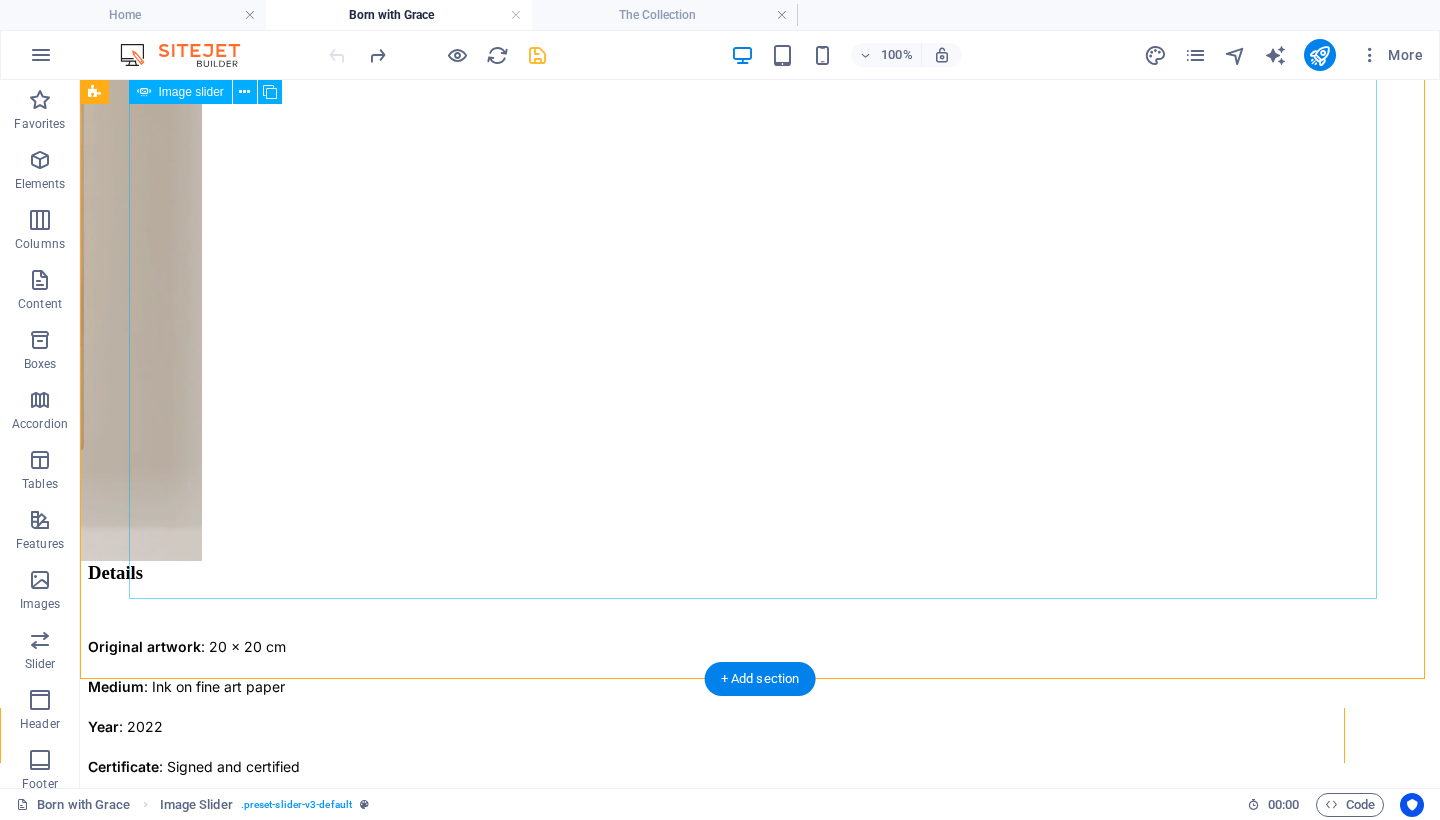 scroll, scrollTop: 1392, scrollLeft: 0, axis: vertical 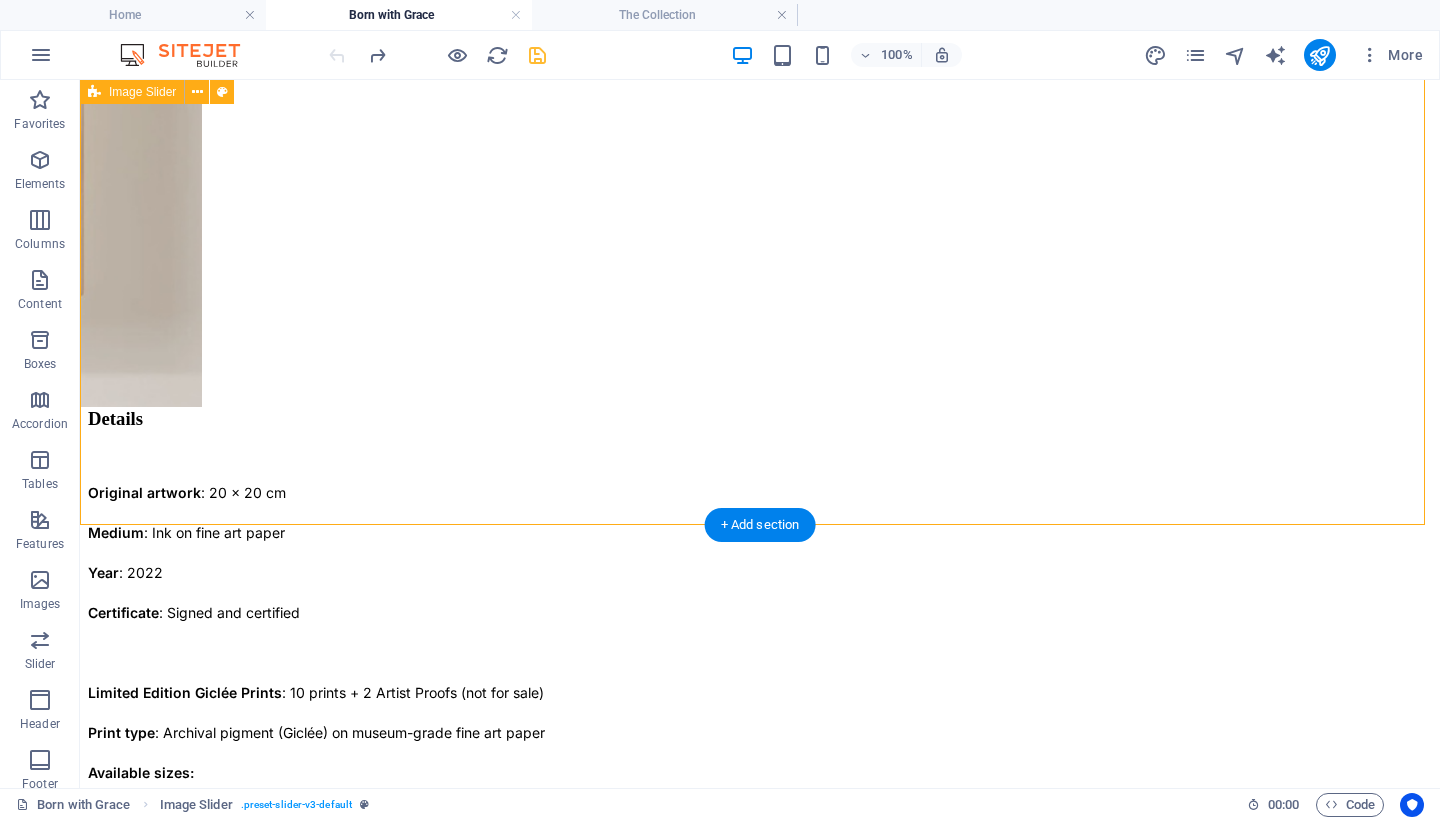click on "1 2 3" at bounding box center (760, -291) 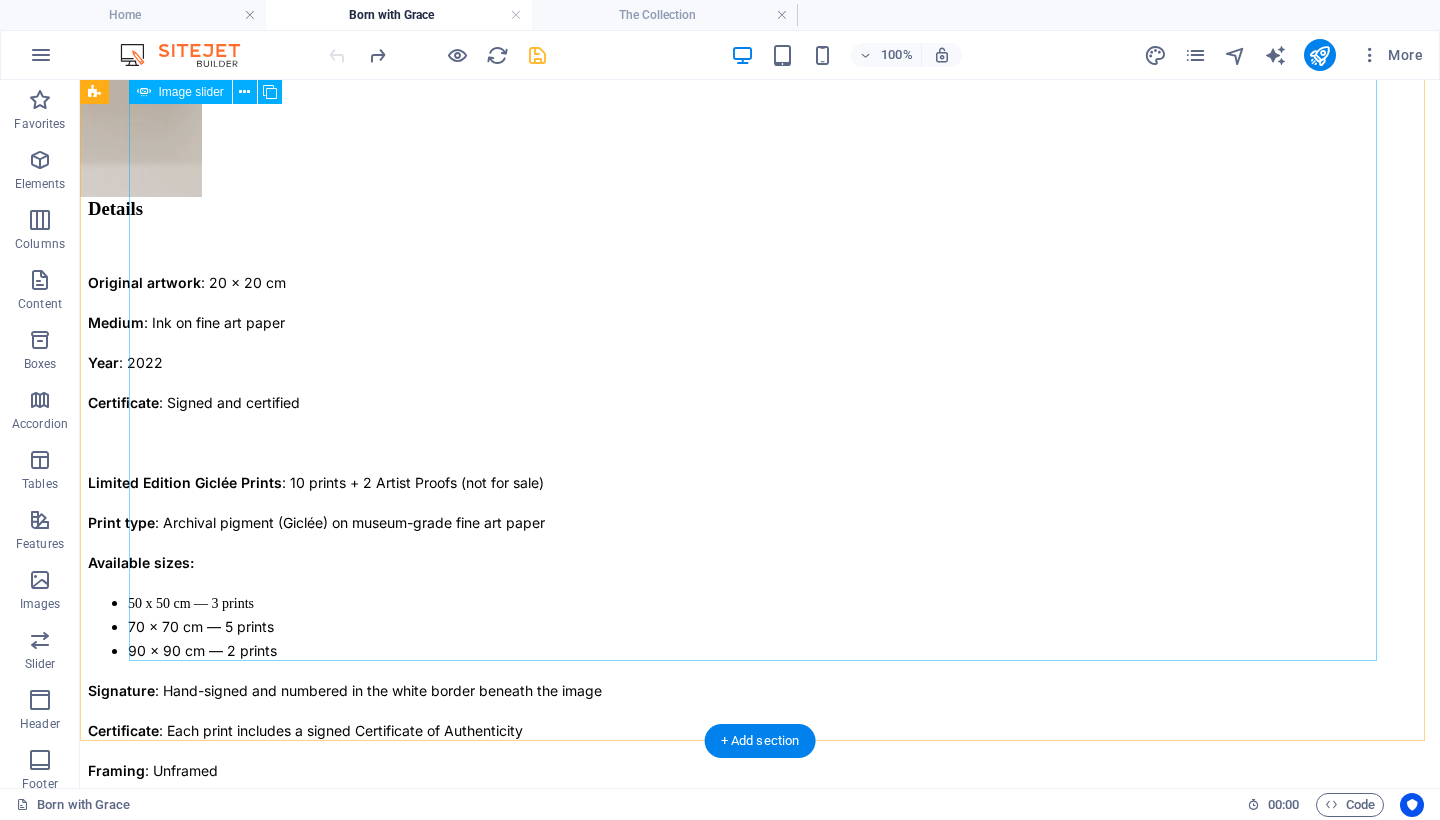 scroll, scrollTop: 1176, scrollLeft: 0, axis: vertical 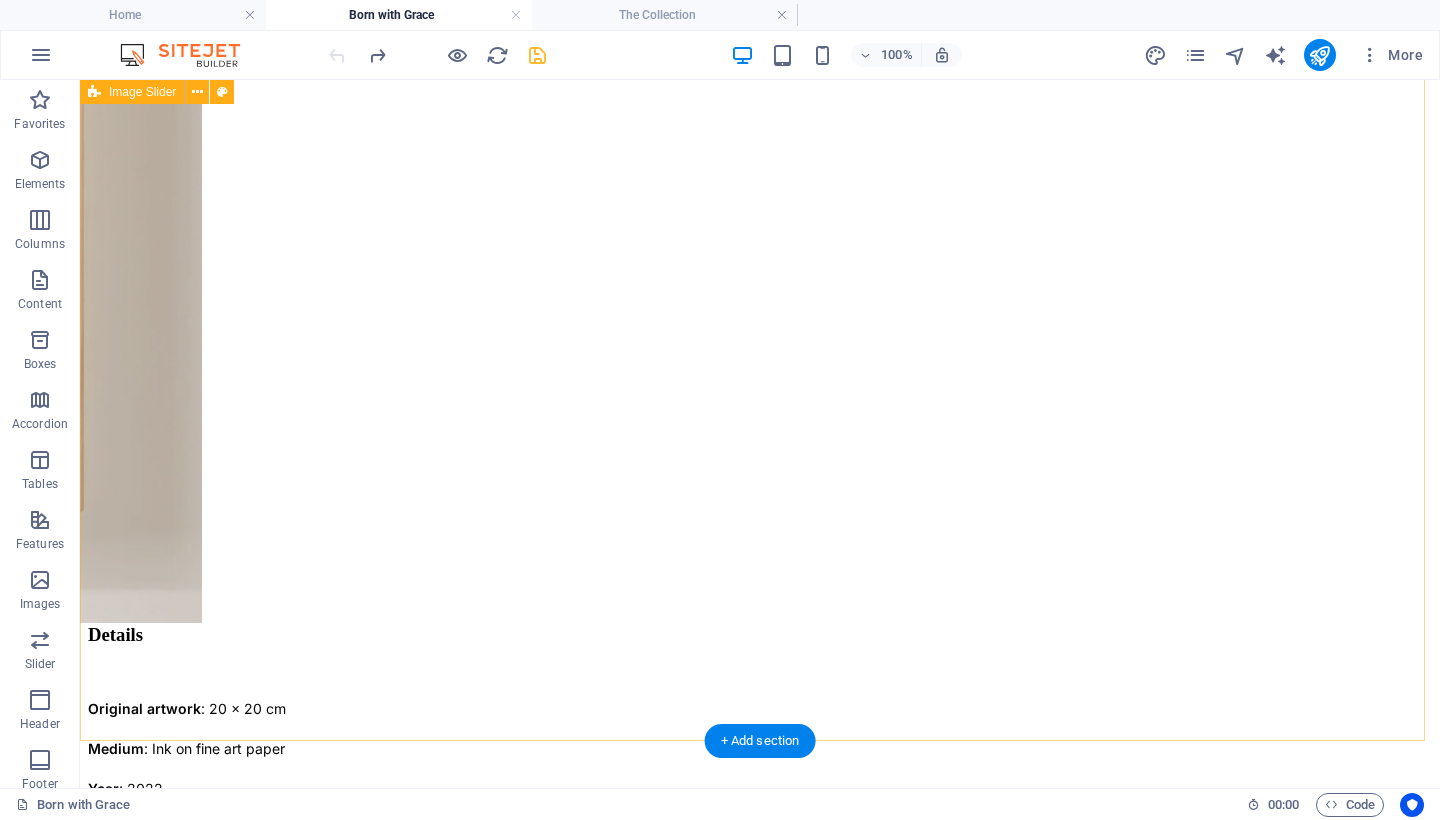 click on "1 2 3" at bounding box center [760, -75] 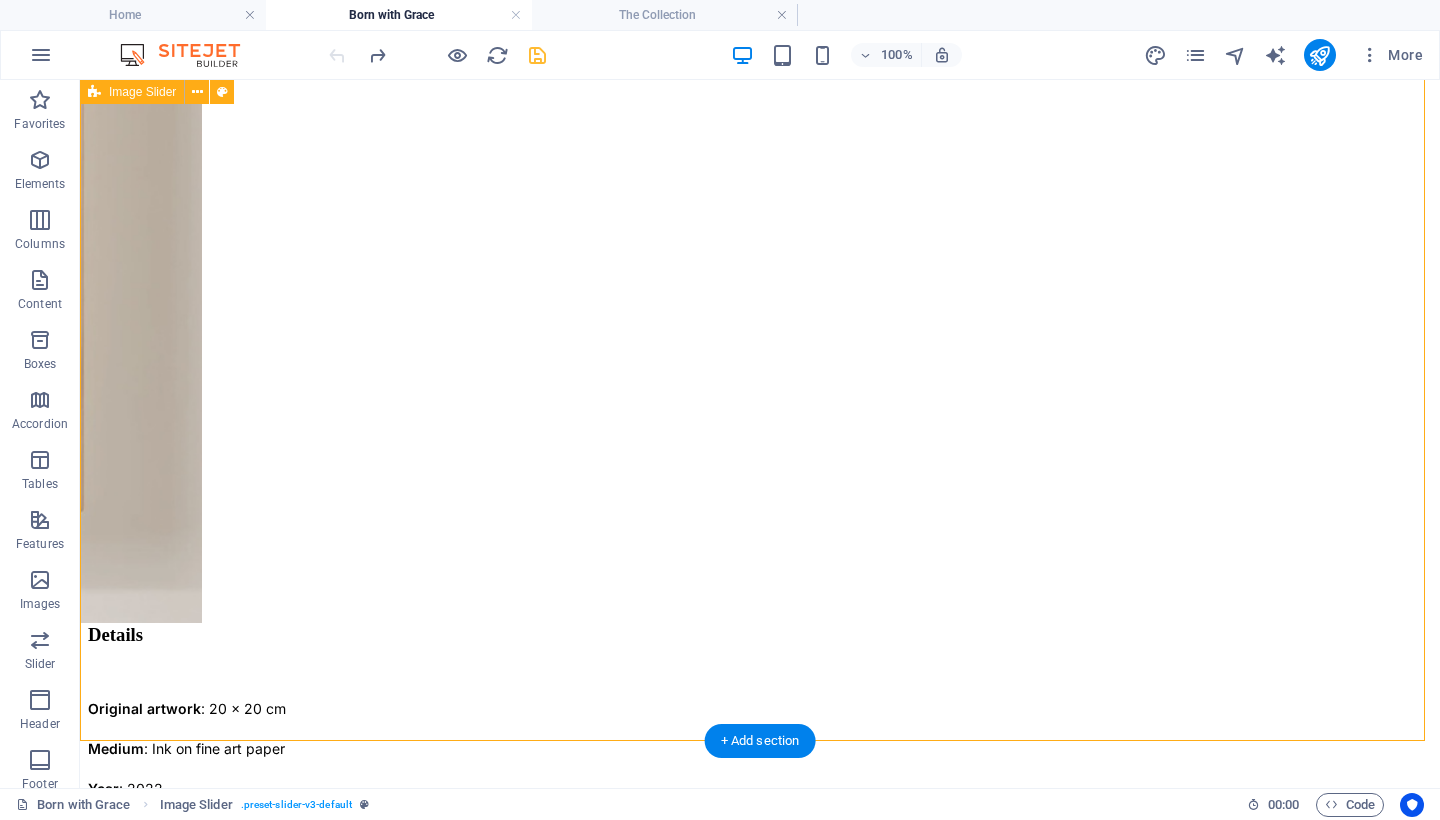 click on "1 2 3" at bounding box center (760, -75) 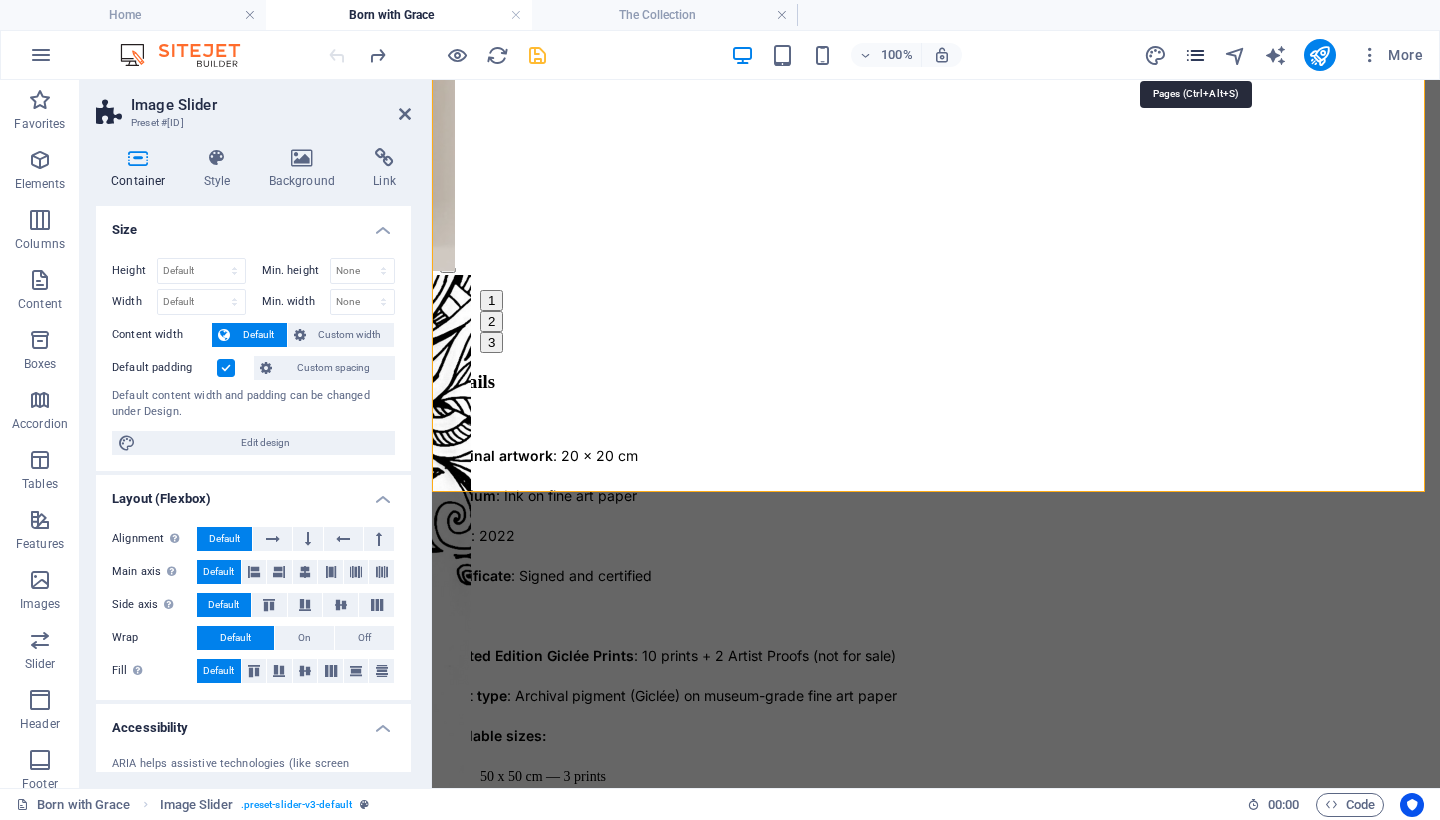 click at bounding box center (1195, 55) 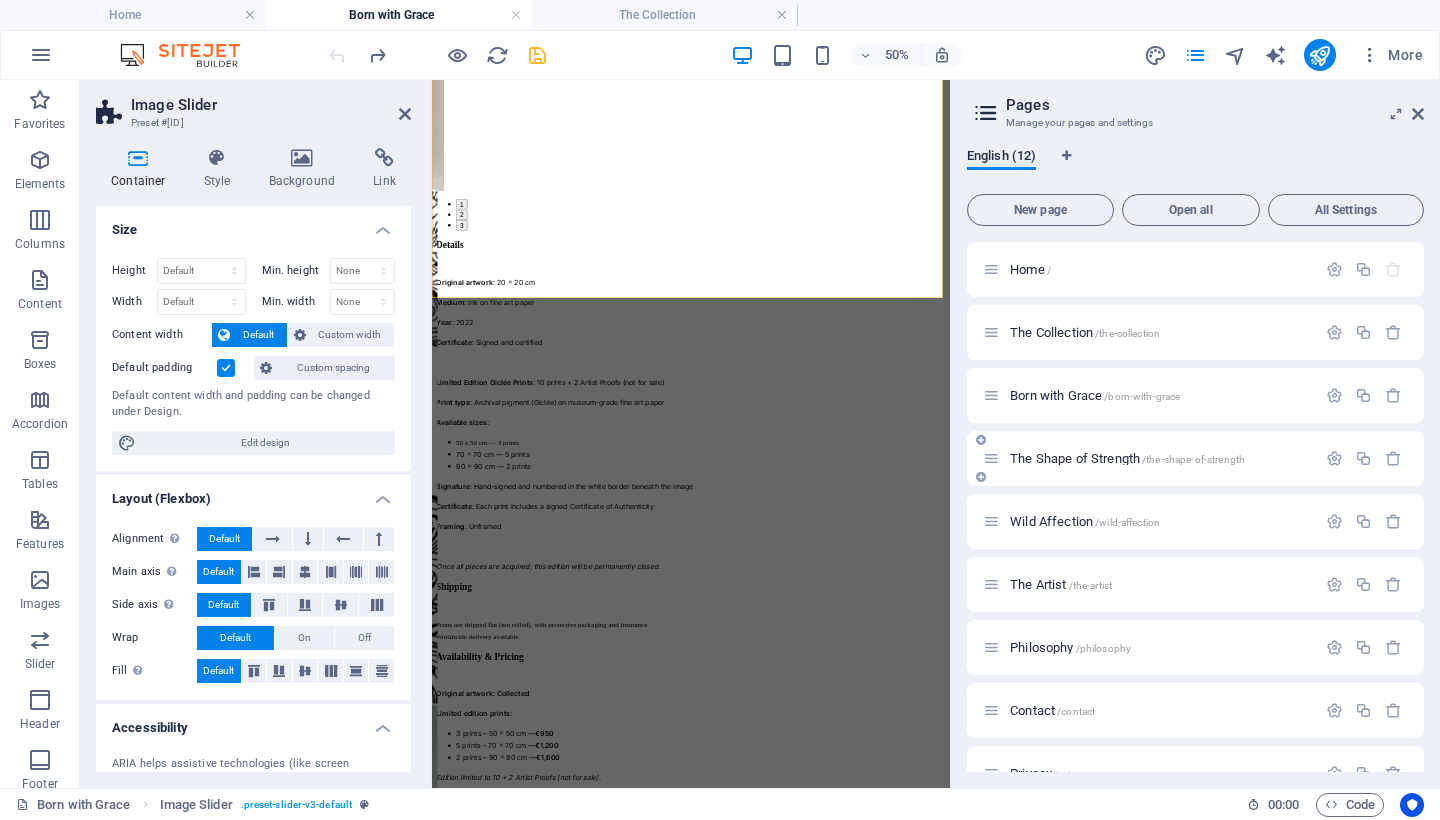 click on "The Shape of Strength /the-shape-of-strength" at bounding box center [1127, 458] 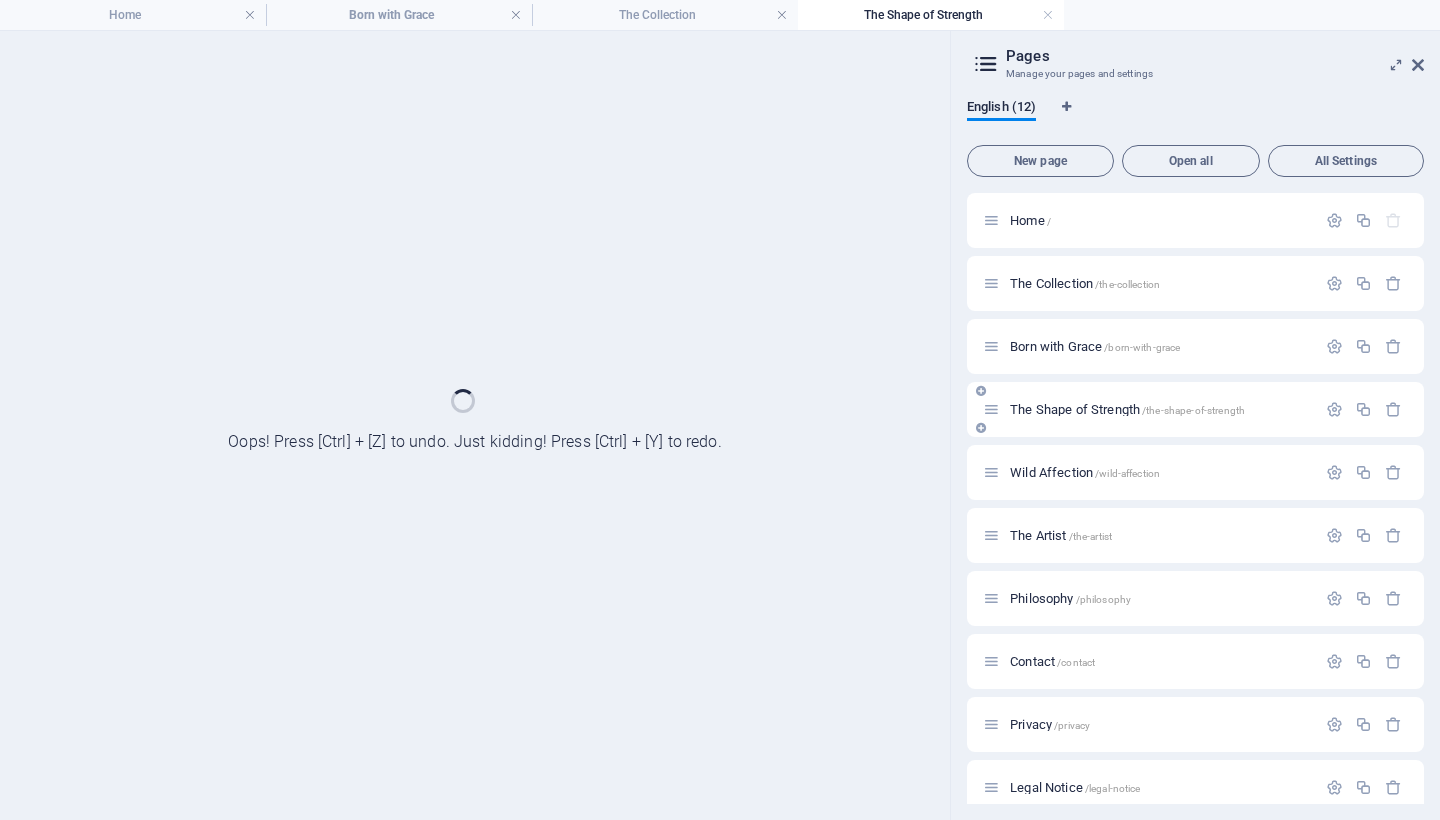 click on "Wild Affection /wild-affection" at bounding box center (1195, 472) 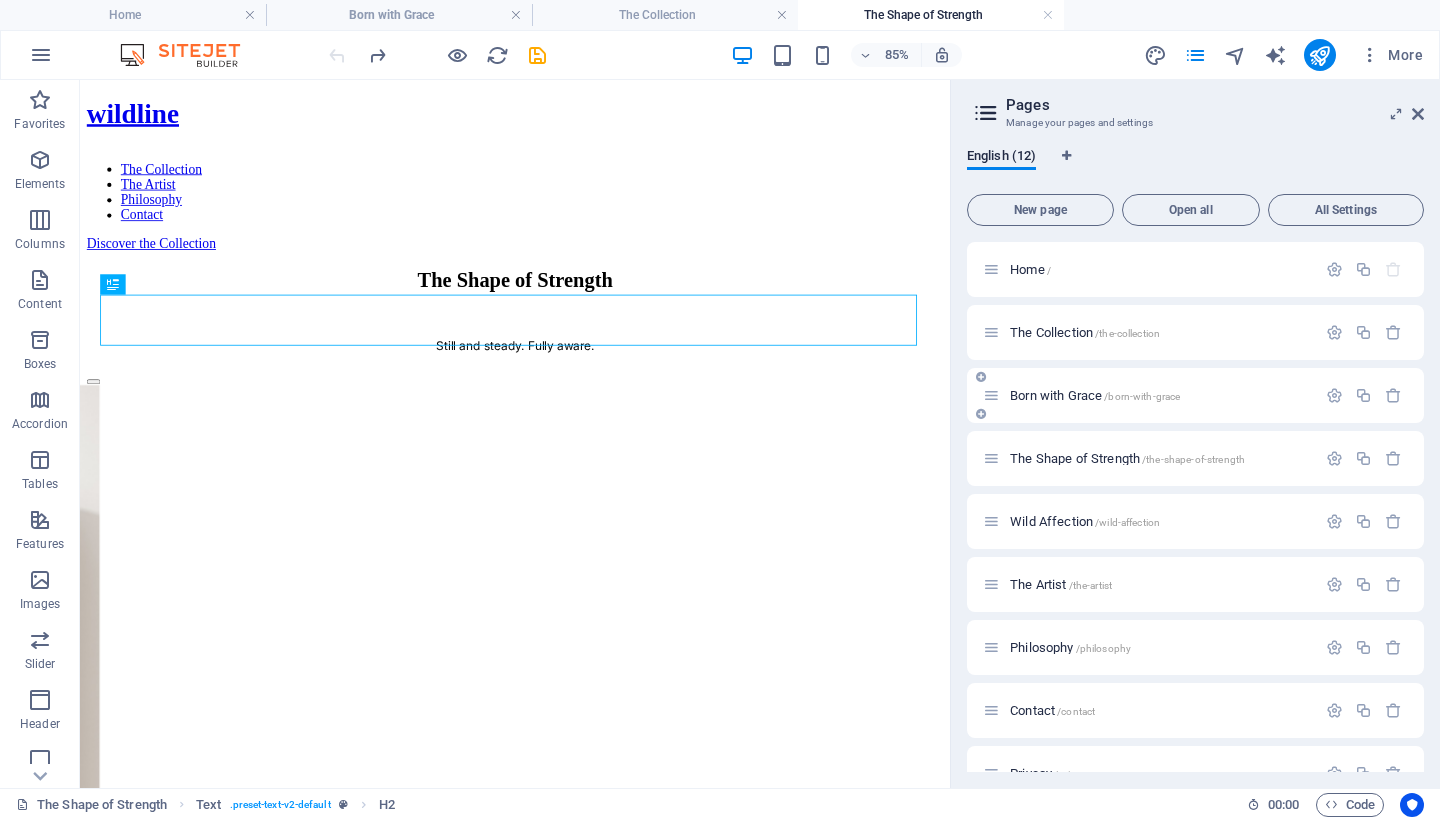 scroll, scrollTop: 0, scrollLeft: 0, axis: both 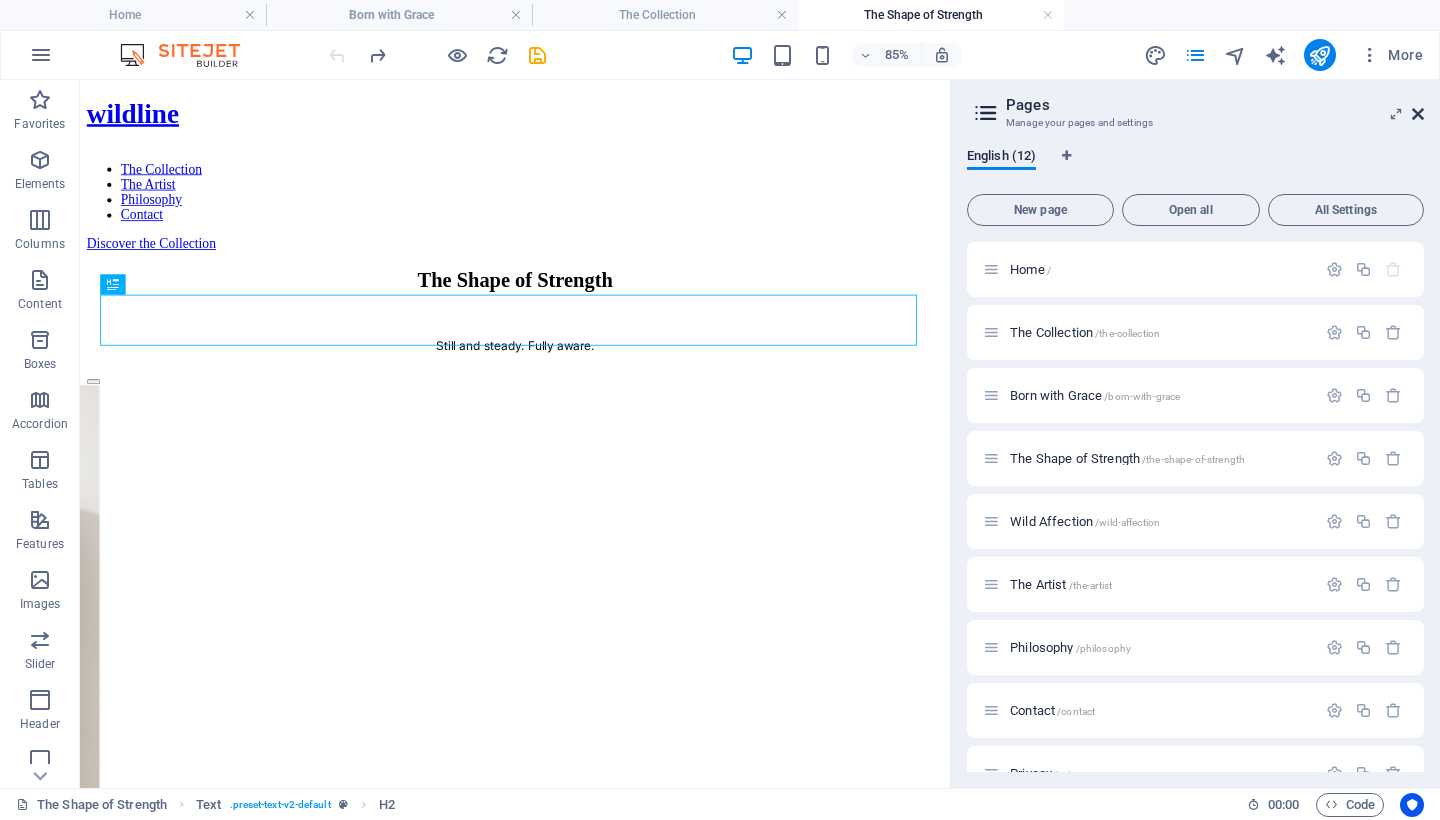 click at bounding box center (1418, 114) 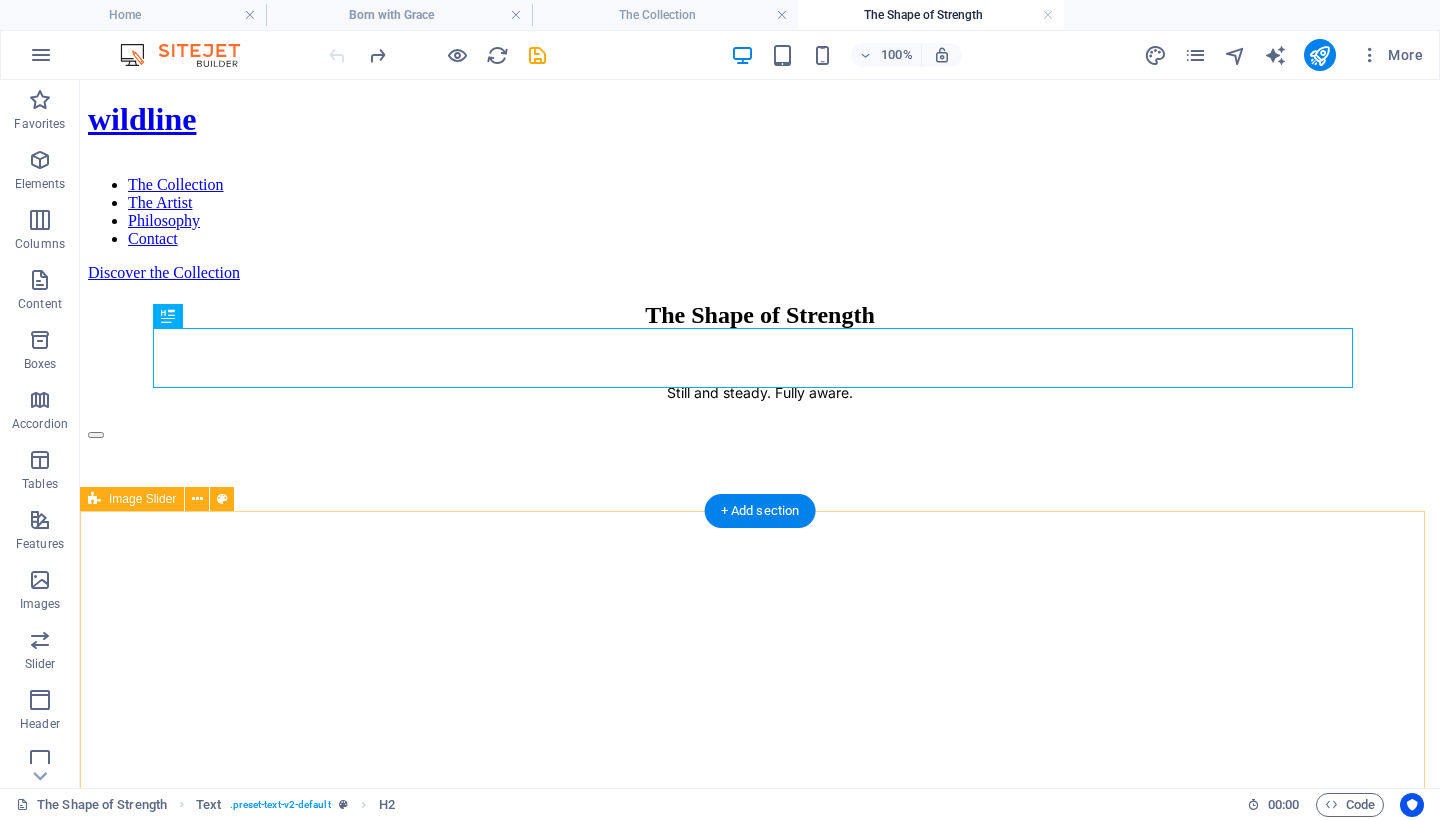 click on "1 2 3" at bounding box center (760, 1102) 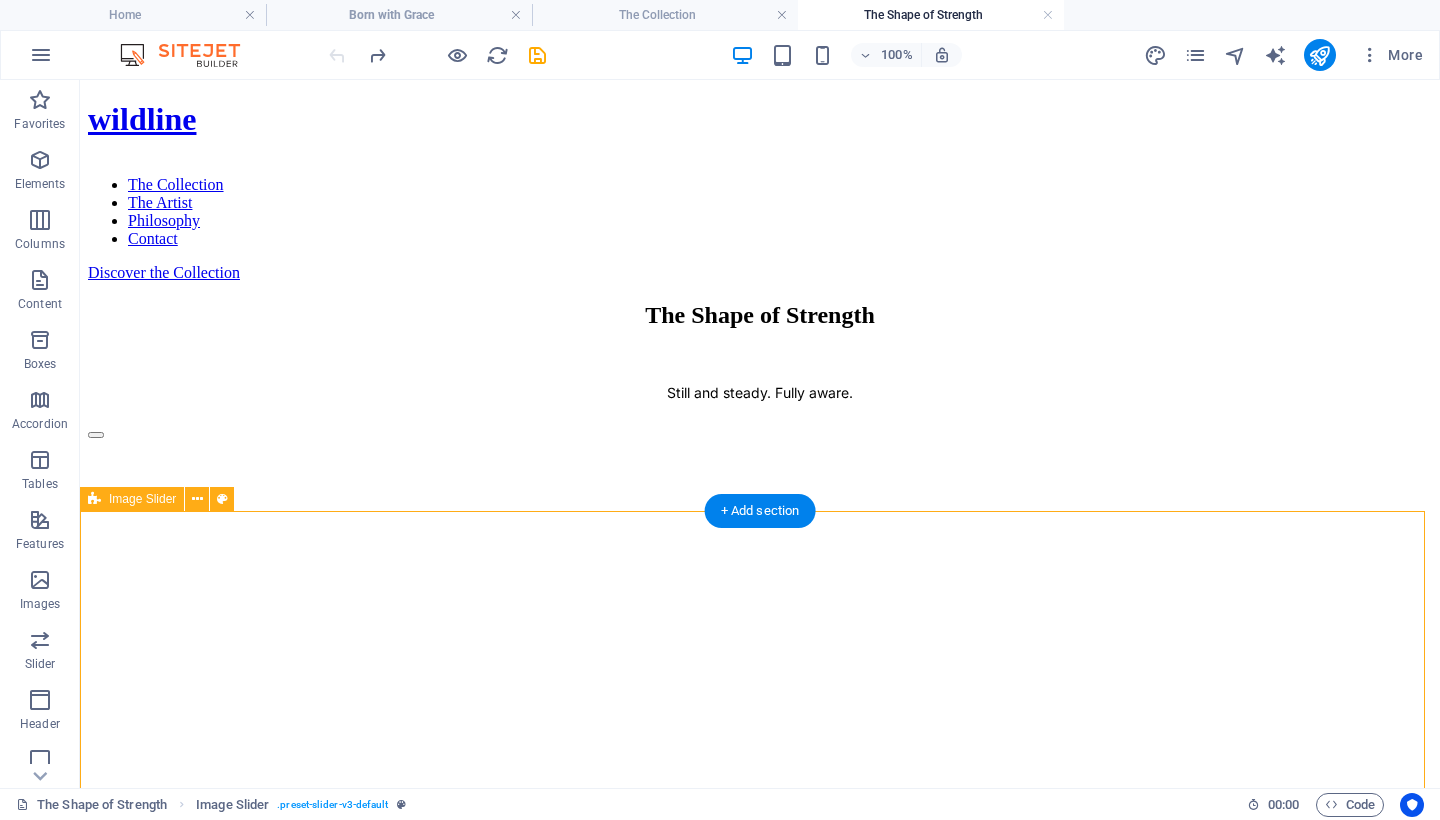 click on "1 2 3" at bounding box center [760, 1102] 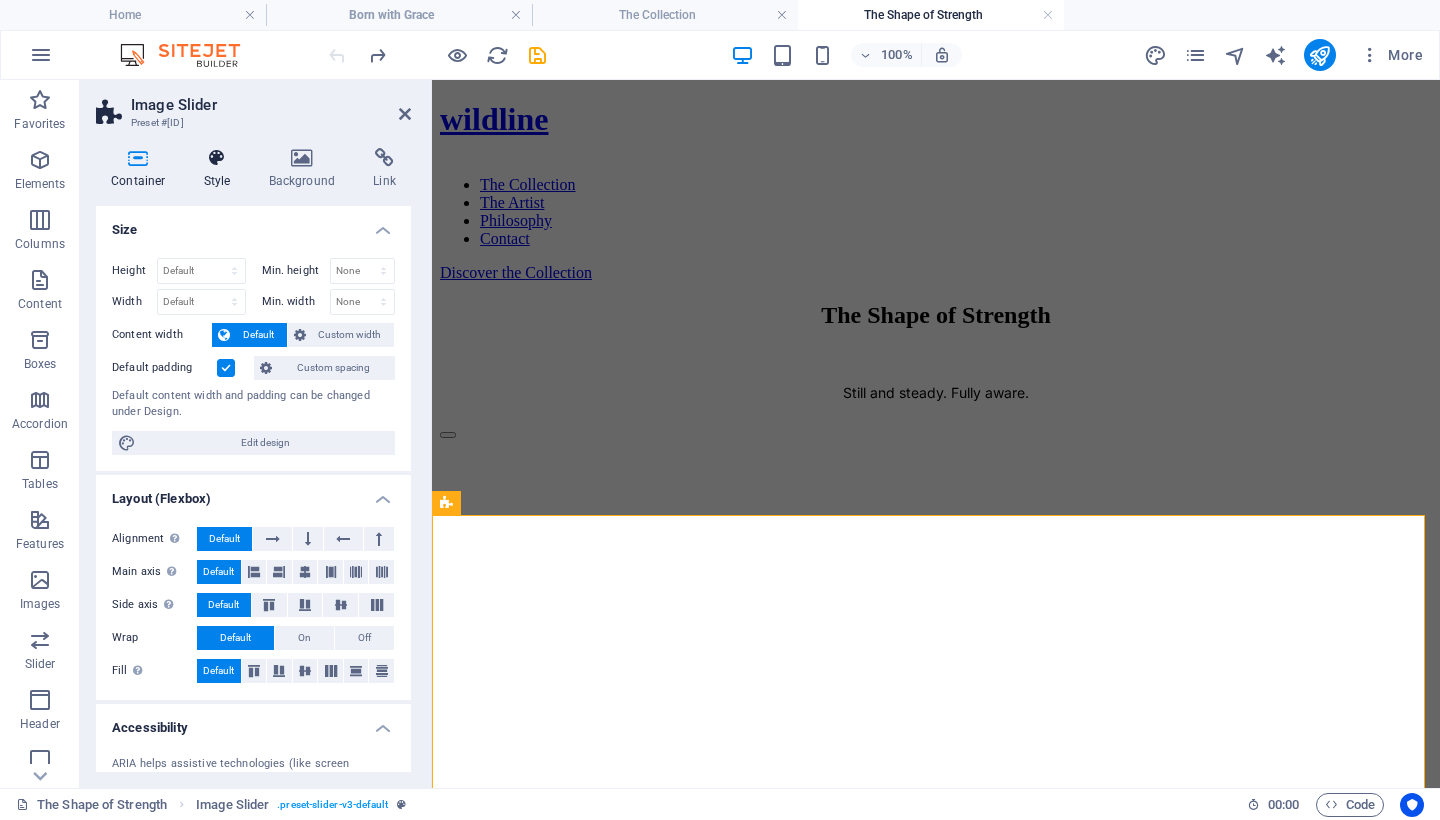 click on "Style" at bounding box center (221, 169) 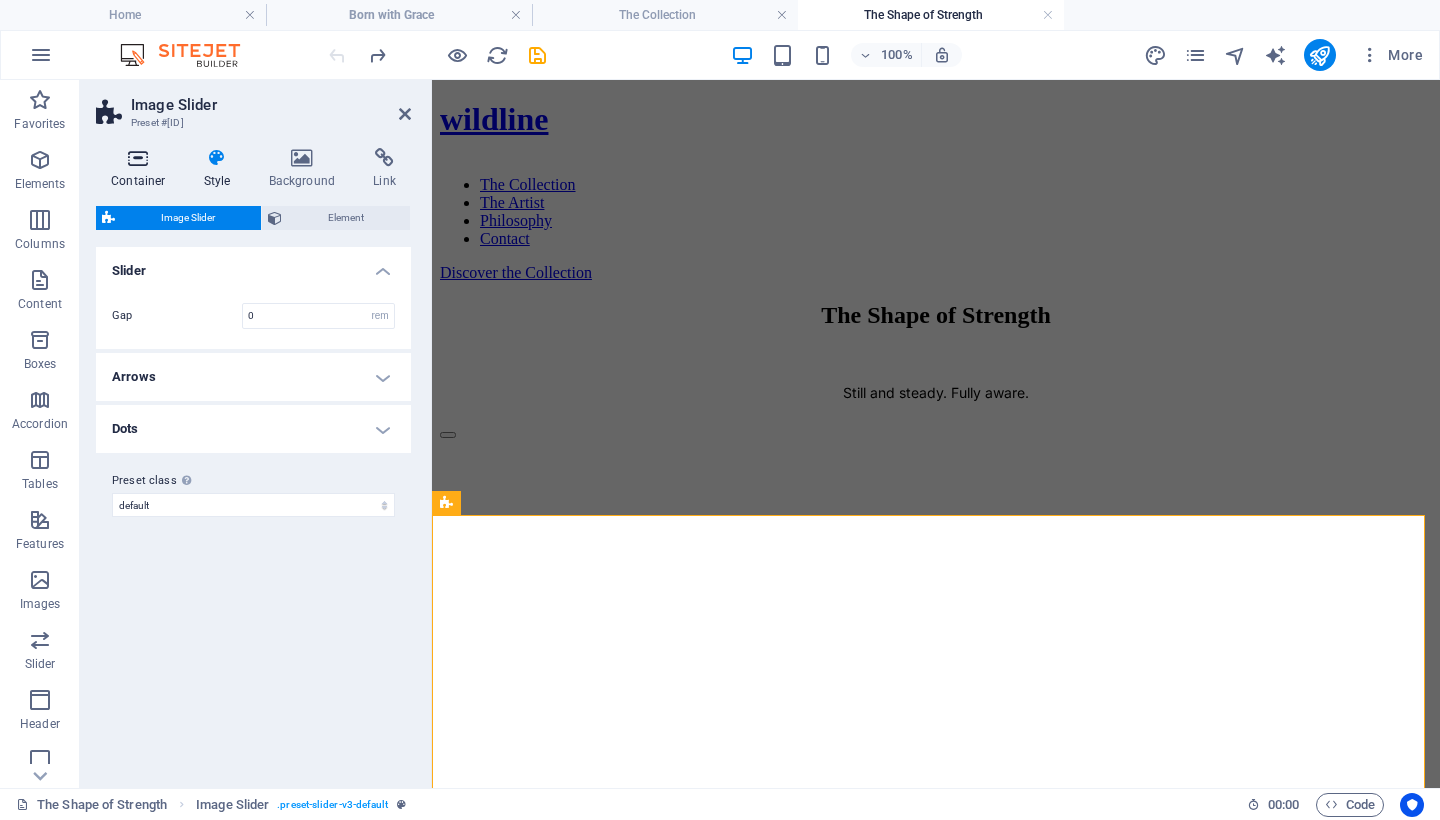 click at bounding box center (138, 158) 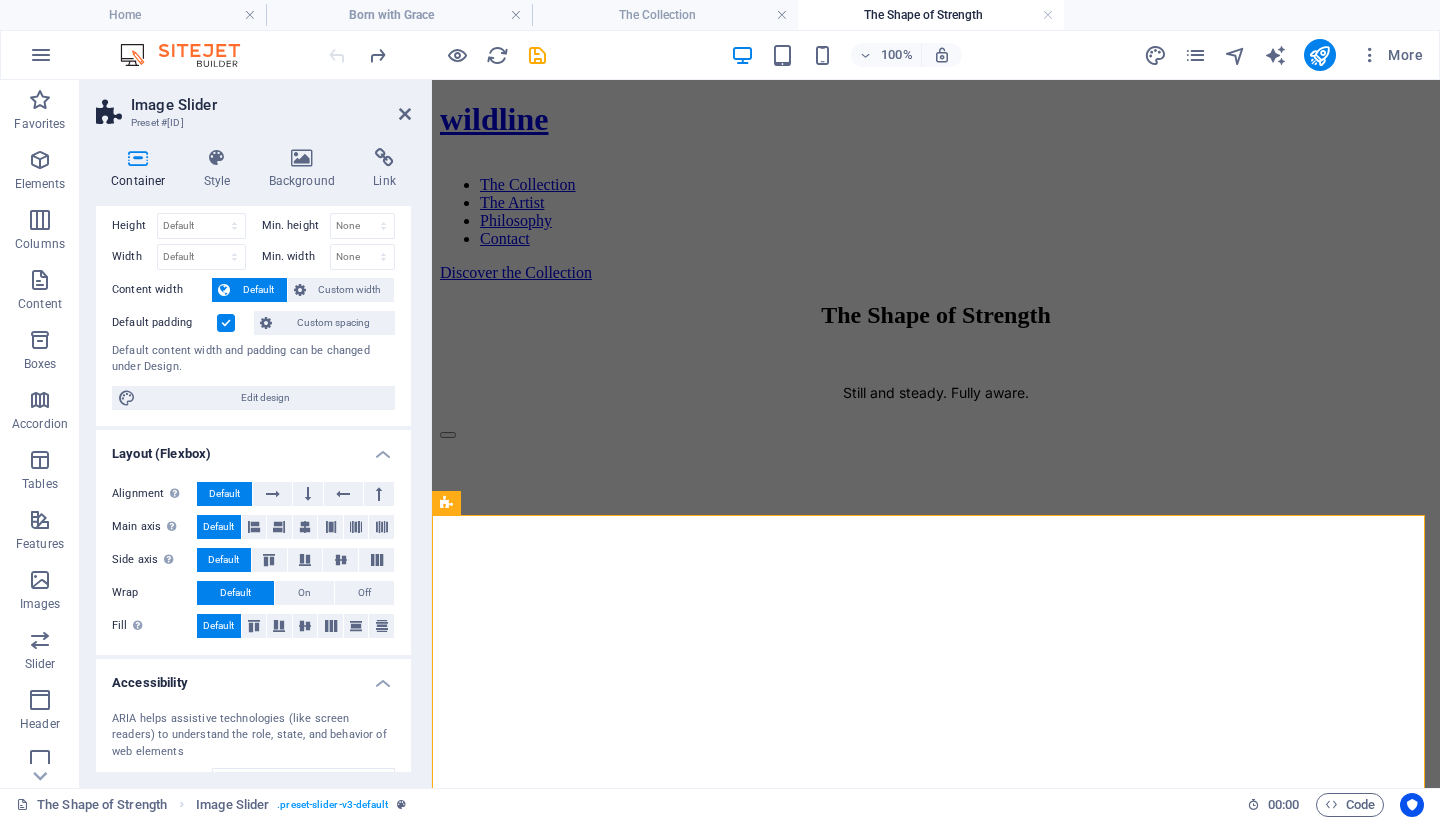 scroll, scrollTop: 0, scrollLeft: 0, axis: both 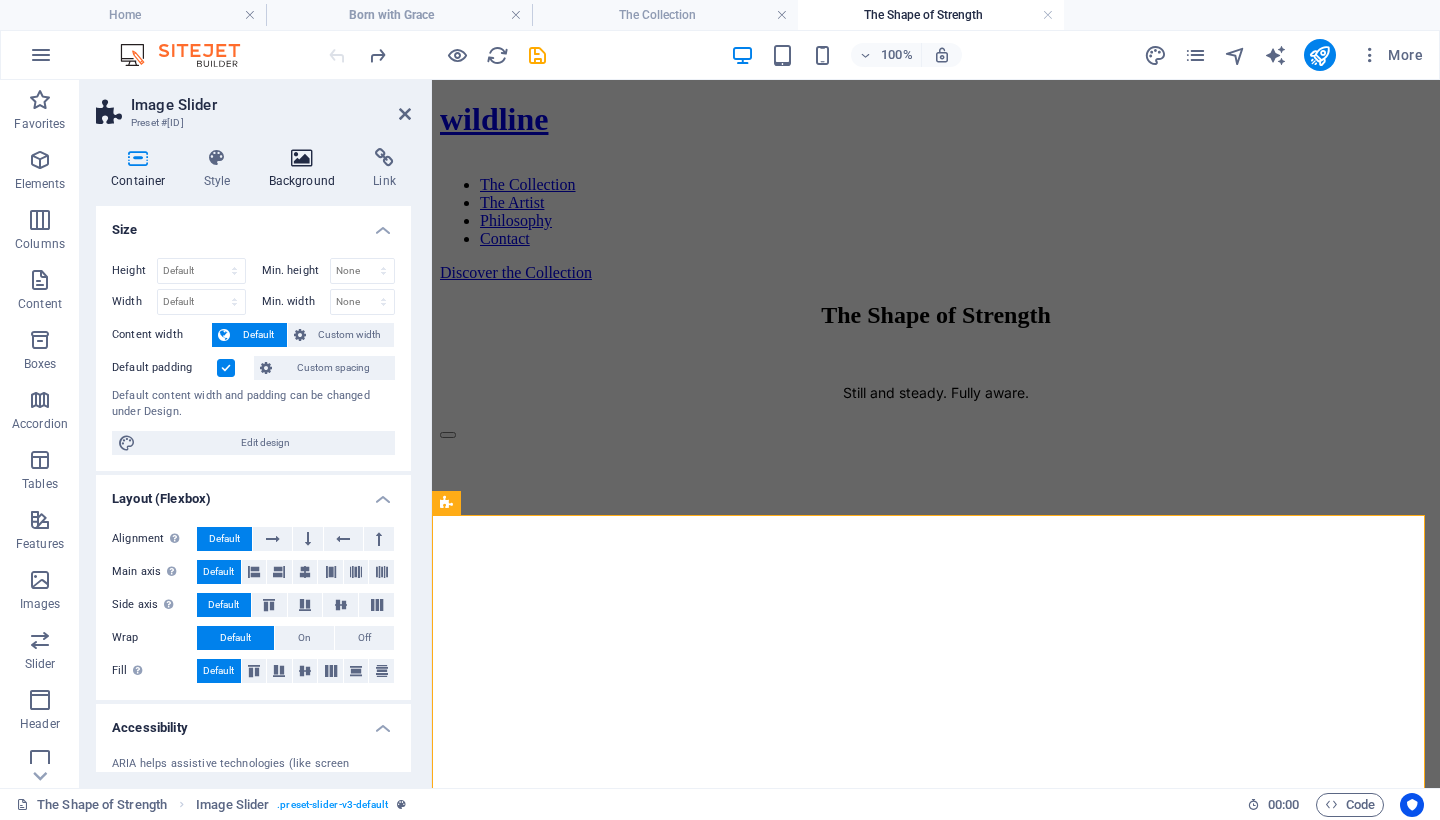 click on "Background" at bounding box center (306, 169) 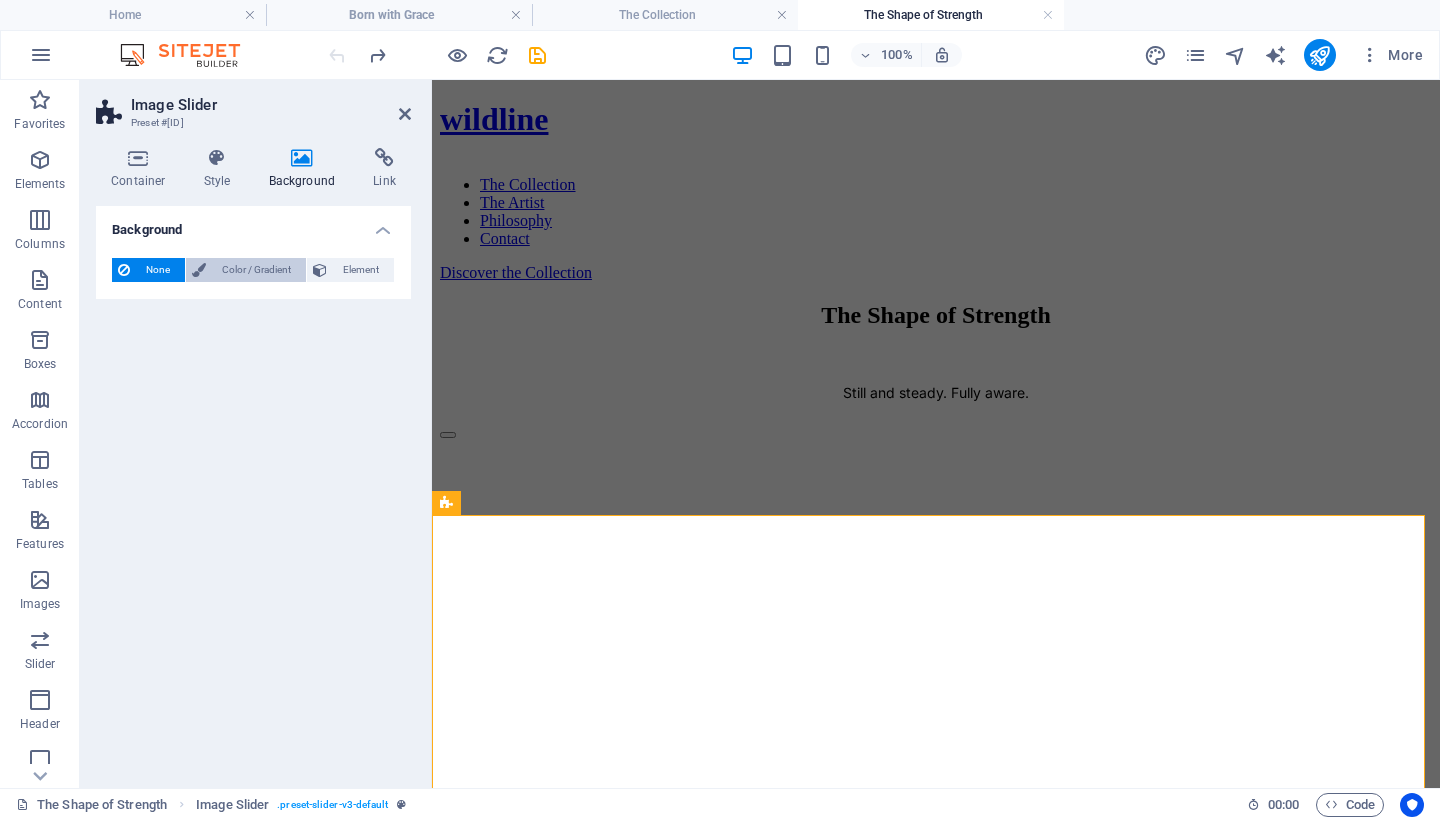 click on "Color / Gradient" at bounding box center [256, 270] 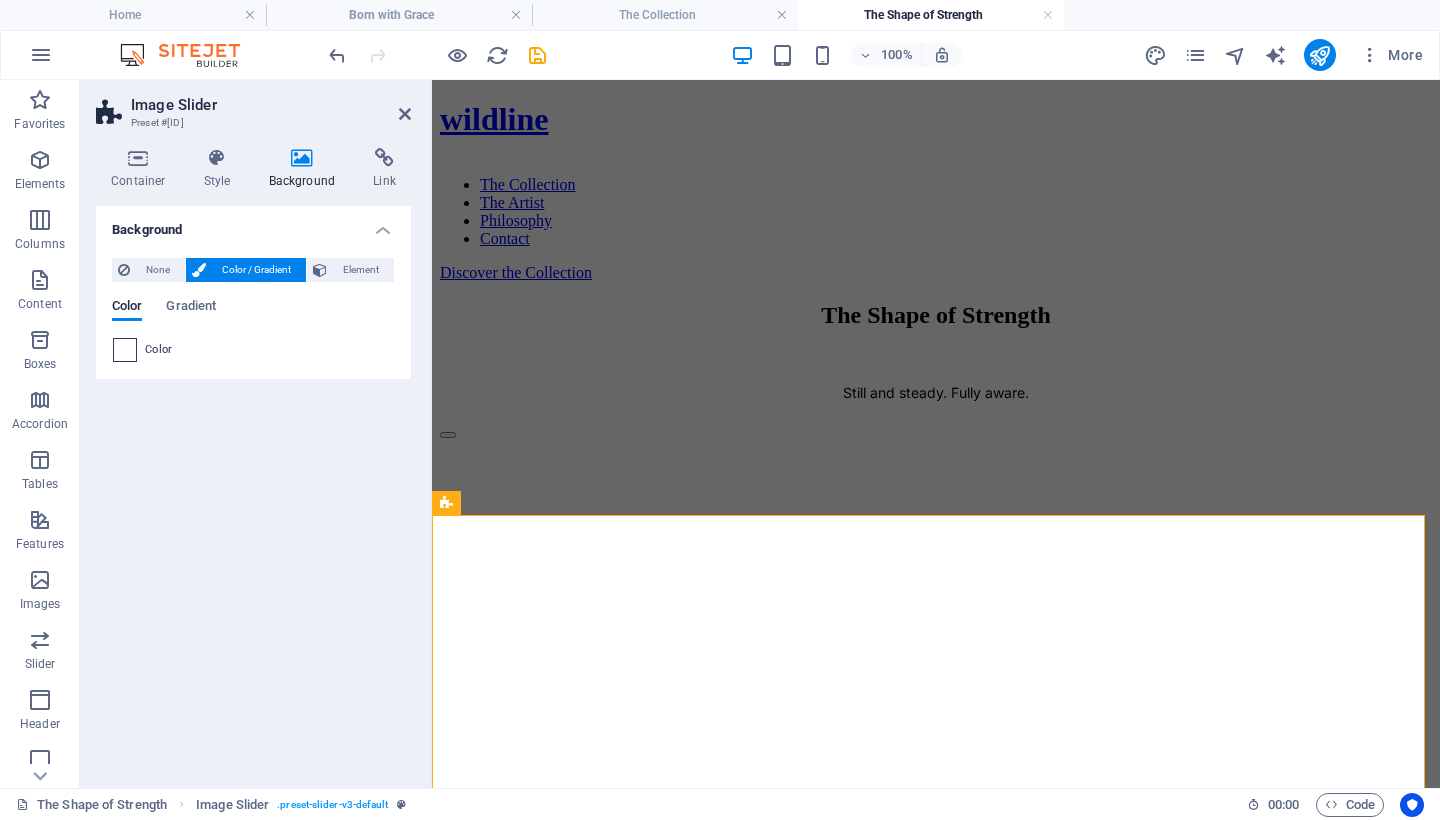 click at bounding box center (125, 350) 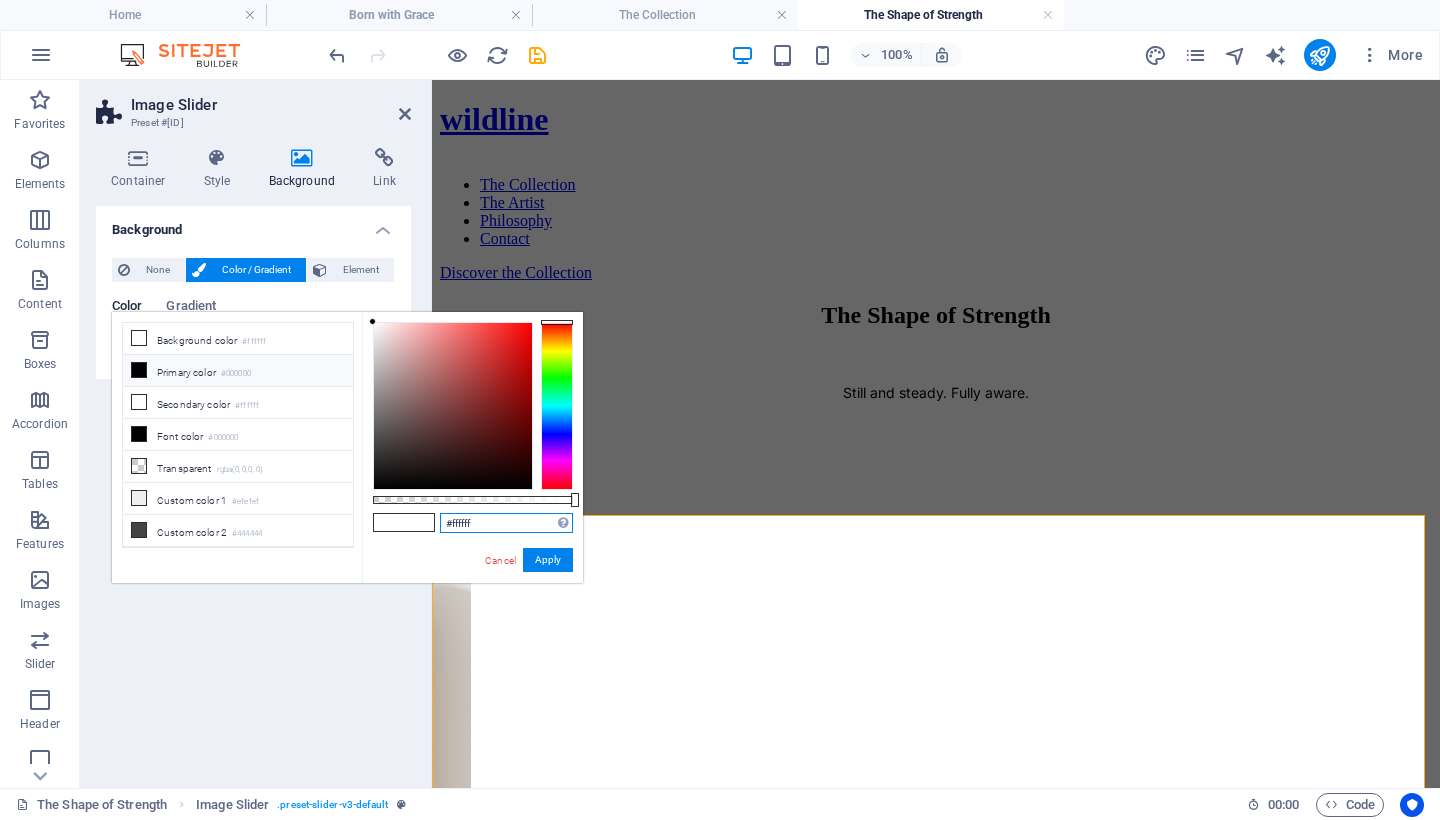 click on "#ffffff" at bounding box center [506, 523] 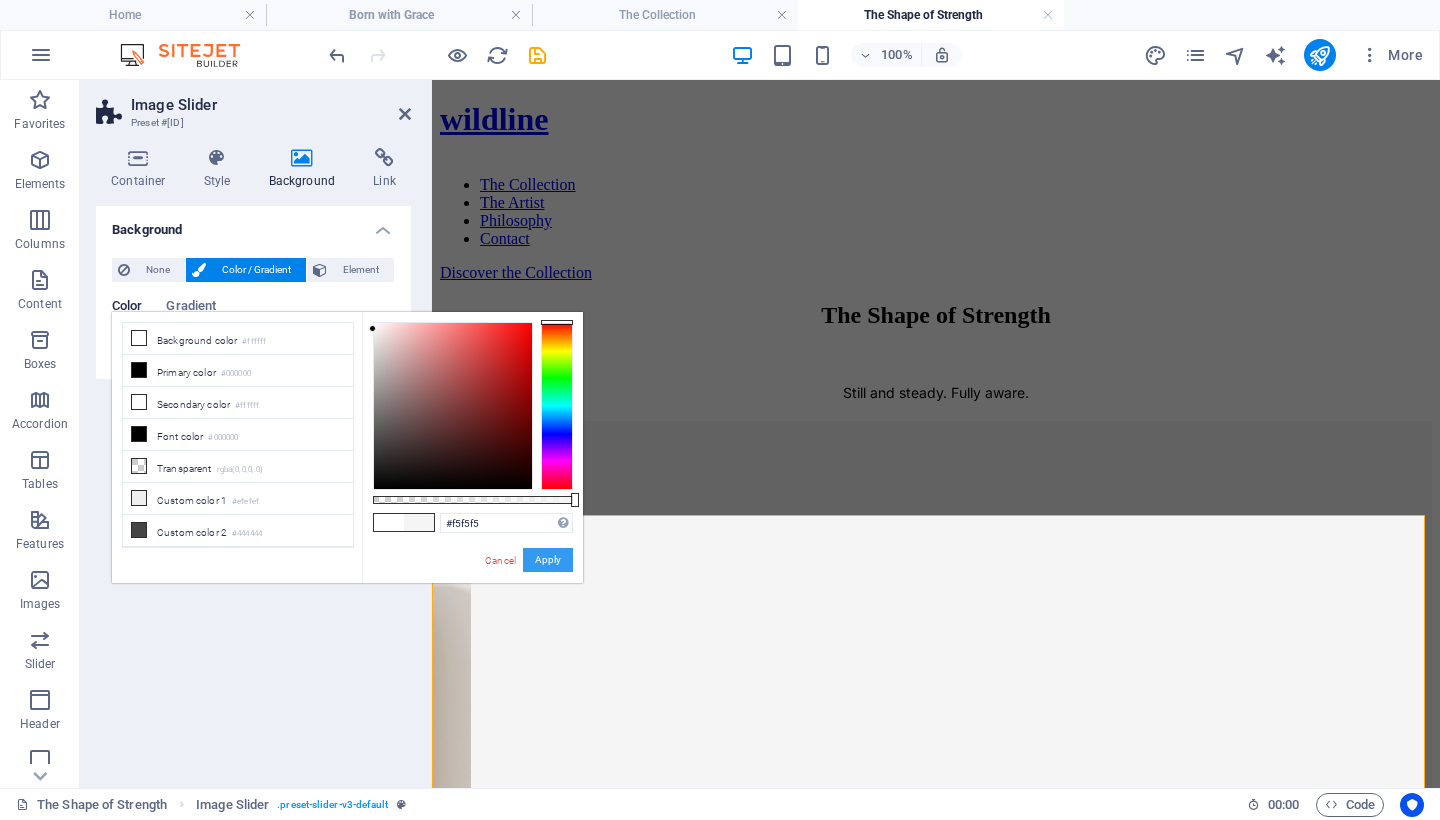 click on "Apply" at bounding box center [548, 560] 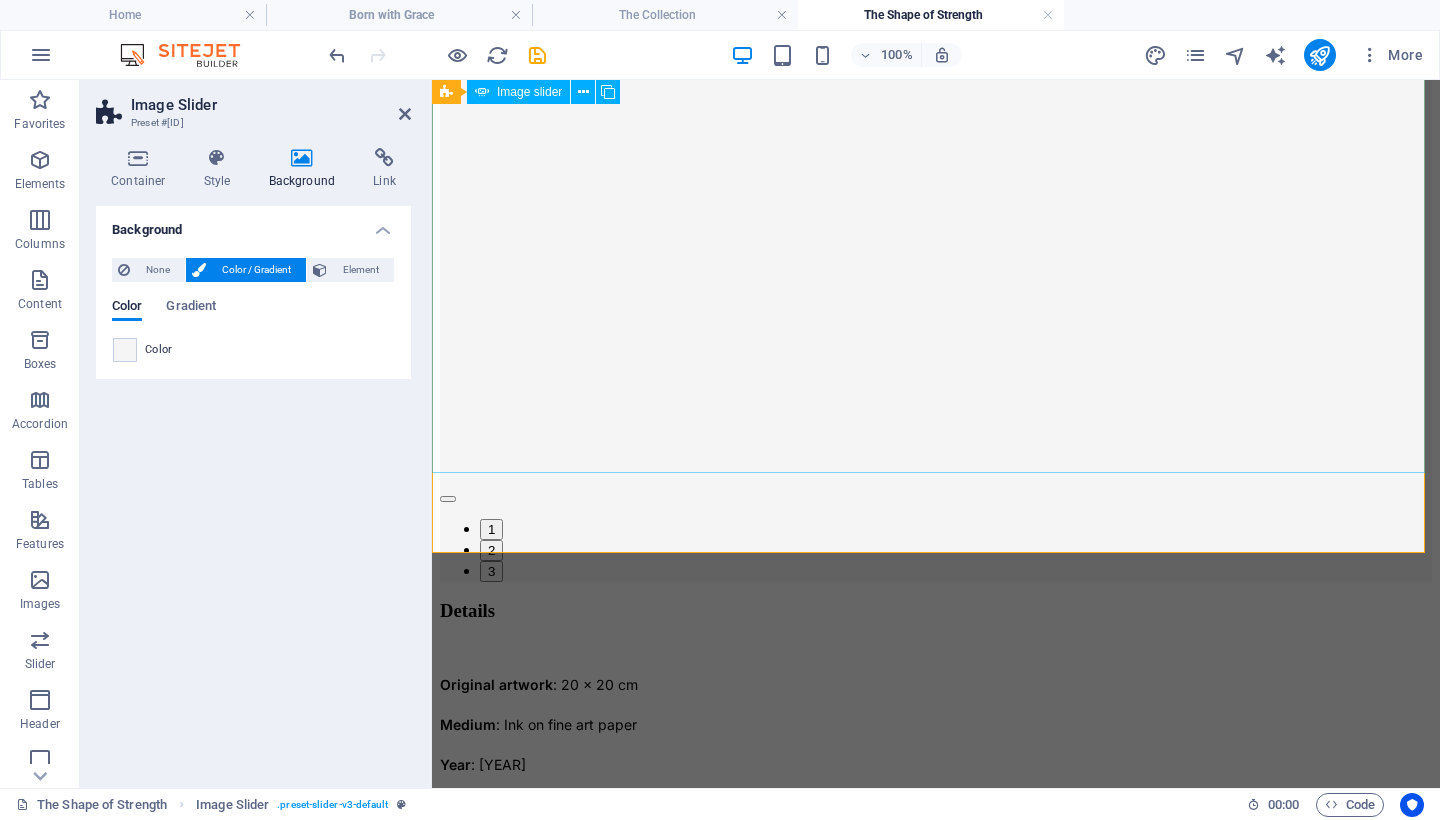 scroll, scrollTop: 1115, scrollLeft: 0, axis: vertical 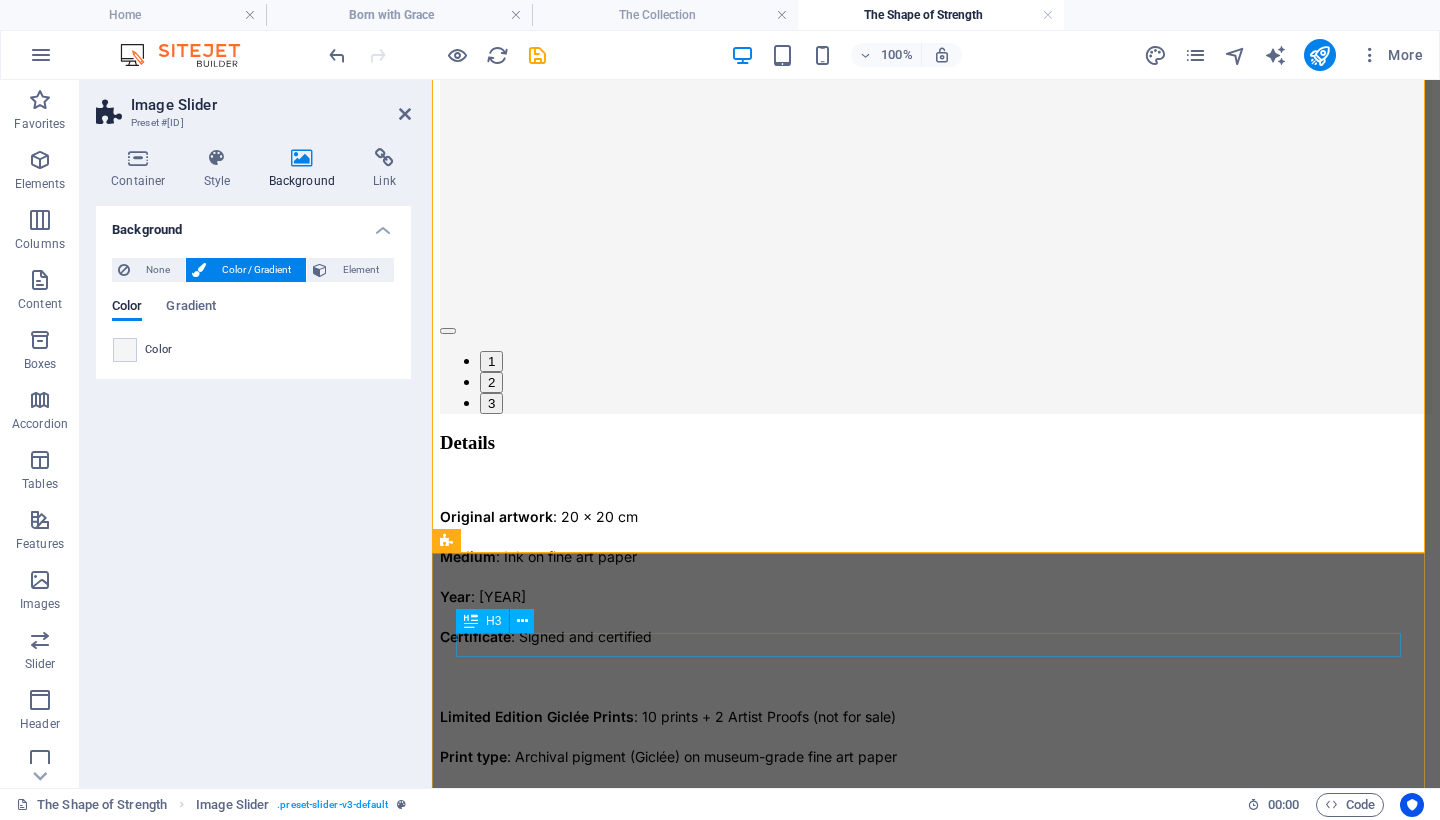 click on "Details" at bounding box center [936, 443] 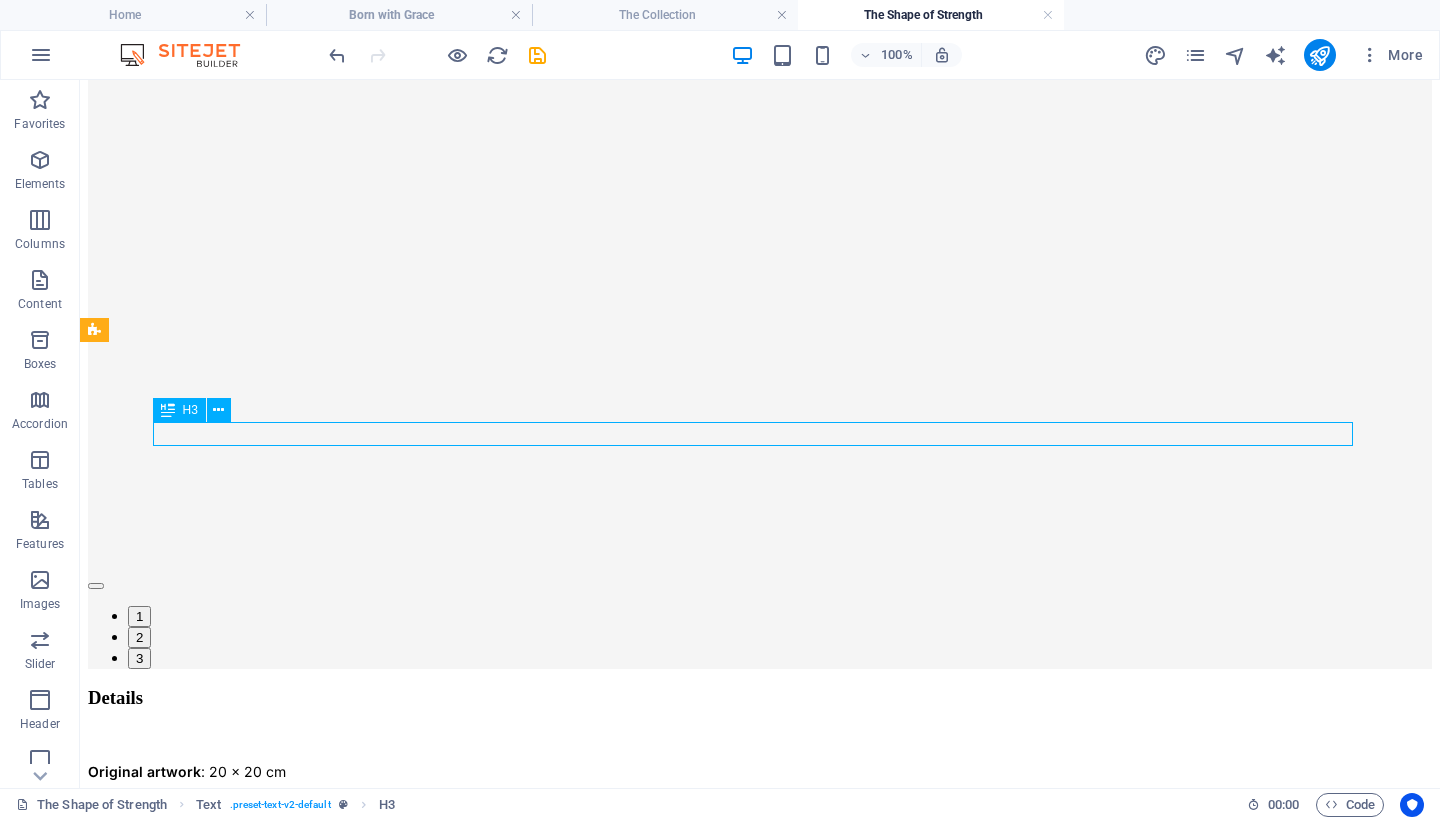 scroll, scrollTop: 1577, scrollLeft: 0, axis: vertical 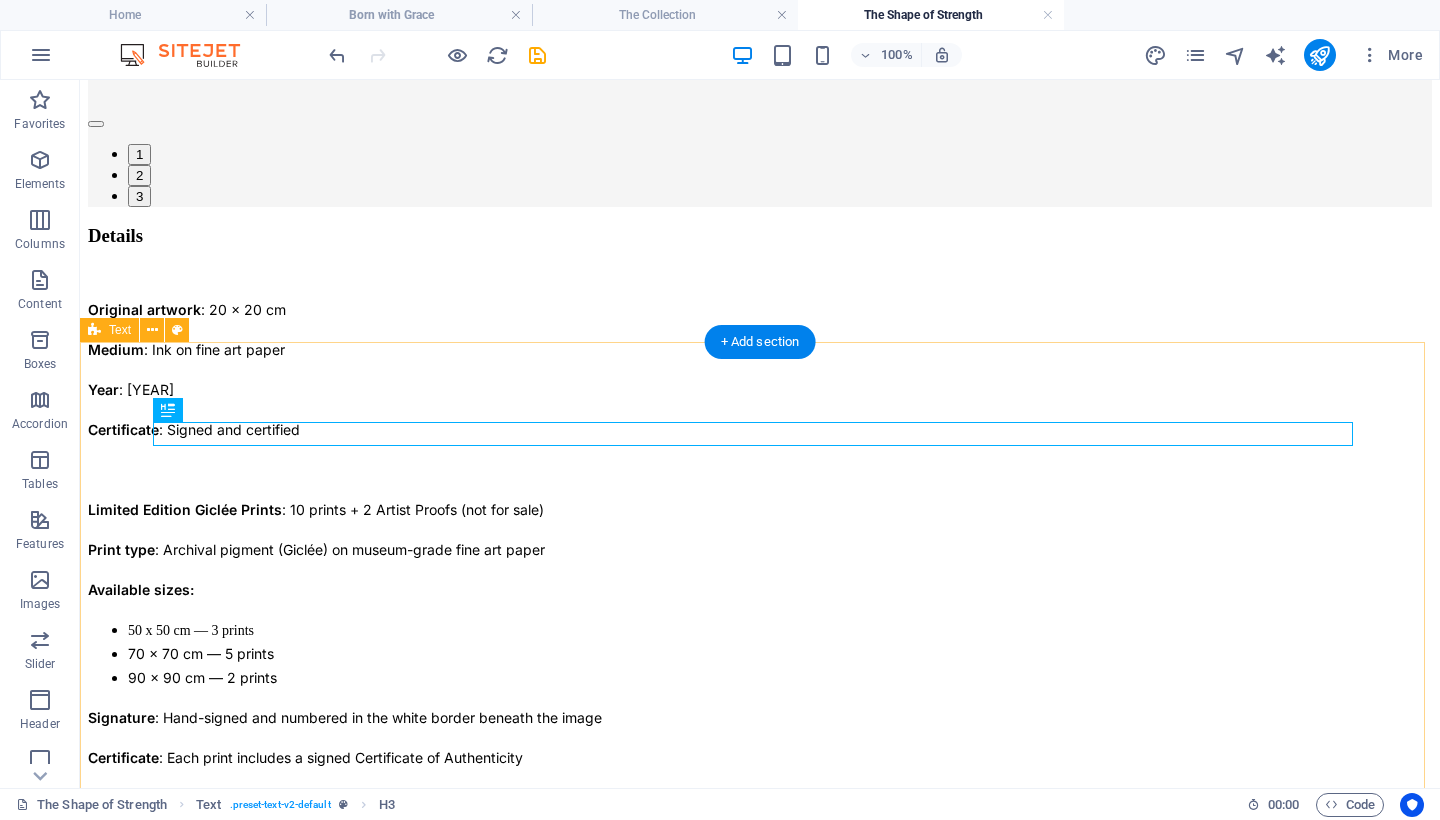 click on "Details Original artwork : 20 x 20 cm Medium : Ink on fine art paper Year : 2025 Certificate : Signed and certified Limited Edition Giclée Prints : 10 prints + 2 Artist Proofs (not for sale) Print type : Archival pigment (Giclée) on museum-grade fine art paper Available sizes: 50 x 50 cm — 3 prints 70 x 70 cm — 5 prints 90 x 90 cm — 2 prints Signature : Hand-signed and numbered in the white border beneath the image Certificate : Each print includes a signed Certificate of Authenticity Framing : Unframed Once all pieces are acquired, this edition will be permanently closed." at bounding box center [760, 557] 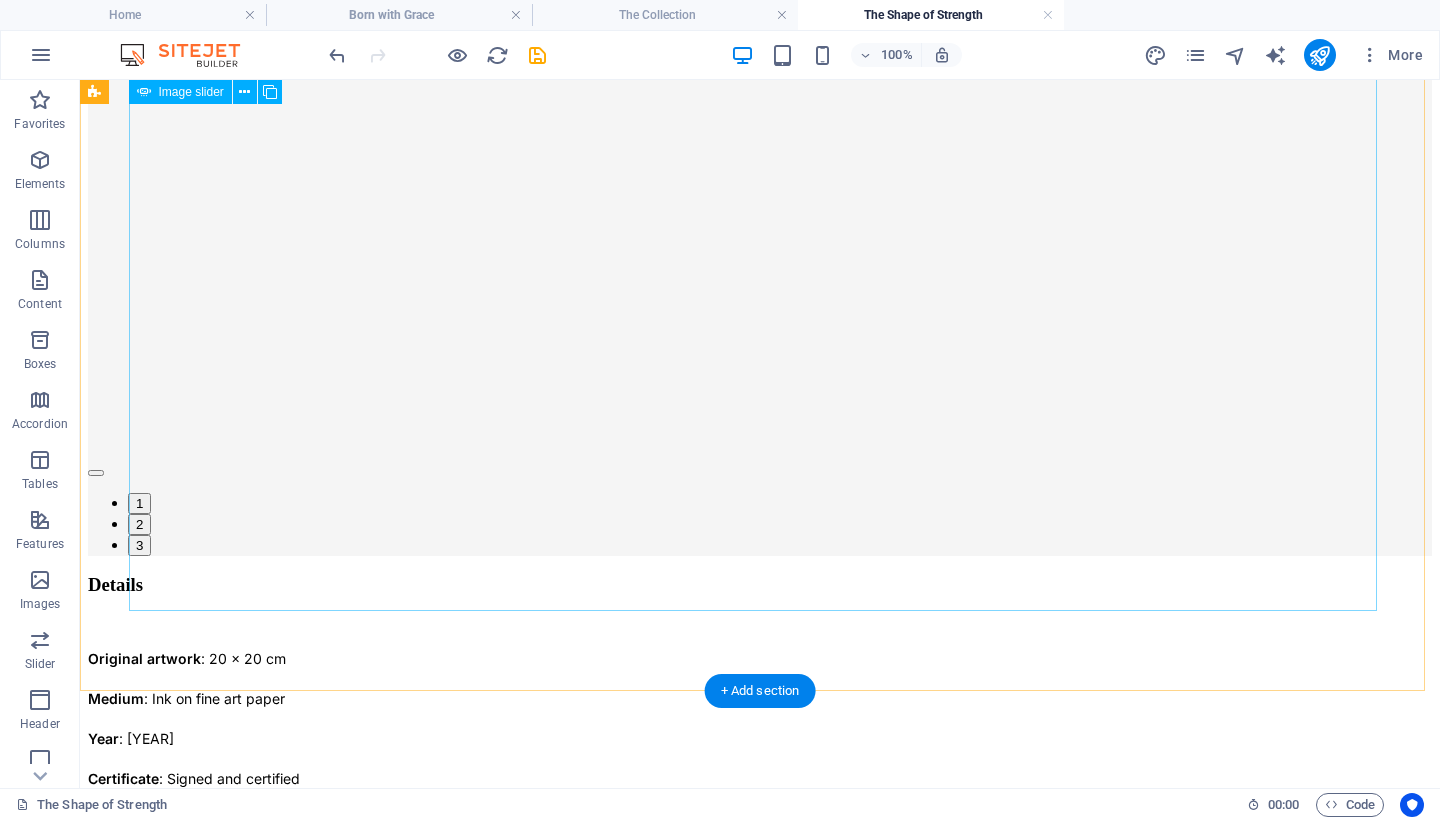 scroll, scrollTop: 1266, scrollLeft: 0, axis: vertical 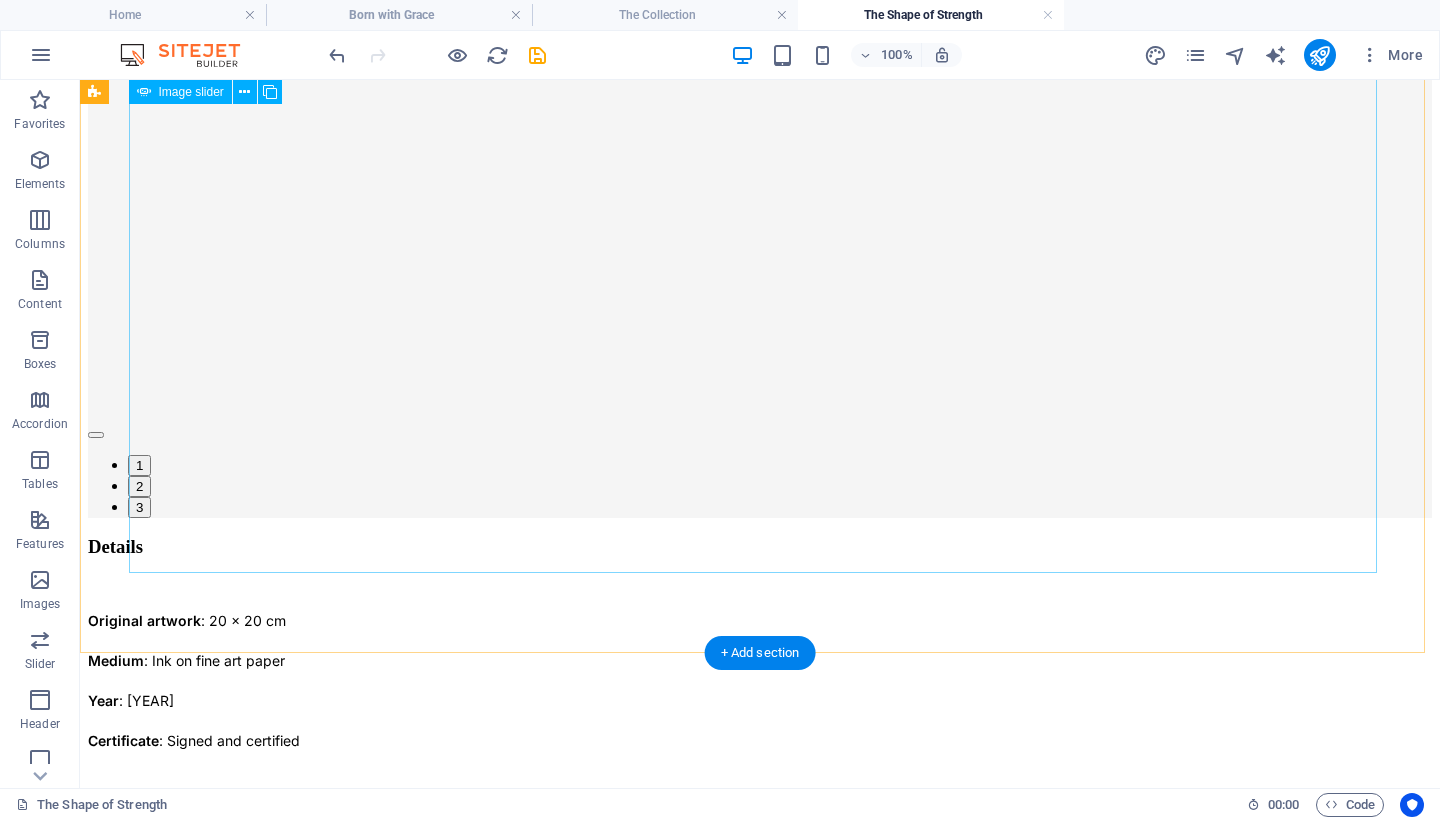 click on "1" at bounding box center (139, 465) 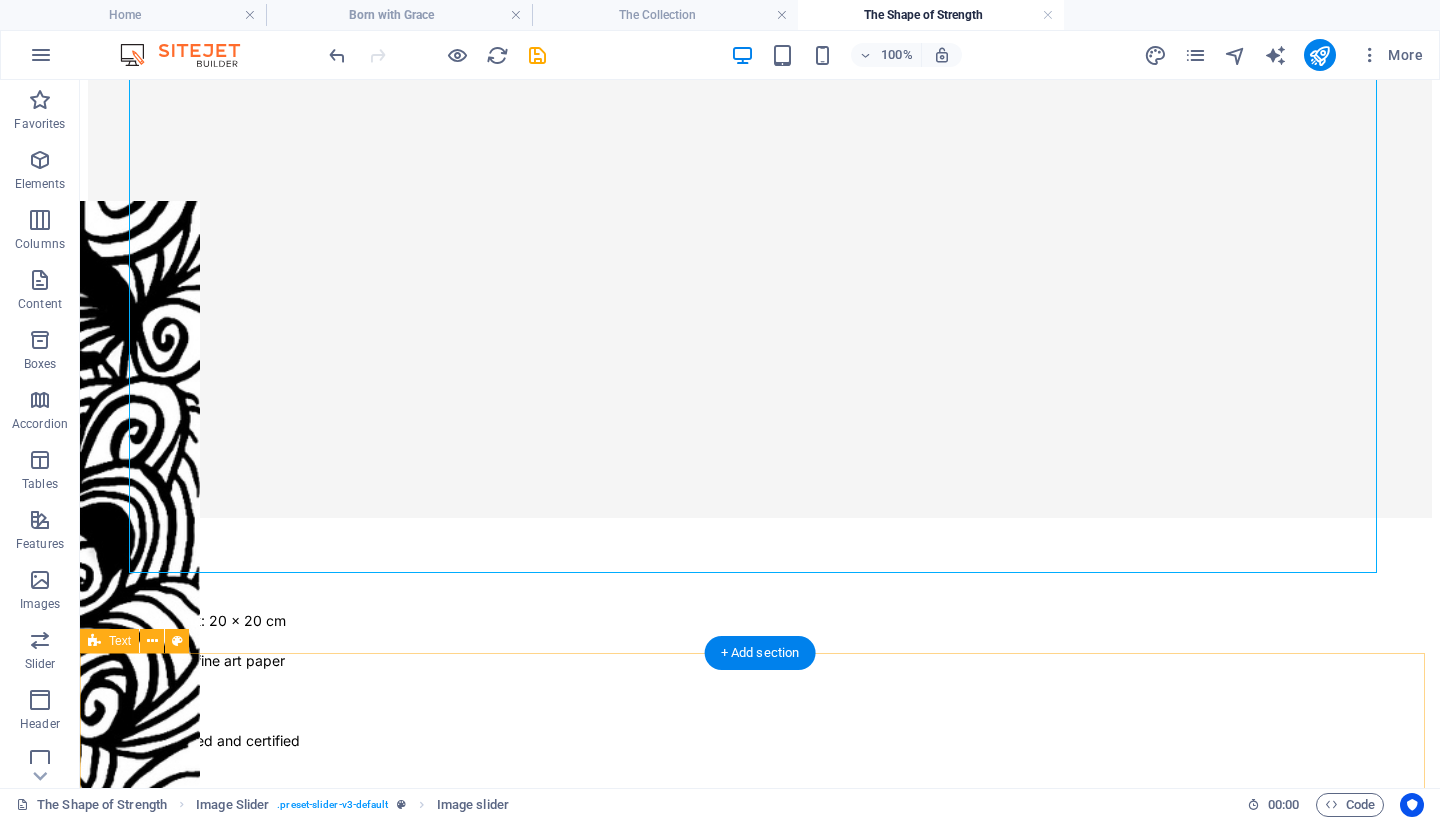 click on "Details Original artwork : 20 x 20 cm Medium : Ink on fine art paper Year : 2025 Certificate : Signed and certified Limited Edition Giclée Prints : 10 prints + 2 Artist Proofs (not for sale) Print type : Archival pigment (Giclée) on museum-grade fine art paper Available sizes: 50 x 50 cm — 3 prints 70 x 70 cm — 5 prints 90 x 90 cm — 2 prints Signature : Hand-signed and numbered in the white border beneath the image Certificate : Each print includes a signed Certificate of Authenticity Framing : Unframed Once all pieces are acquired, this edition will be permanently closed." at bounding box center [760, 868] 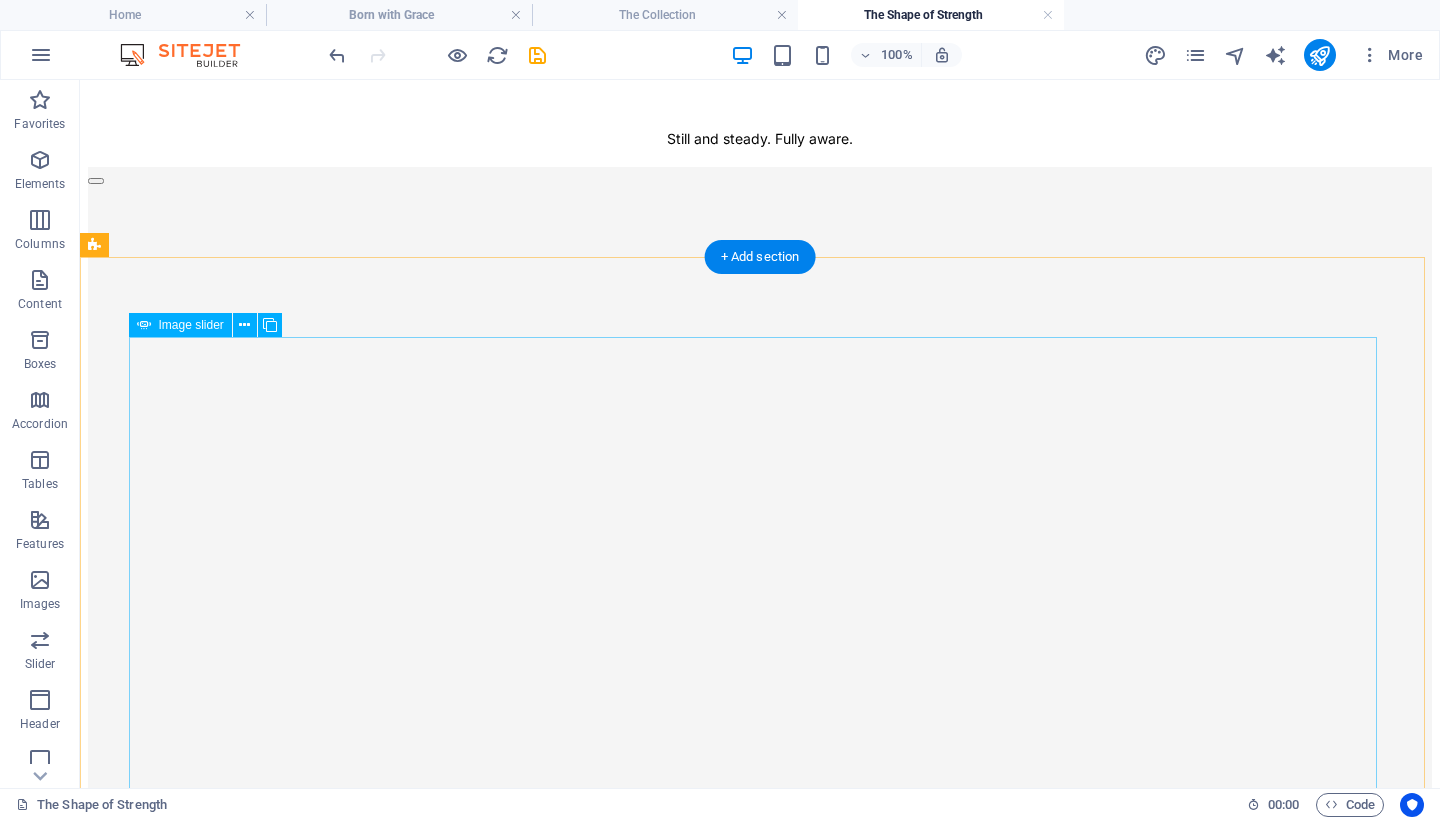 scroll, scrollTop: 0, scrollLeft: 0, axis: both 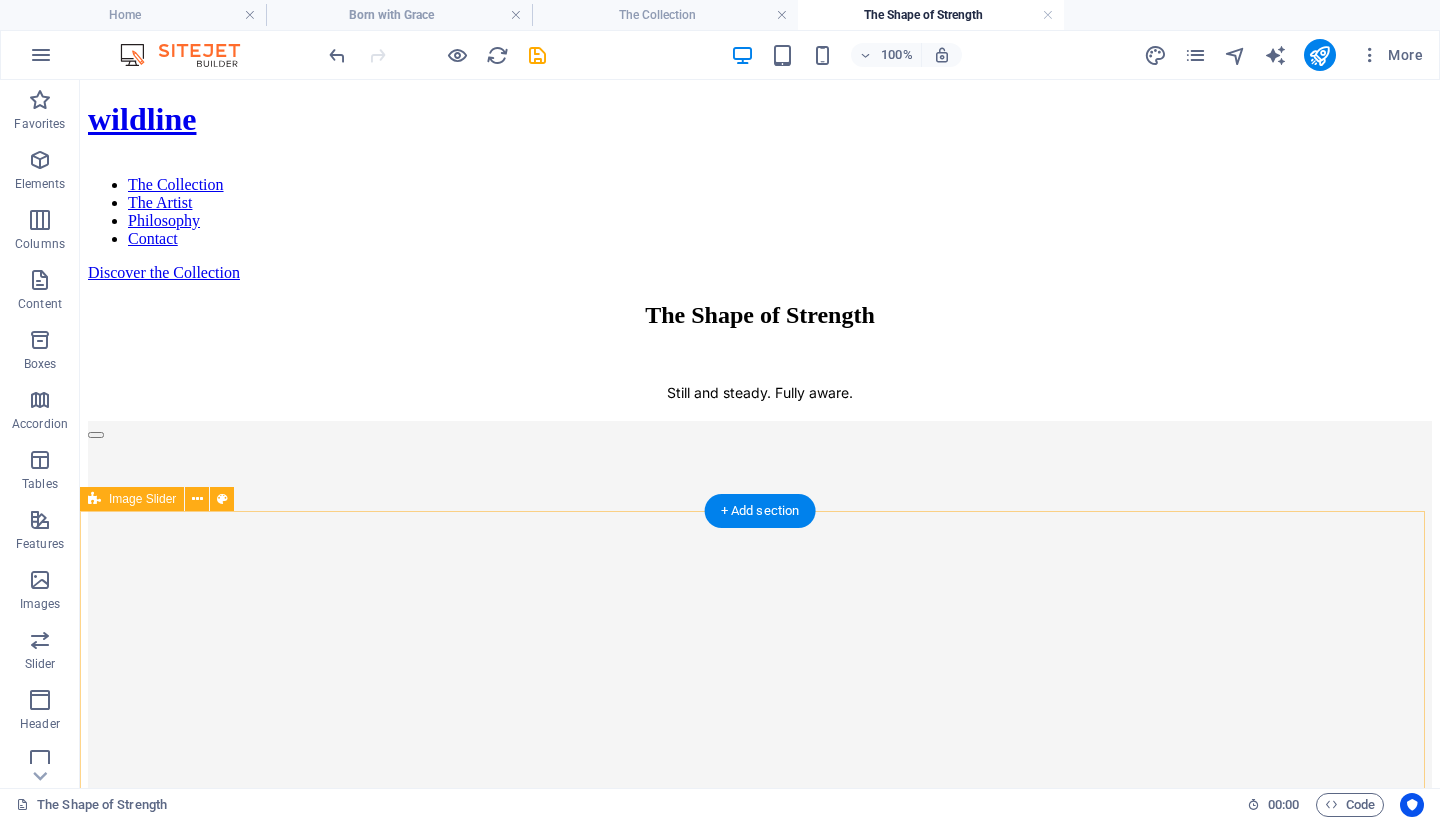 click on "1 2 3" at bounding box center (760, 1102) 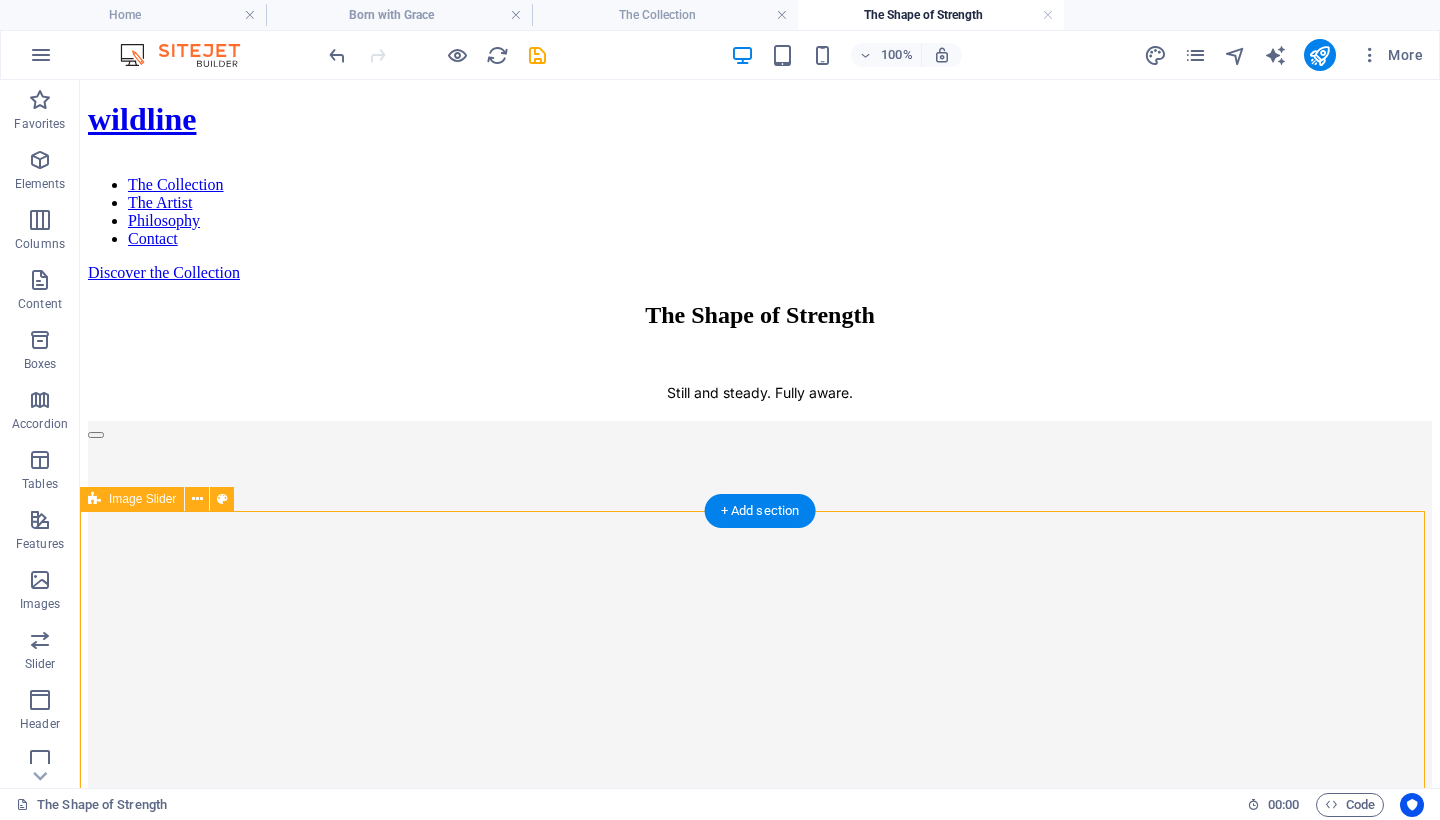 click on "1 2 3" at bounding box center [760, 1102] 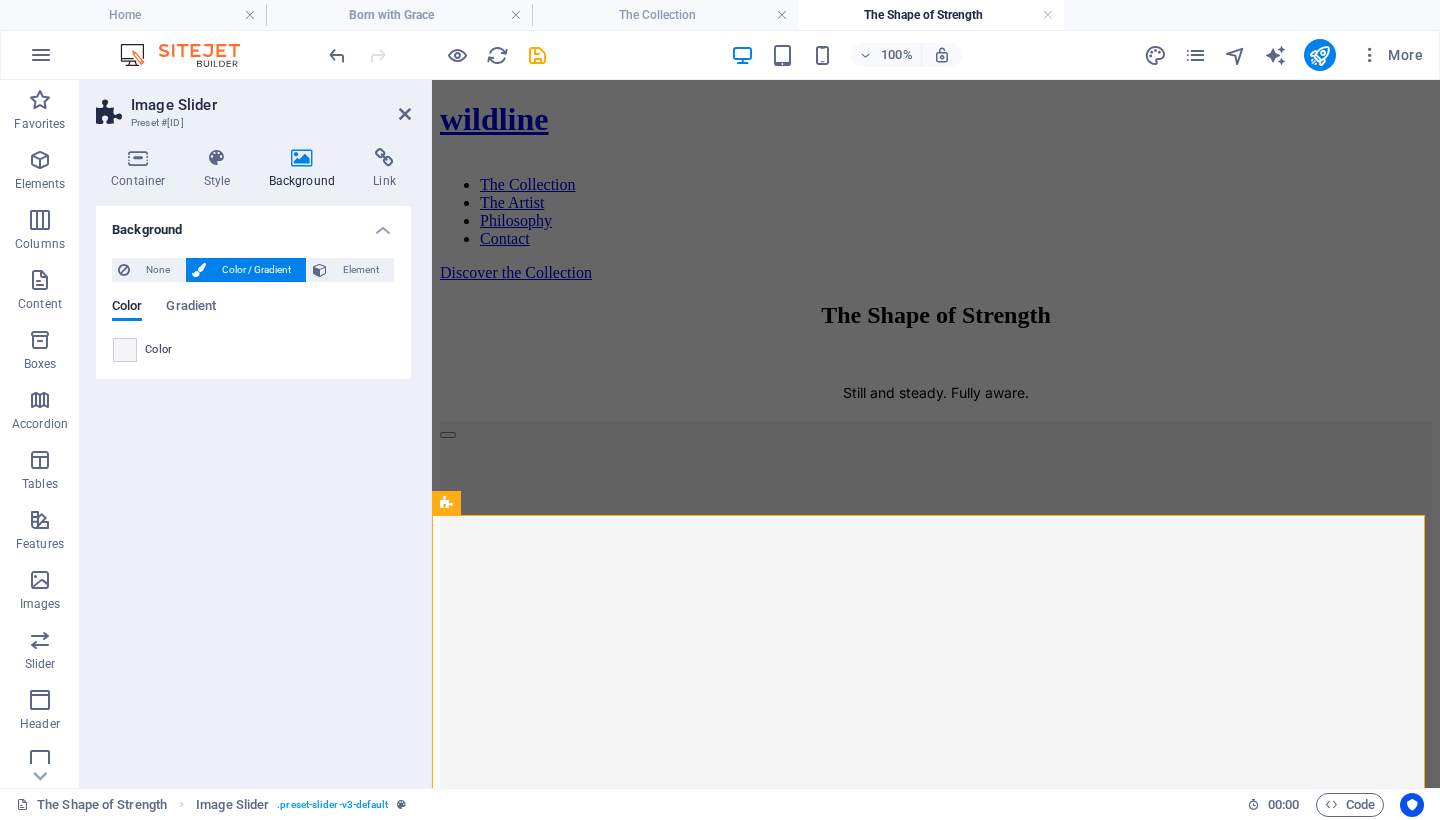 click on "None Color / Gradient Element Stretch background to full-width Color overlay Places an overlay over the background to colorize it Parallax 0 % Image Image slider Map Video YouTube Vimeo HTML Color Gradient Color A parent element contains a background. Edit background on parent element" at bounding box center (253, 310) 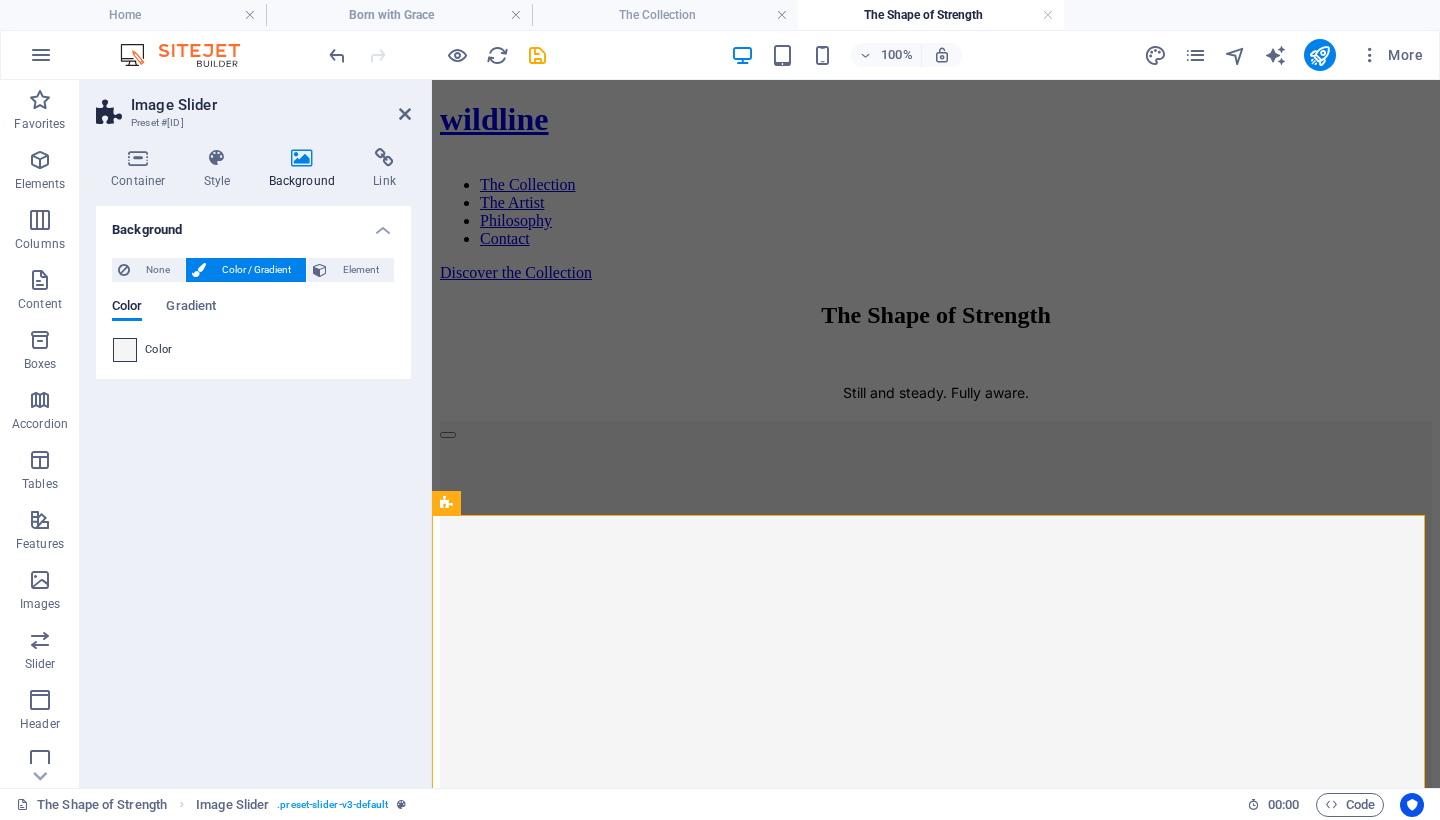 click at bounding box center (125, 350) 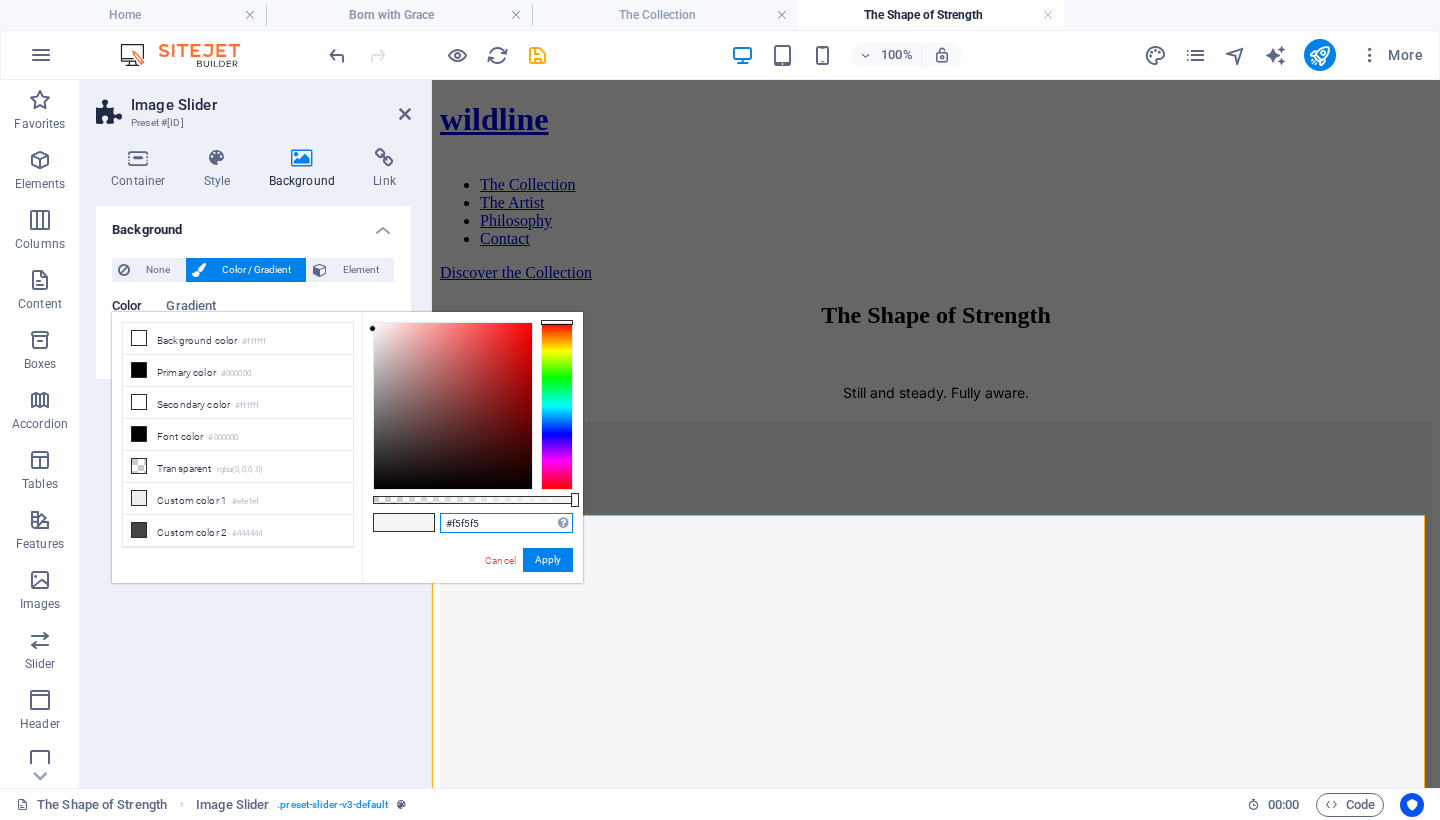 click on "#f5f5f5" at bounding box center (506, 523) 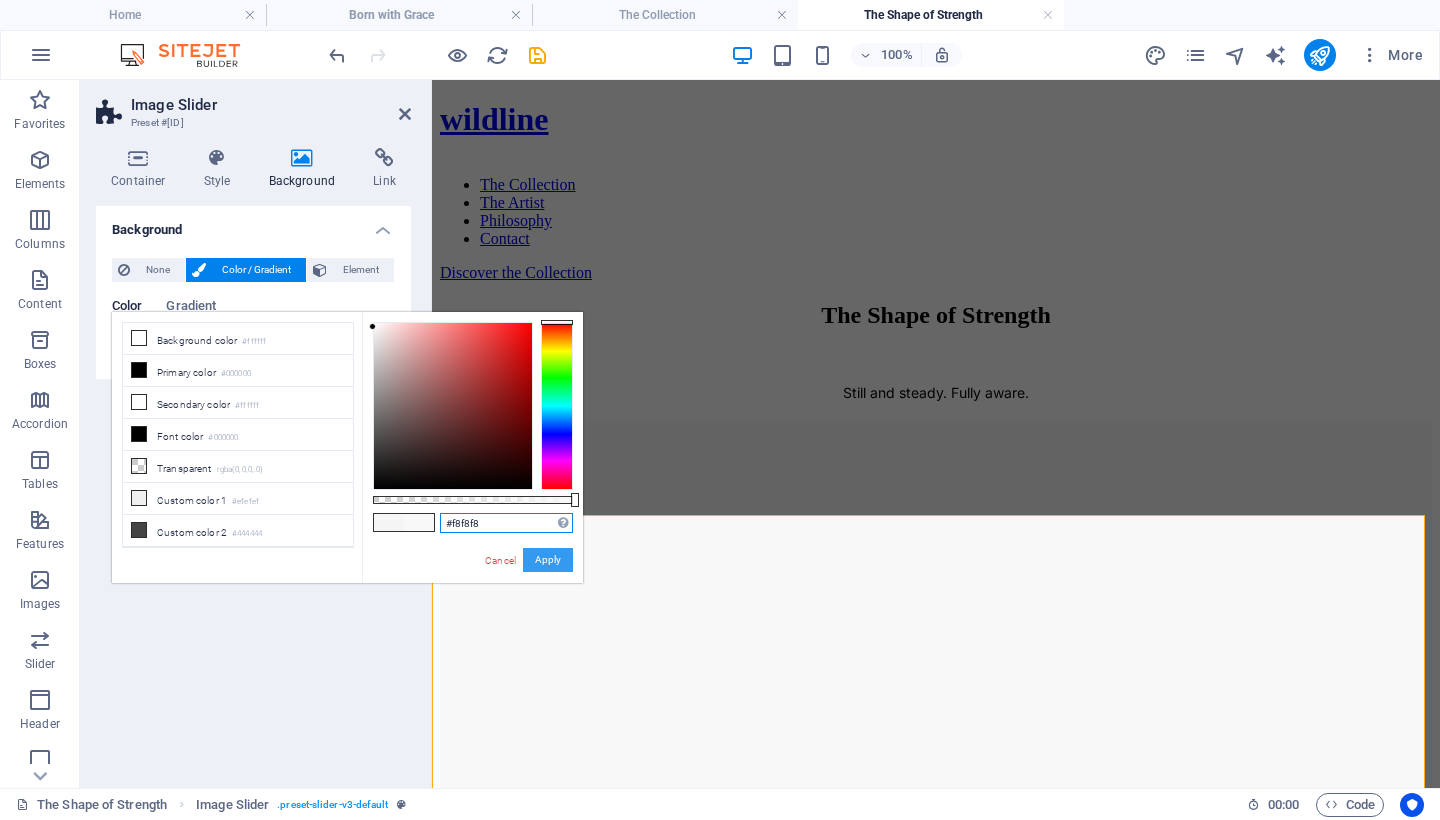 type on "#f8f8f8" 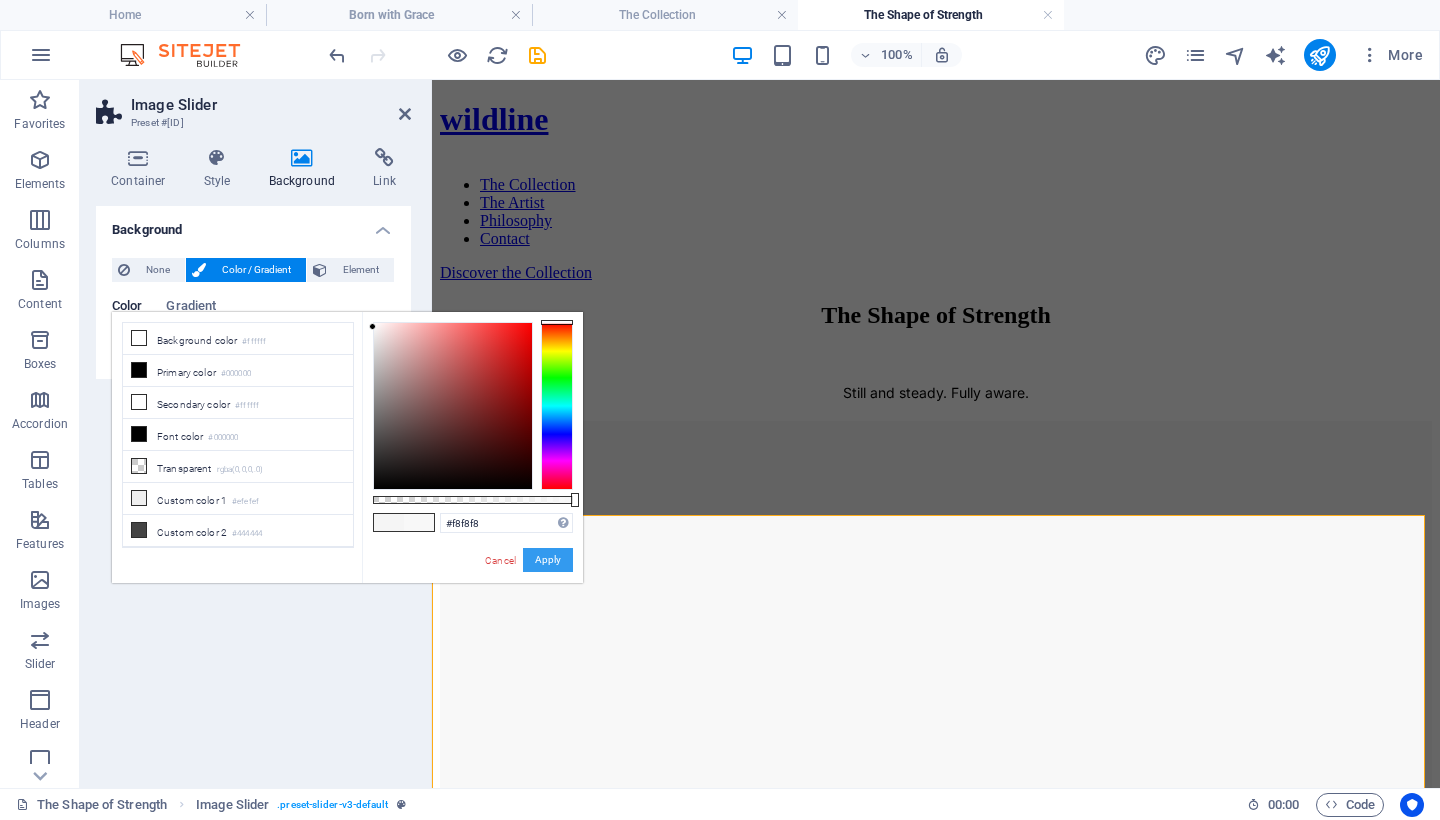 click on "Apply" at bounding box center (548, 560) 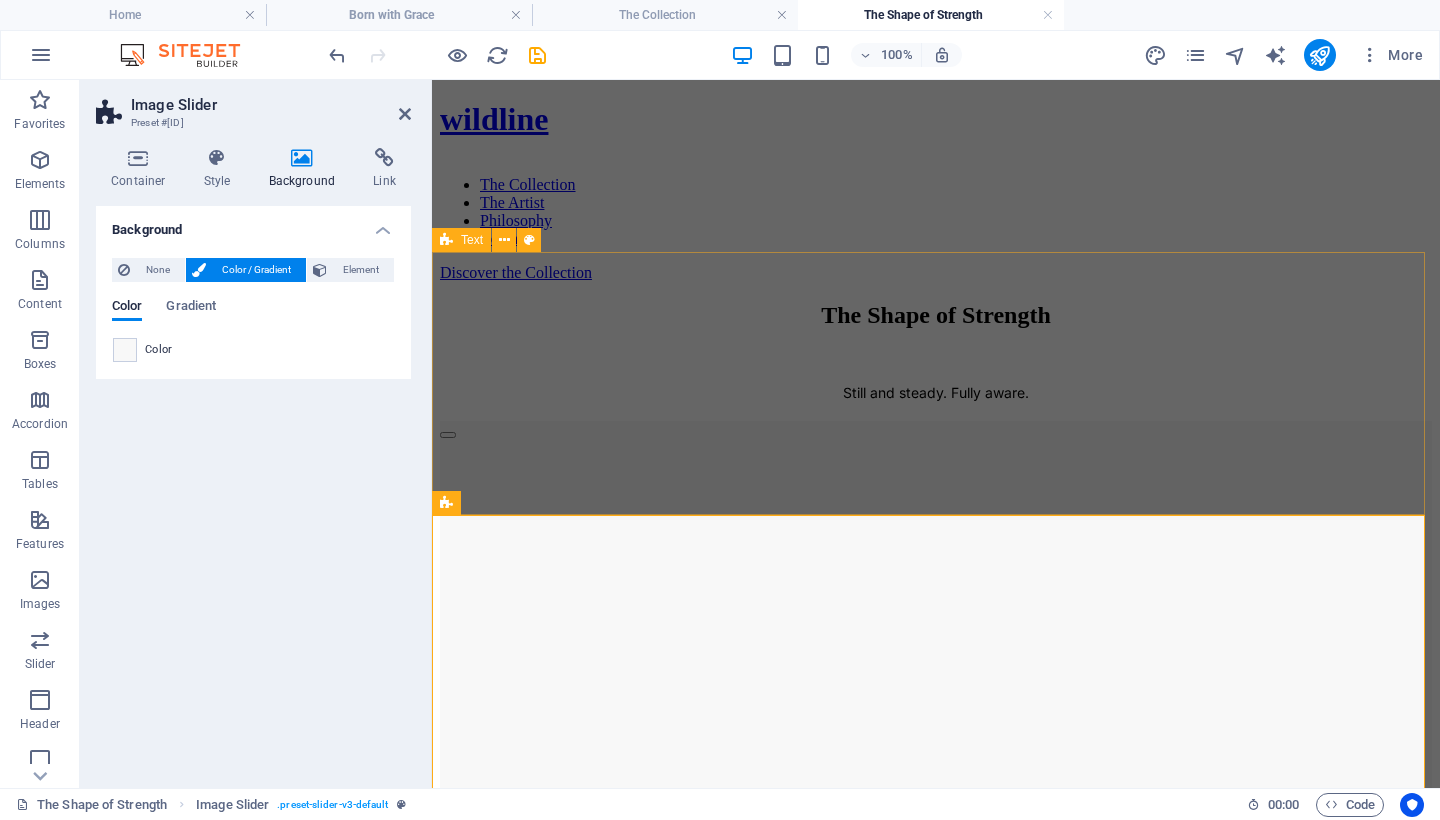 click on "The Shape of Strength Still and steady.   Fully aware." at bounding box center [936, 353] 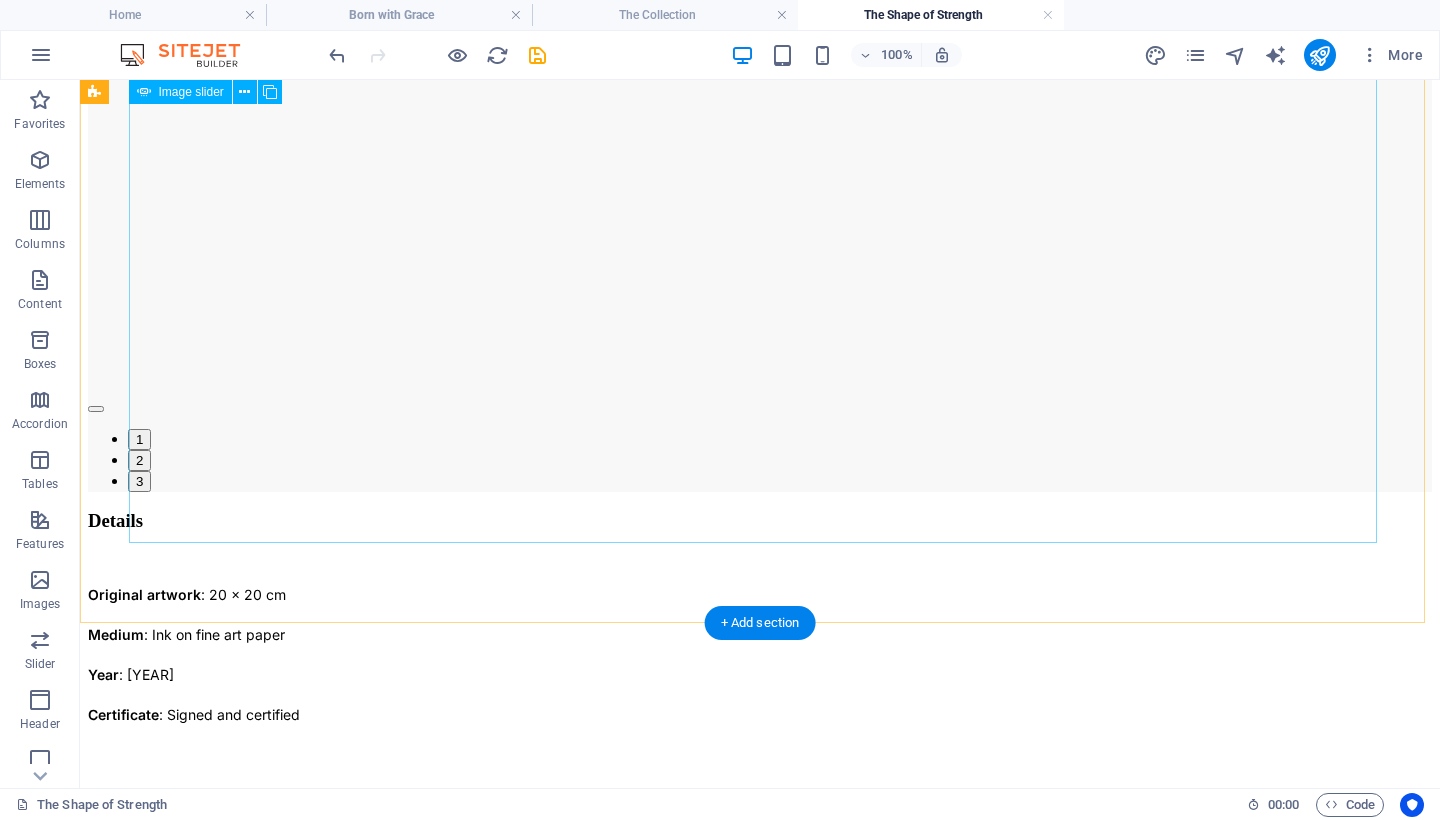 scroll, scrollTop: 1330, scrollLeft: 0, axis: vertical 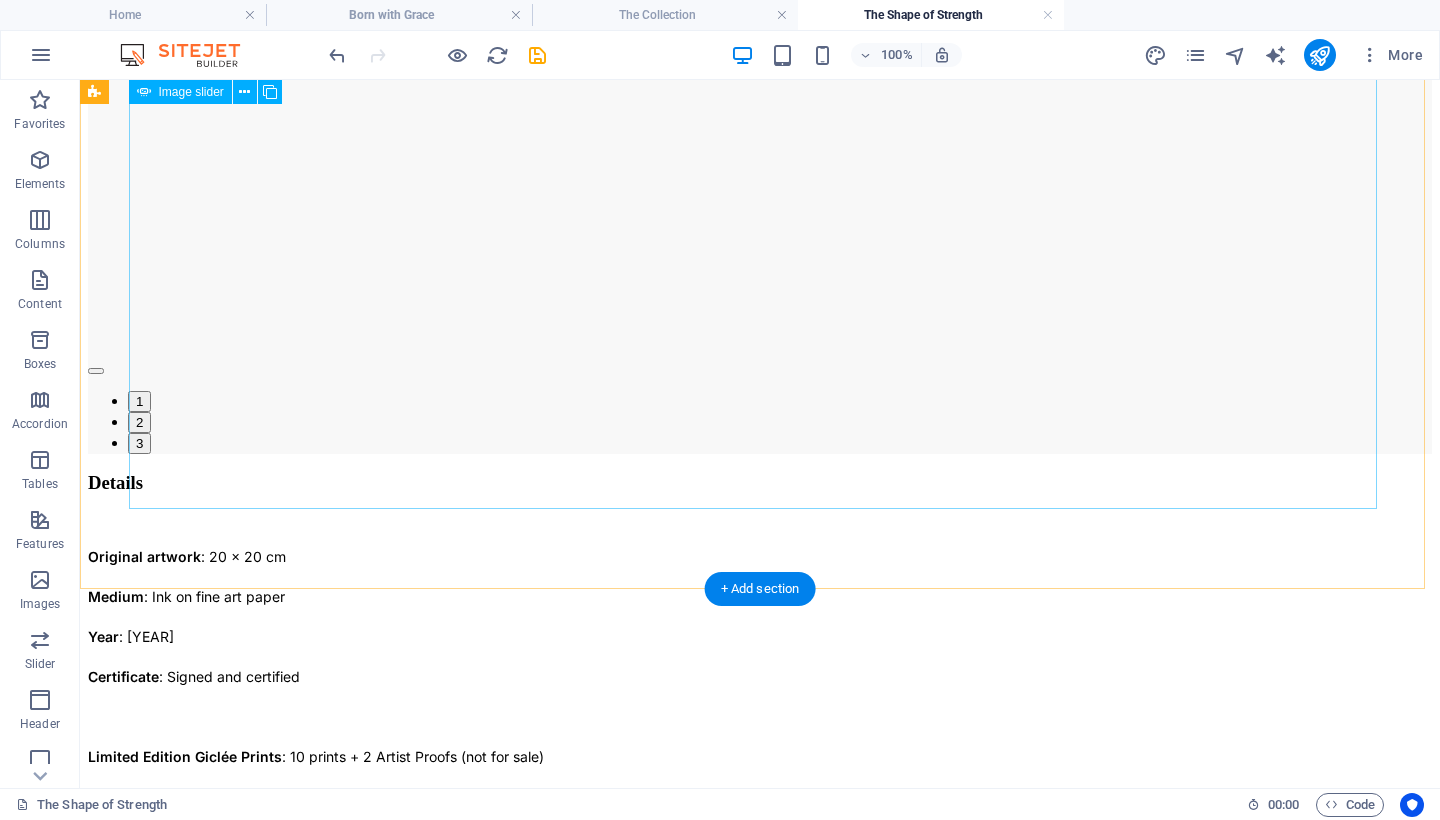 click on "1" at bounding box center [139, 401] 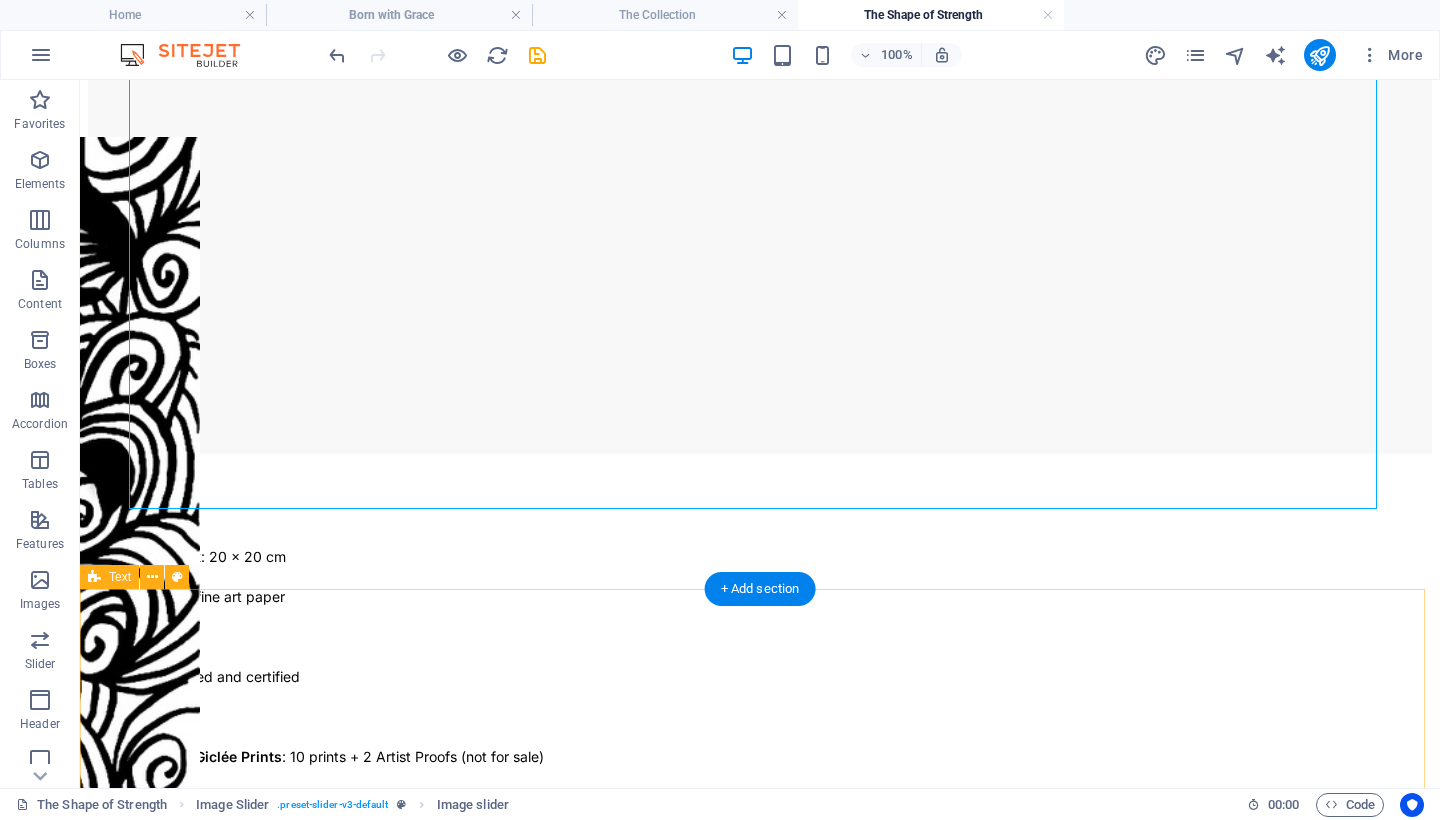 click on "Details Original artwork : 20 x 20 cm Medium : Ink on fine art paper Year : 2025 Certificate : Signed and certified Limited Edition Giclée Prints : 10 prints + 2 Artist Proofs (not for sale) Print type : Archival pigment (Giclée) on museum-grade fine art paper Available sizes: 50 x 50 cm — 3 prints 70 x 70 cm — 5 prints 90 x 90 cm — 2 prints Signature : Hand-signed and numbered in the white border beneath the image Certificate : Each print includes a signed Certificate of Authenticity Framing : Unframed Once all pieces are acquired, this edition will be permanently closed." at bounding box center [760, 804] 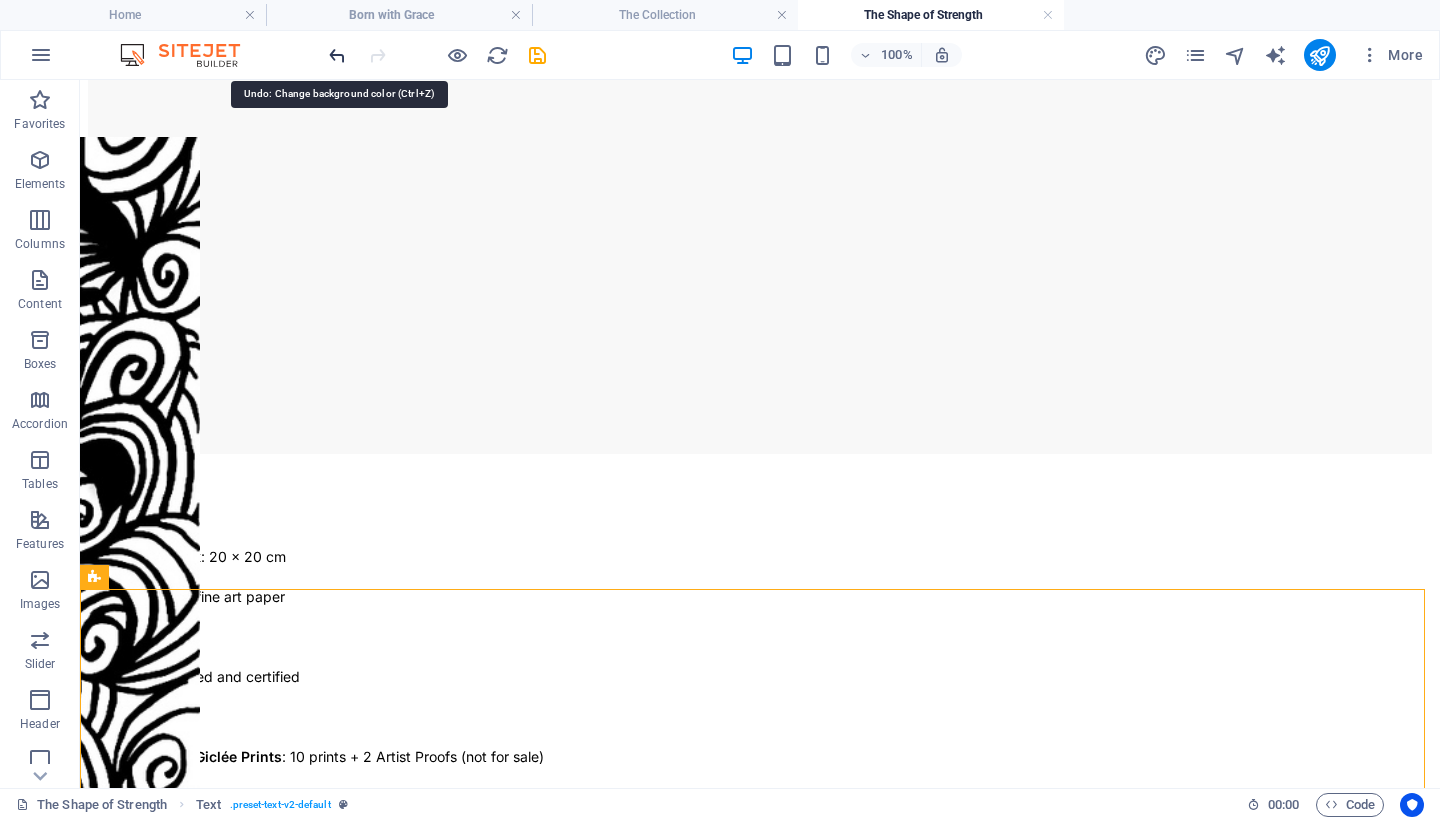 click at bounding box center [337, 55] 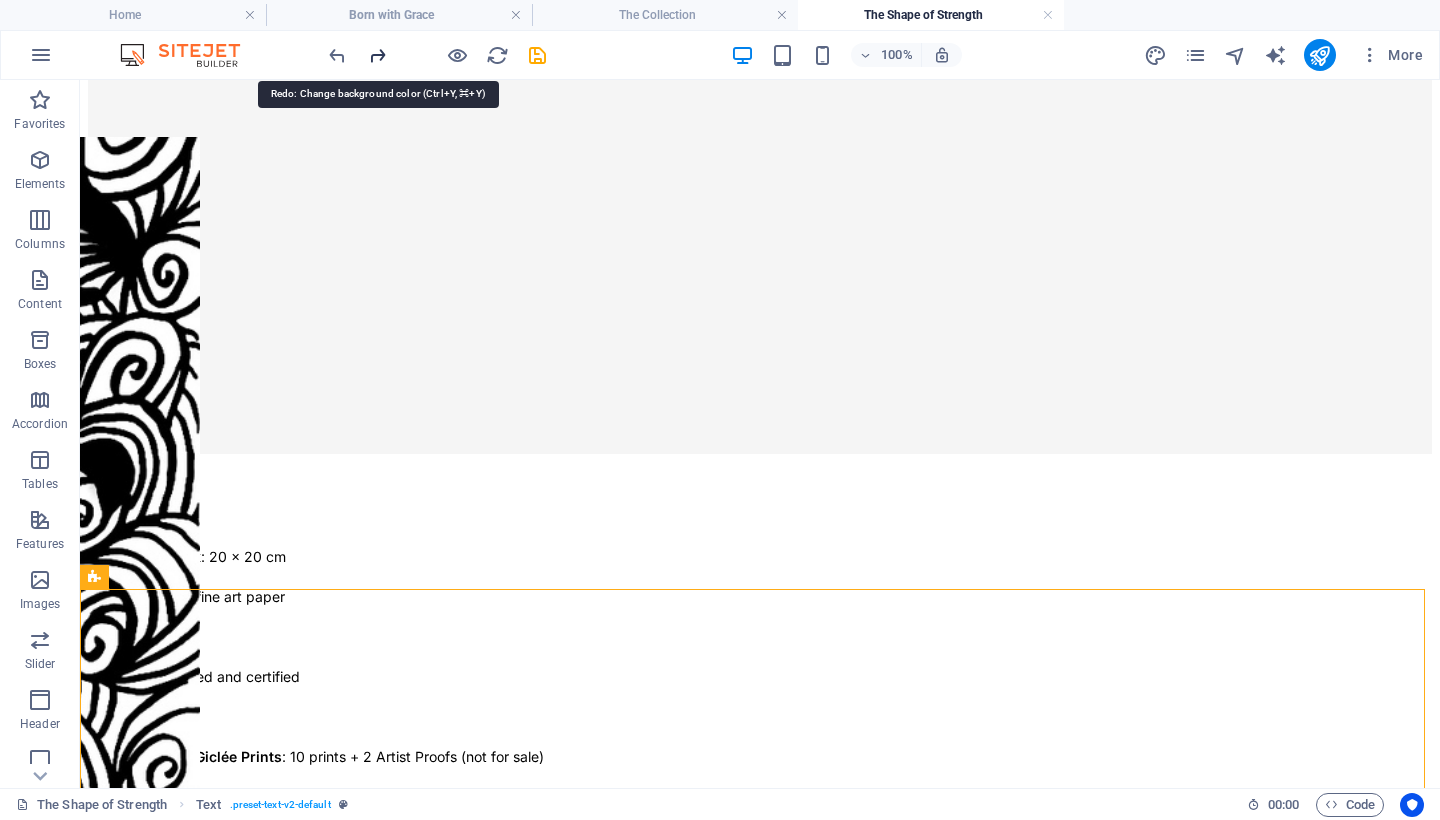 click at bounding box center (377, 55) 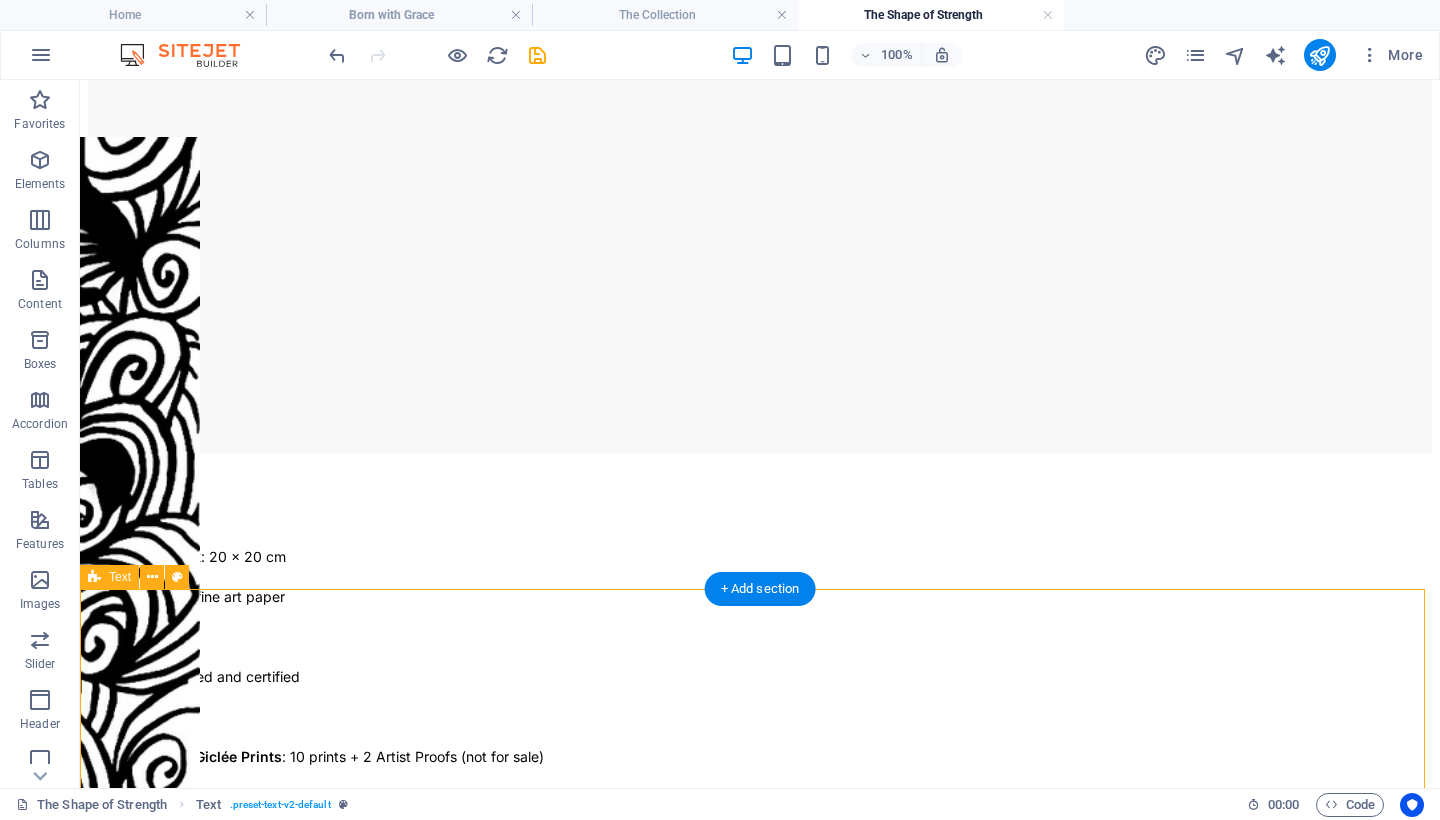 click on "Details Original artwork : 20 x 20 cm Medium : Ink on fine art paper Year : 2025 Certificate : Signed and certified Limited Edition Giclée Prints : 10 prints + 2 Artist Proofs (not for sale) Print type : Archival pigment (Giclée) on museum-grade fine art paper Available sizes: 50 x 50 cm — 3 prints 70 x 70 cm — 5 prints 90 x 90 cm — 2 prints Signature : Hand-signed and numbered in the white border beneath the image Certificate : Each print includes a signed Certificate of Authenticity Framing : Unframed Once all pieces are acquired, this edition will be permanently closed." at bounding box center [760, 804] 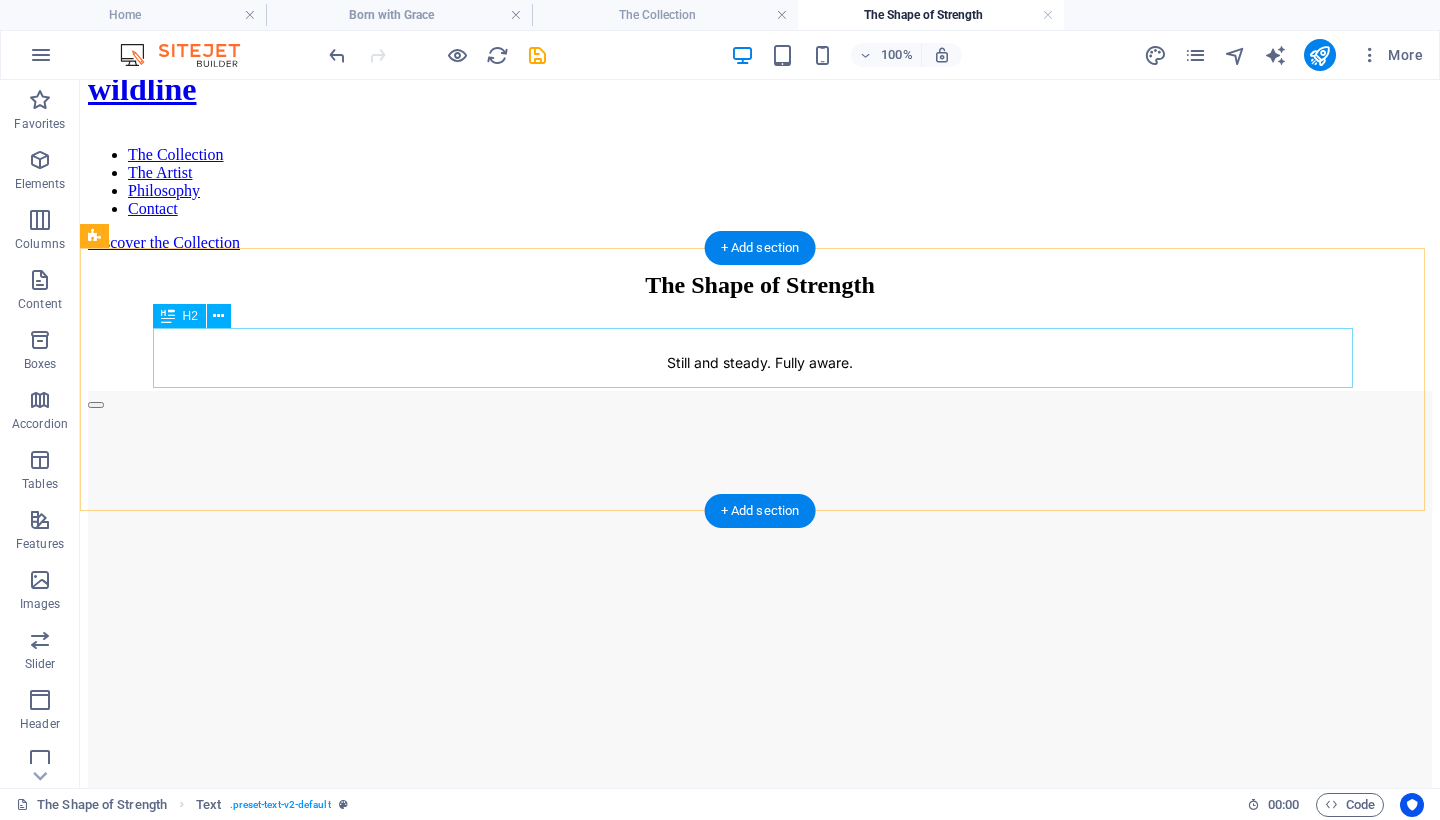 scroll, scrollTop: 0, scrollLeft: 0, axis: both 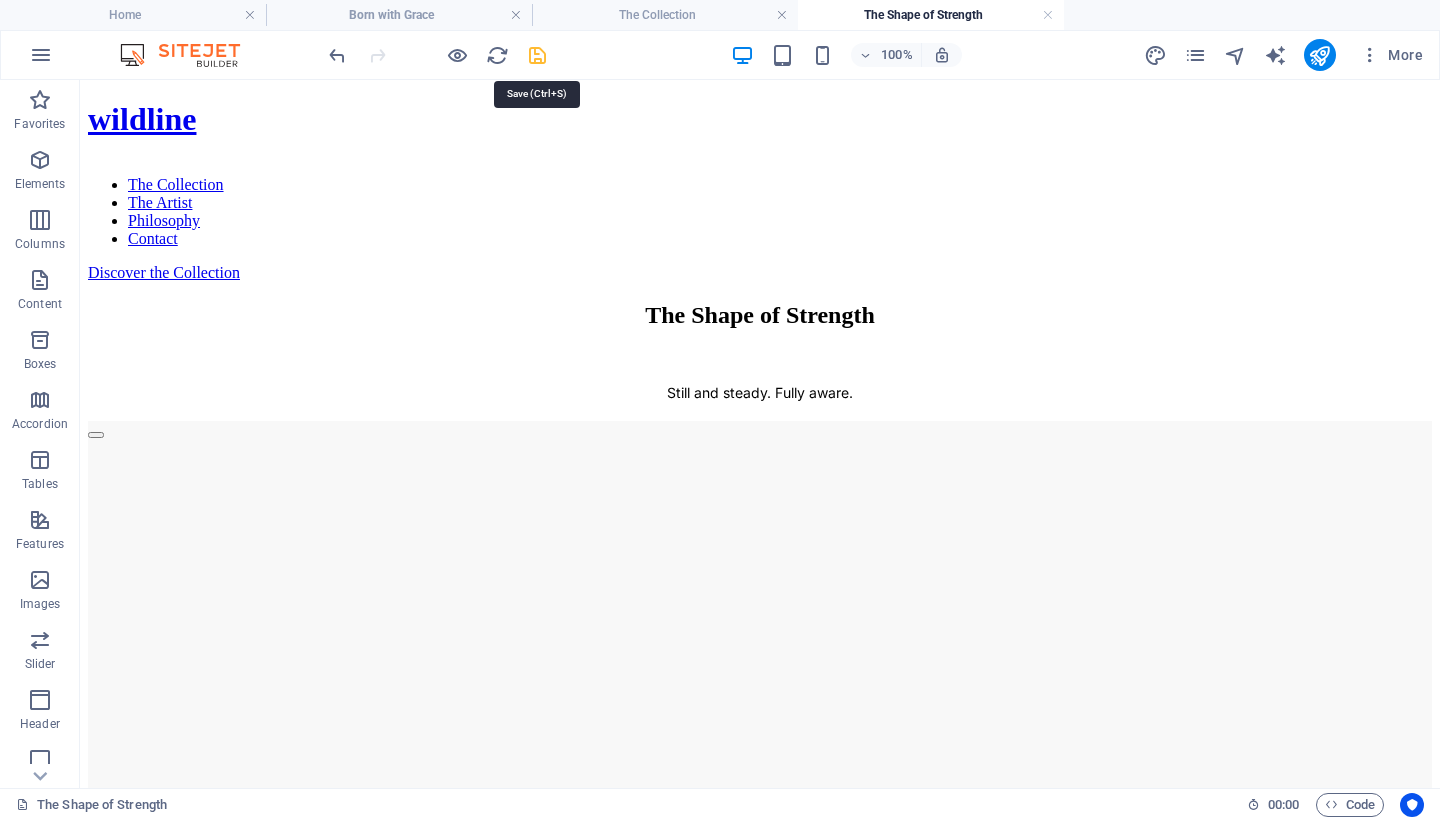 click at bounding box center (537, 55) 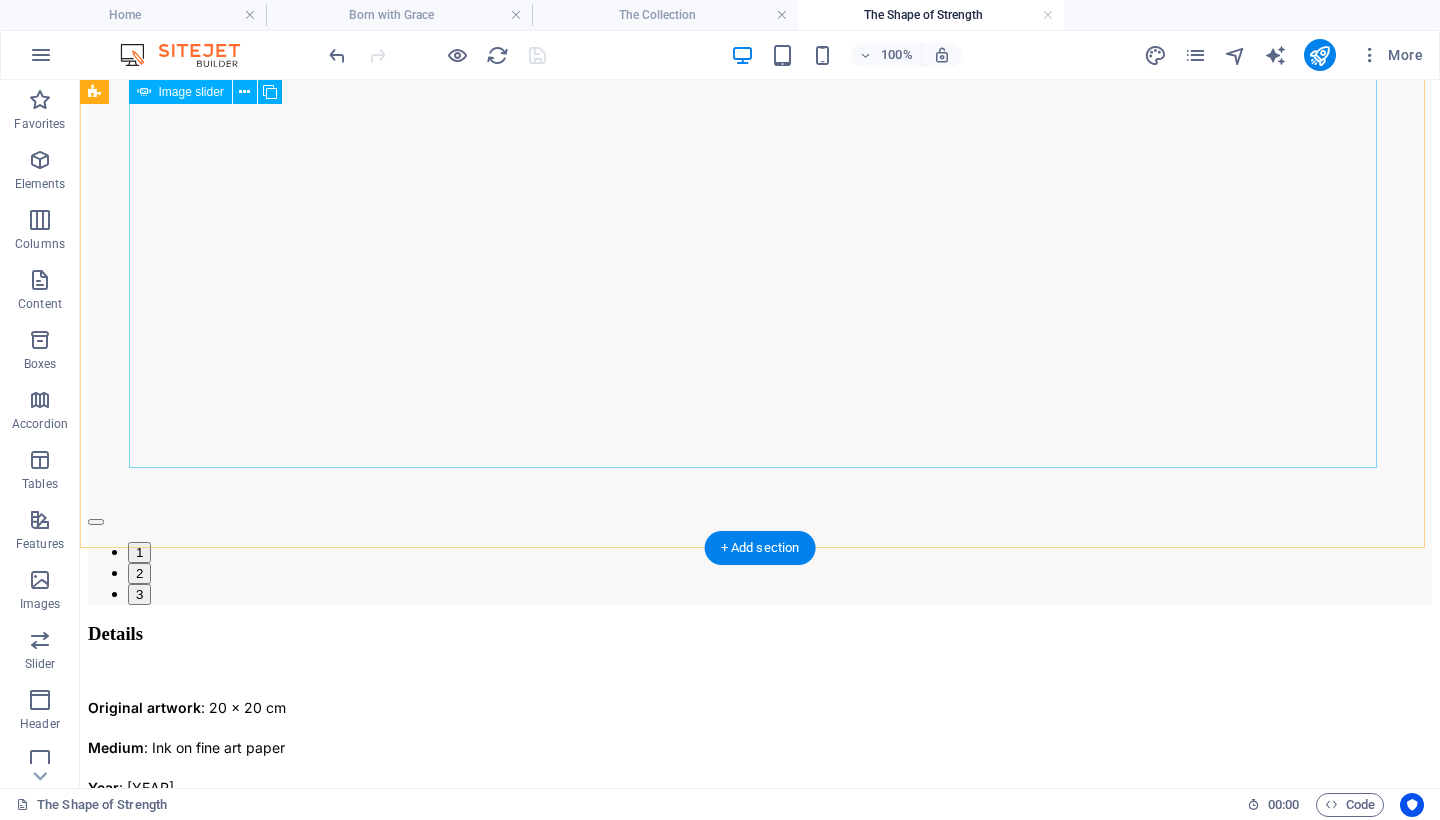 scroll, scrollTop: 1371, scrollLeft: 0, axis: vertical 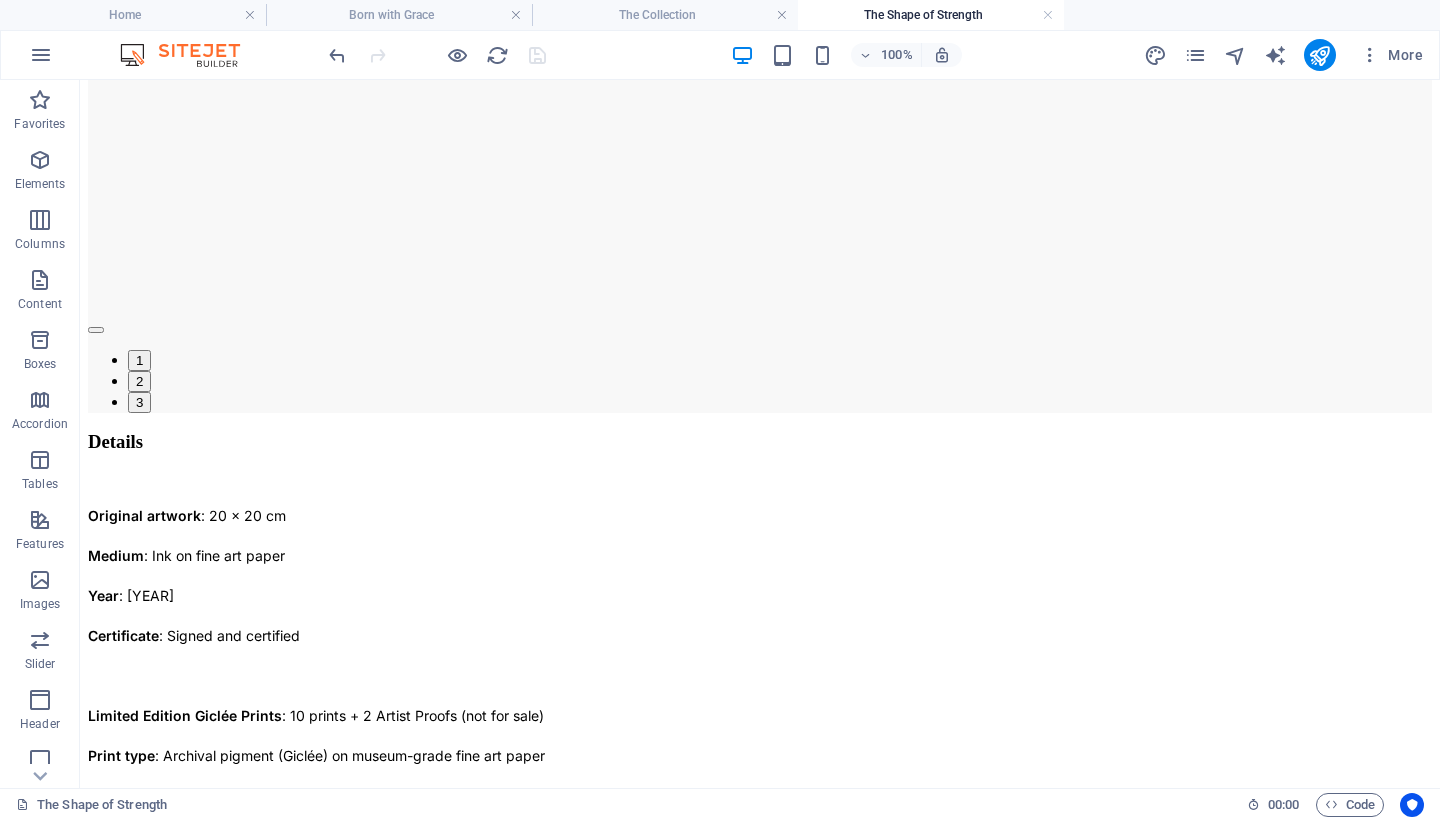 click on "More" at bounding box center (1287, 55) 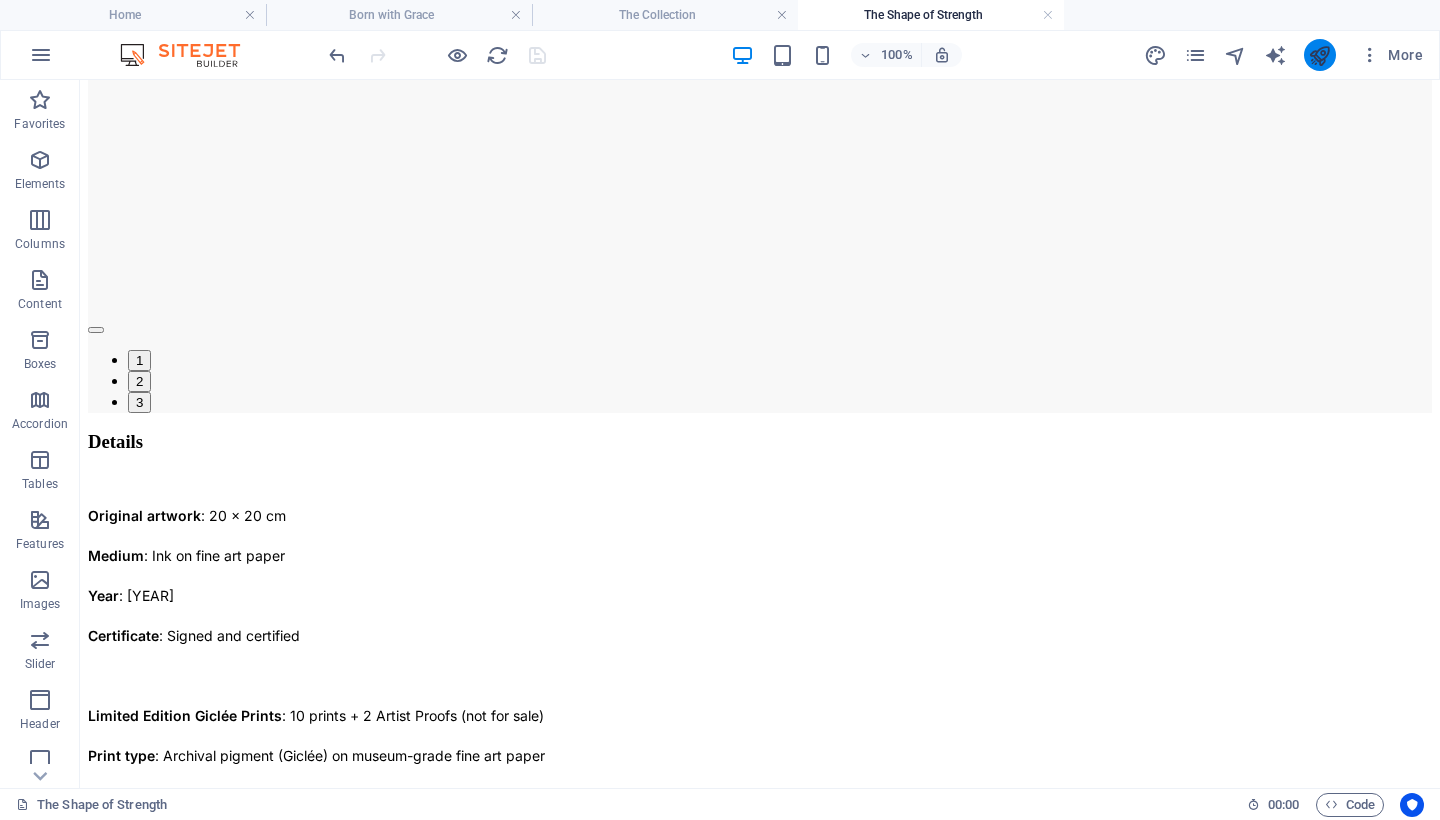 click at bounding box center (1319, 55) 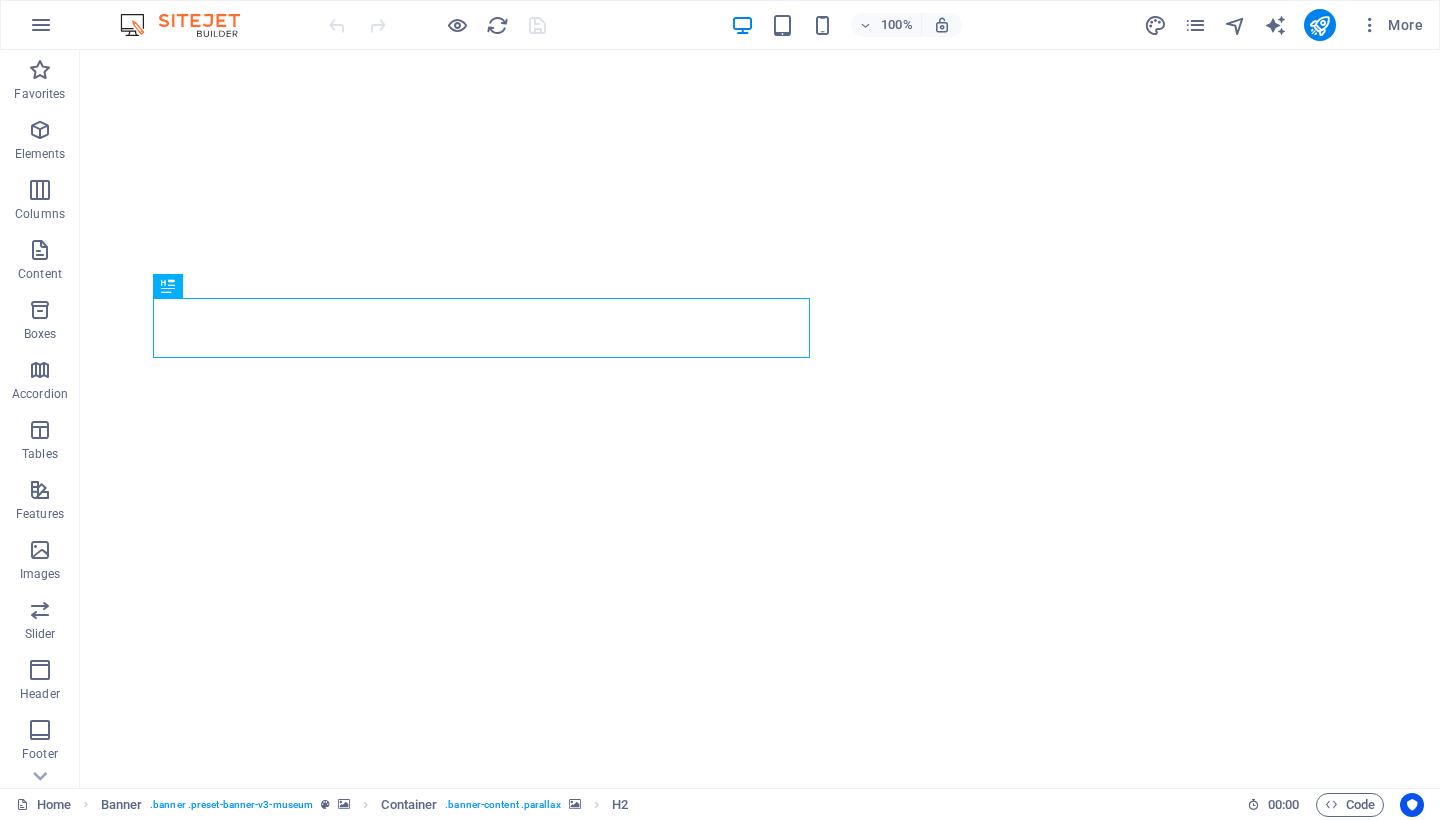 scroll, scrollTop: 0, scrollLeft: 0, axis: both 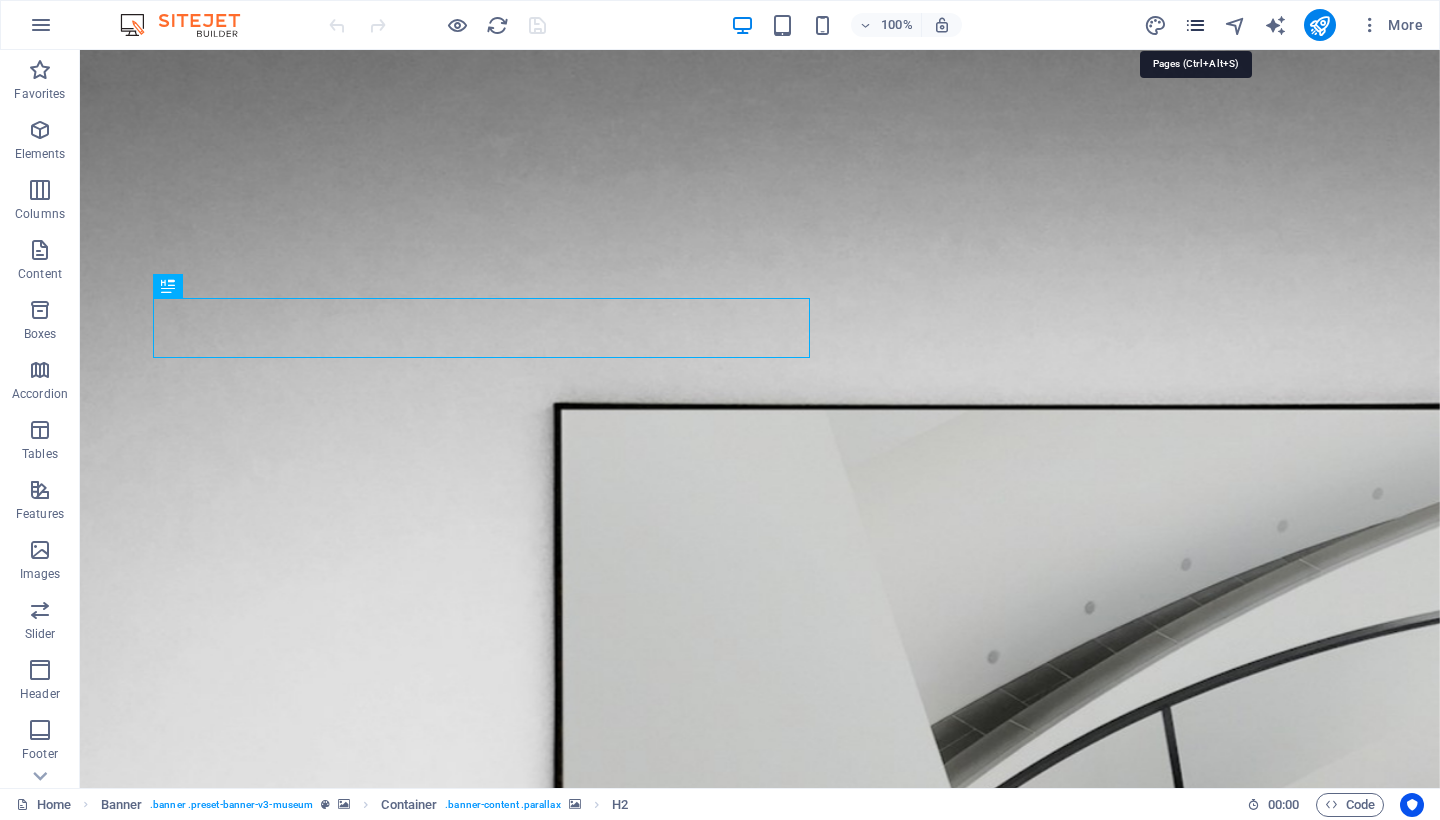 click at bounding box center [1195, 25] 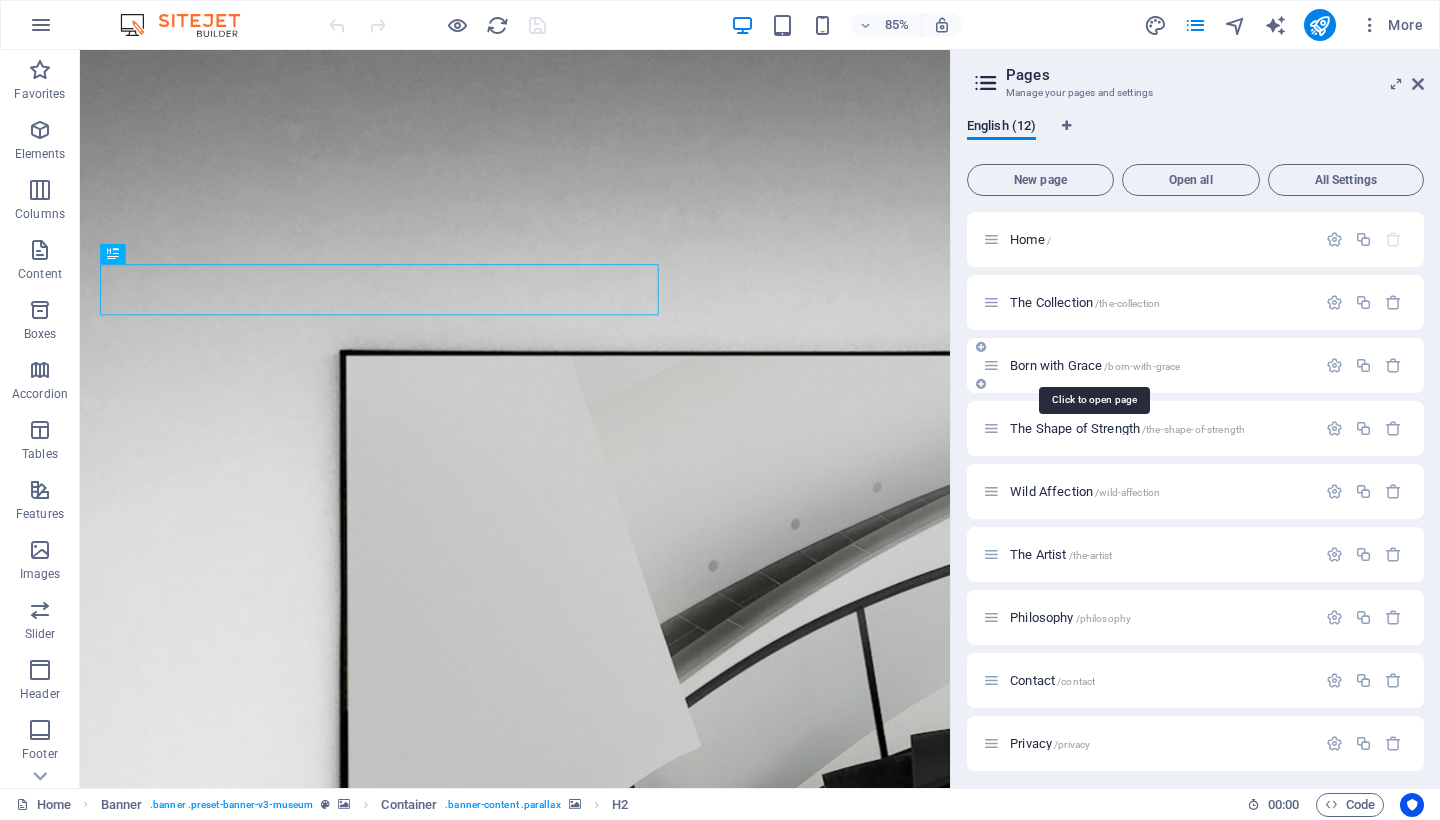 click on "Born with Grace /born-with-grace" at bounding box center (1095, 365) 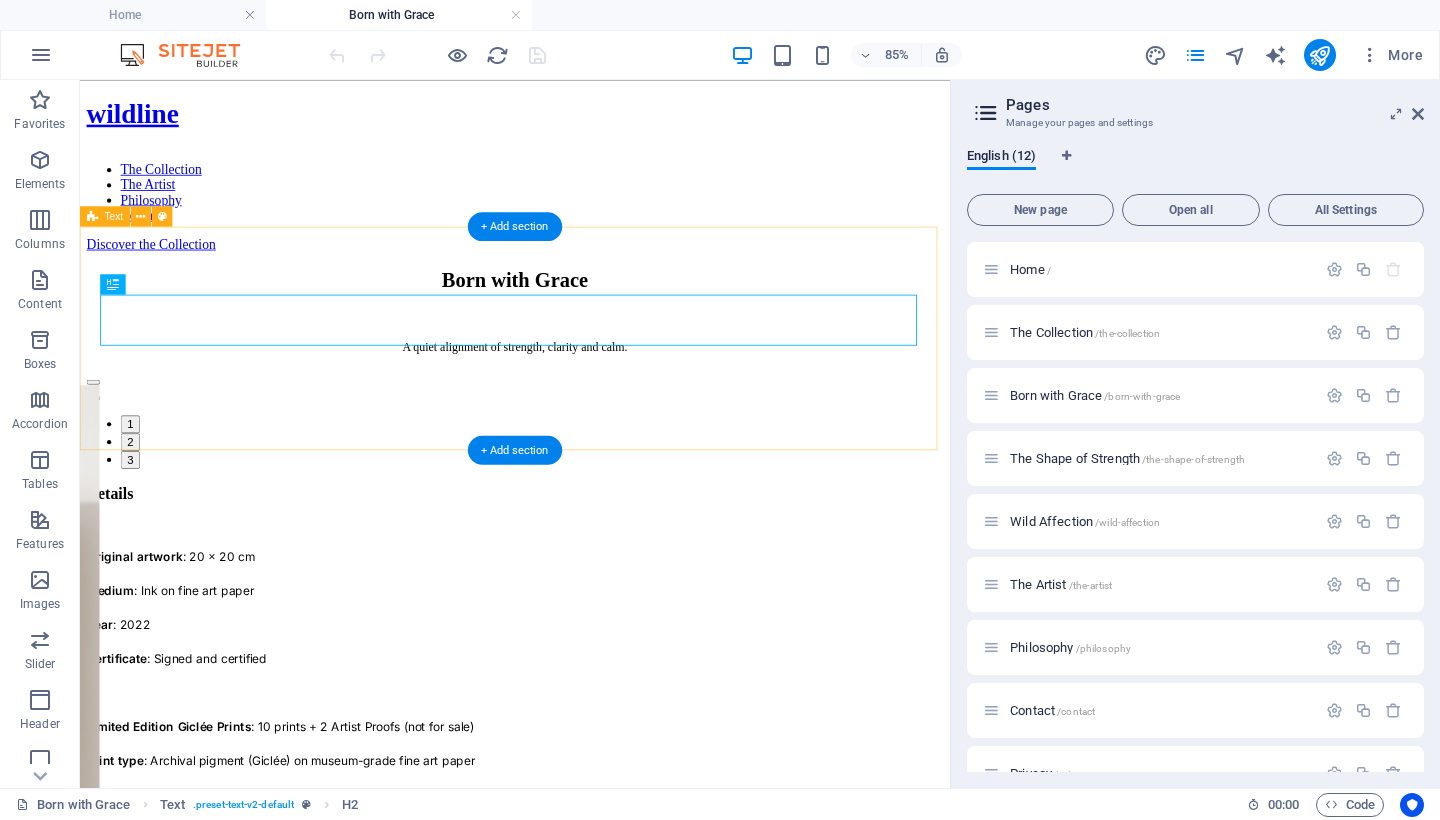 scroll, scrollTop: 0, scrollLeft: 0, axis: both 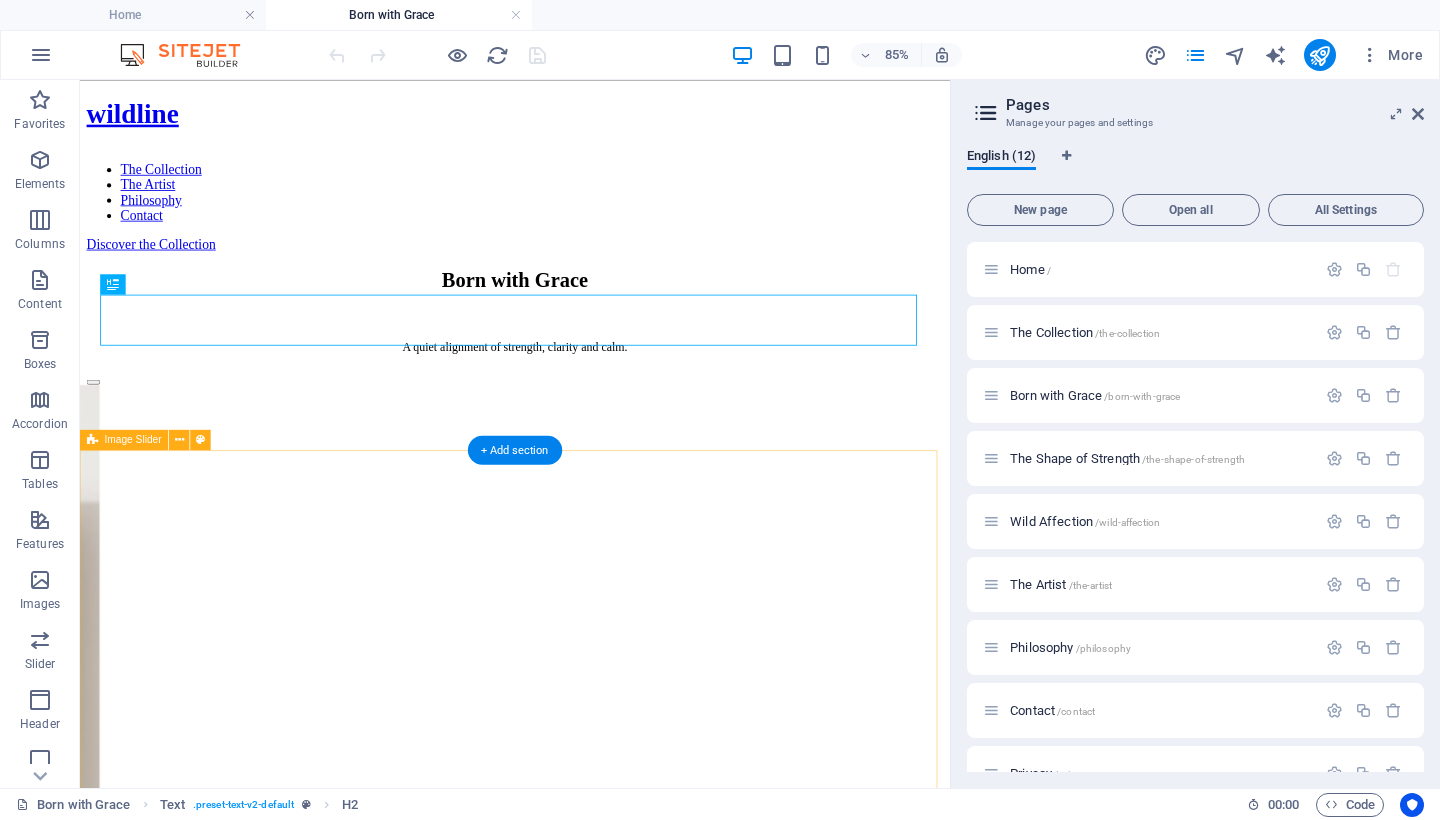 click on "1 2 3" at bounding box center (592, 983) 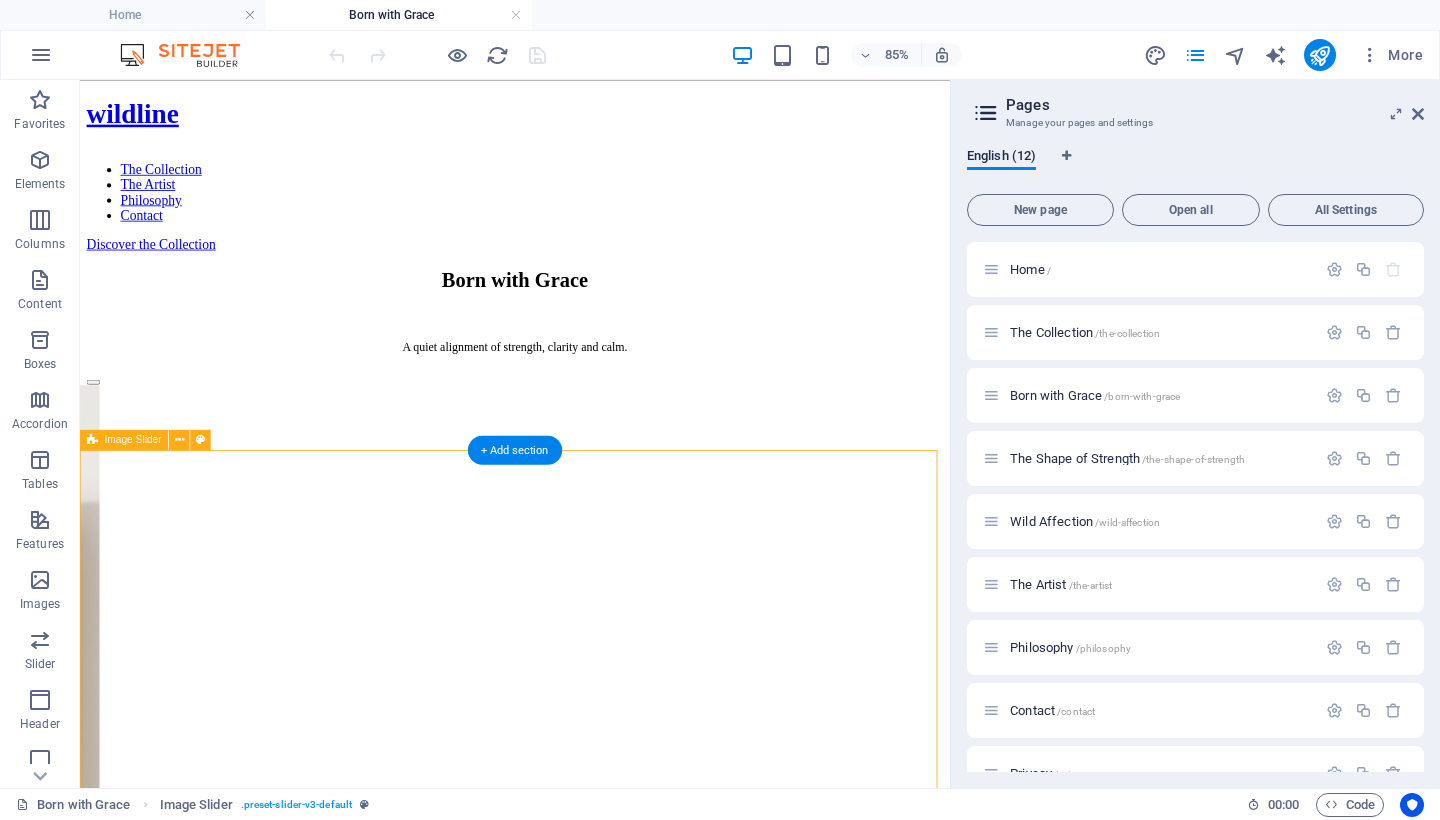 click on "1 2 3" at bounding box center [592, 983] 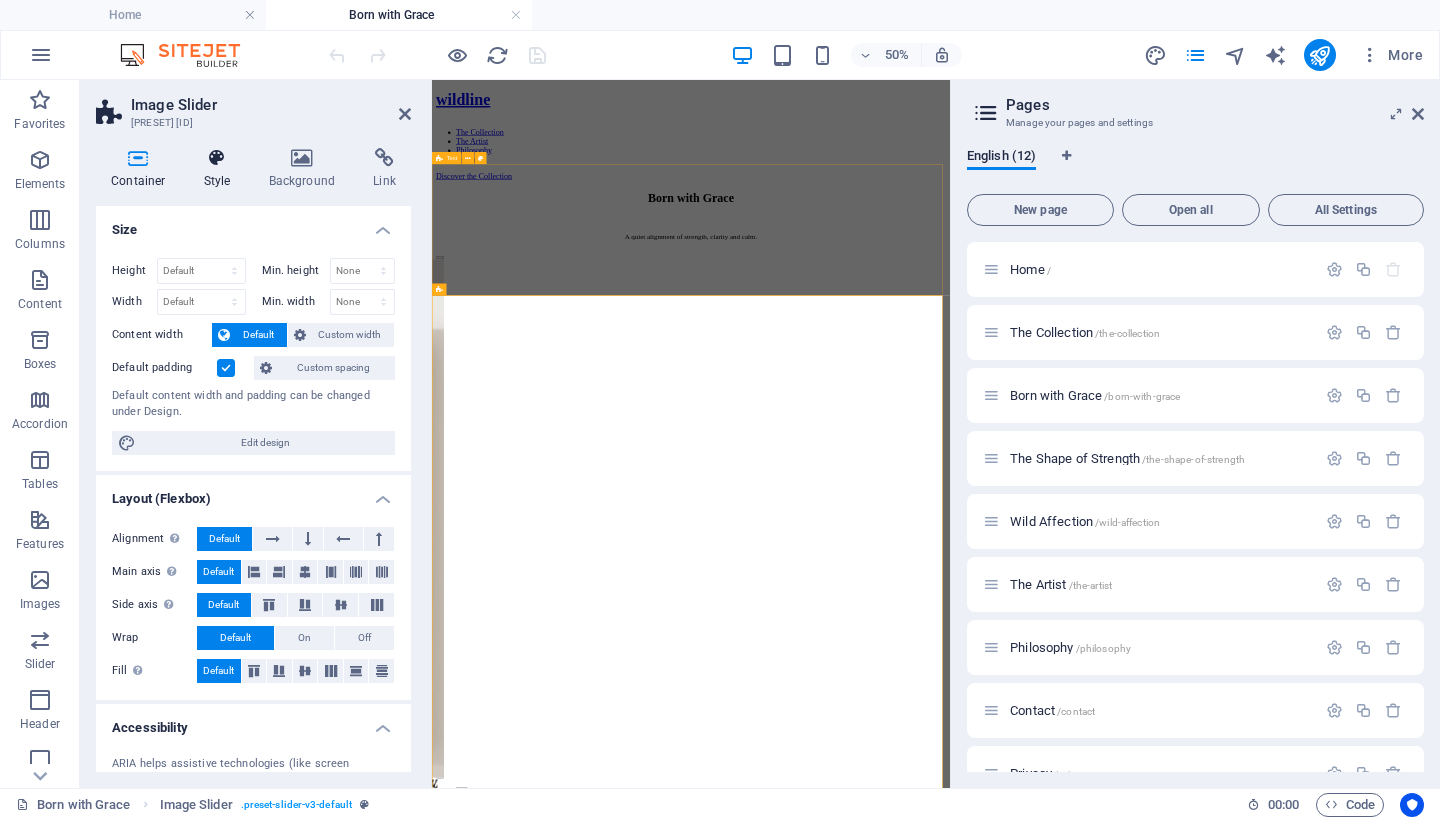 click at bounding box center (217, 158) 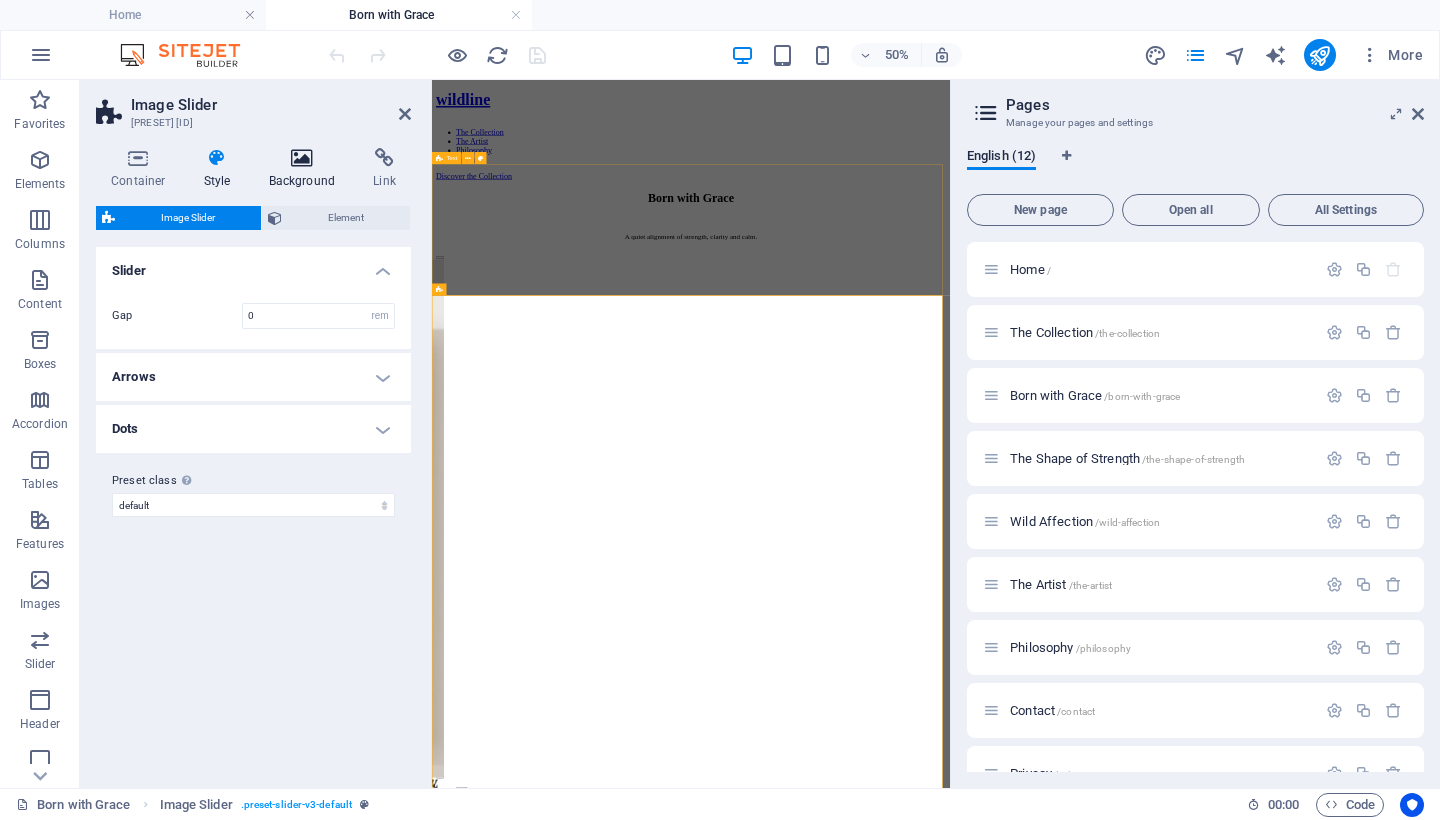 click at bounding box center (302, 158) 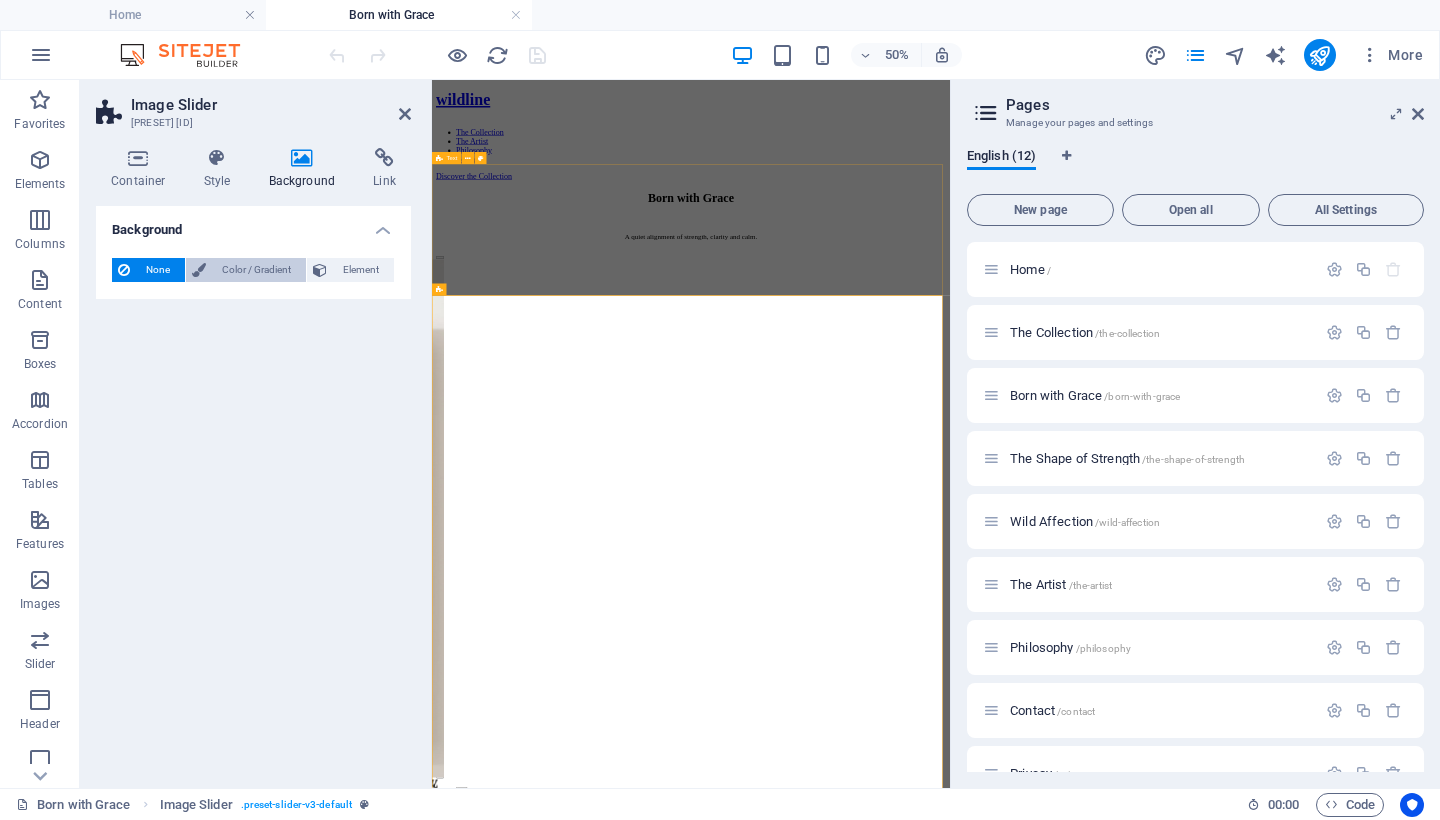click on "Color / Gradient" at bounding box center (256, 270) 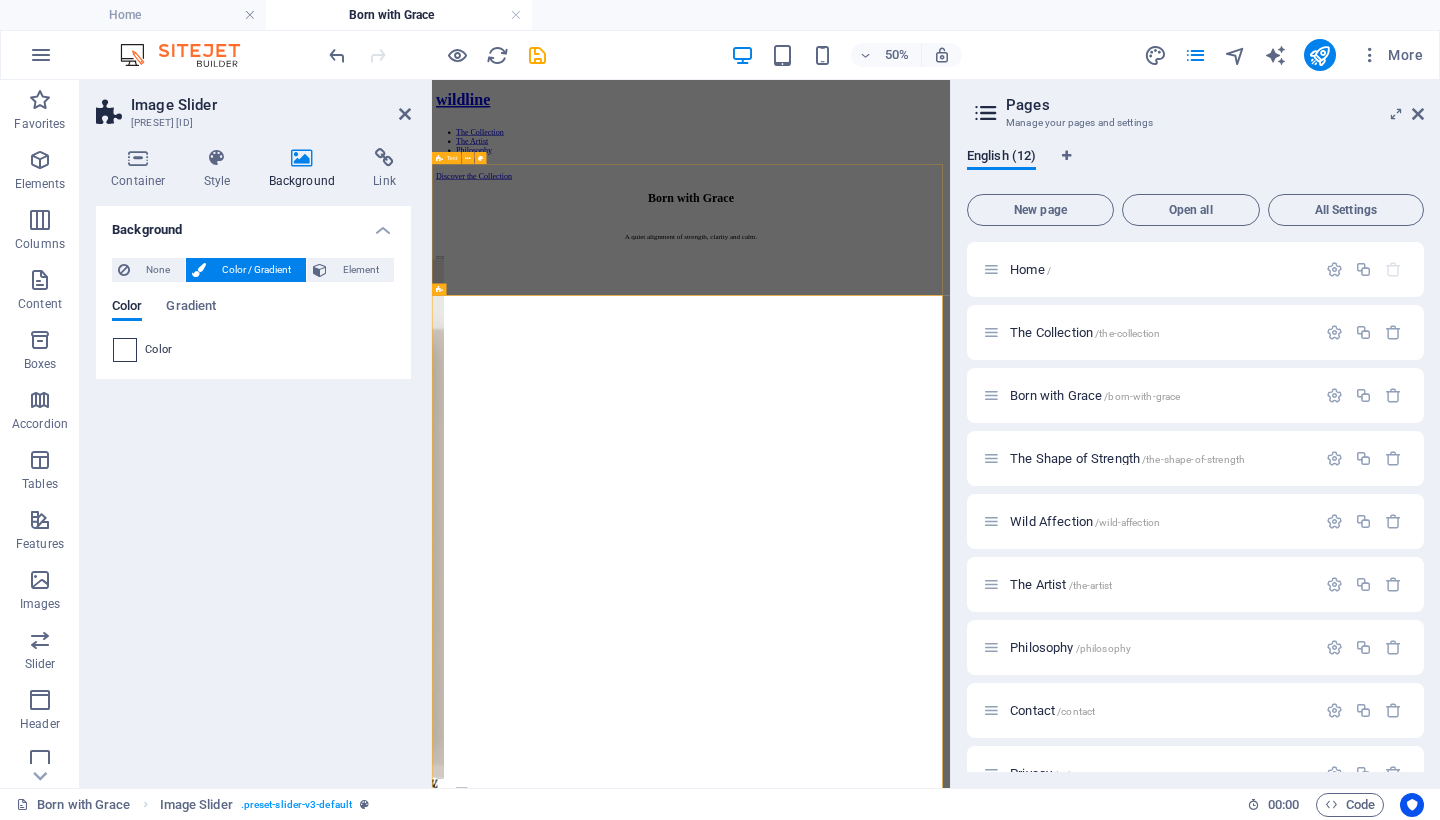 click at bounding box center [125, 350] 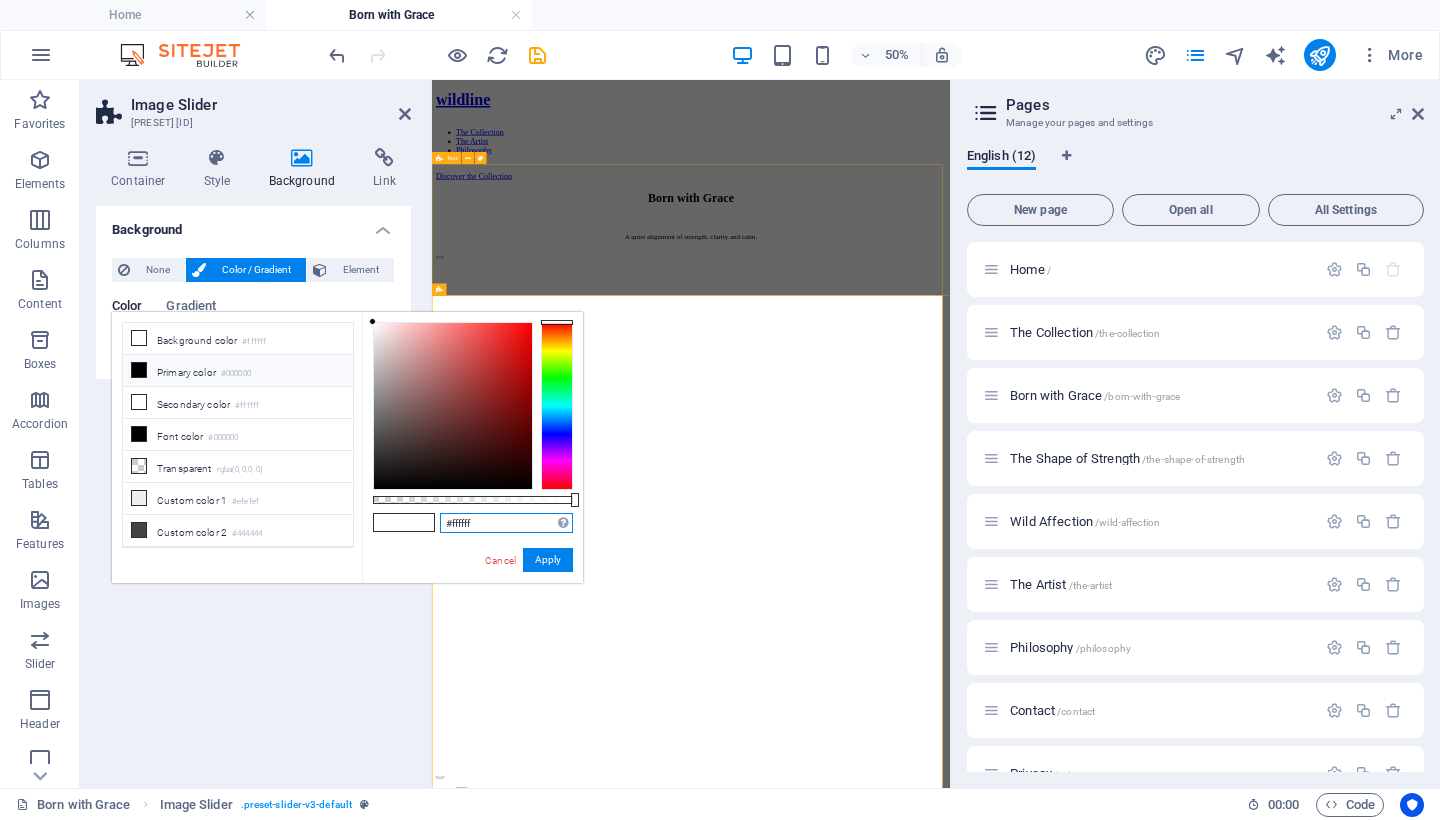 click on "#ffffff" at bounding box center (506, 523) 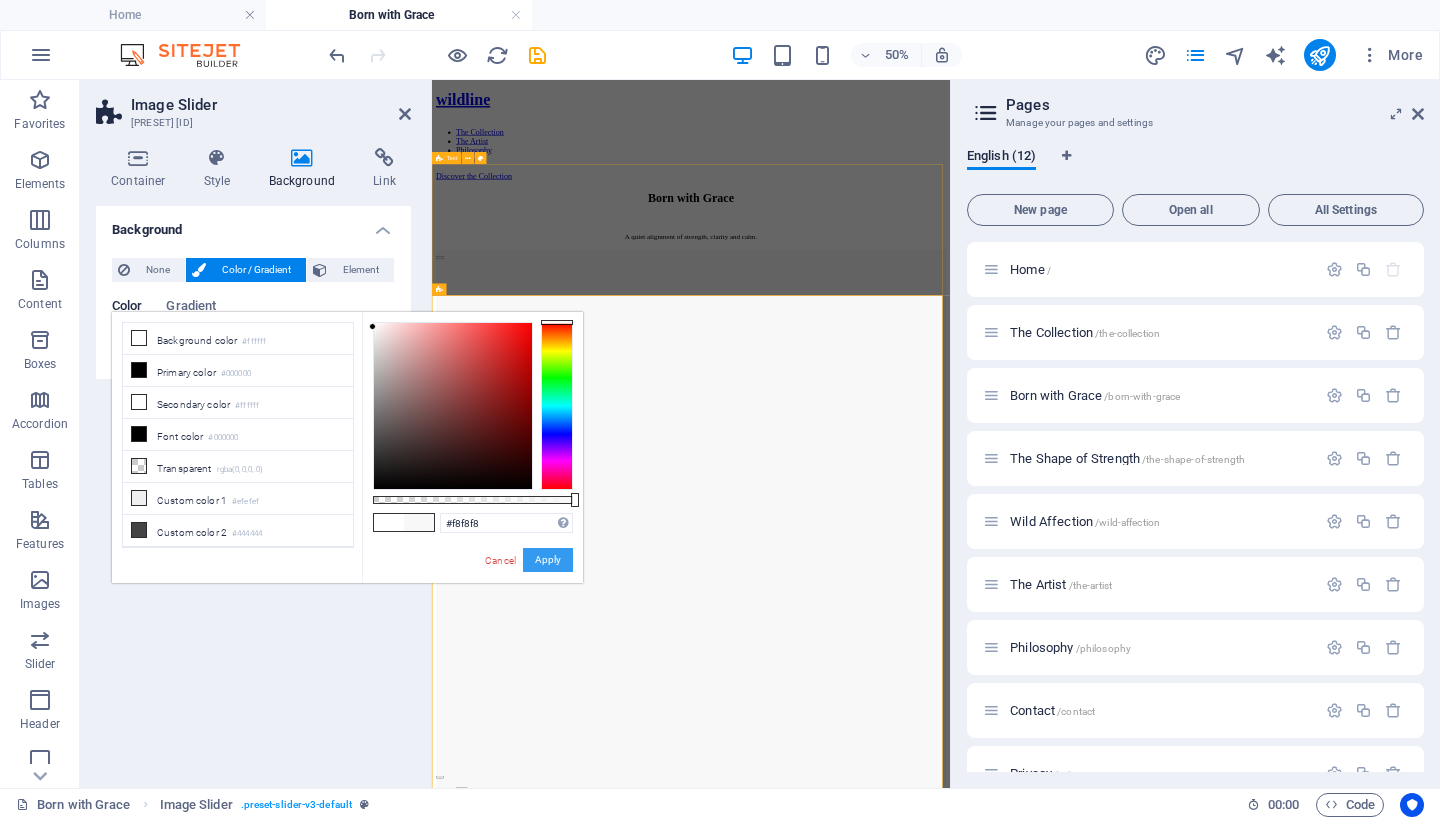 click on "Apply" at bounding box center [548, 560] 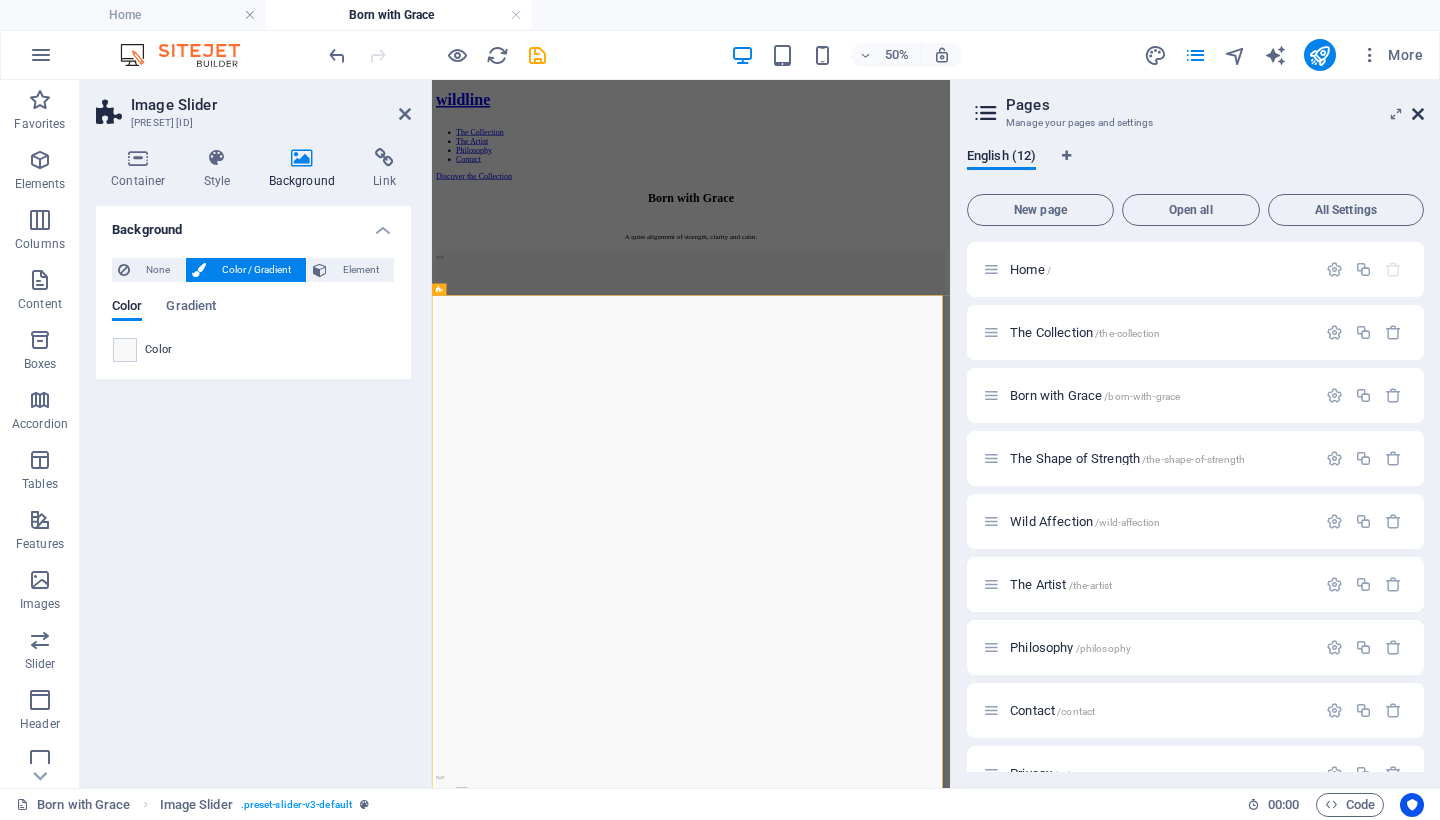 click at bounding box center (1418, 114) 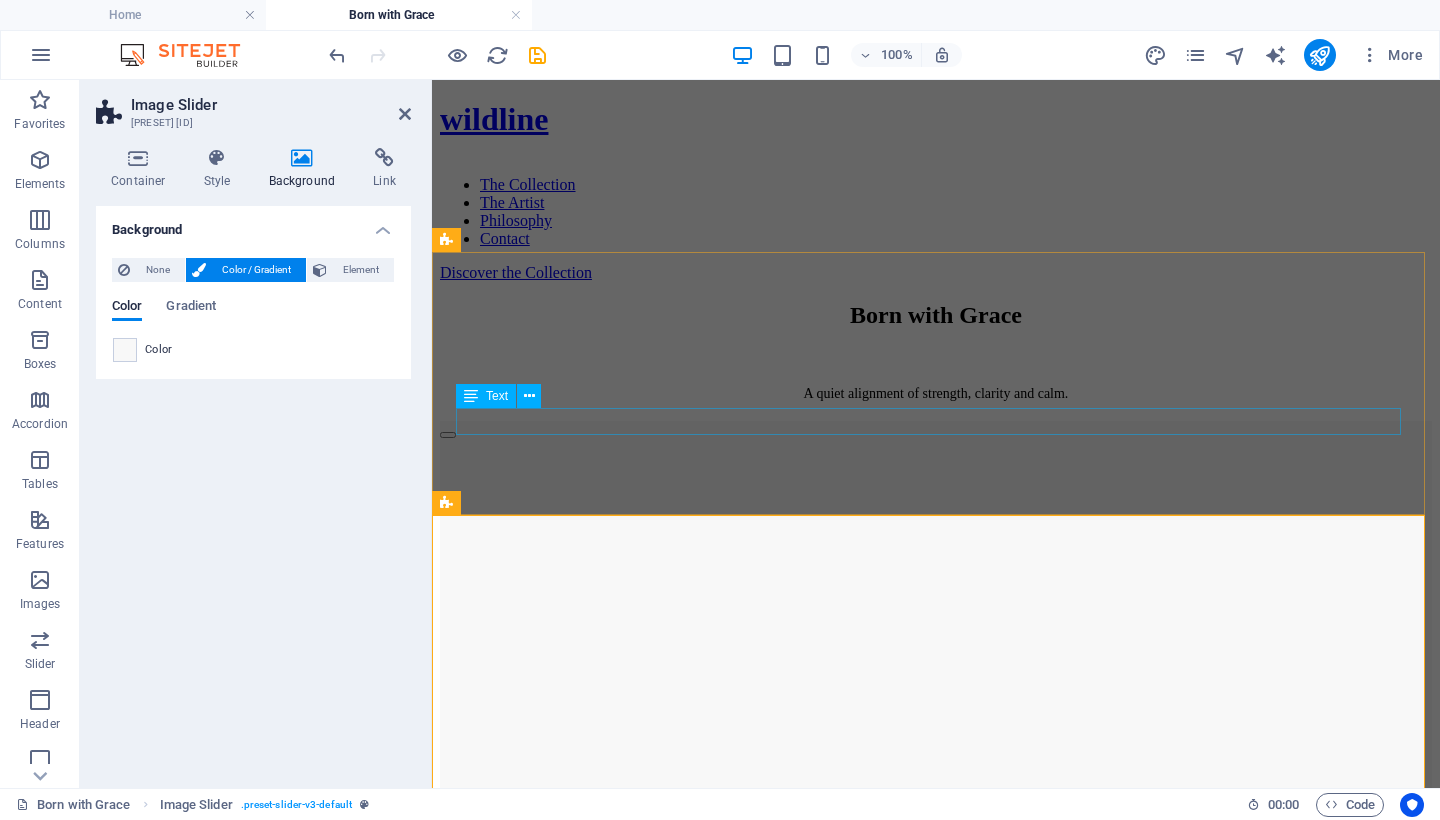 click on "A quiet alignment of strength, clarity and calm." at bounding box center [936, 393] 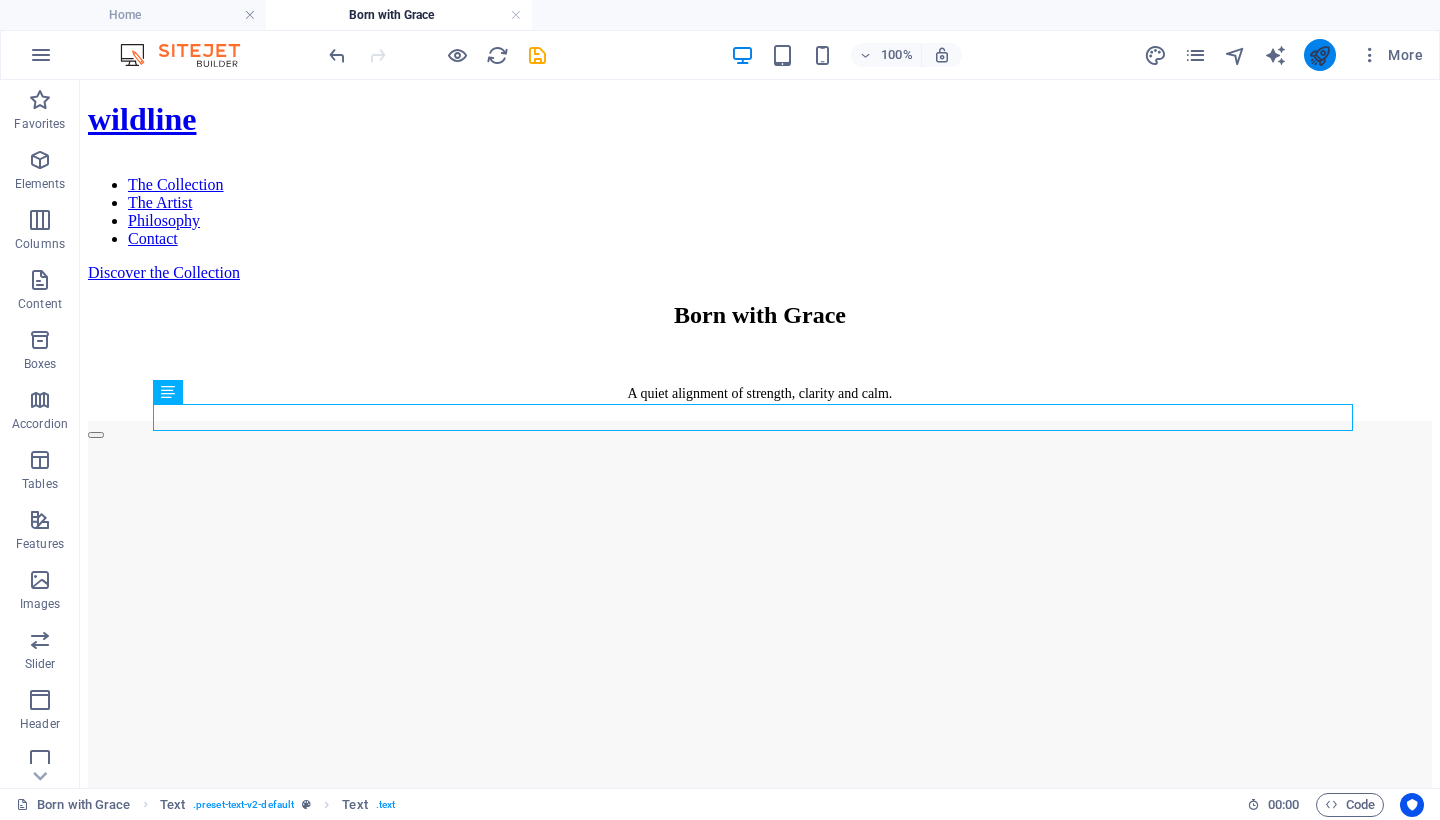 click at bounding box center (1319, 55) 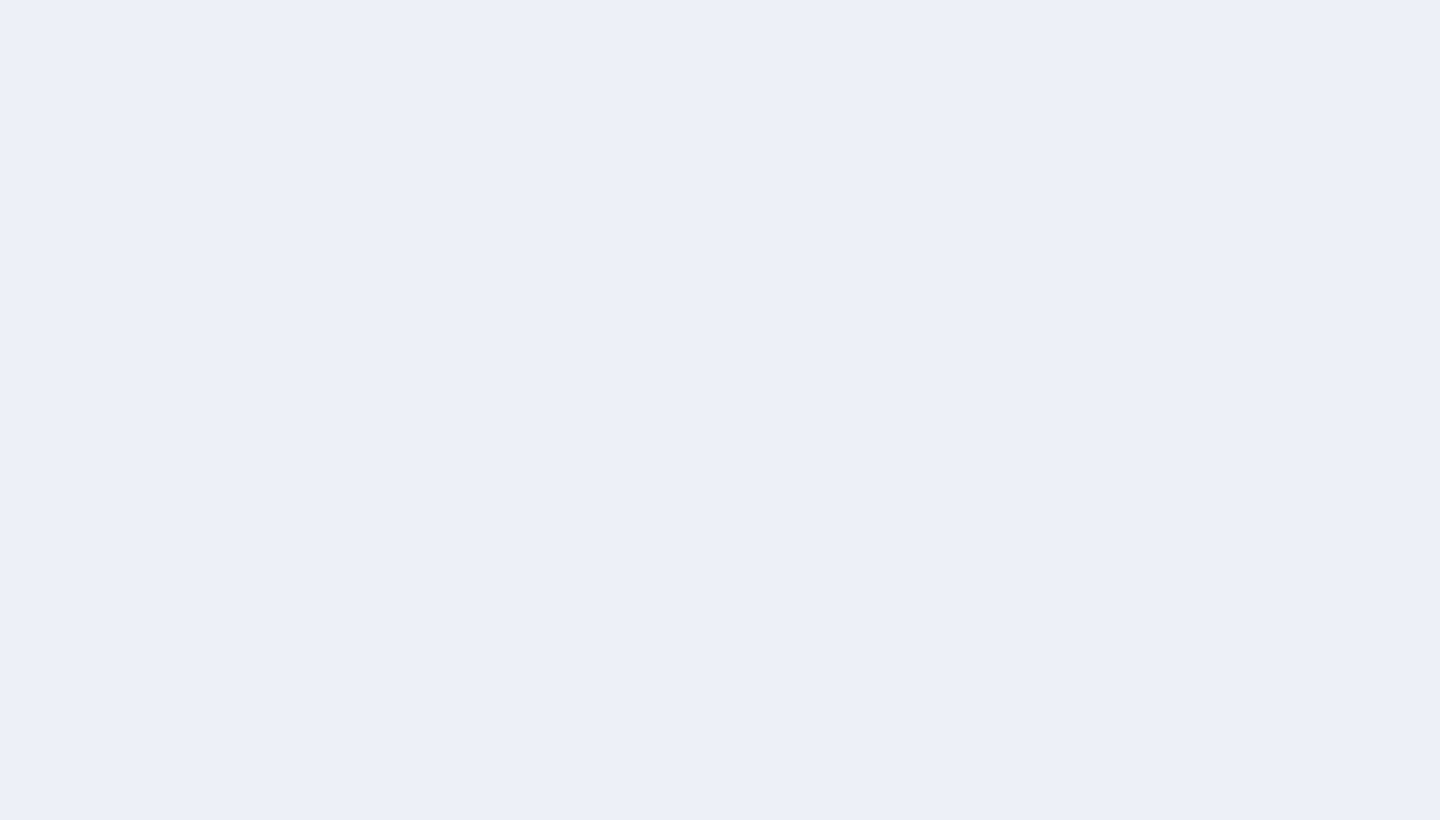 scroll, scrollTop: 0, scrollLeft: 0, axis: both 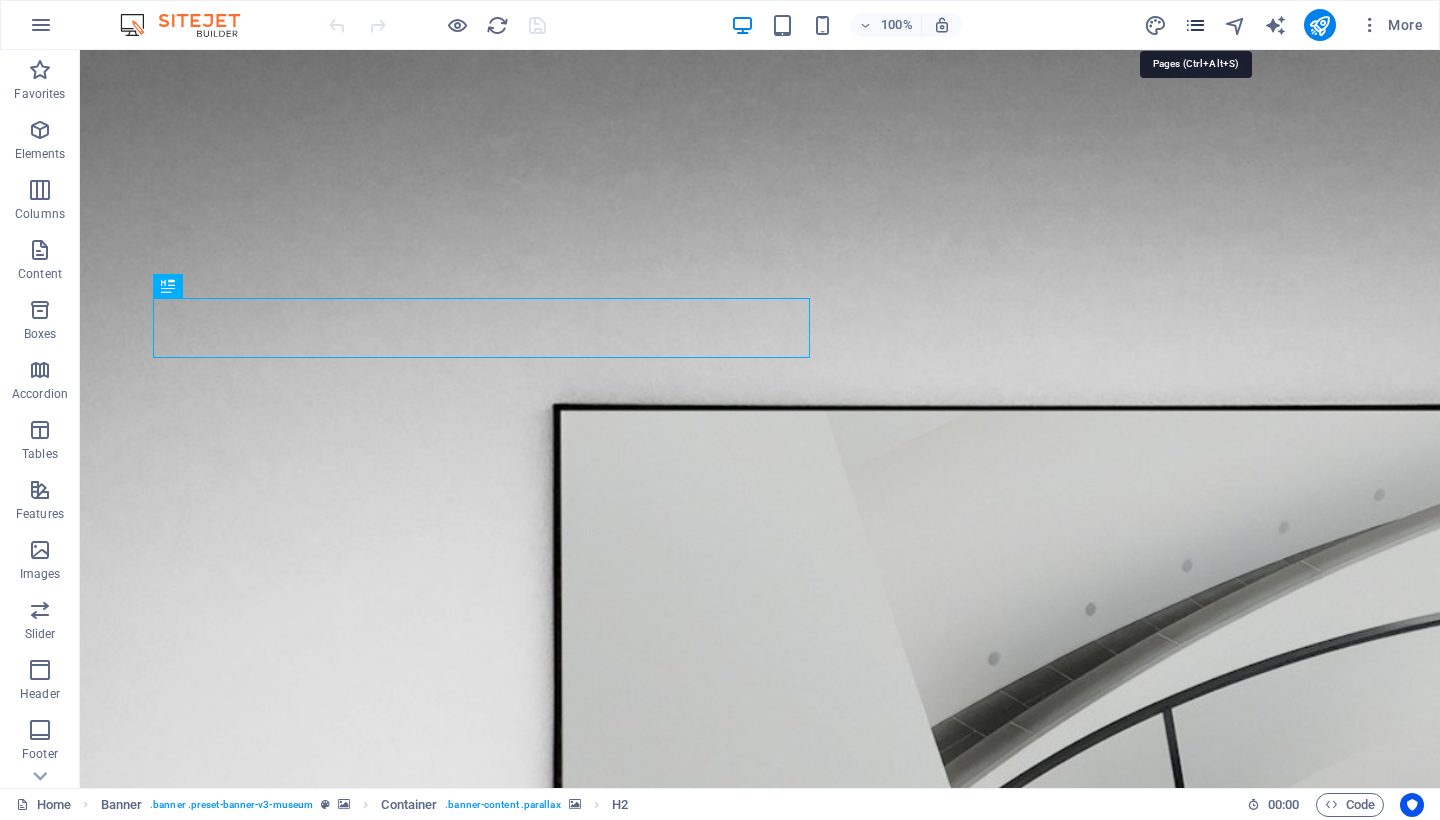 click at bounding box center (1195, 25) 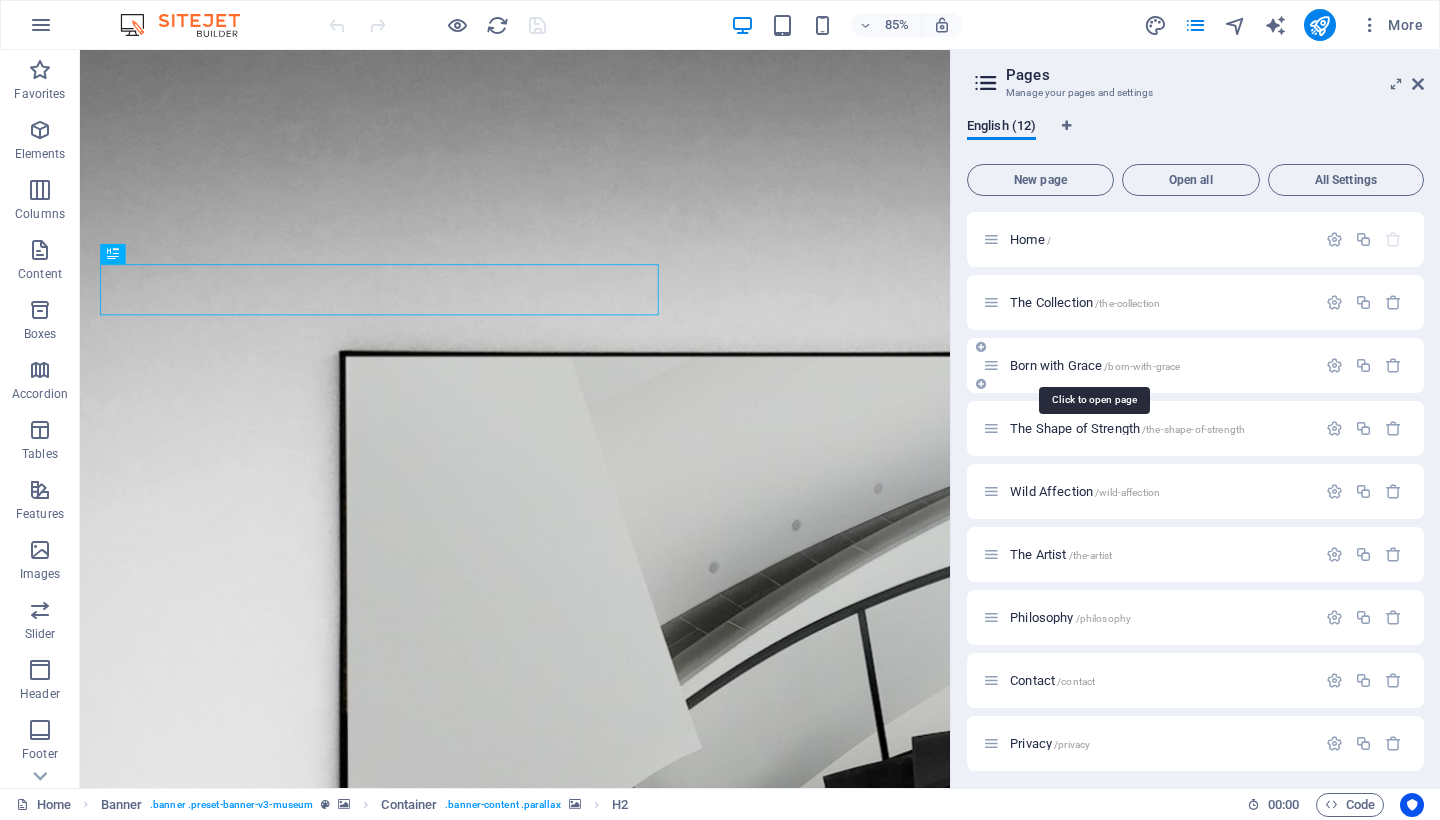 click on "Born with Grace /born-with-grace" at bounding box center (1095, 365) 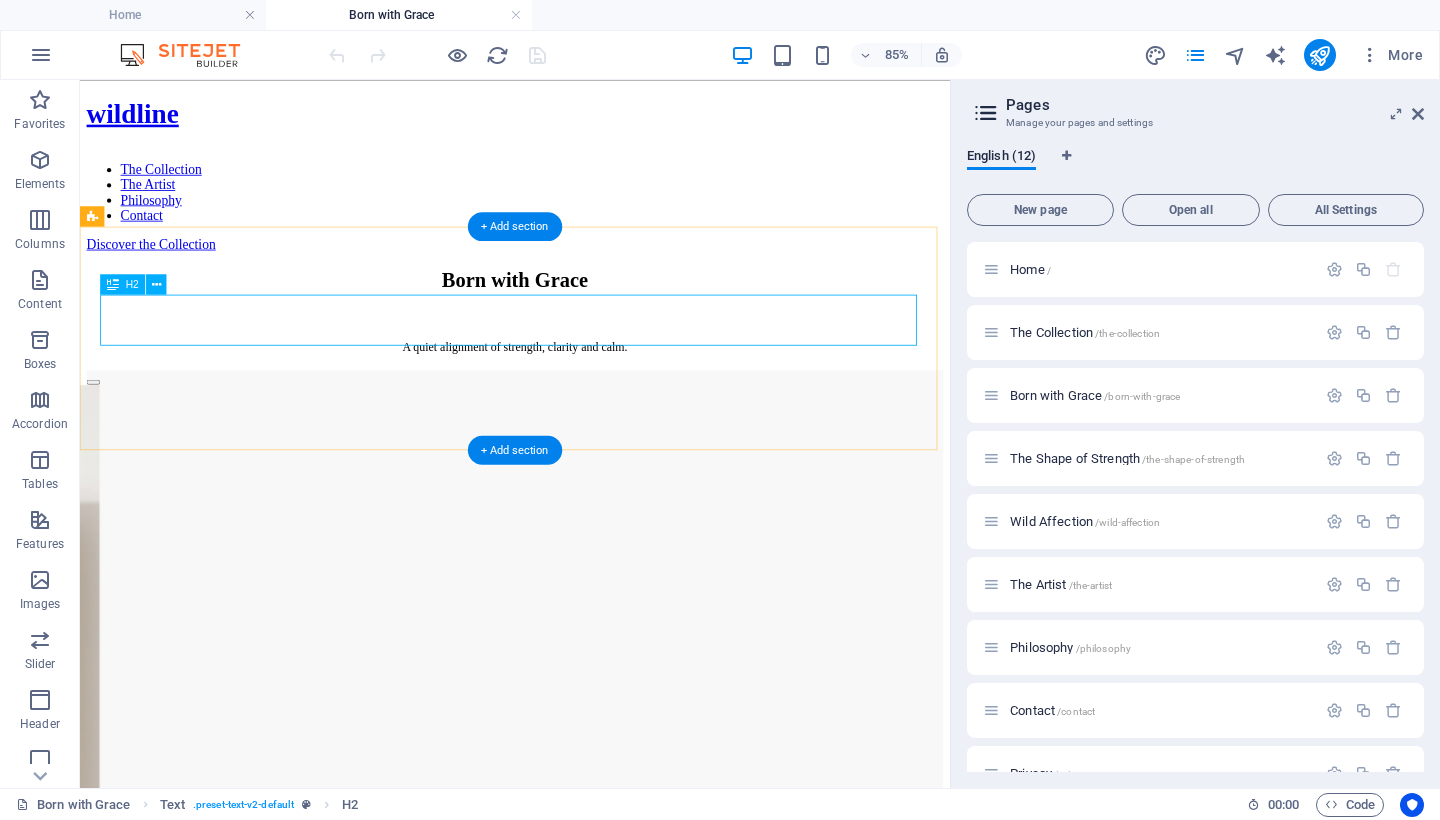 scroll, scrollTop: 0, scrollLeft: 0, axis: both 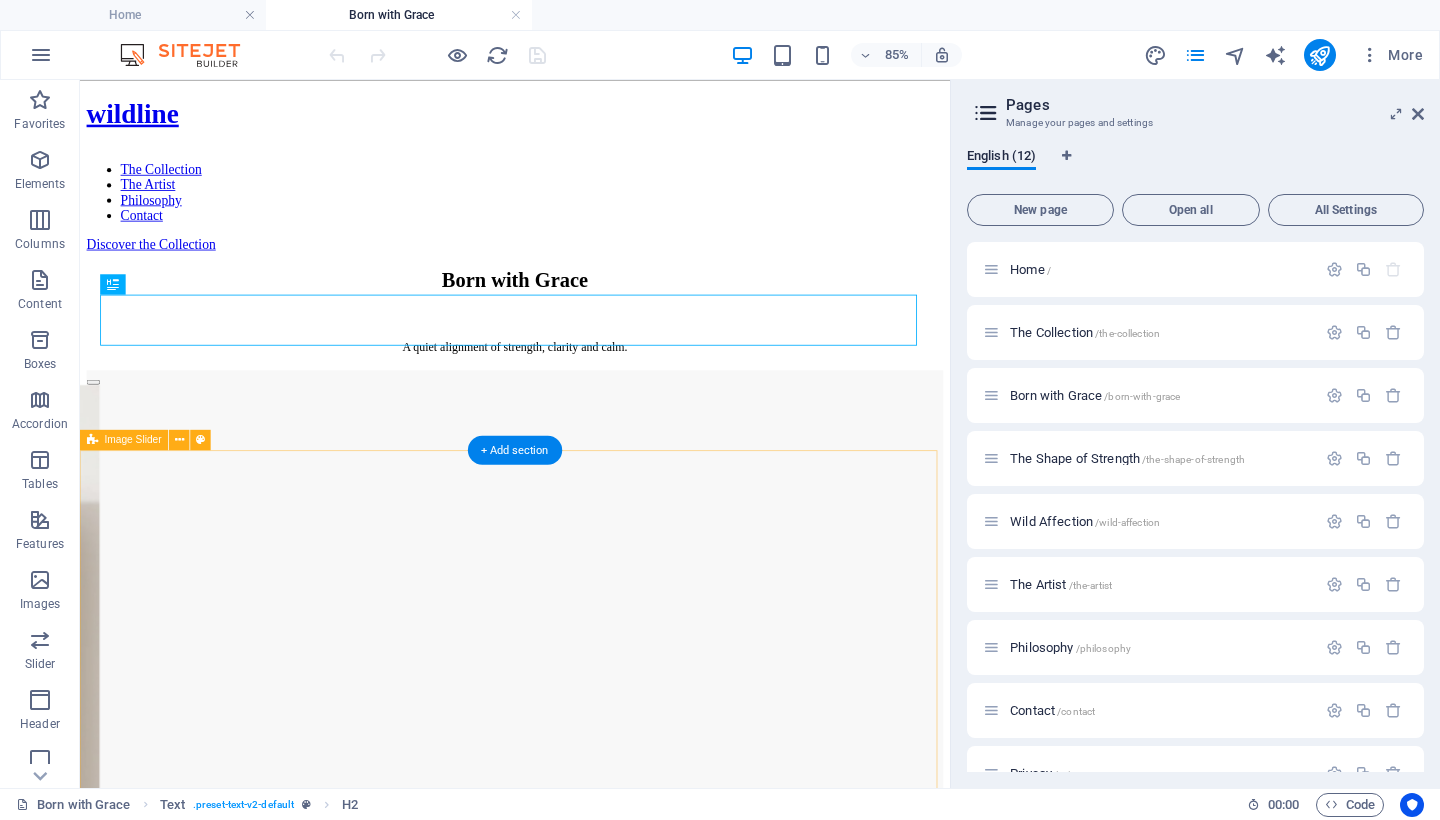 click on "1 2 3" at bounding box center (592, 983) 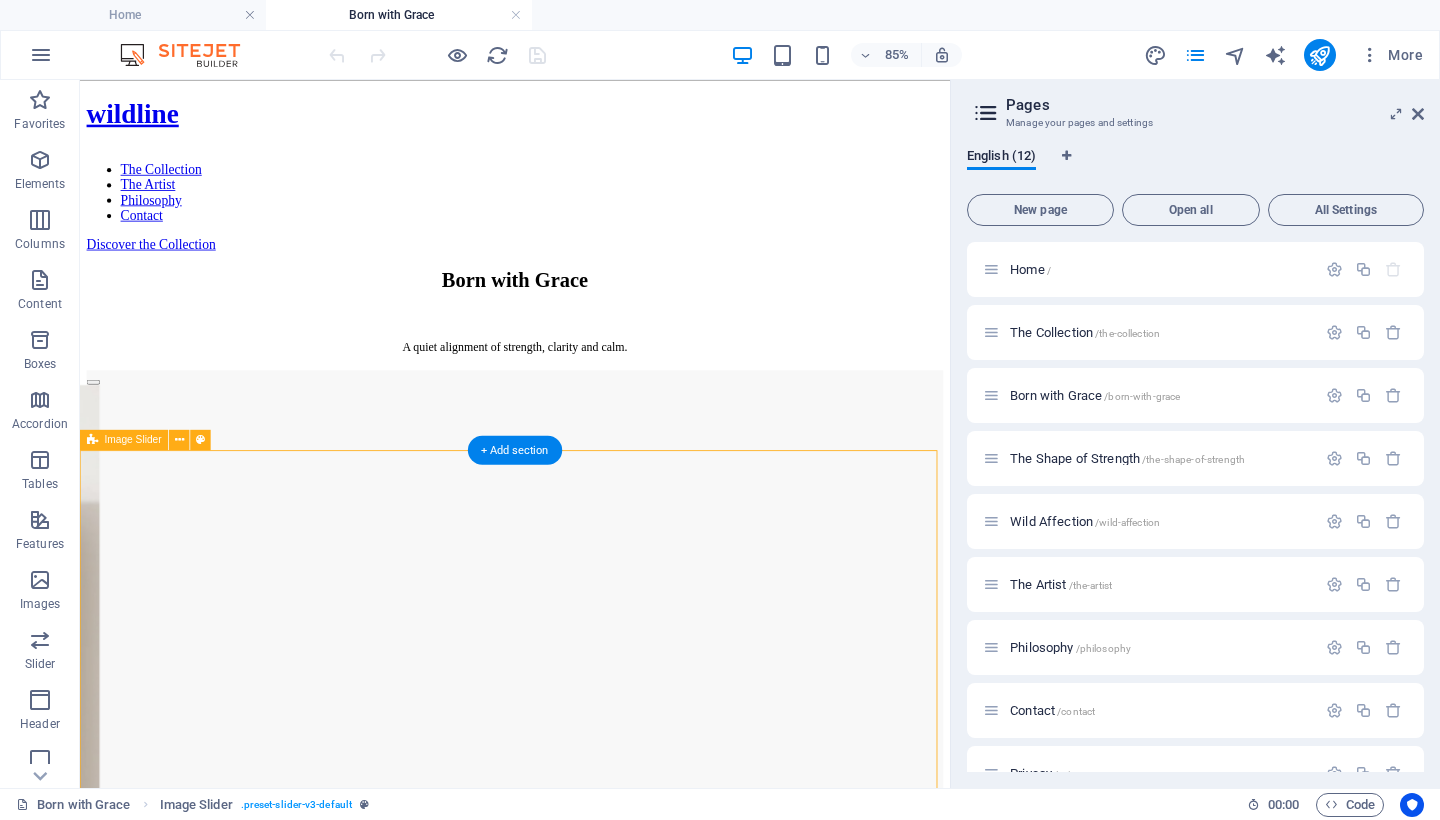 click on "1 2 3" at bounding box center (592, 983) 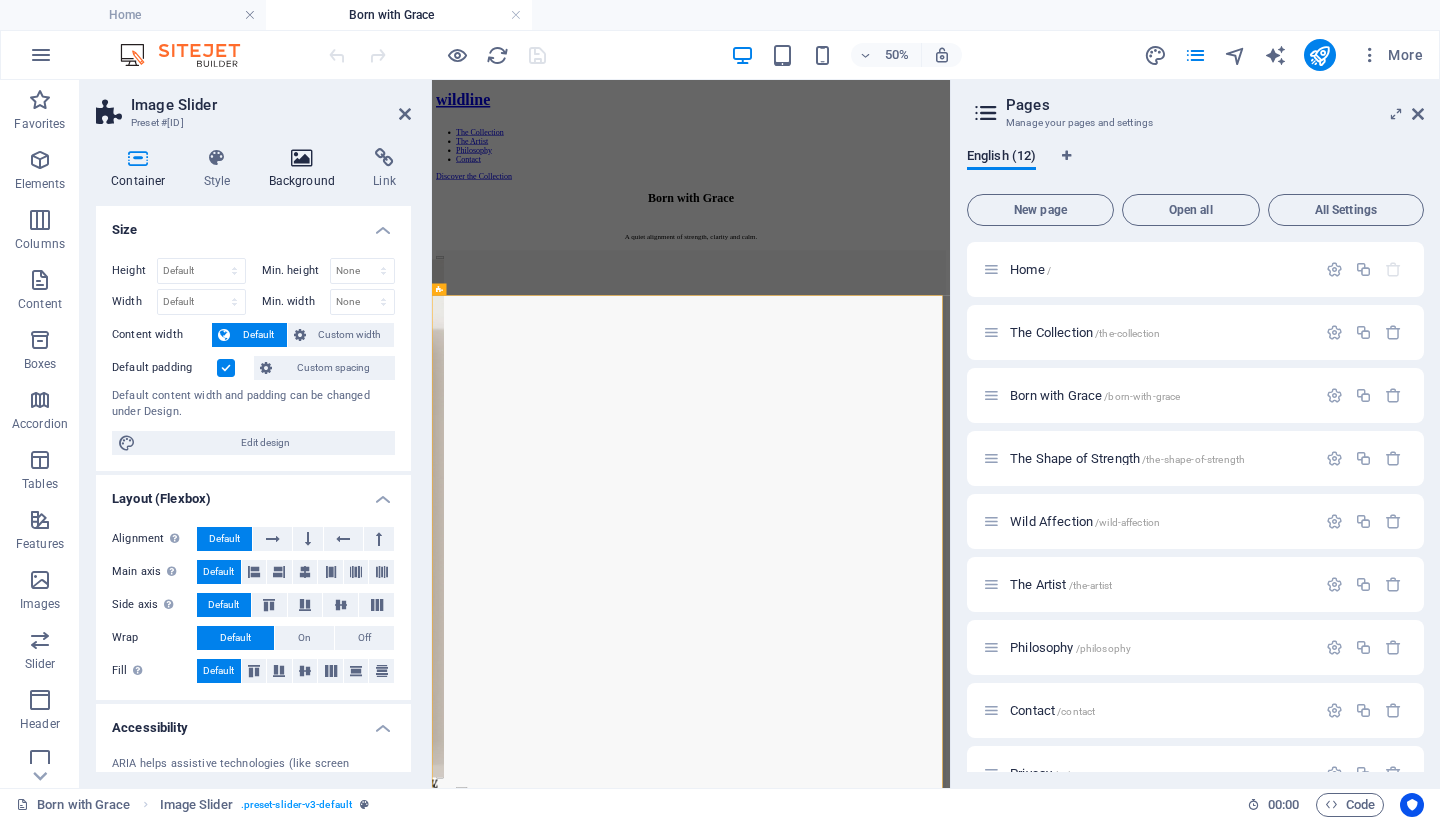 click on "Background" at bounding box center [306, 169] 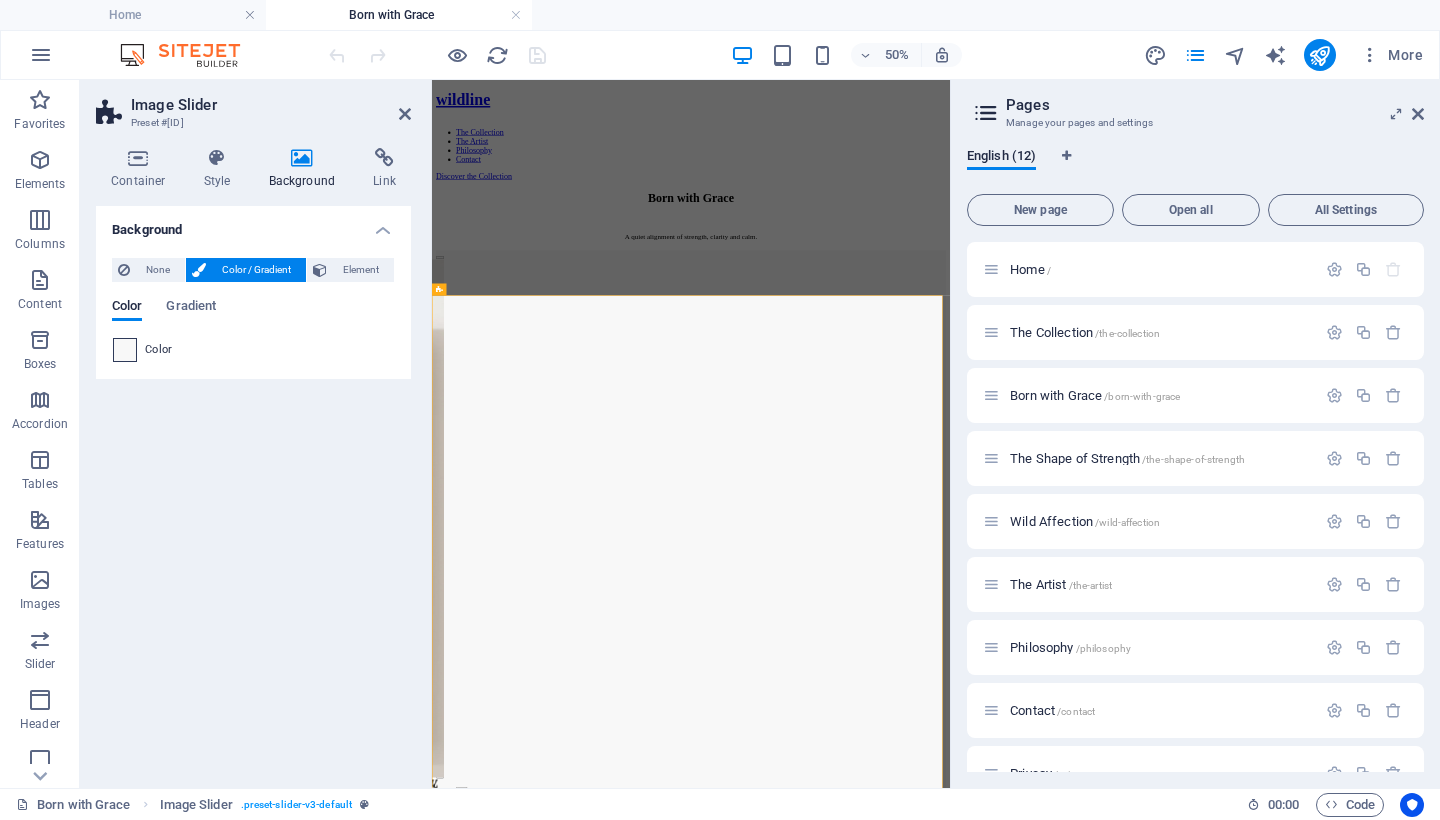 click at bounding box center [125, 350] 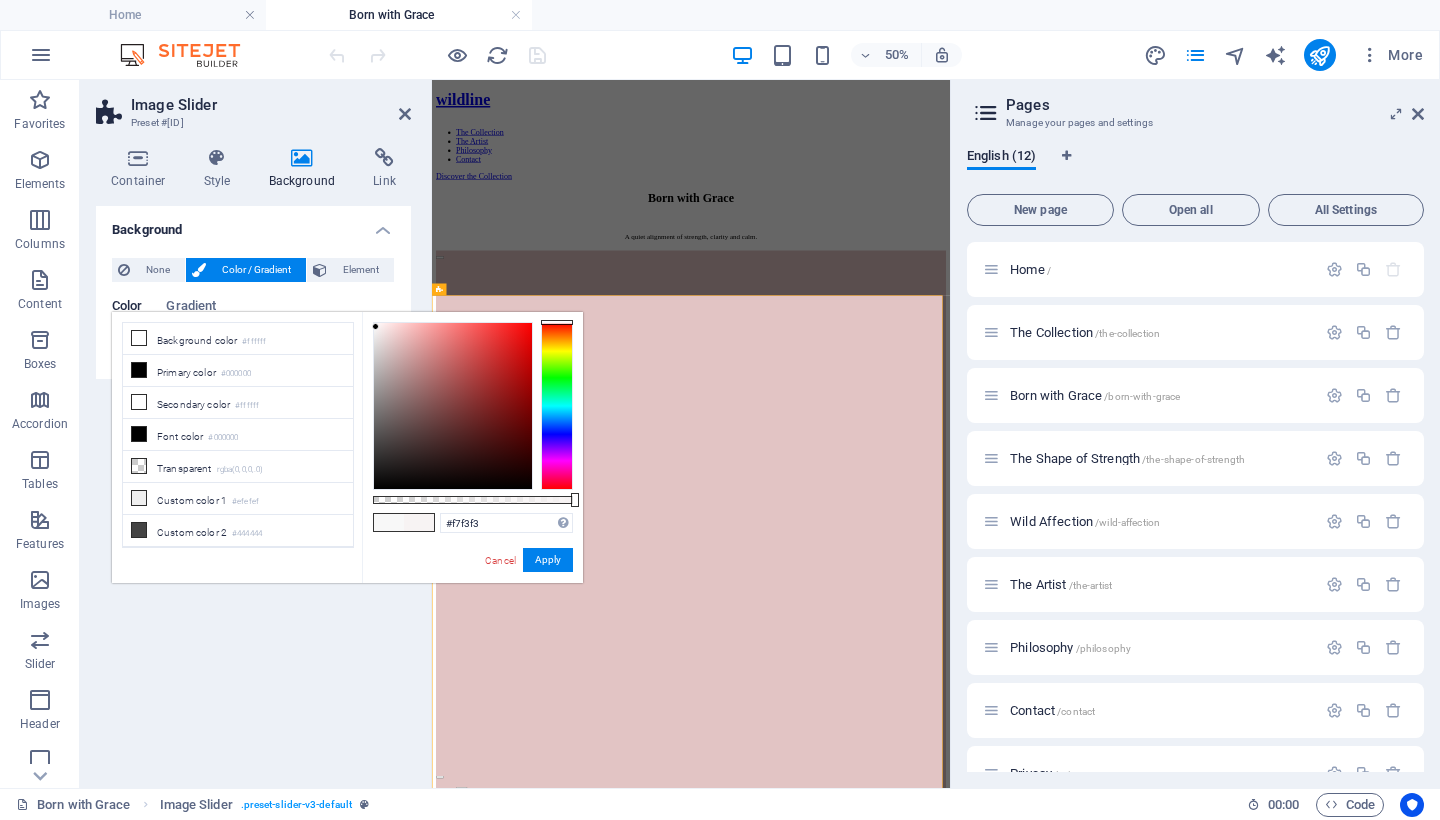 type on "#ffffff" 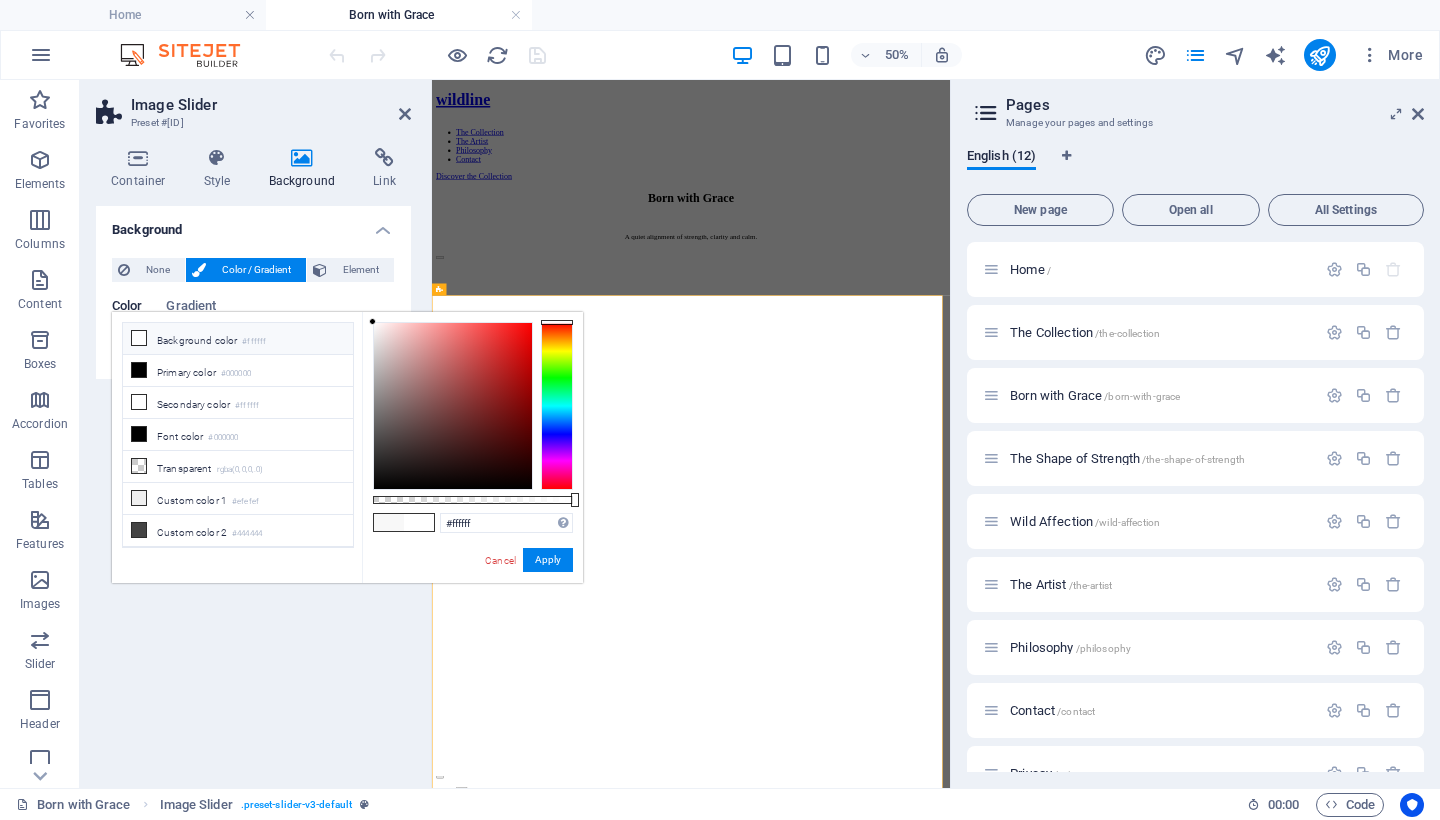 drag, startPoint x: 398, startPoint y: 344, endPoint x: 321, endPoint y: 246, distance: 124.631454 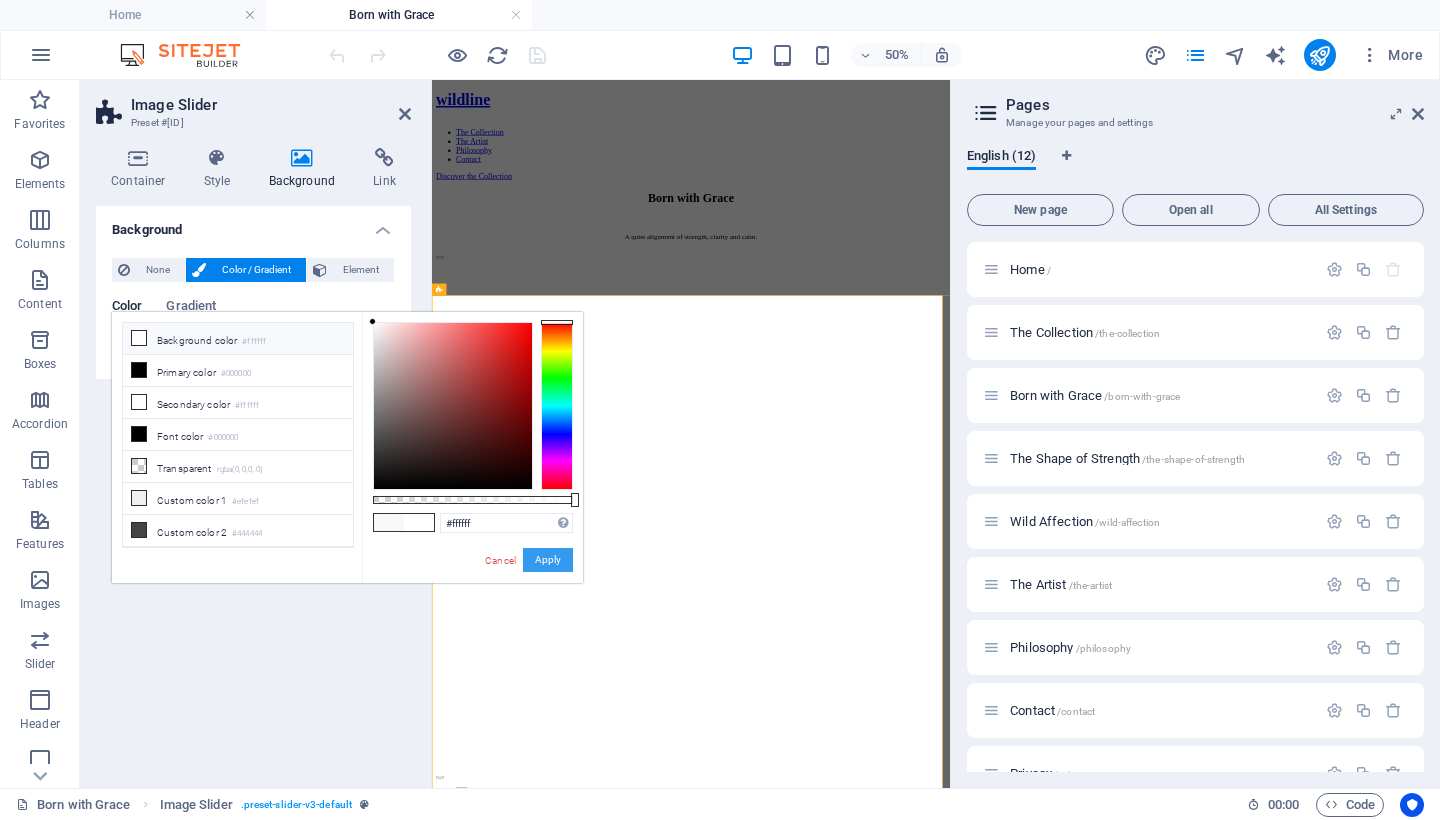 click on "Apply" at bounding box center (548, 560) 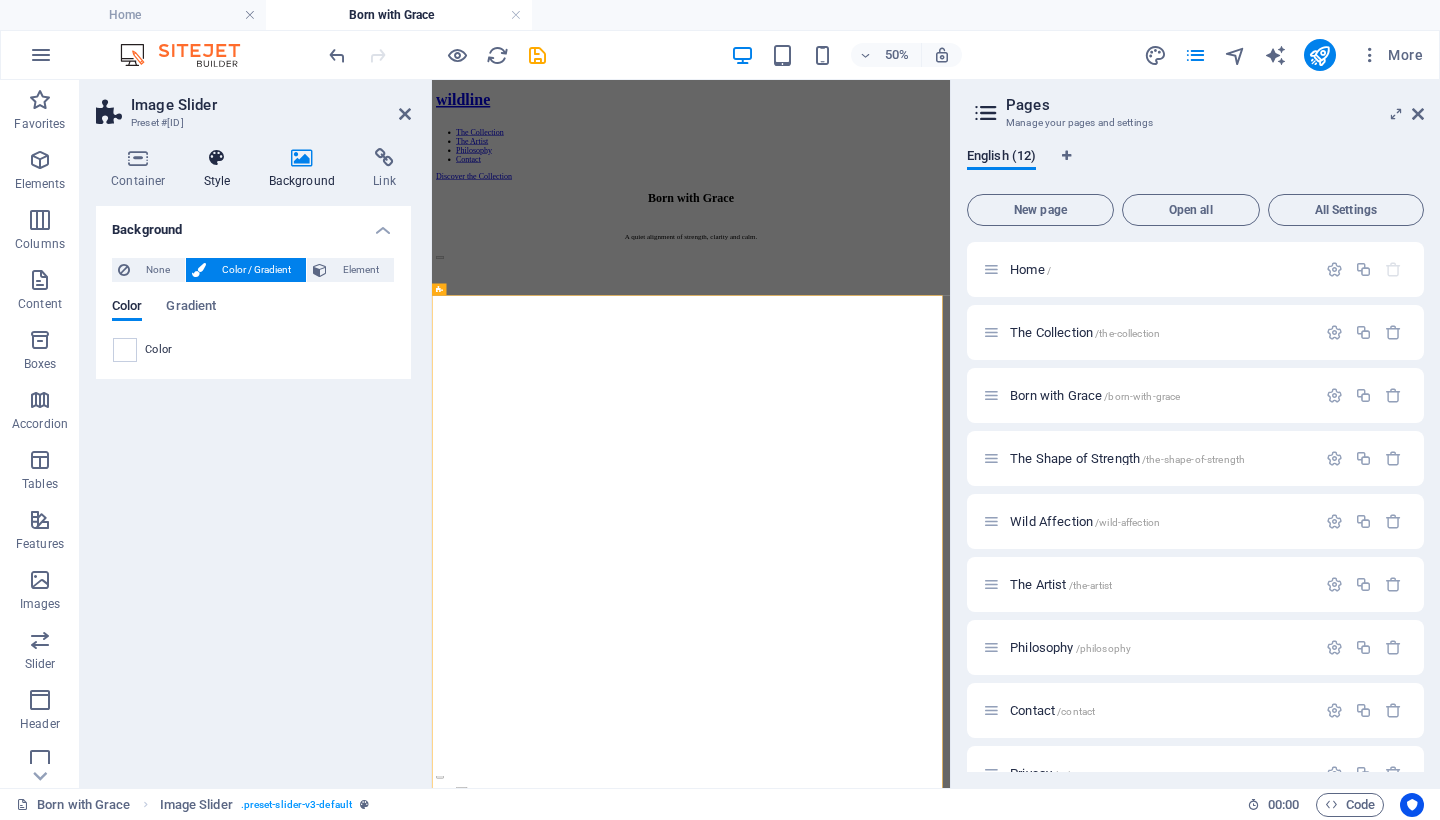 click at bounding box center [217, 158] 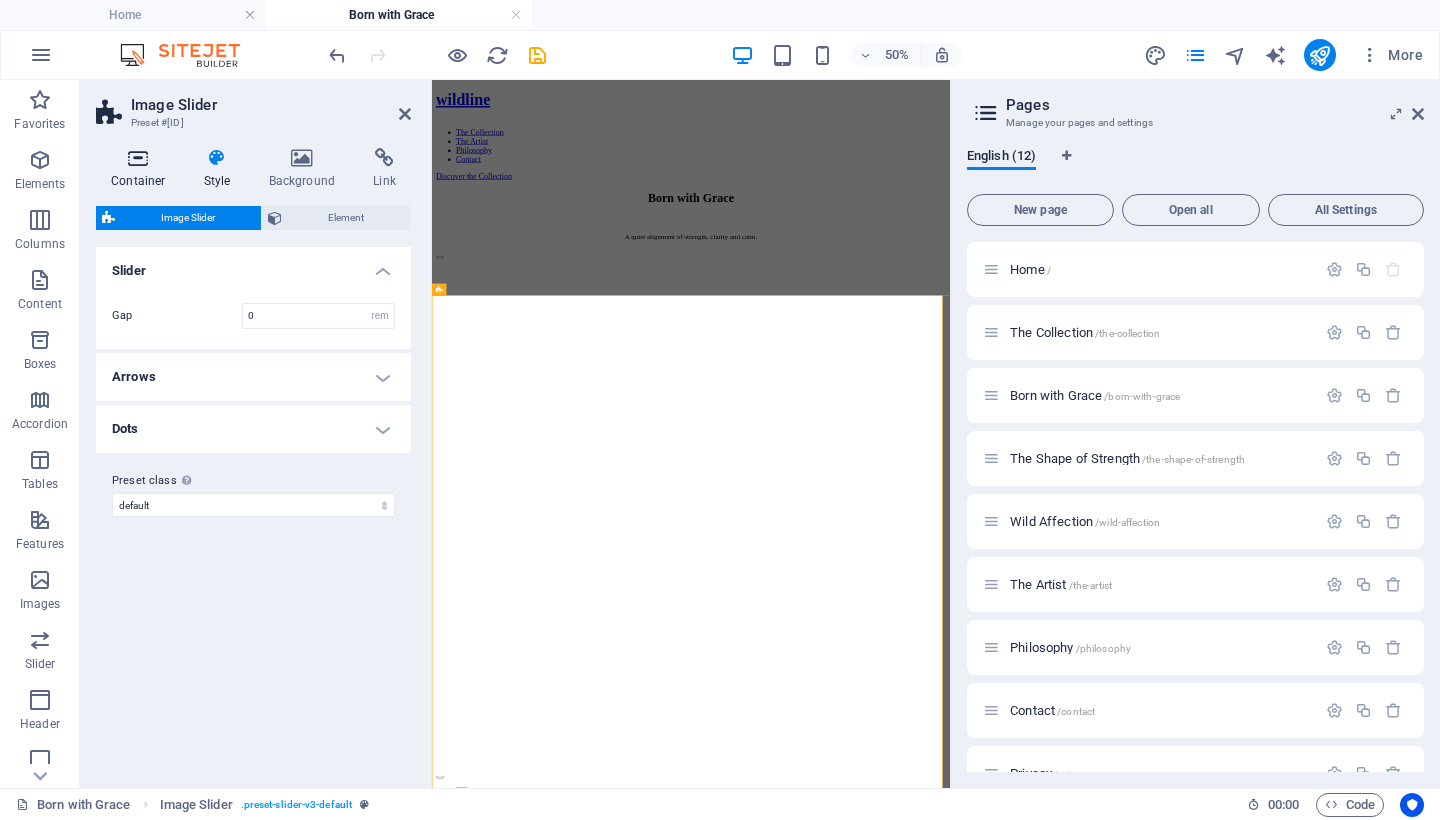 click at bounding box center (138, 158) 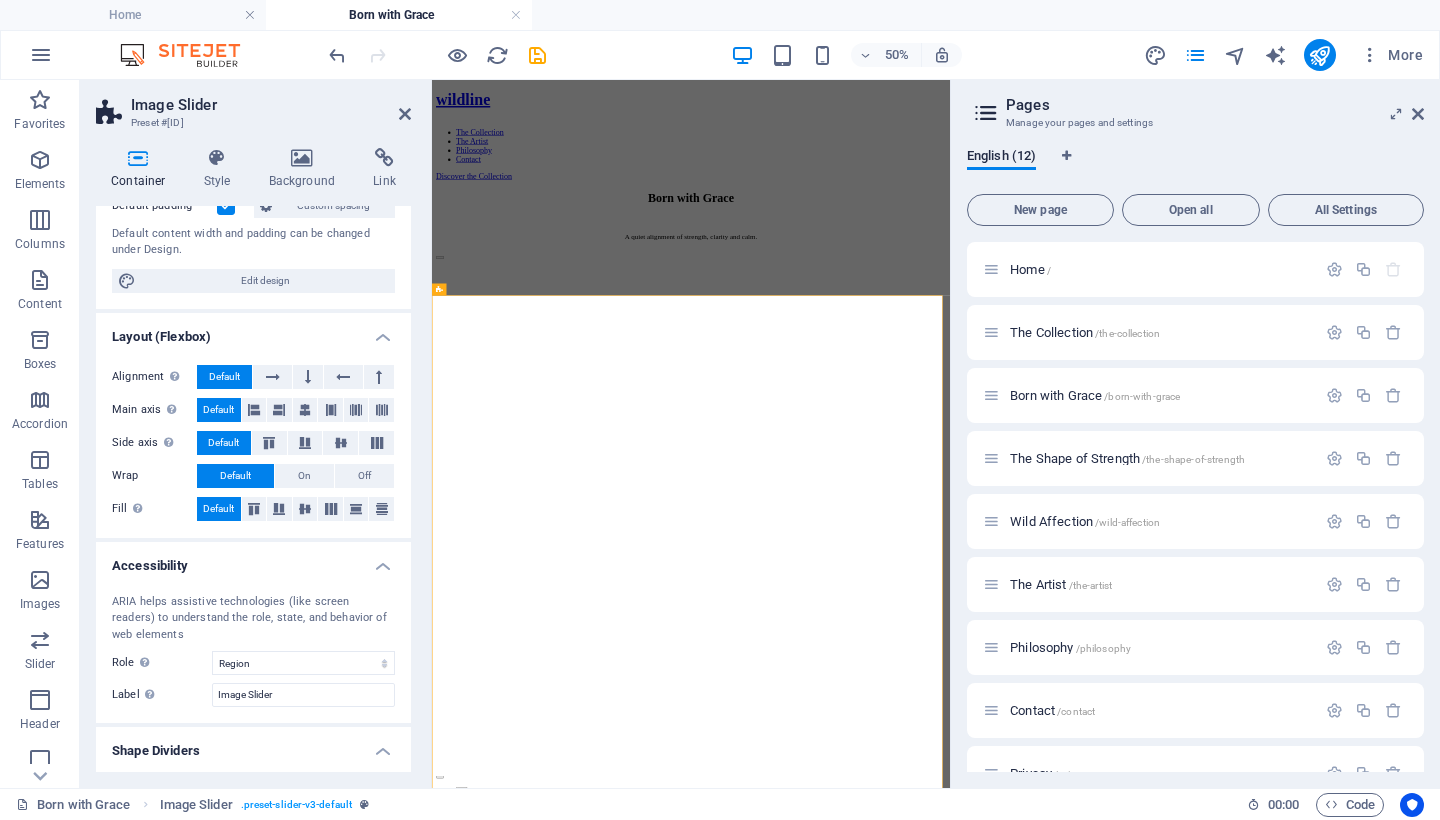 scroll, scrollTop: 0, scrollLeft: 0, axis: both 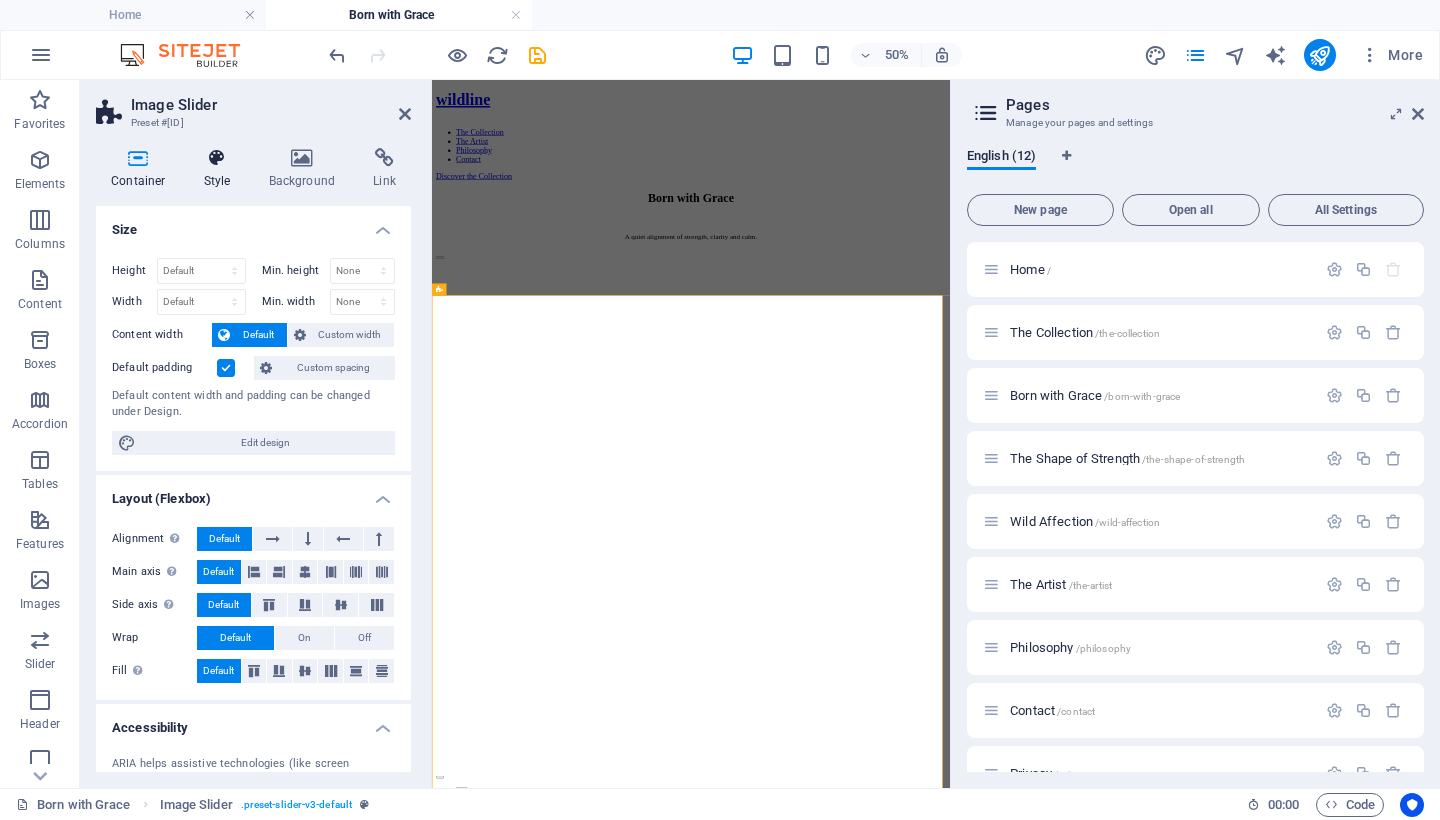 click on "Style" at bounding box center (221, 169) 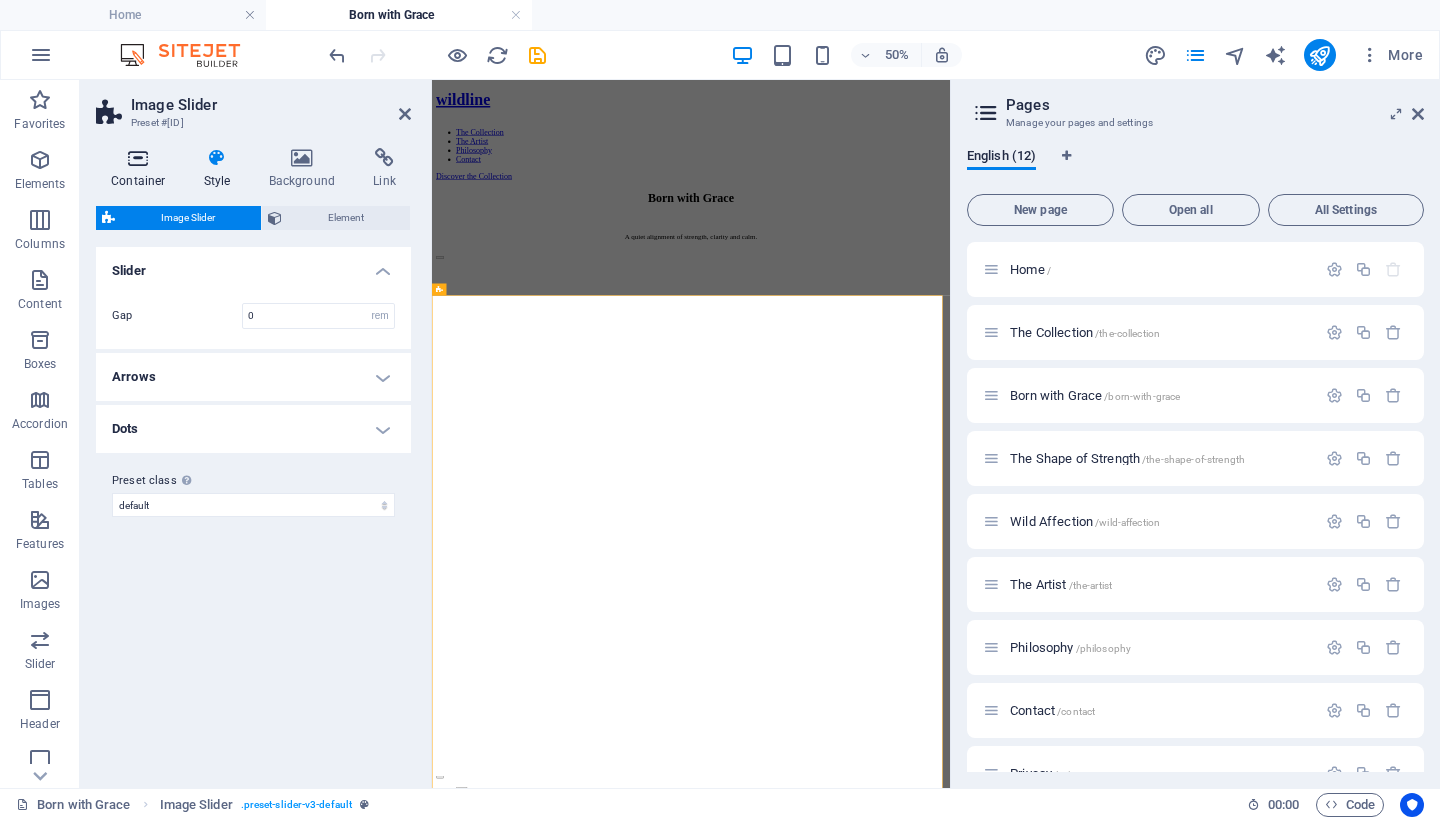 click on "Container" at bounding box center [142, 169] 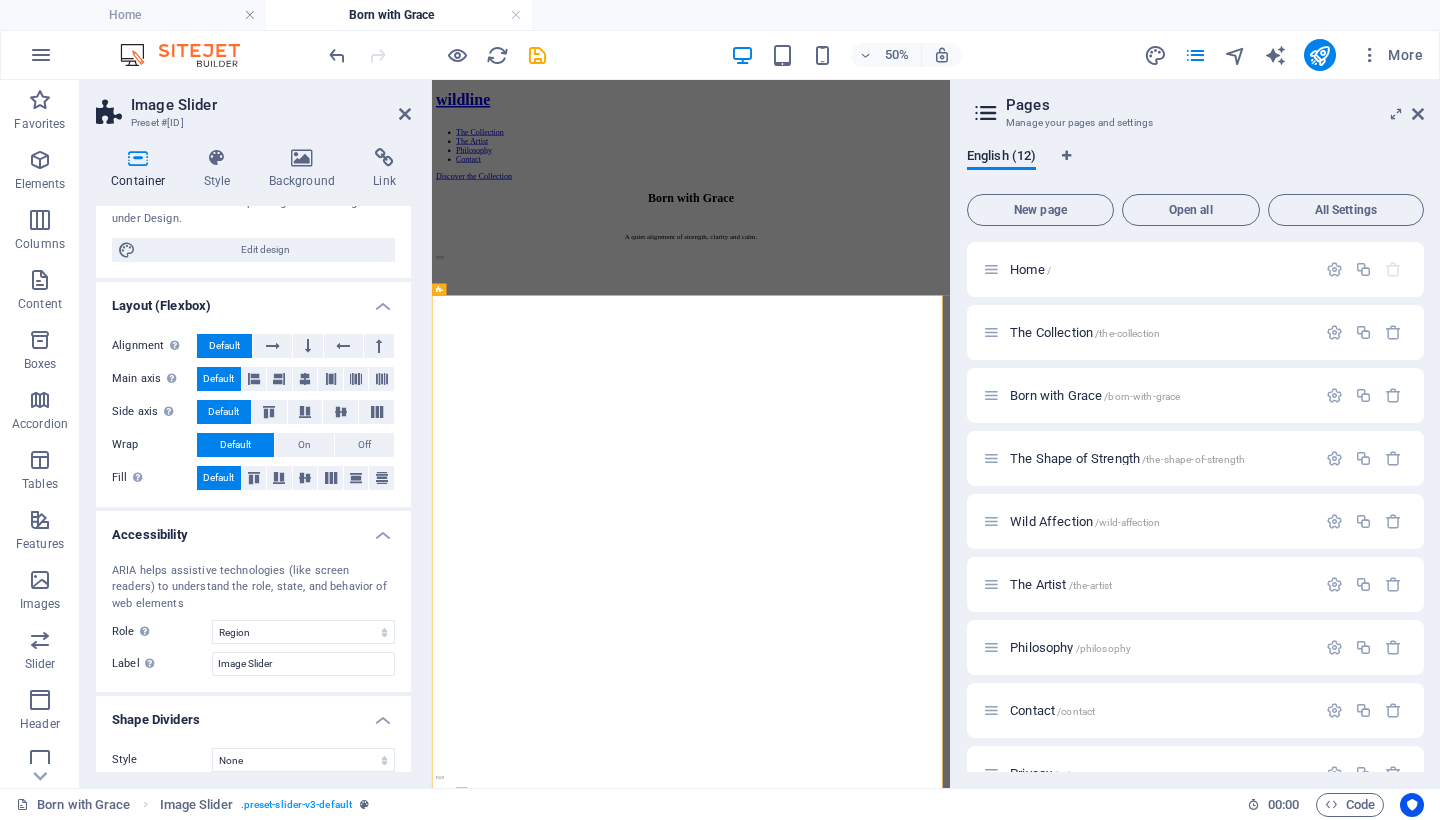 scroll, scrollTop: 206, scrollLeft: 0, axis: vertical 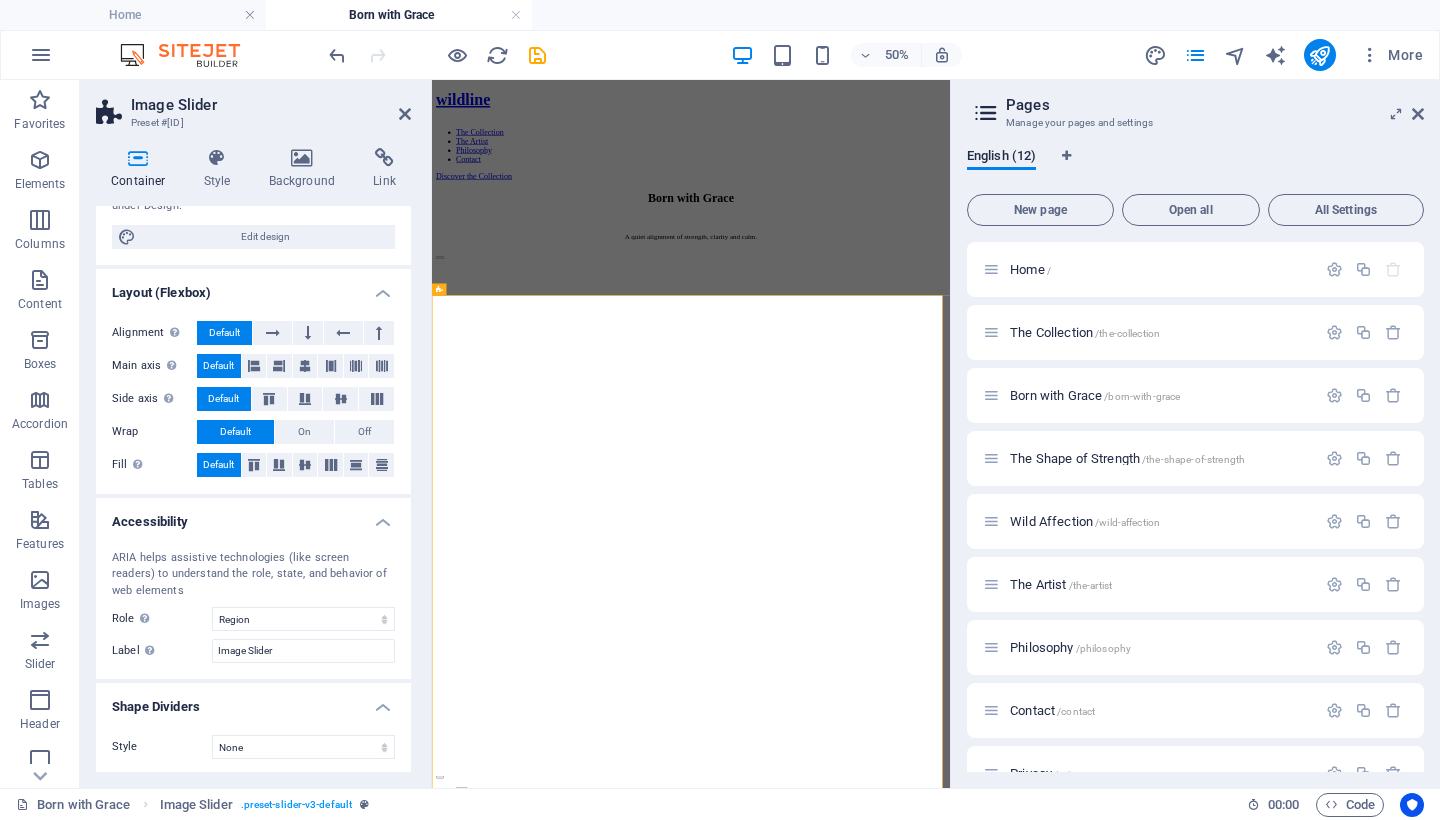 click on "1 2 3" at bounding box center [950, 989] 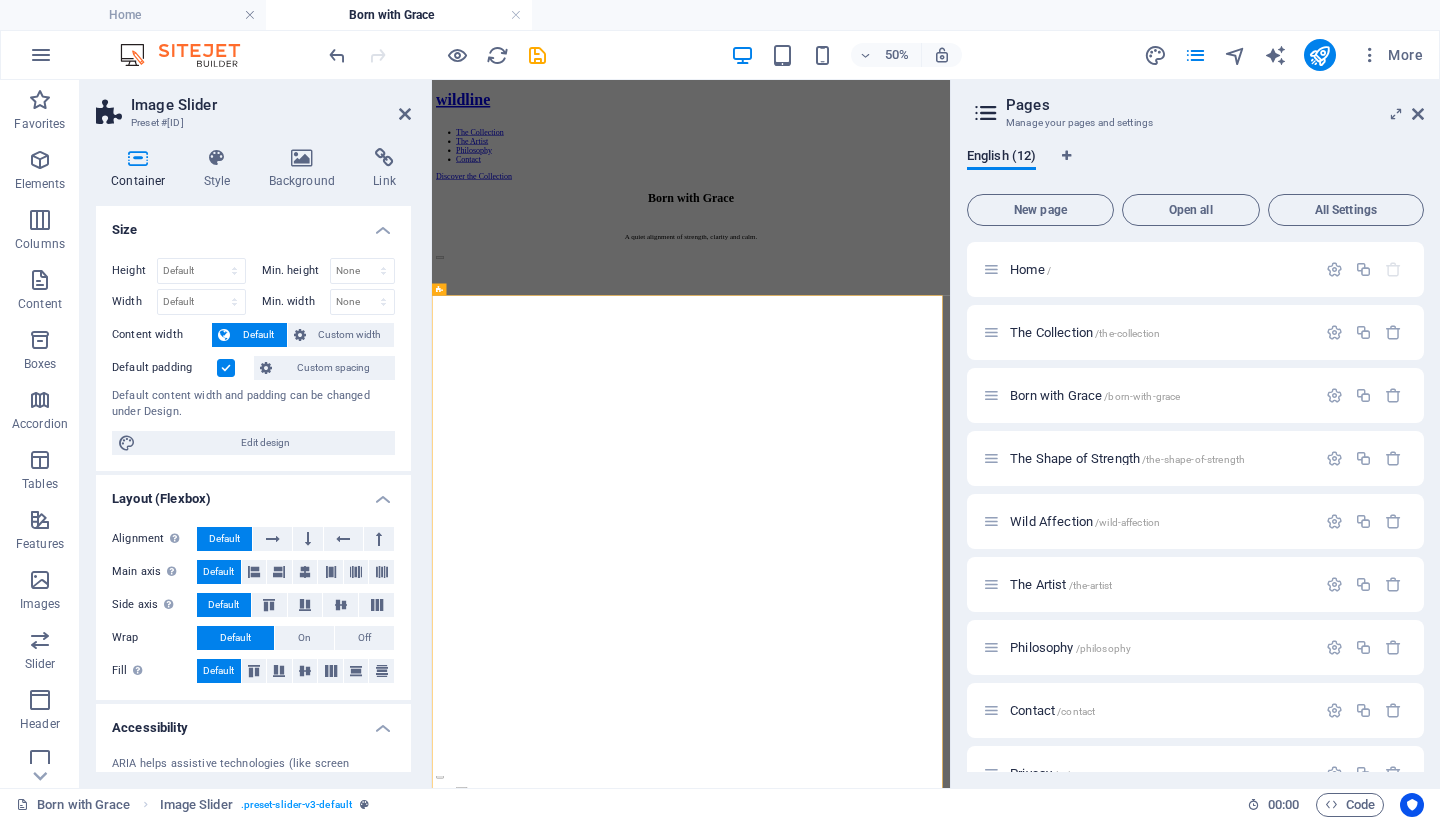scroll, scrollTop: 206, scrollLeft: 0, axis: vertical 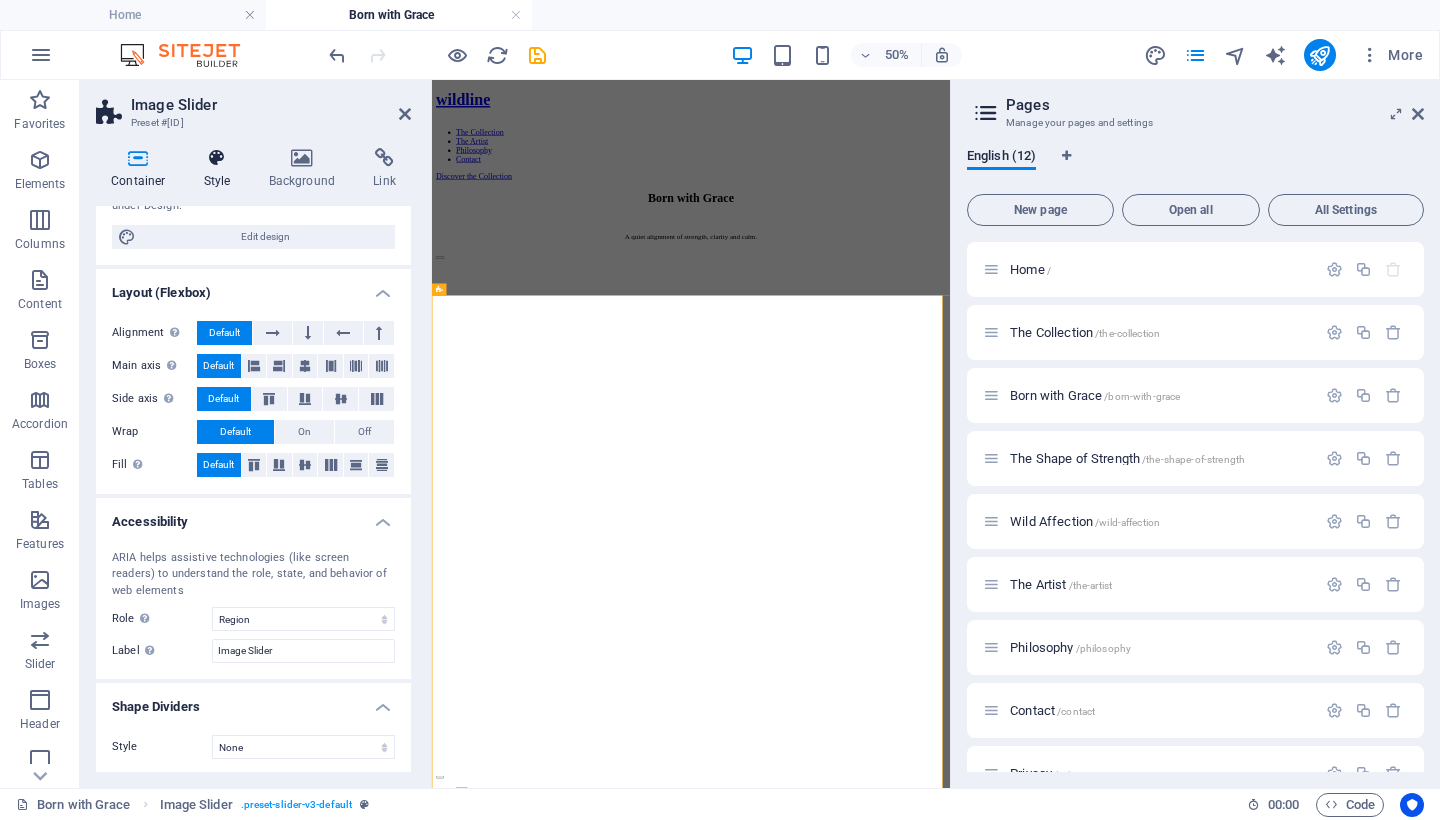 click on "Style" at bounding box center (221, 169) 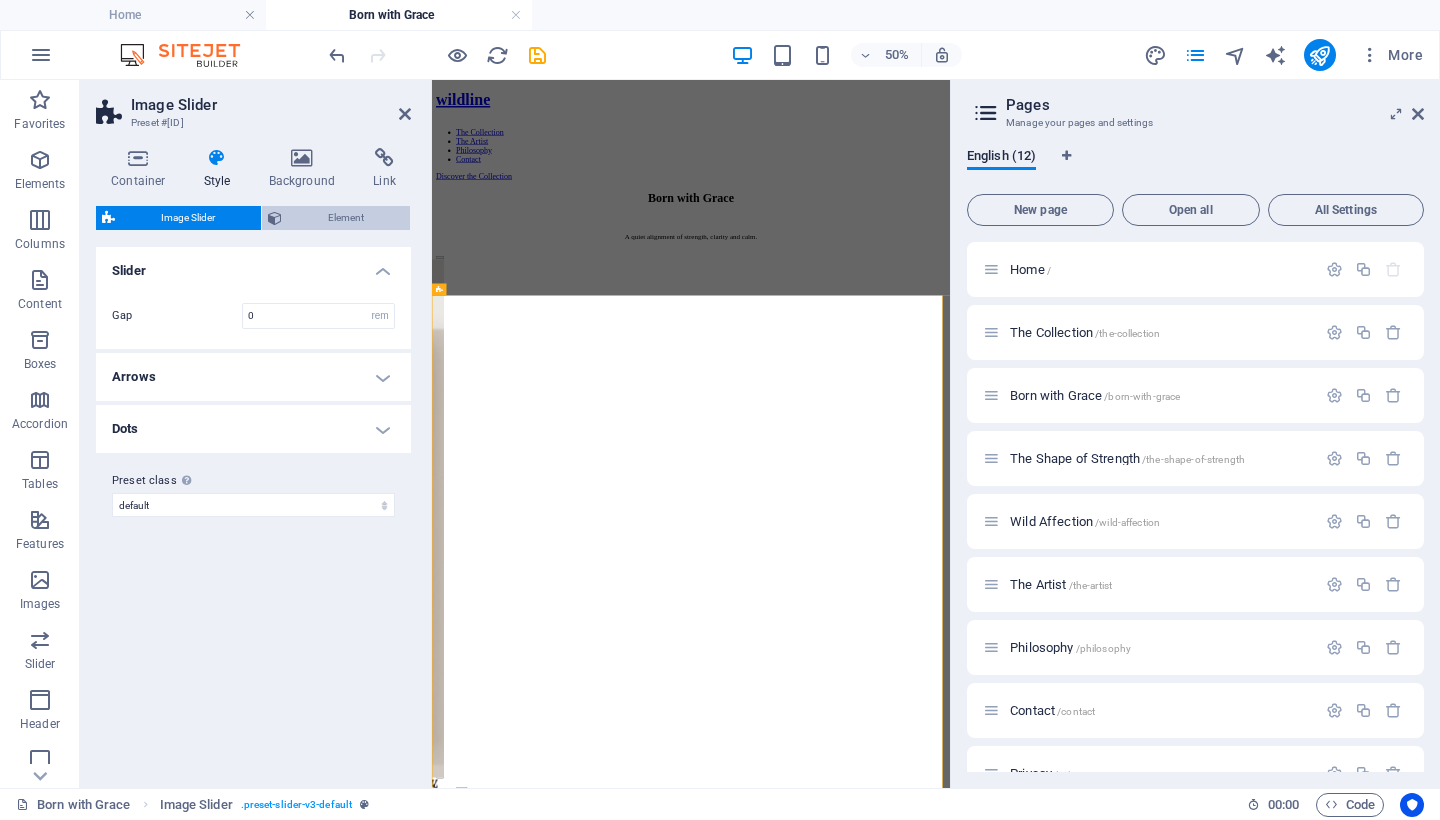 click on "Element" at bounding box center (346, 218) 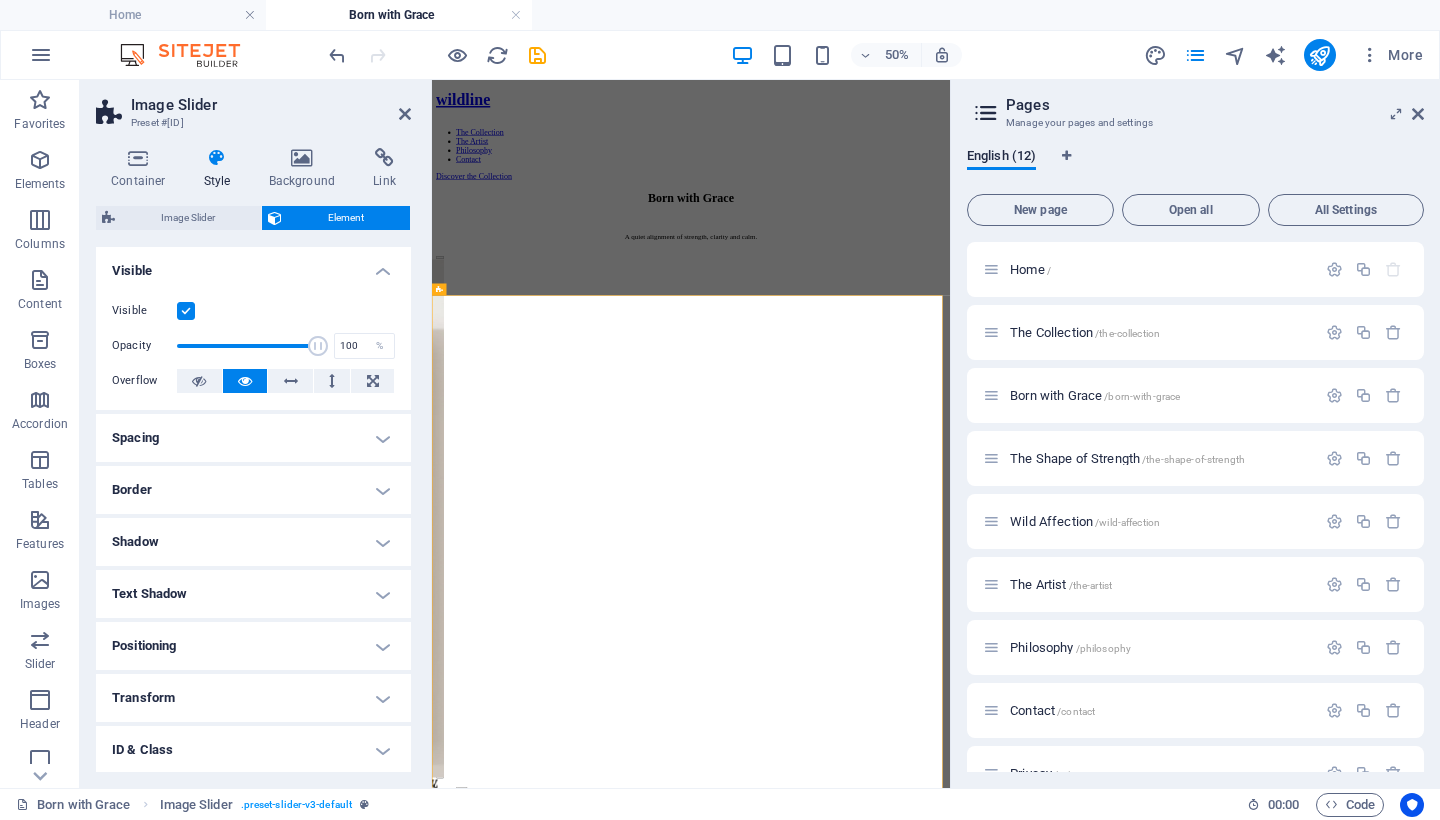 click on "Shadow" at bounding box center (253, 542) 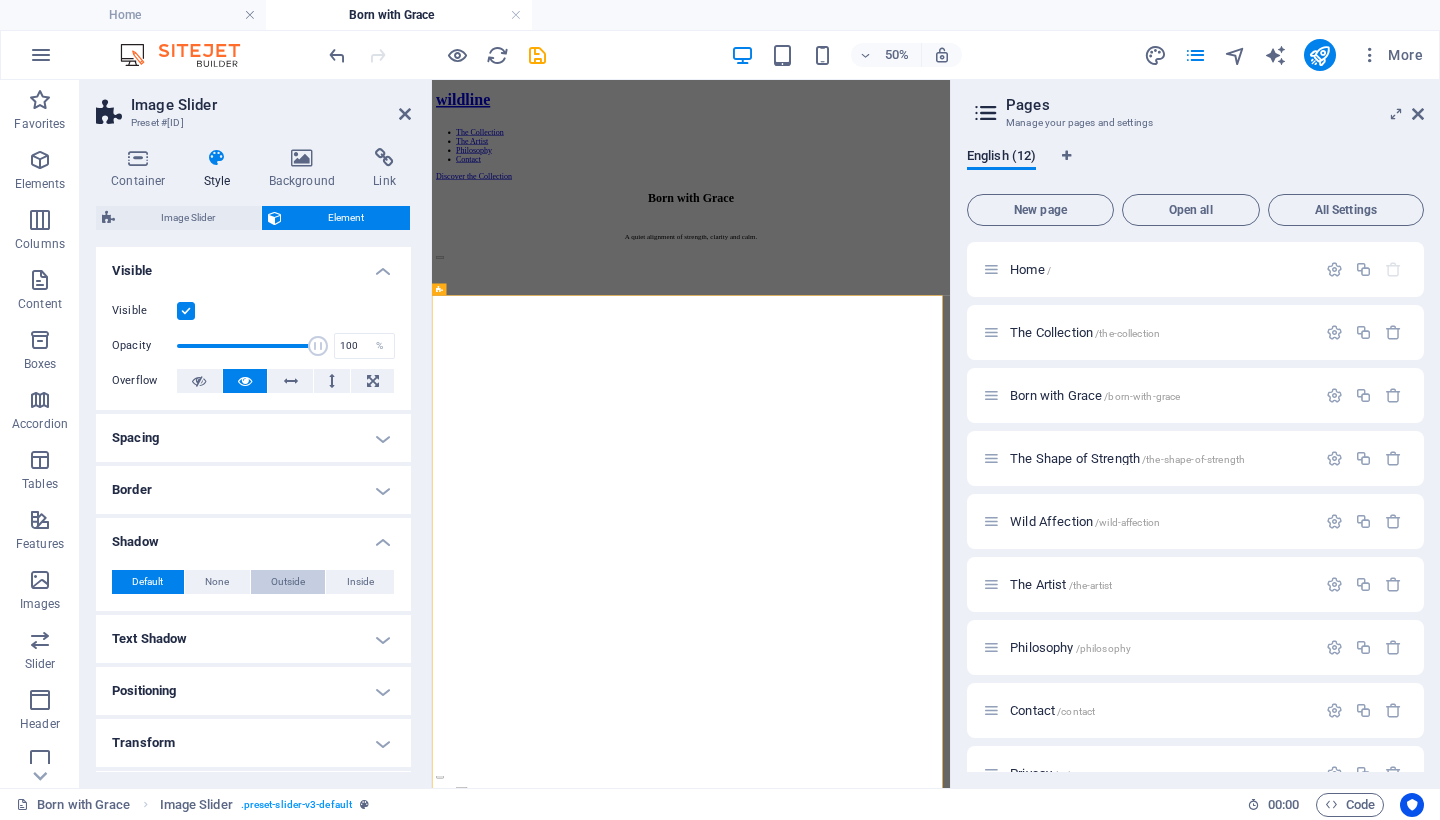 click on "Outside" at bounding box center [288, 582] 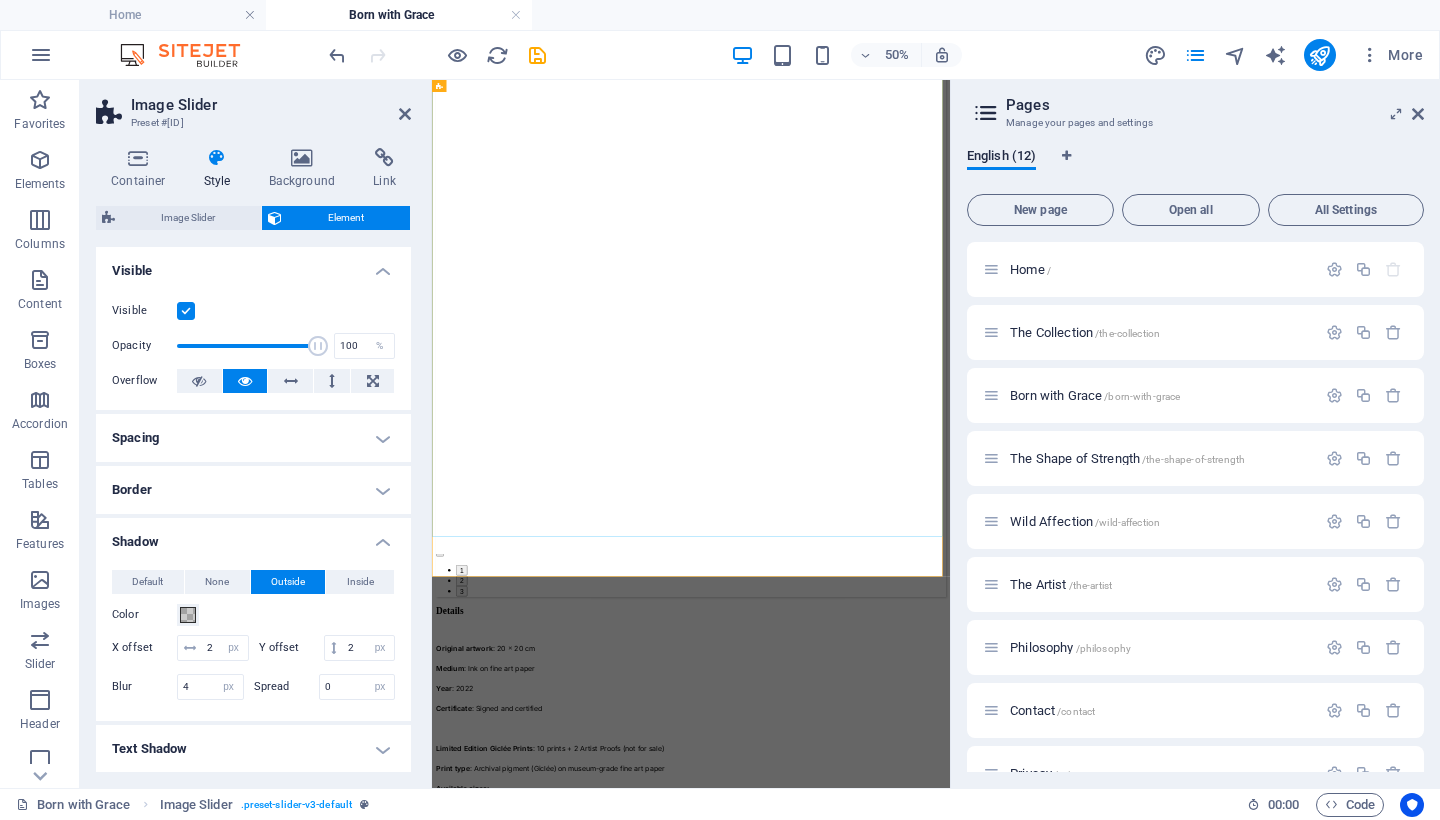 scroll, scrollTop: 619, scrollLeft: 0, axis: vertical 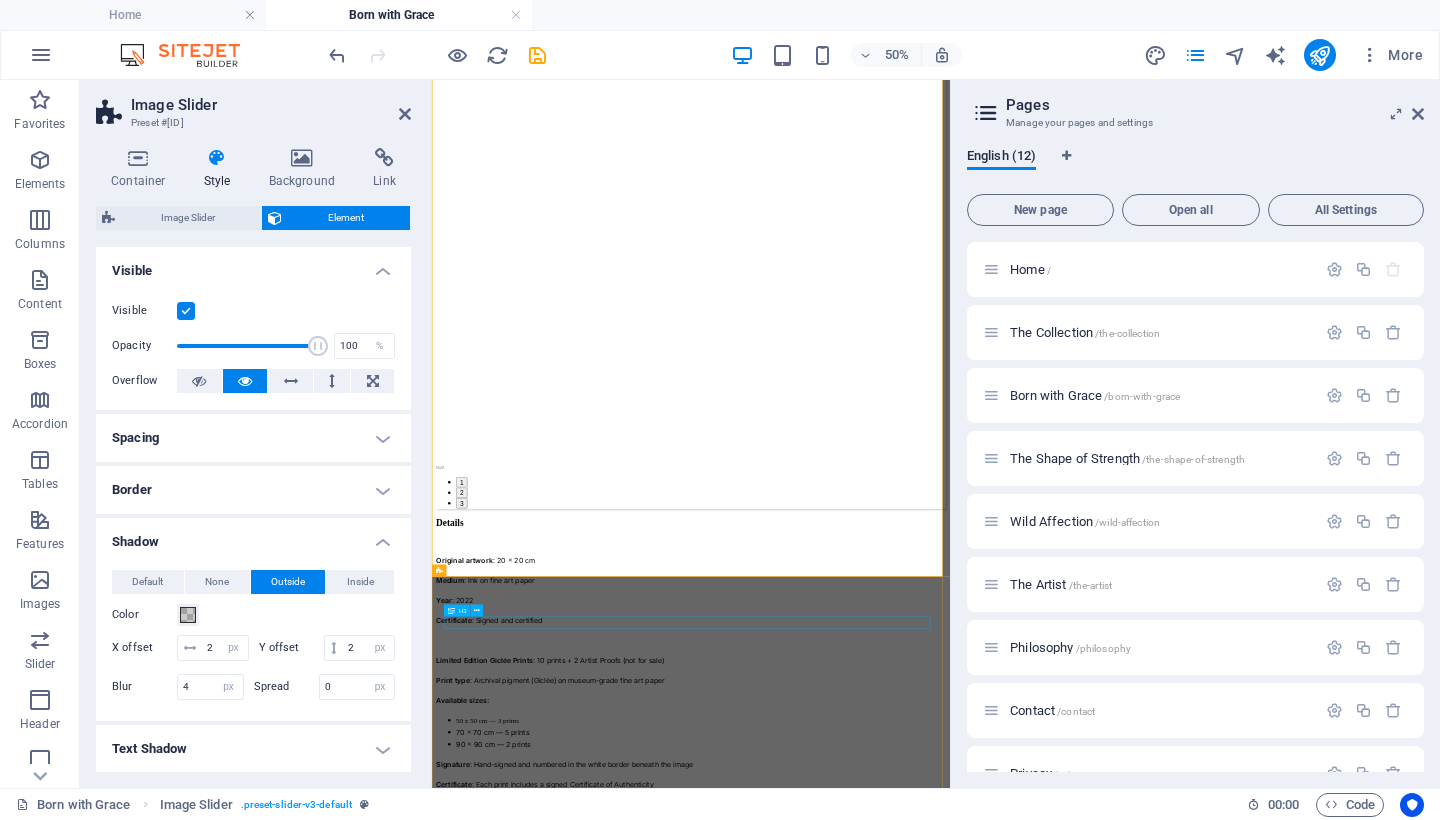 click on "Details" at bounding box center (950, 967) 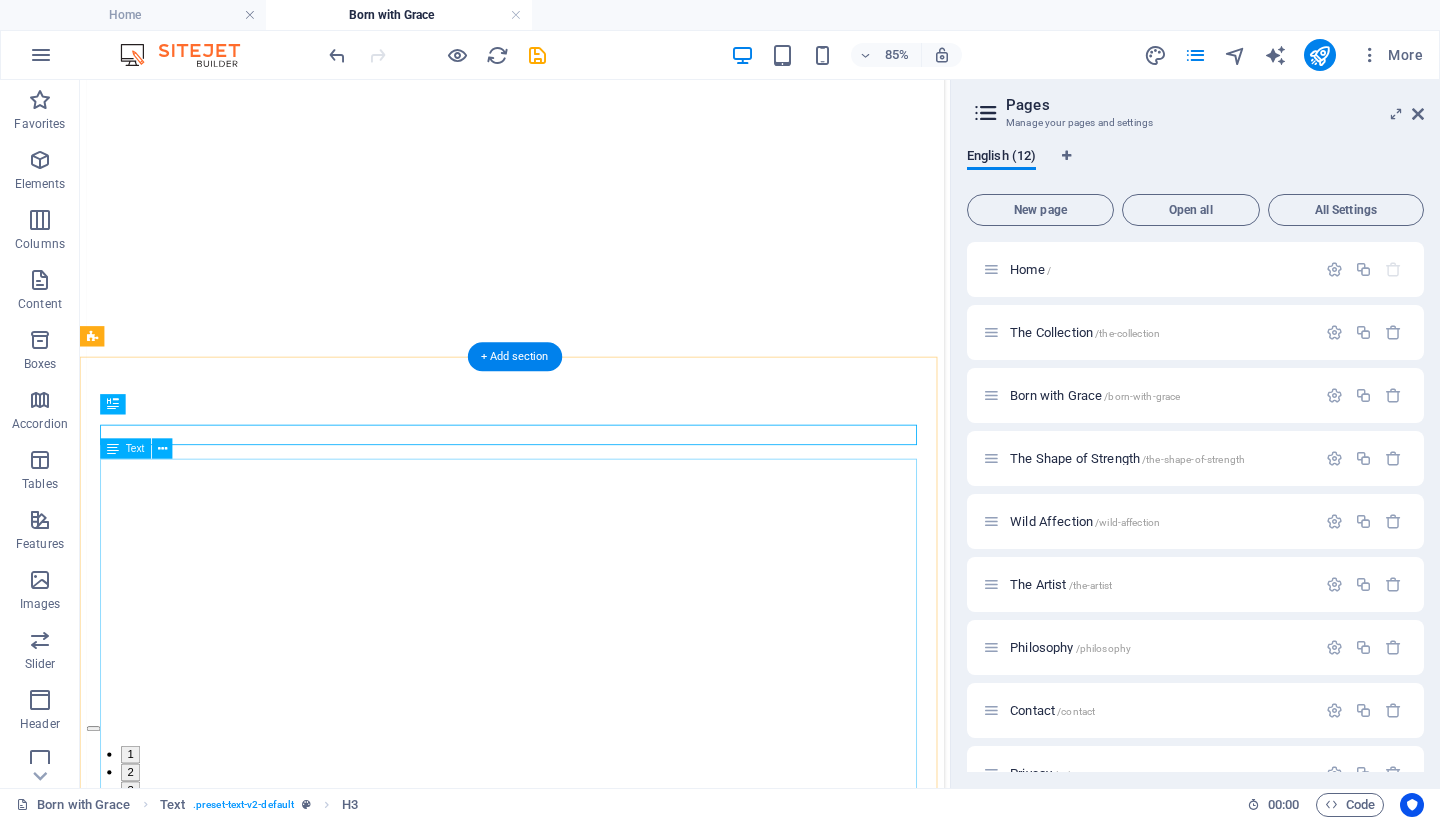 scroll, scrollTop: 1291, scrollLeft: 0, axis: vertical 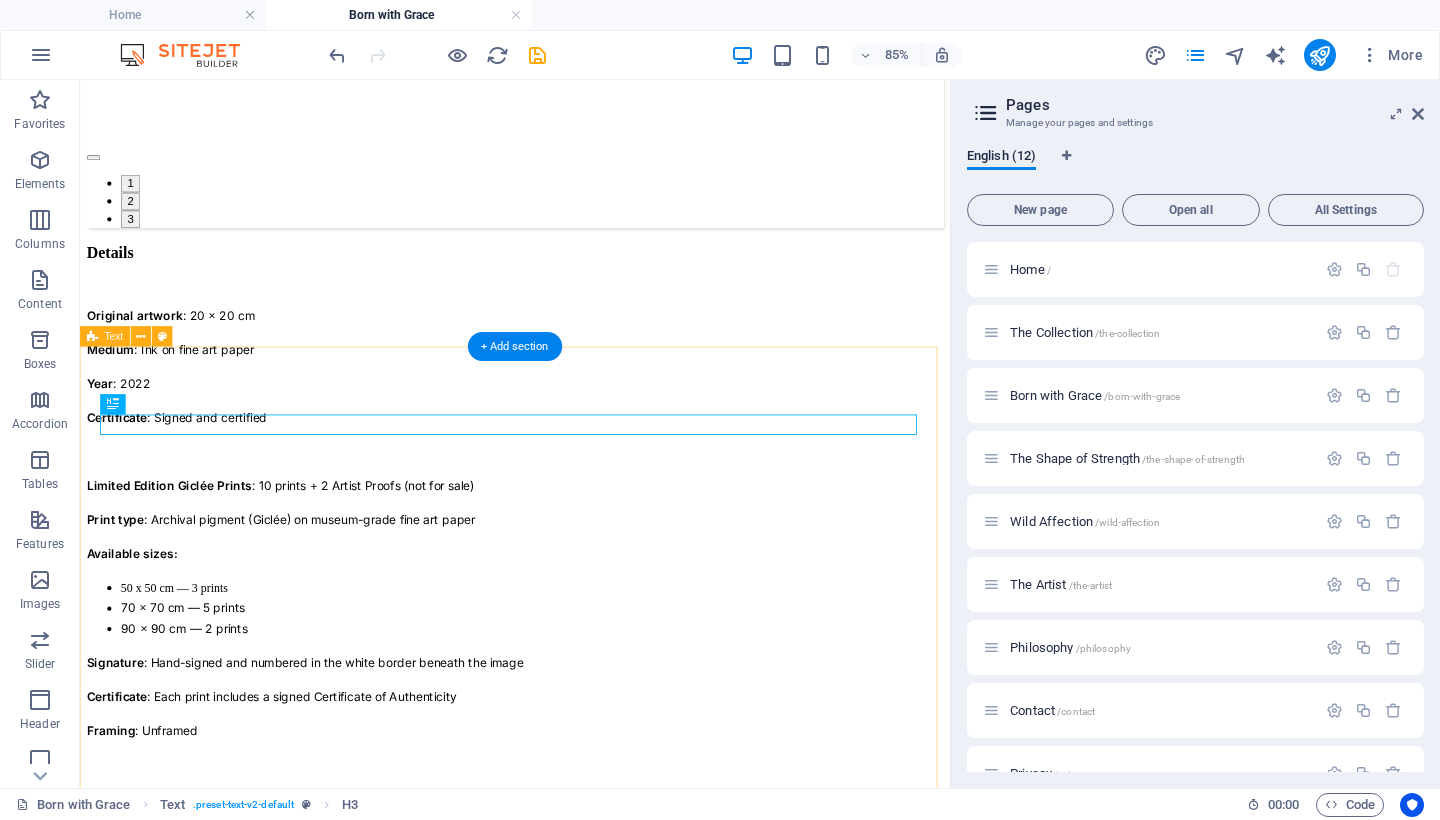 click on "Details Original artwork : 20 x 20 cm Medium : Ink on fine art paper Year : 2022 Certificate : Signed and certified Limited Edition Giclée Prints : 10 prints + 2 Artist Proofs (not for sale) Print type : Archival pigment (Giclée) on museum-grade fine art paper Available sizes: 50 x 50 cm — 3 prints 70 x 70 cm — 5 prints 90 x 90 cm — 2 prints Signature : Hand-signed and numbered in the white border beneath the image Certificate : Each print includes a signed Certificate of Authenticity Framing : Unframed Once all pieces are acquired, this edition will be permanently closed." at bounding box center [592, 604] 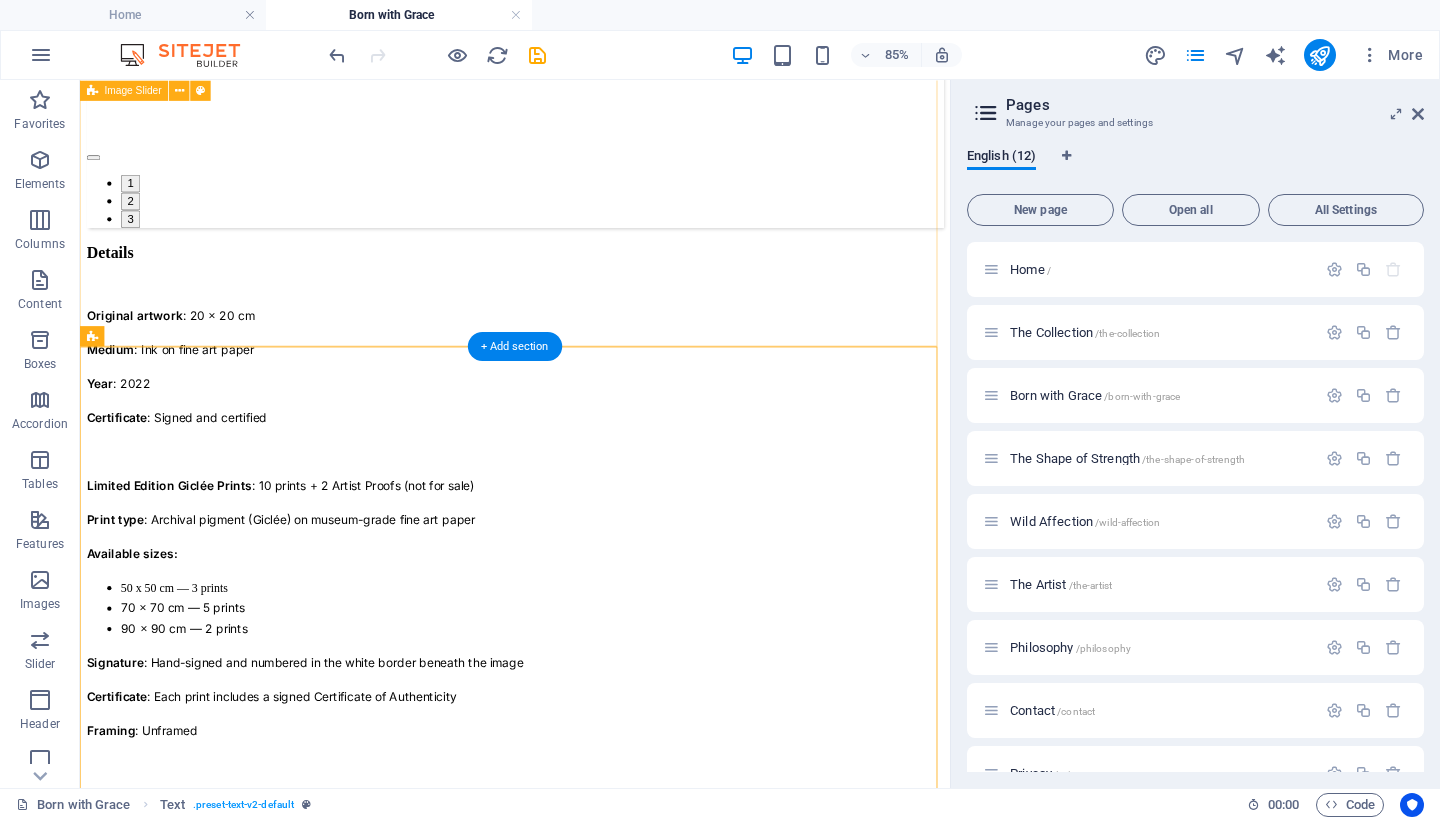 click on "1 2 3" at bounding box center (592, -308) 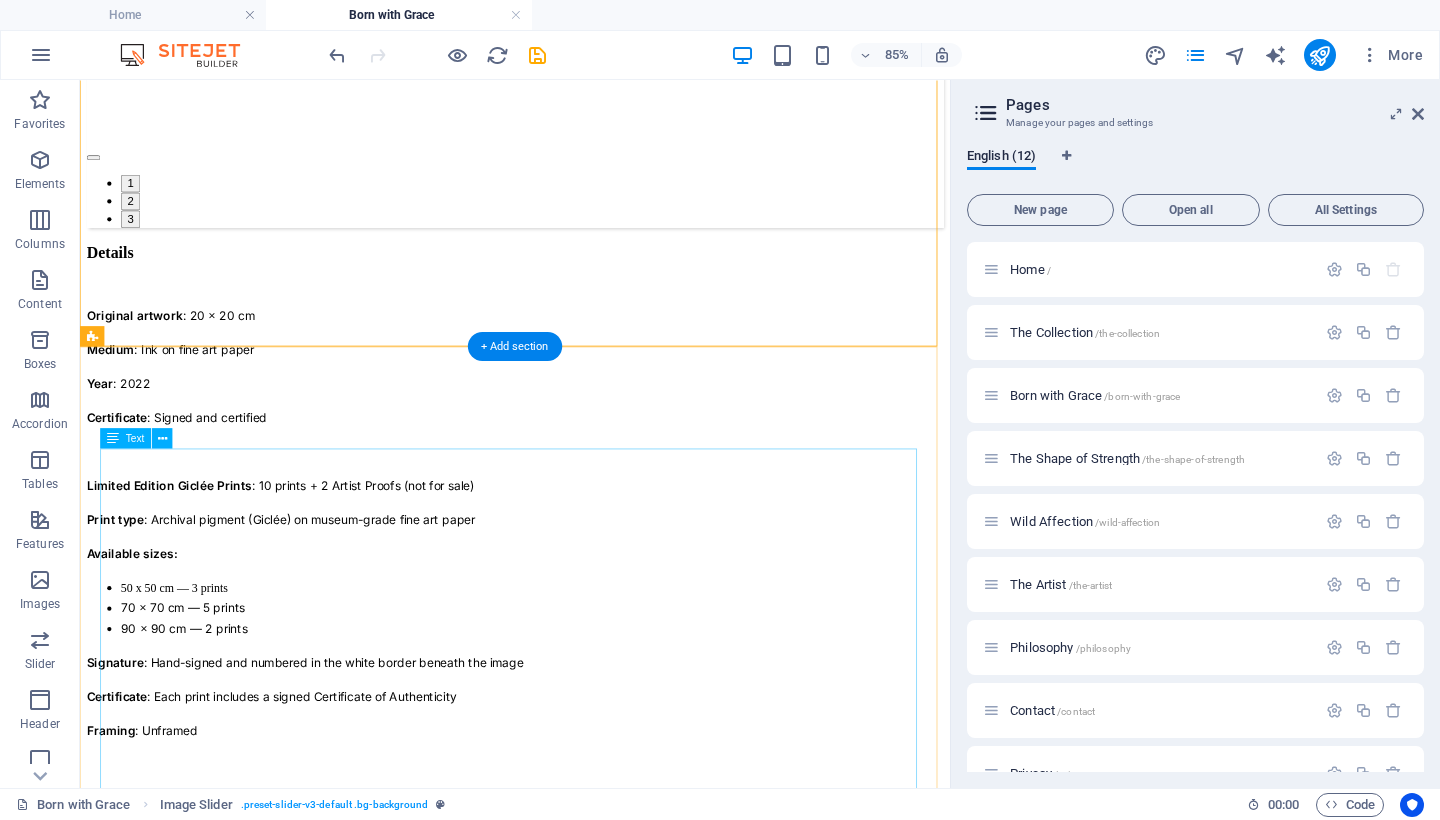 click on "Original artwork : 20 x 20 cm Medium : Ink on fine art paper Year : 2022 Certificate : Signed and certified Limited Edition Giclée Prints : 10 prints + 2 Artist Proofs (not for sale) Print type : Archival pigment (Giclée) on museum-grade fine art paper Available sizes: 50 x 50 cm — 3 prints 70 x 70 cm — 5 prints 90 x 90 cm — 2 prints Signature : Hand-signed and numbered in the white border beneath the image Certificate : Each print includes a signed Certificate of Authenticity Framing : Unframed Once all pieces are acquired, this edition will be permanently closed." at bounding box center (592, 641) 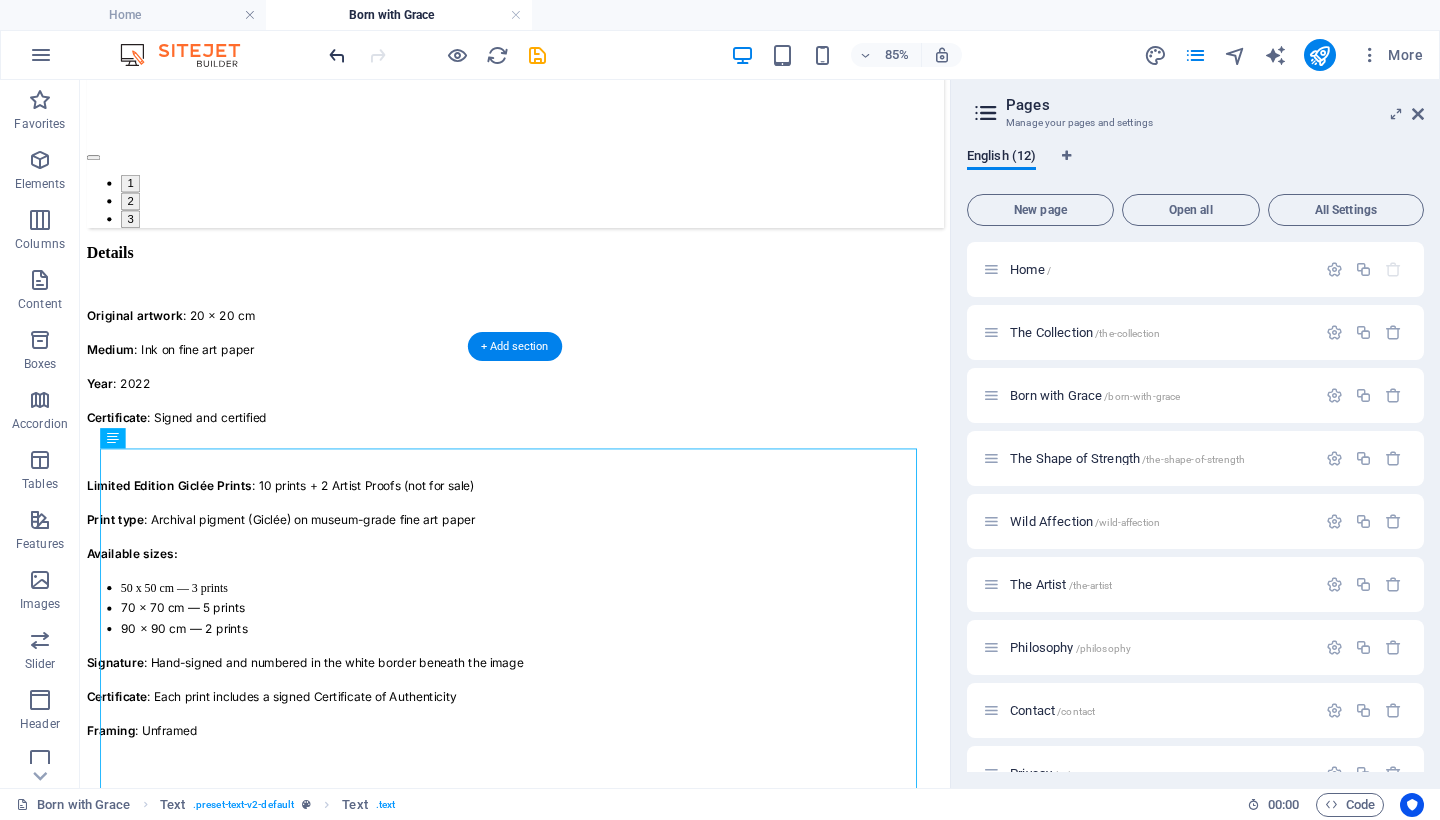 click at bounding box center [337, 55] 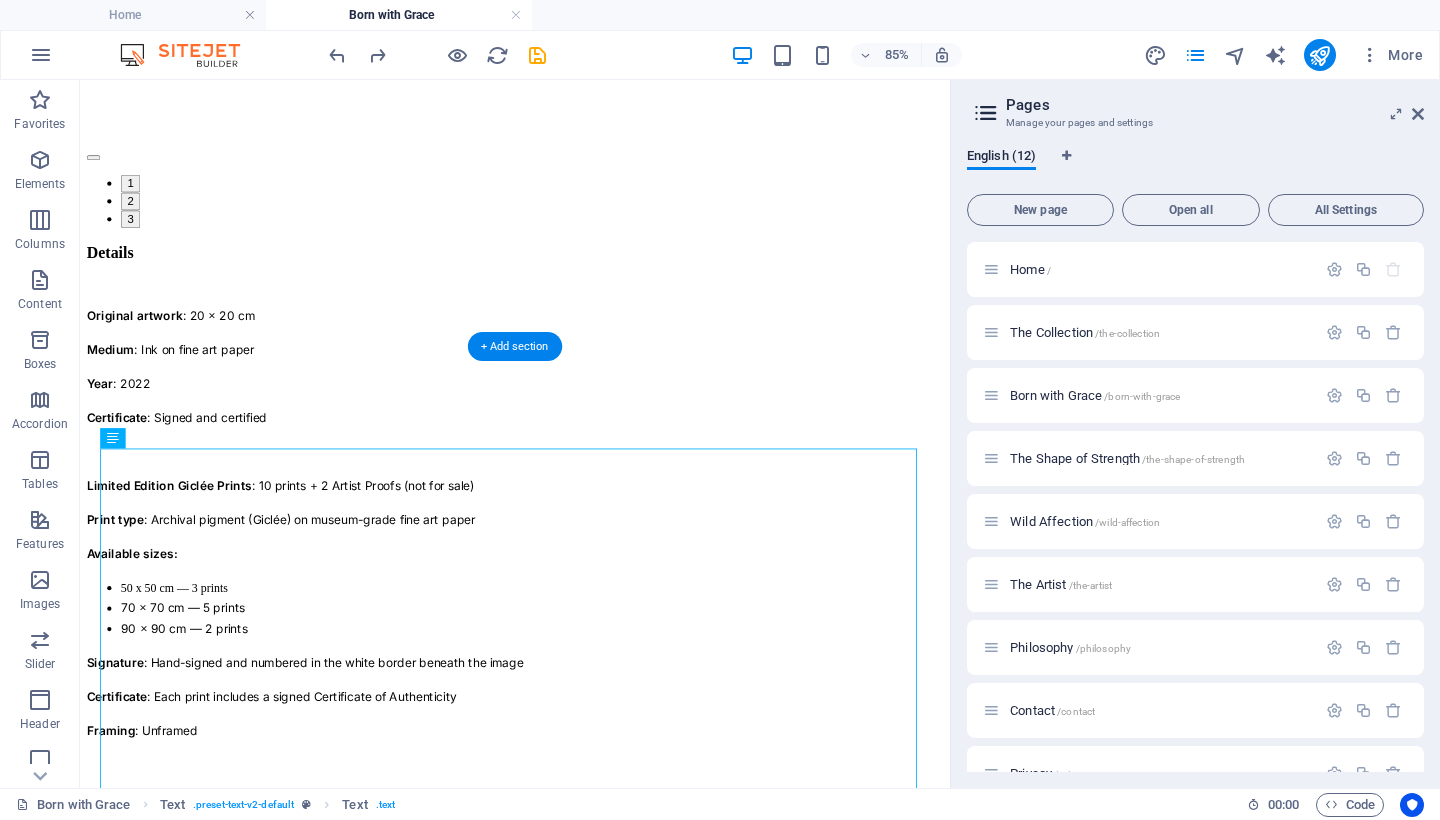 click at bounding box center (-2427, 2744) 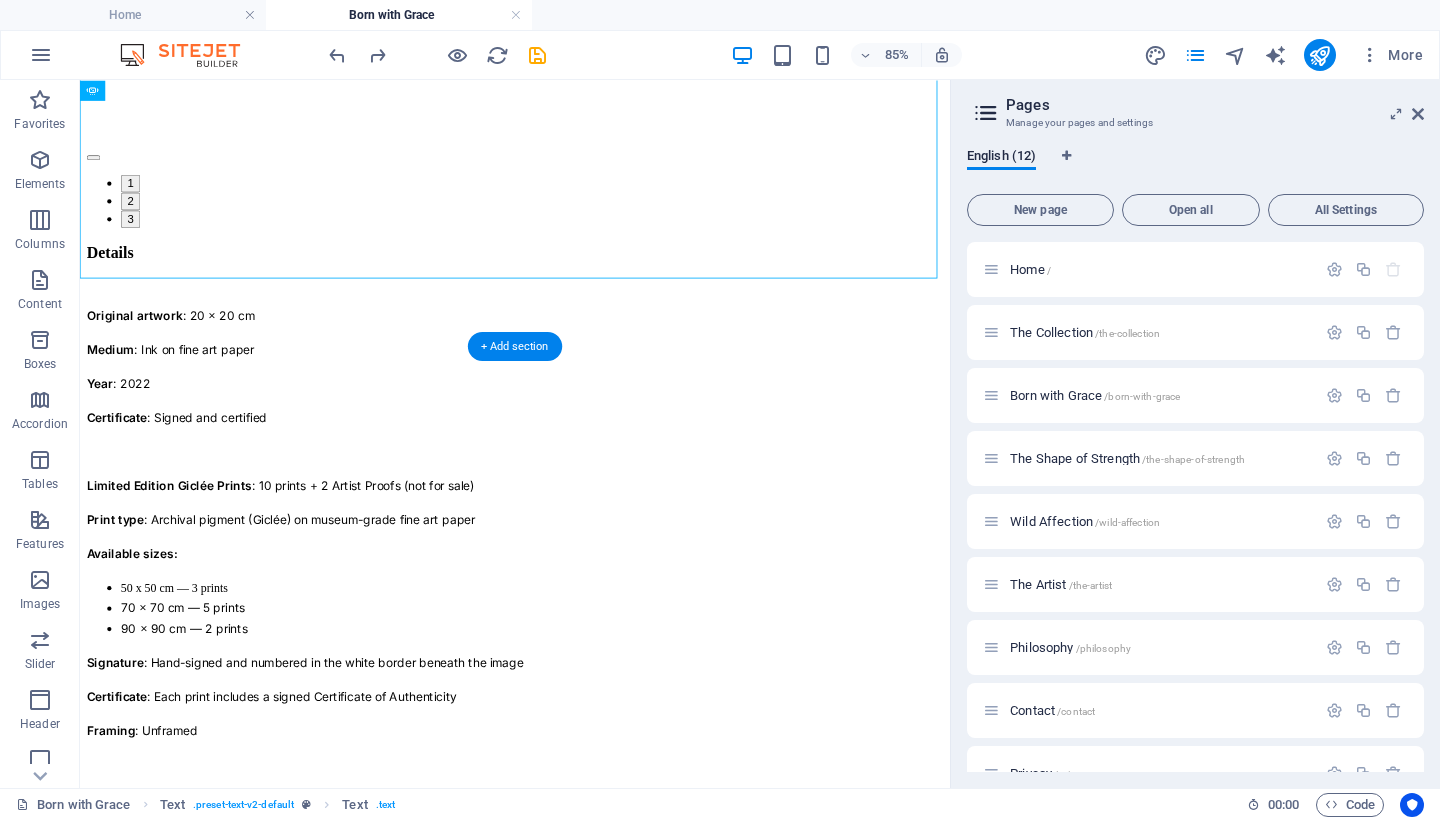 click at bounding box center [-2427, 2744] 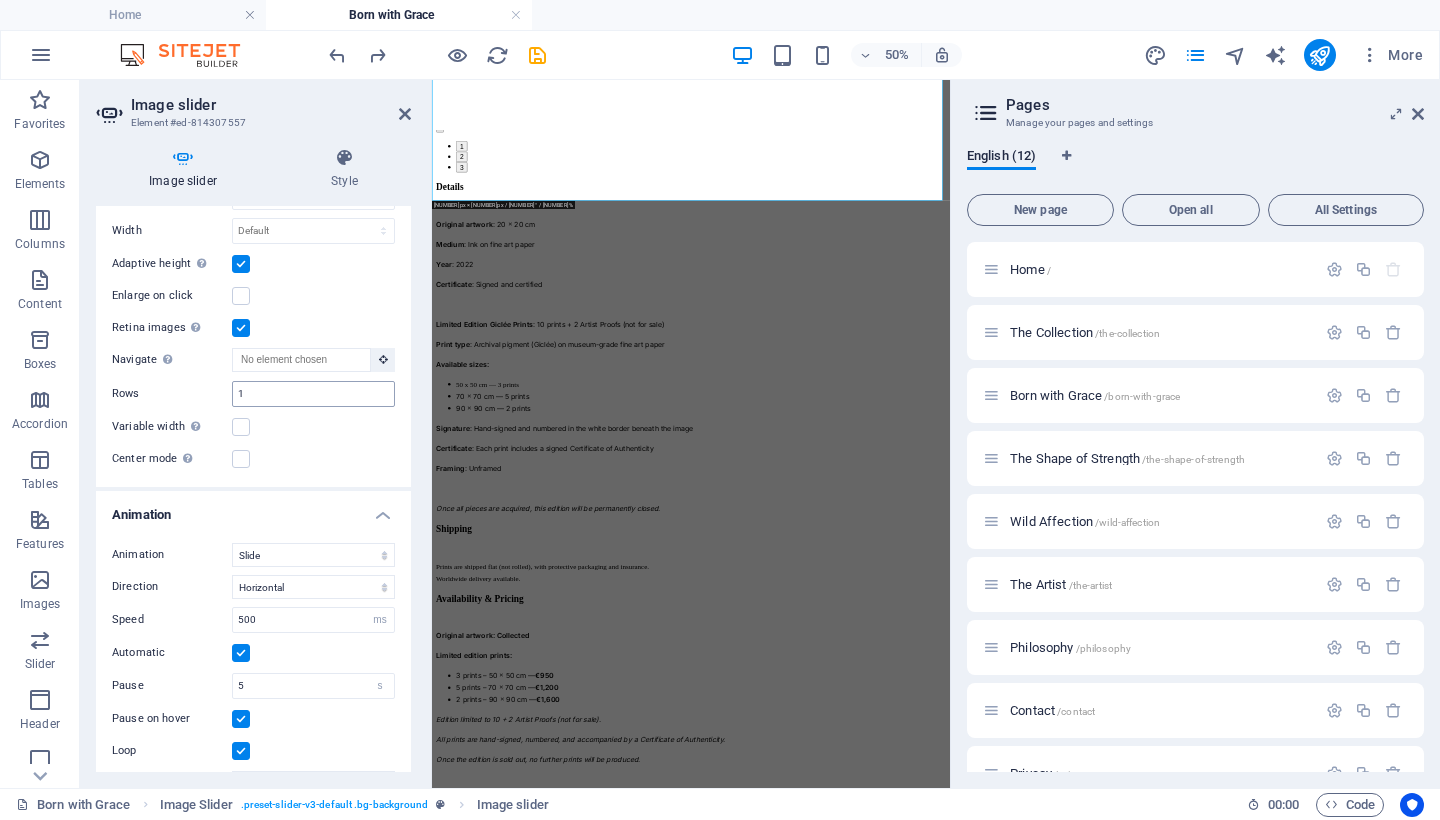 scroll, scrollTop: 759, scrollLeft: 0, axis: vertical 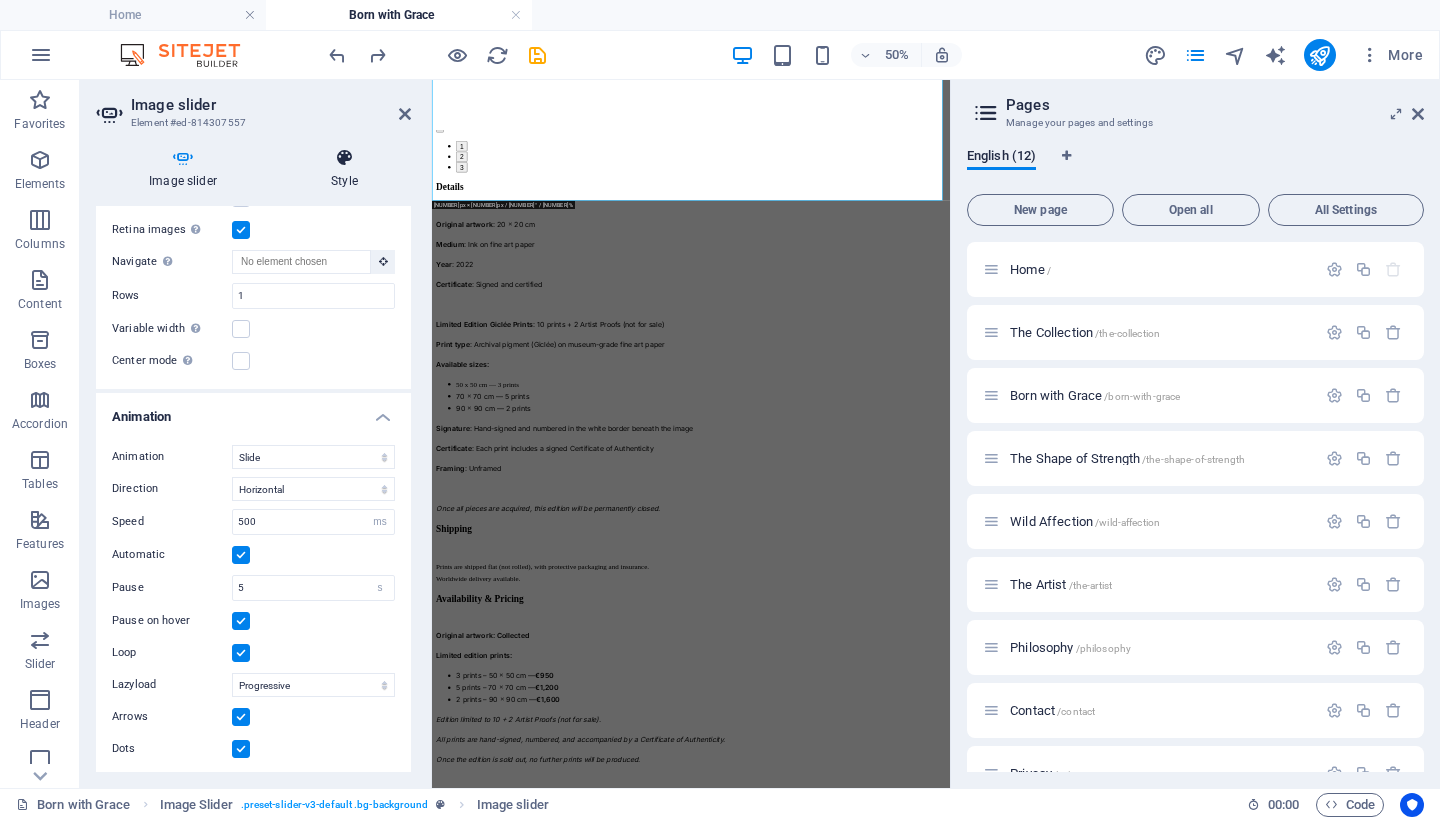 click on "Style" at bounding box center [344, 169] 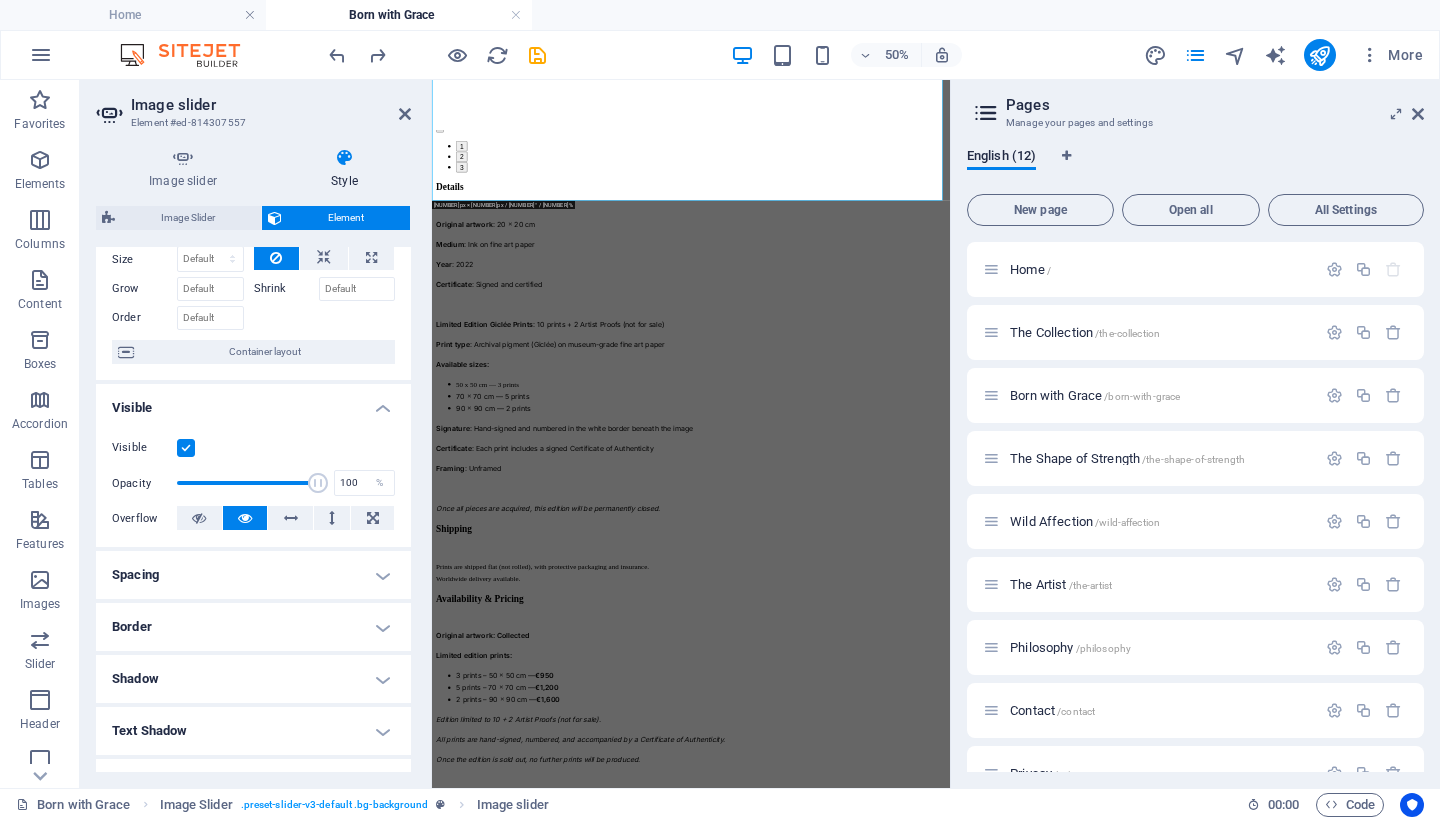 scroll, scrollTop: 128, scrollLeft: 0, axis: vertical 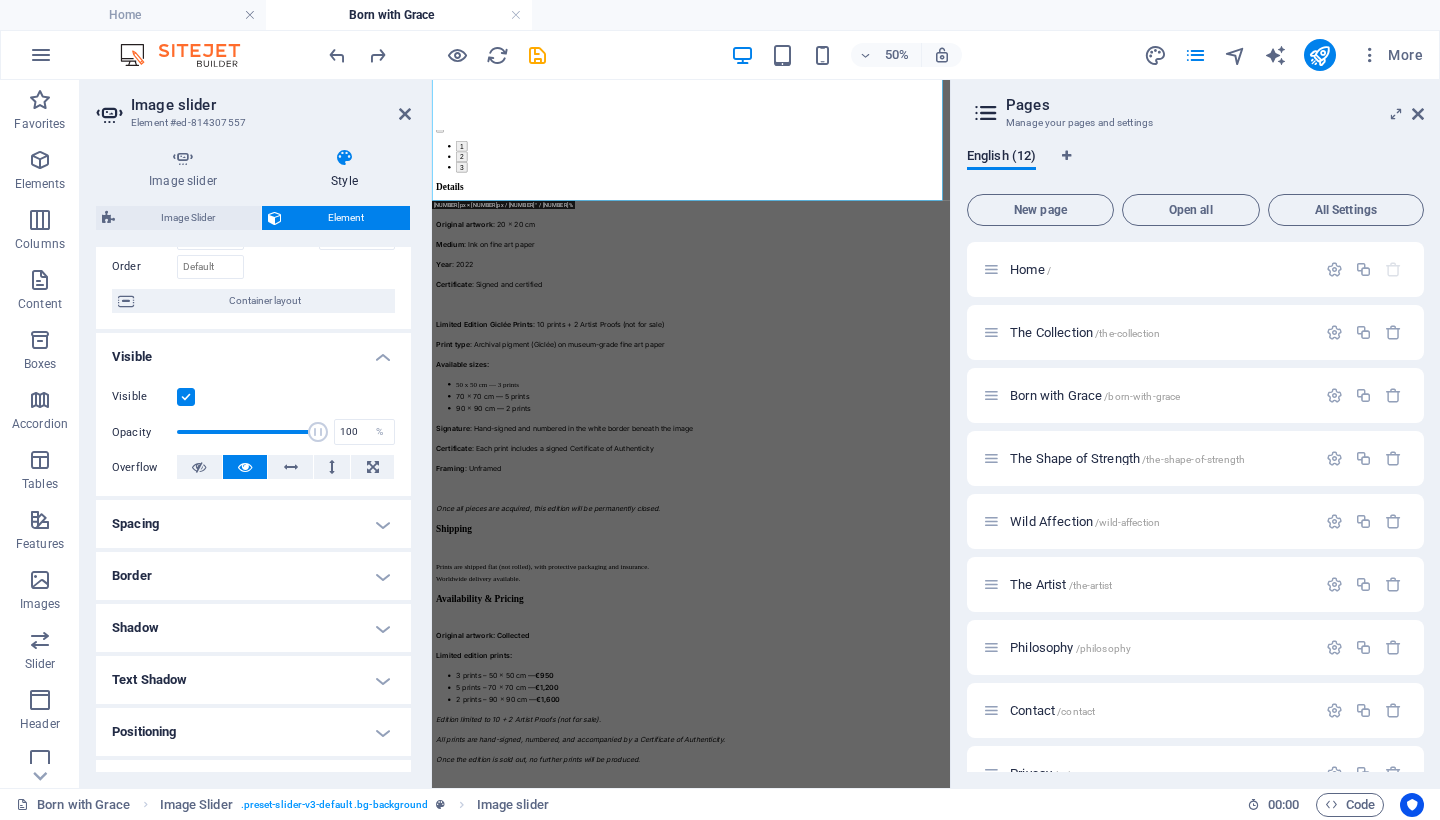click on "Shadow" at bounding box center [253, 628] 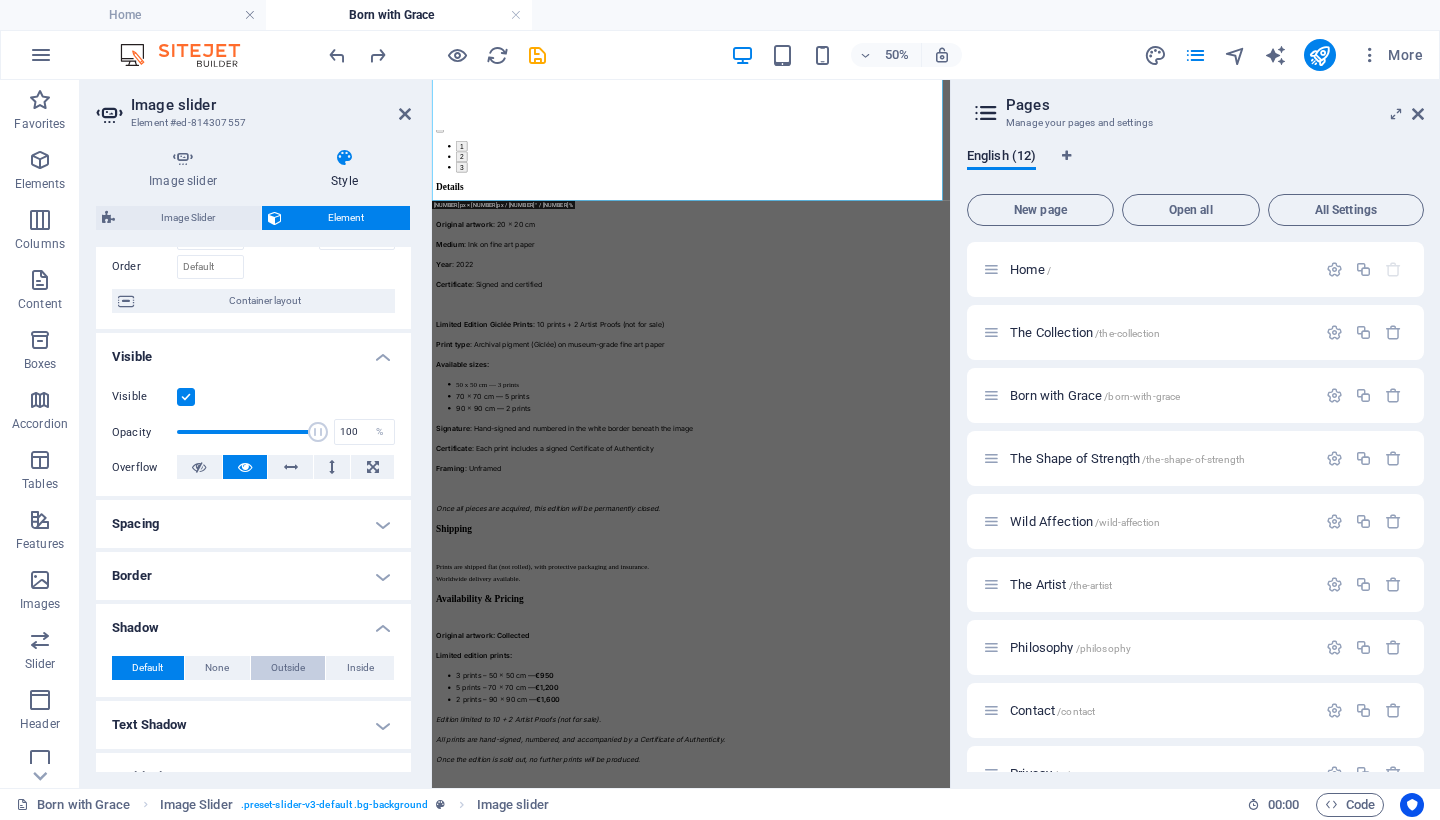 click on "Outside" at bounding box center [288, 668] 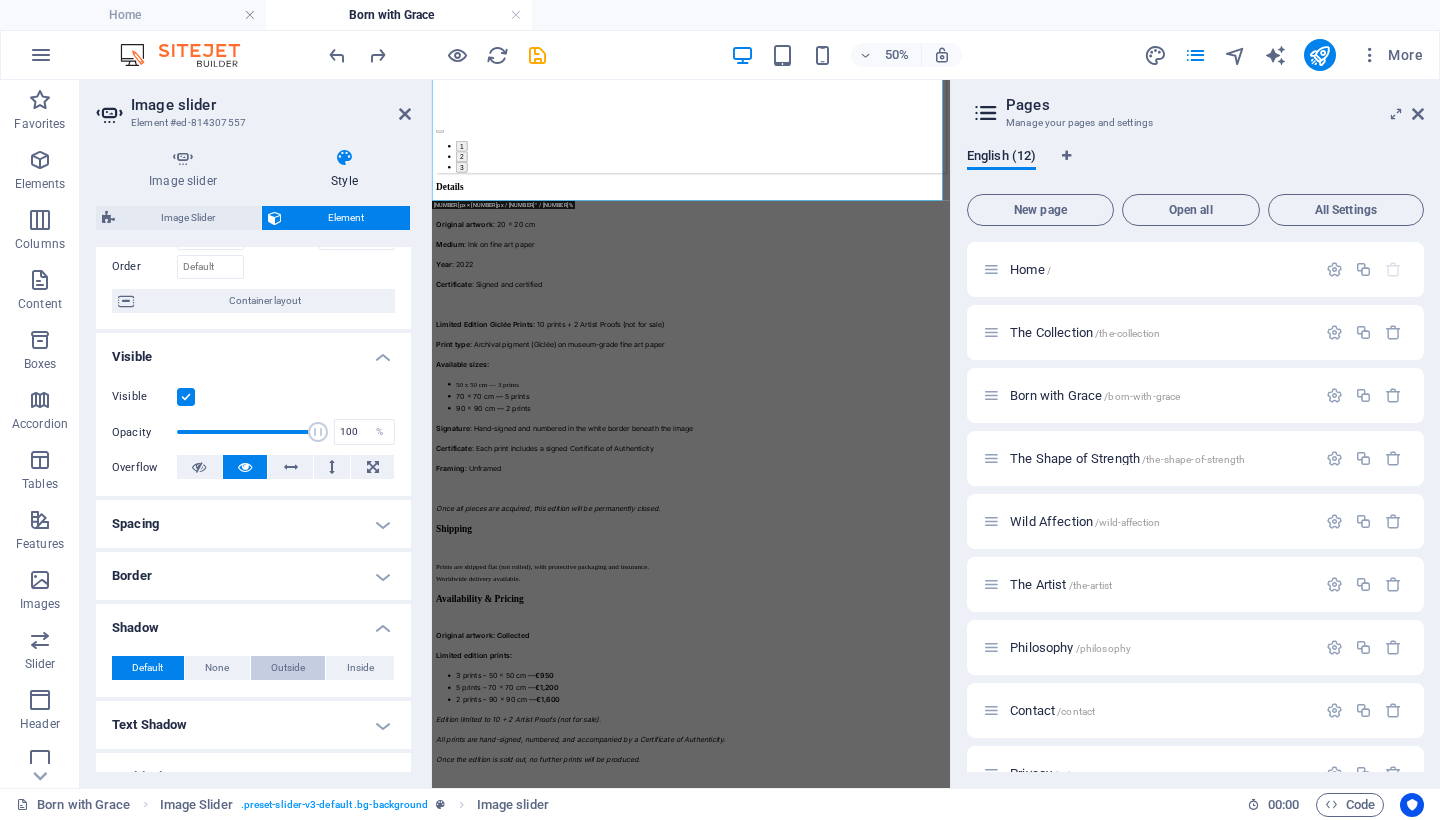 type on "2" 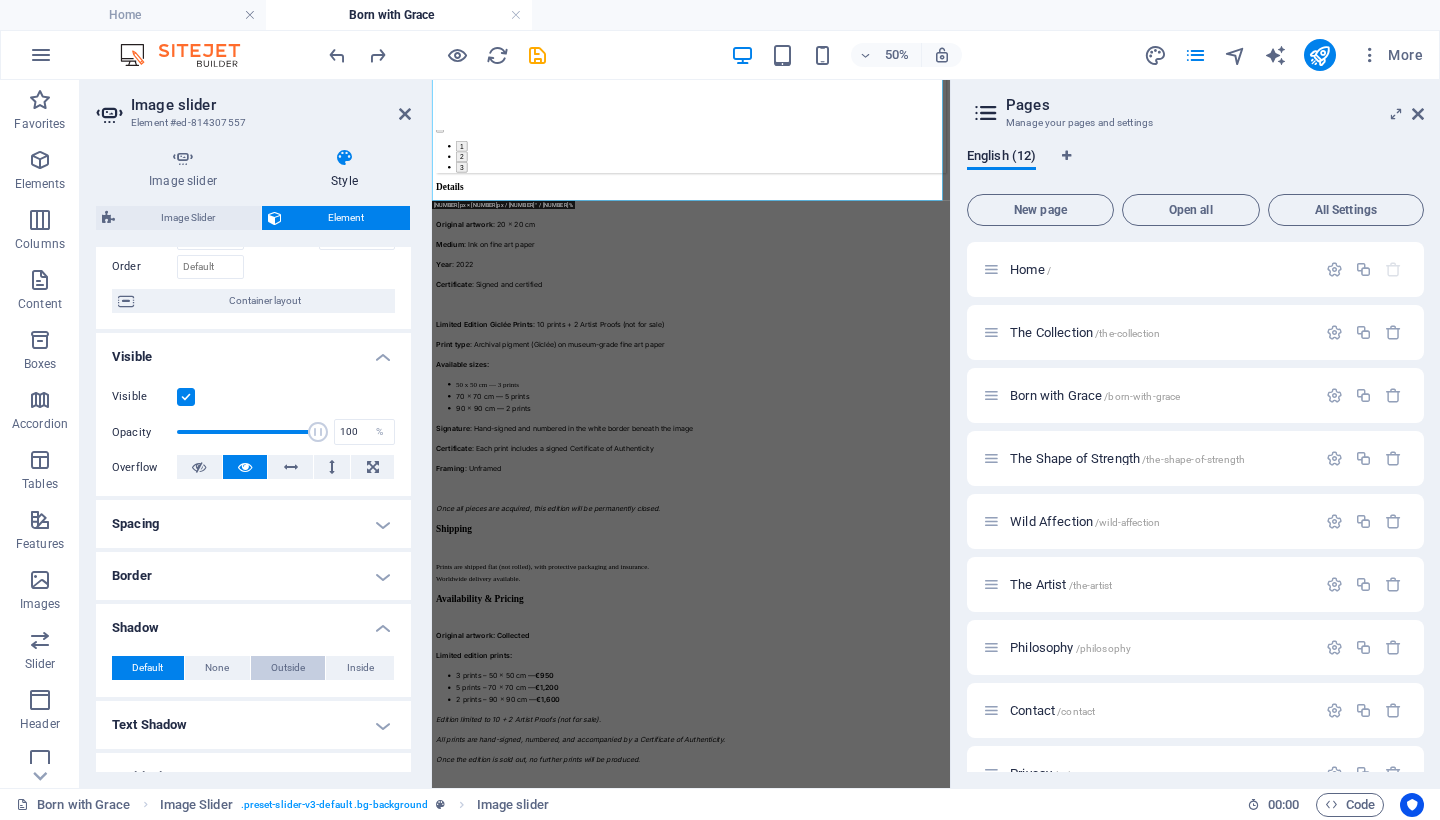 type on "2" 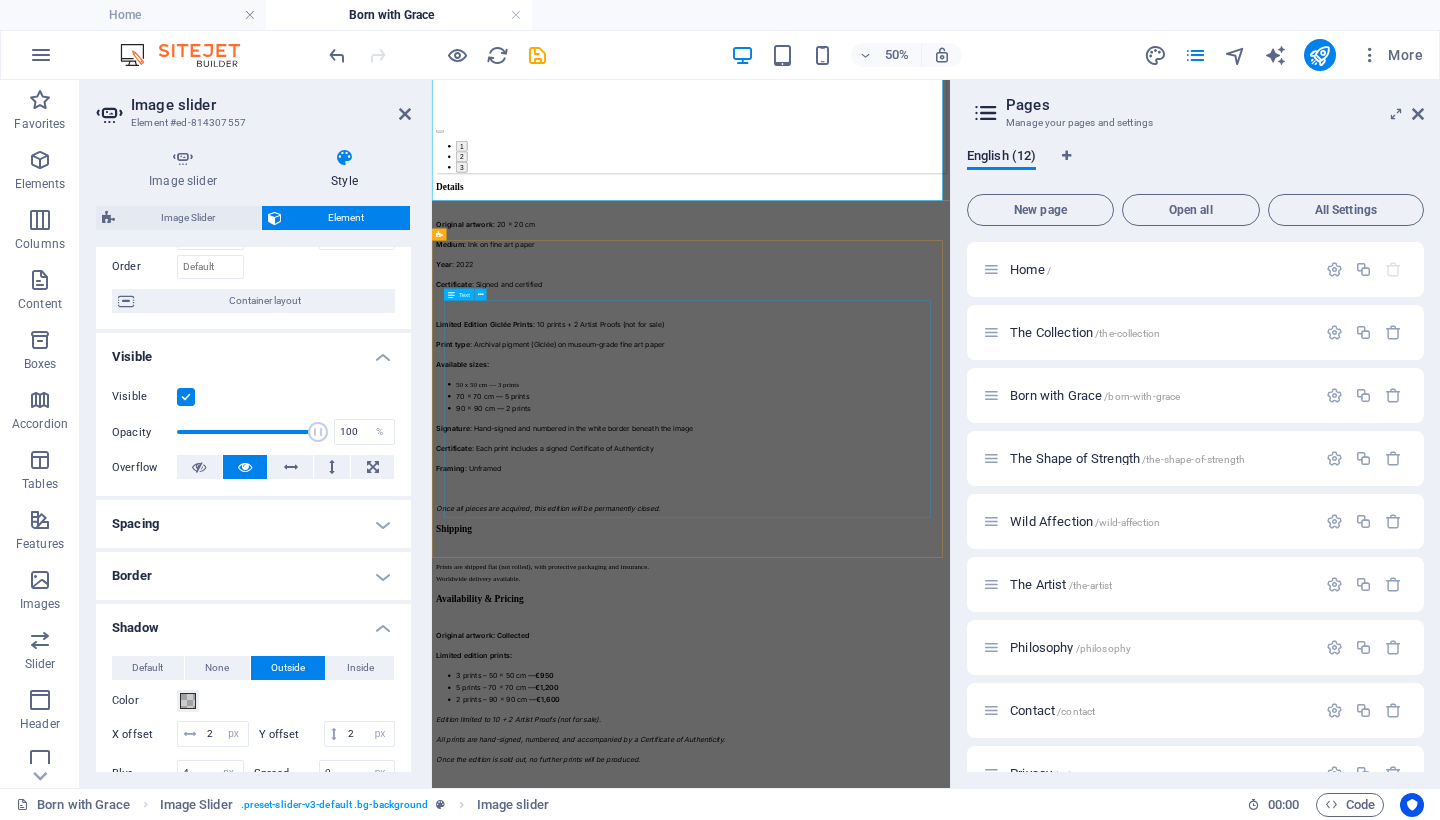 click on "Original artwork : 20 x 20 cm Medium : Ink on fine art paper Year : 2022 Certificate : Signed and certified Limited Edition Giclée Prints : 10 prints + 2 Artist Proofs (not for sale) Print type : Archival pigment (Giclée) on museum-grade fine art paper Available sizes: 50 x 50 cm — 3 prints 70 x 70 cm — 5 prints 90 x 90 cm — 2 prints Signature : Hand-signed and numbered in the white border beneath the image Certificate : Each print includes a signed Certificate of Authenticity Framing : Unframed Once all pieces are acquired, this edition will be permanently closed." at bounding box center (950, 653) 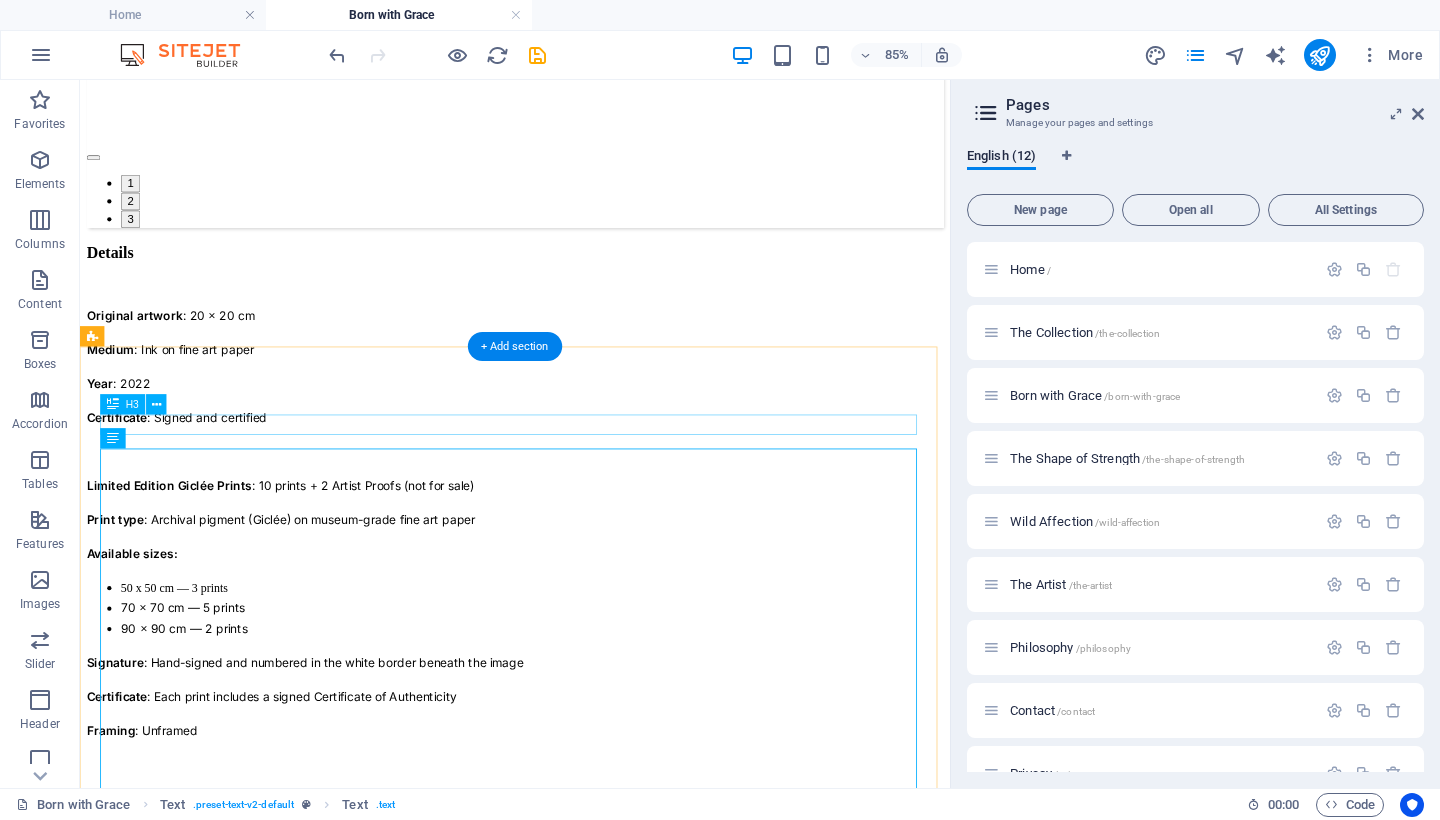 click on "Details" at bounding box center (592, 283) 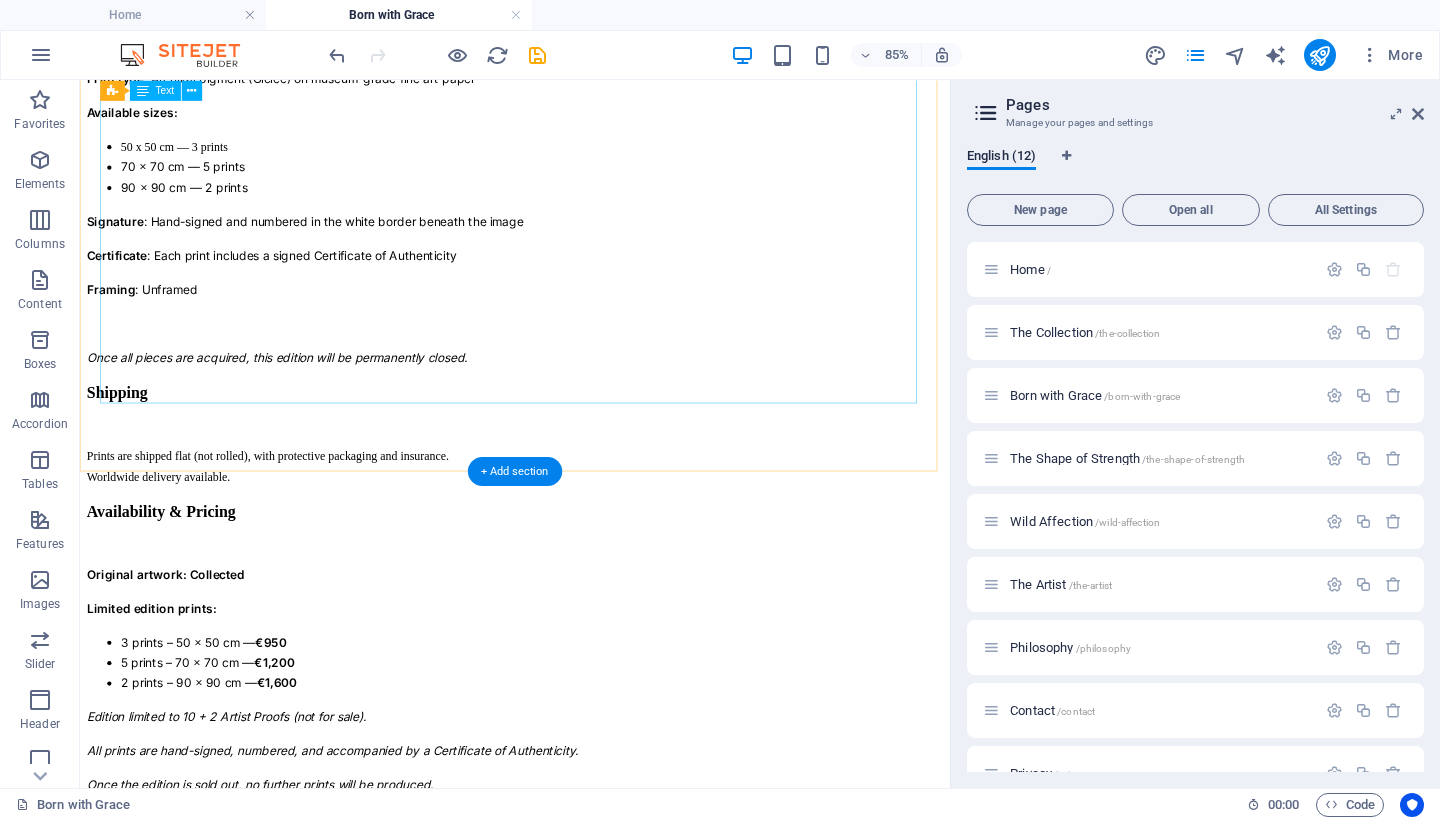 scroll, scrollTop: 890, scrollLeft: 0, axis: vertical 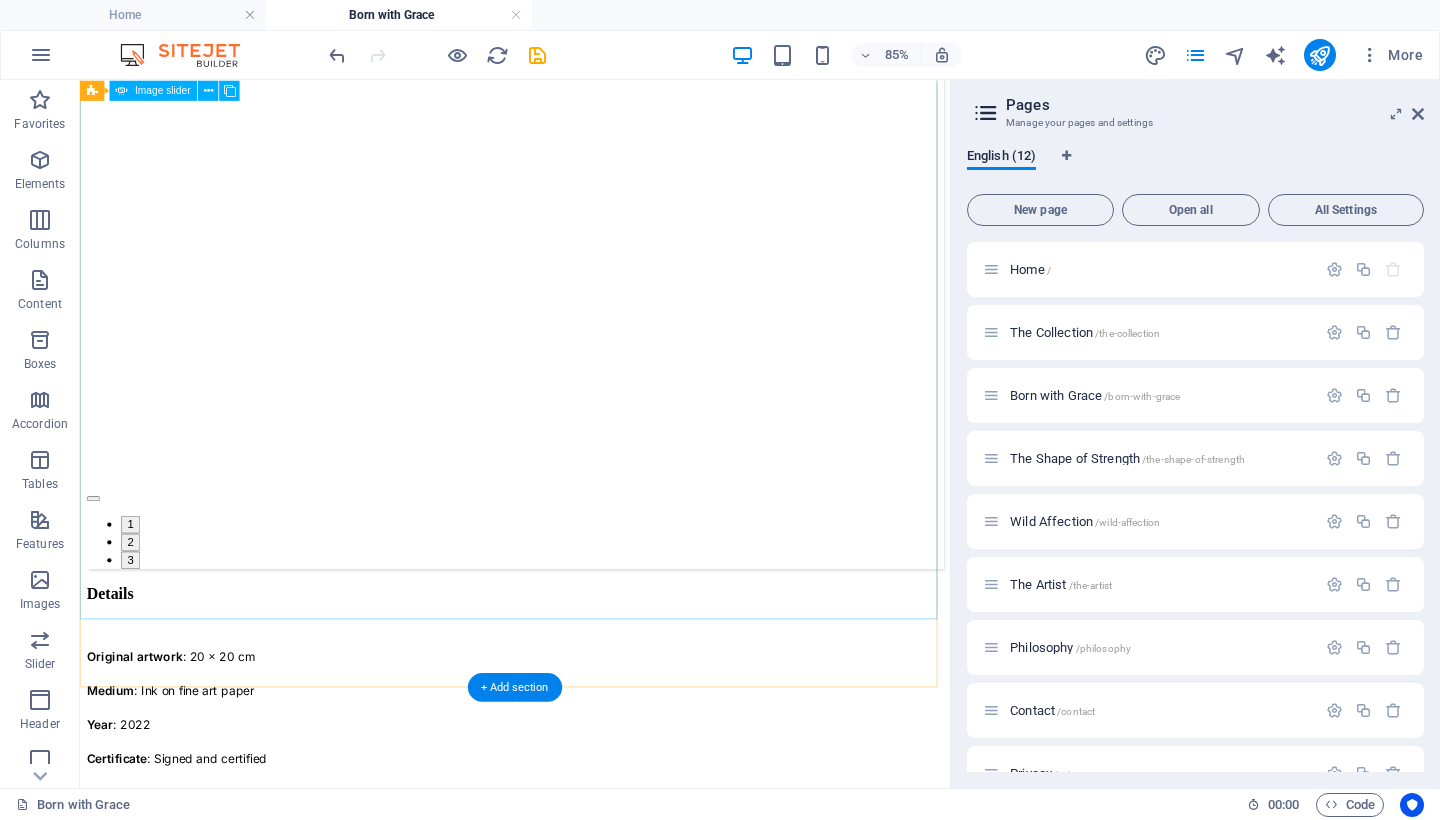 click on "1" at bounding box center [139, 602] 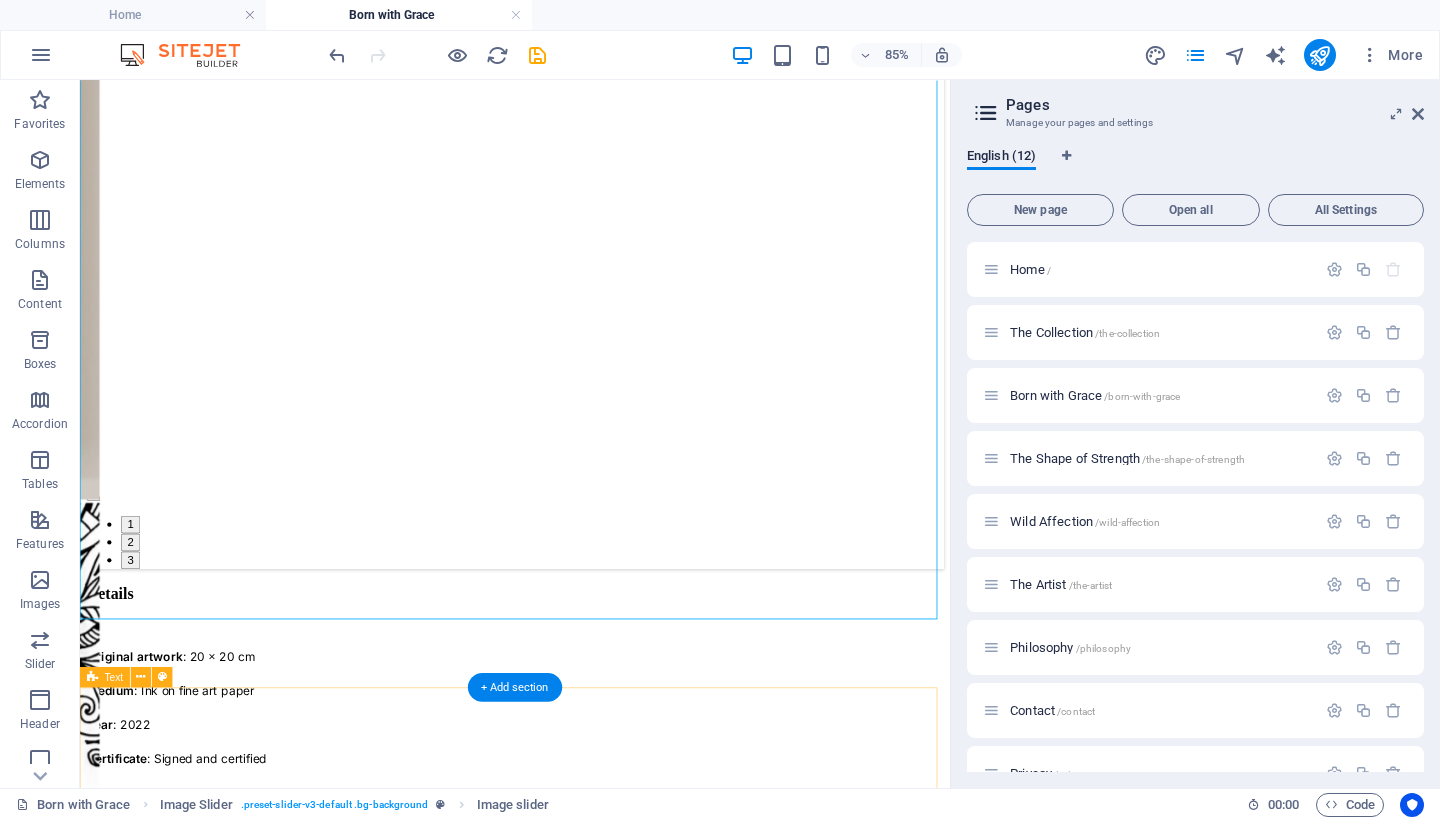 click on "Details Original artwork : 20 x 20 cm Medium : Ink on fine art paper Year : 2022 Certificate : Signed and certified Limited Edition Giclée Prints : 10 prints + 2 Artist Proofs (not for sale) Print type : Archival pigment (Giclée) on museum-grade fine art paper Available sizes: 50 x 50 cm — 3 prints 70 x 70 cm — 5 prints 90 x 90 cm — 2 prints Signature : Hand-signed and numbered in the white border beneath the image Certificate : Each print includes a signed Certificate of Authenticity Framing : Unframed Once all pieces are acquired, this edition will be permanently closed." at bounding box center (592, 1005) 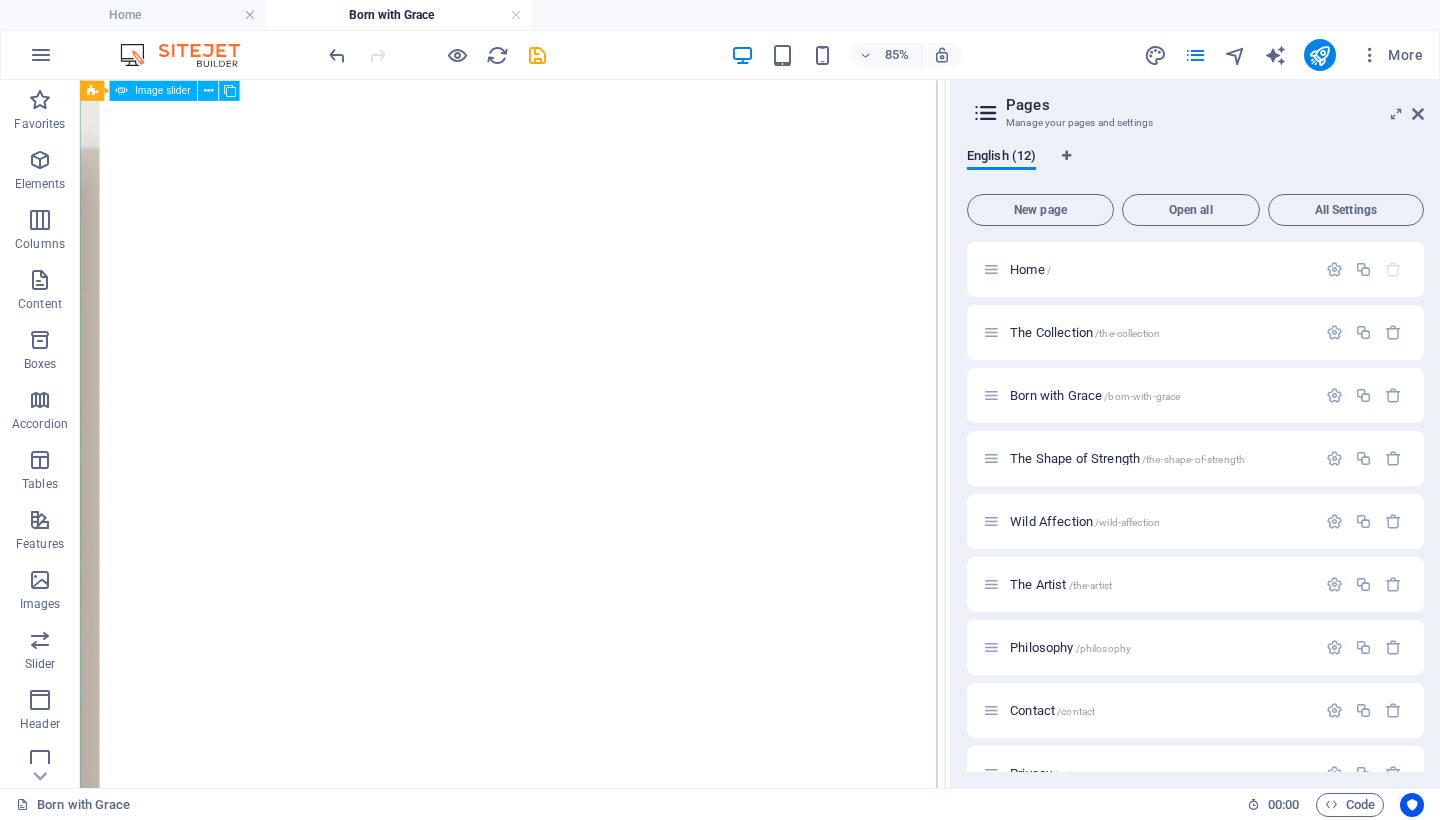 scroll, scrollTop: 191, scrollLeft: 0, axis: vertical 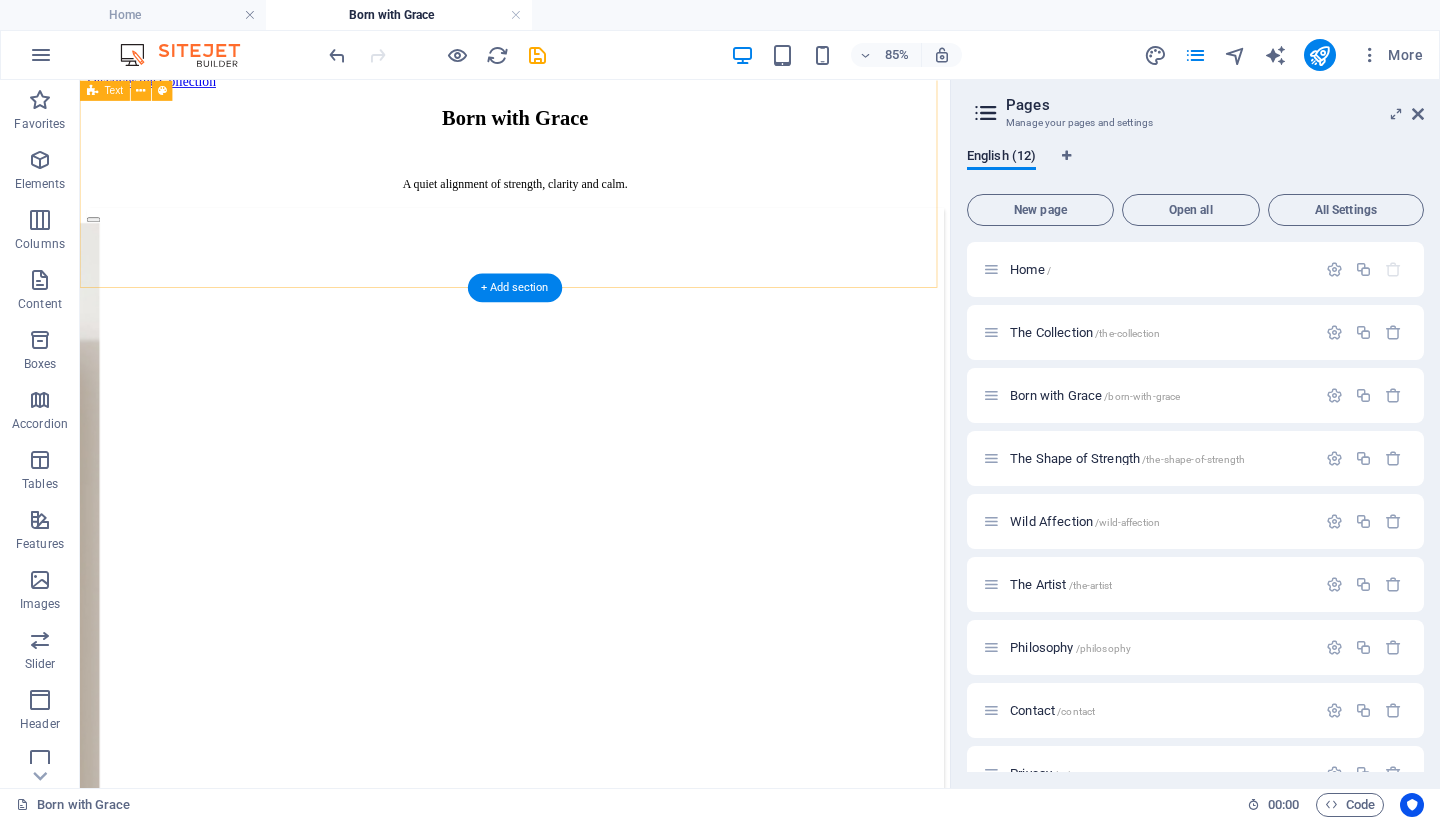 click on "Born with Grace A quiet alignment of strength, clarity and calm." at bounding box center [592, 162] 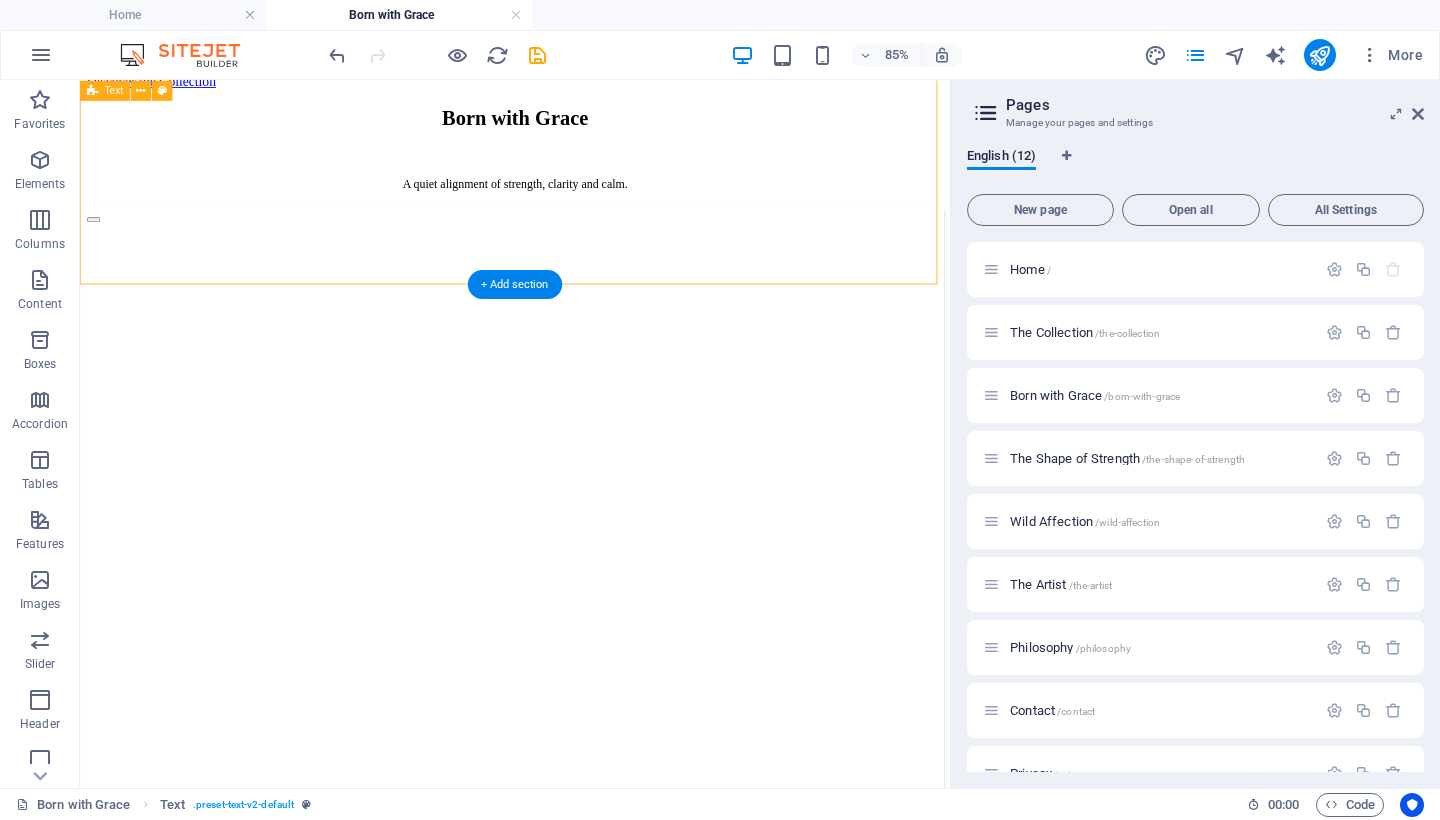 scroll, scrollTop: 316, scrollLeft: 0, axis: vertical 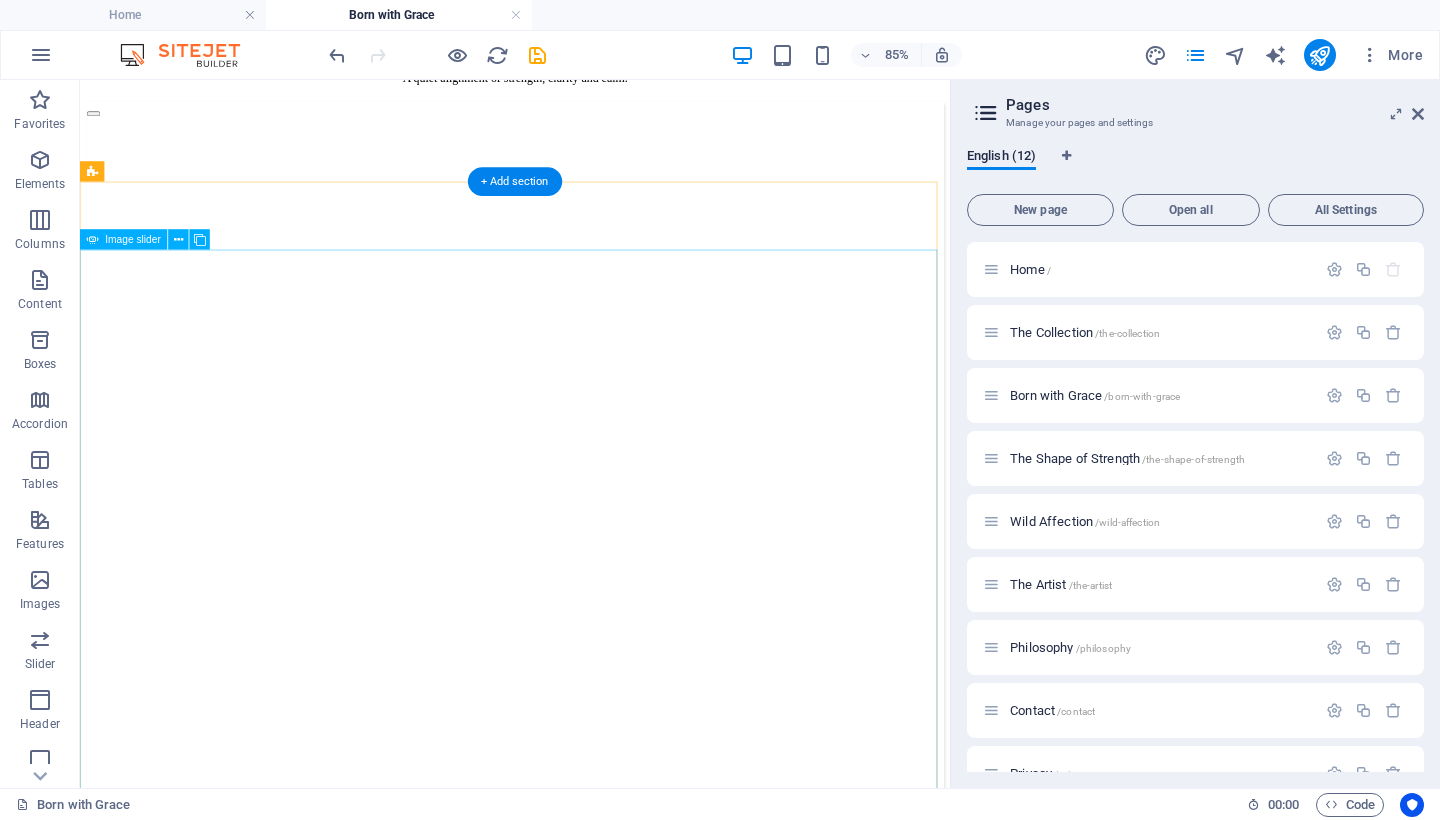 click at bounding box center (-1418, 2691) 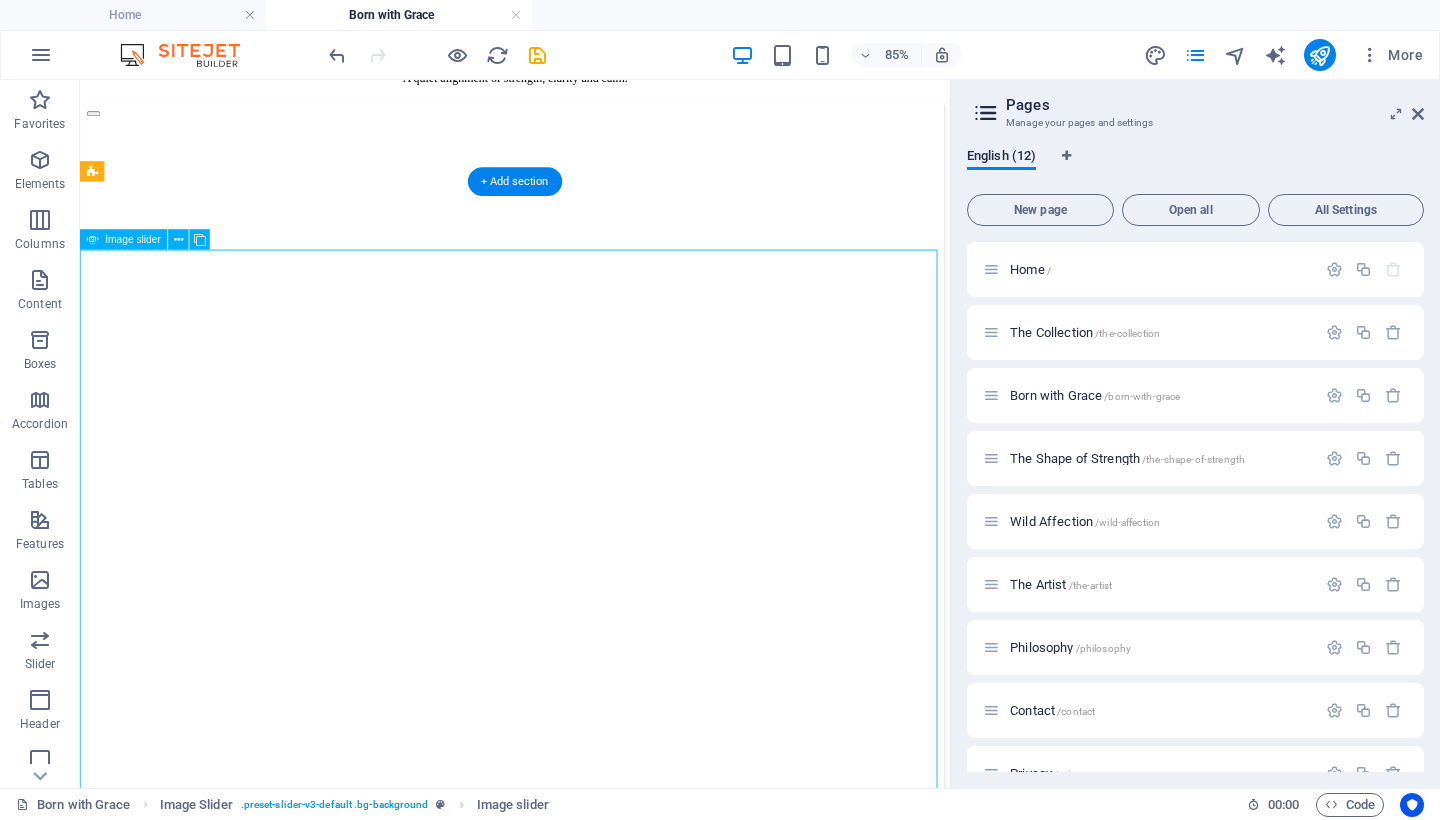click at bounding box center (-1418, 2691) 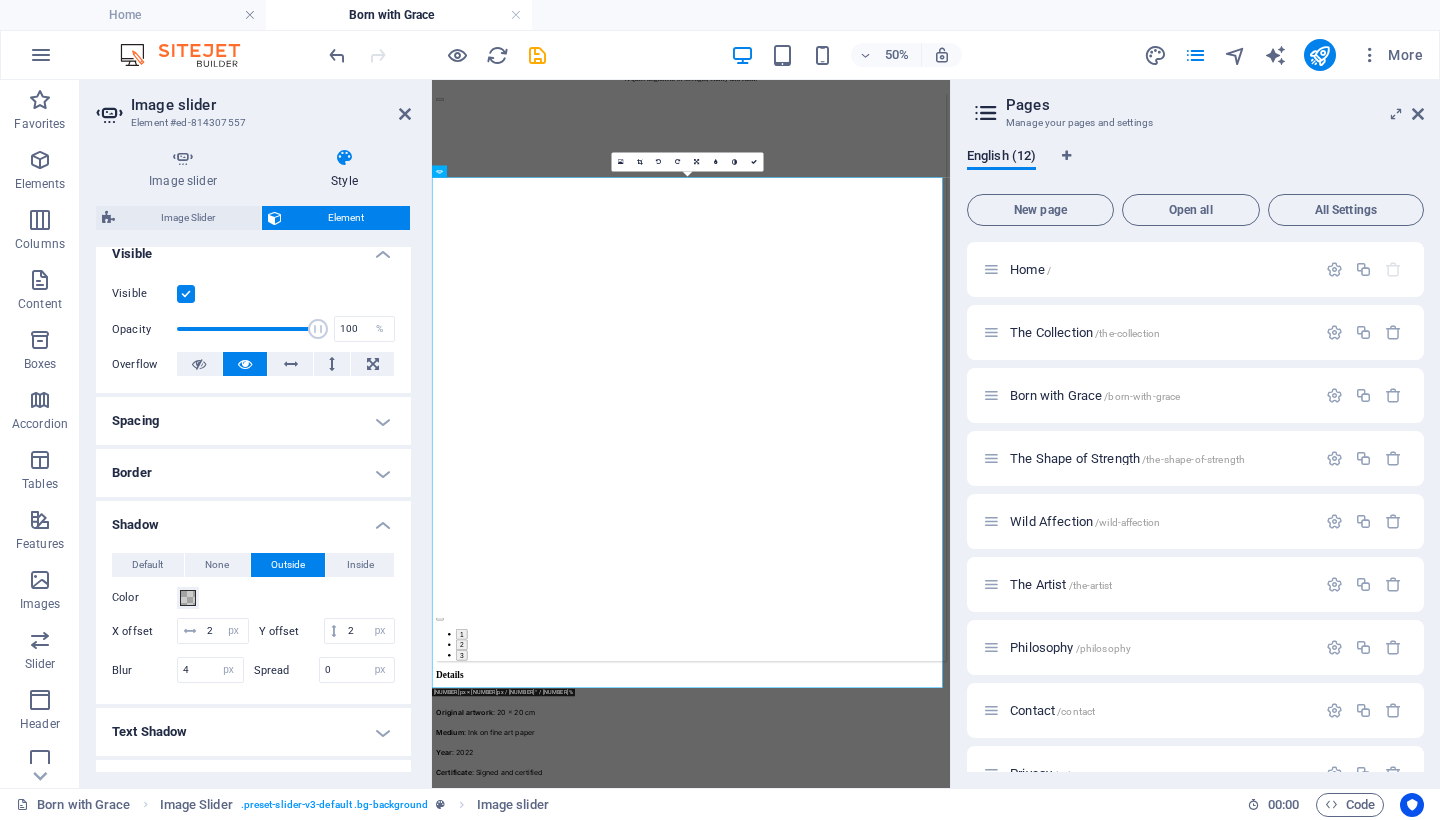 scroll, scrollTop: 252, scrollLeft: 0, axis: vertical 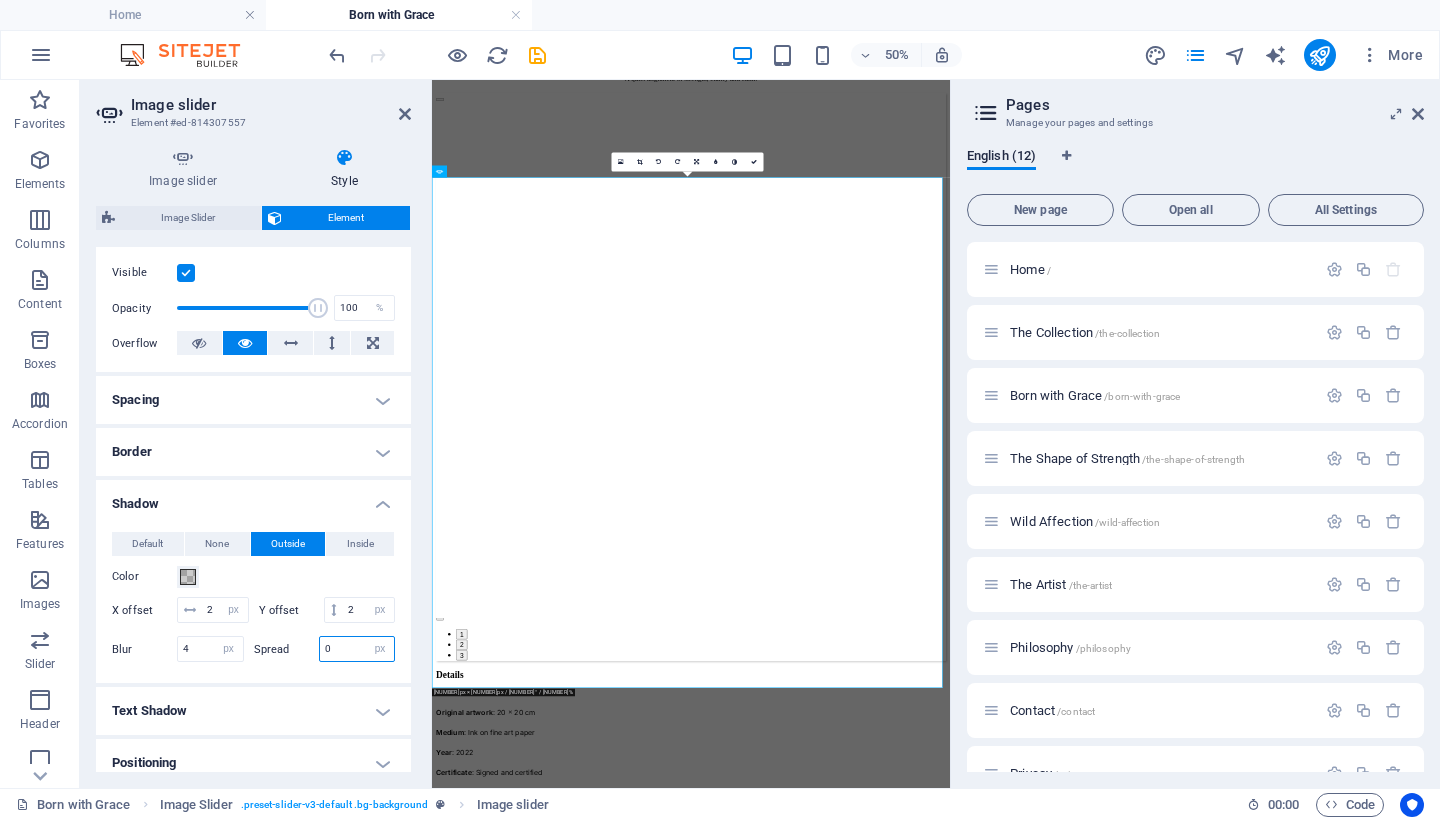 click on "0" at bounding box center (357, 649) 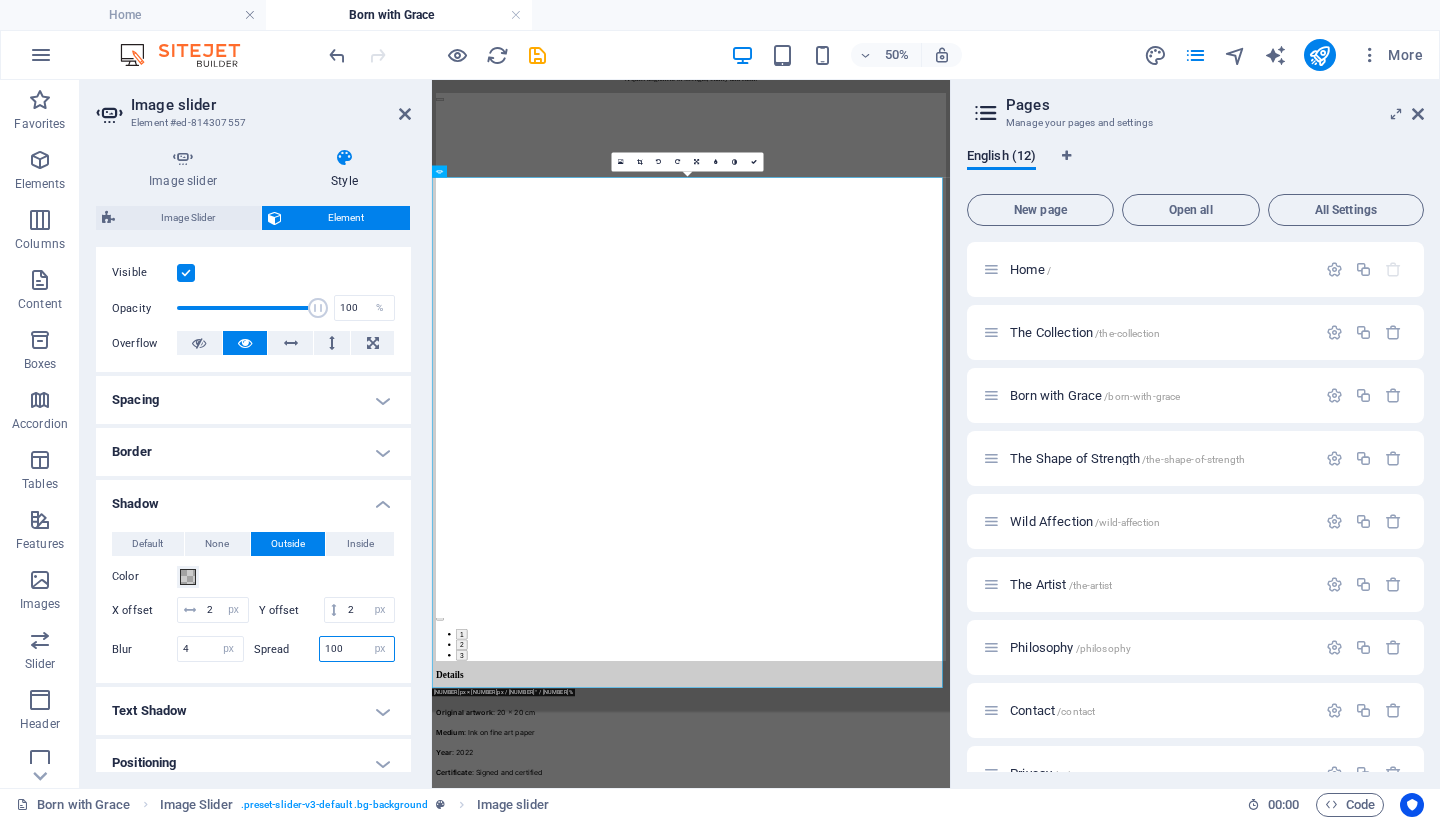 drag, startPoint x: 344, startPoint y: 651, endPoint x: 268, endPoint y: 646, distance: 76.1643 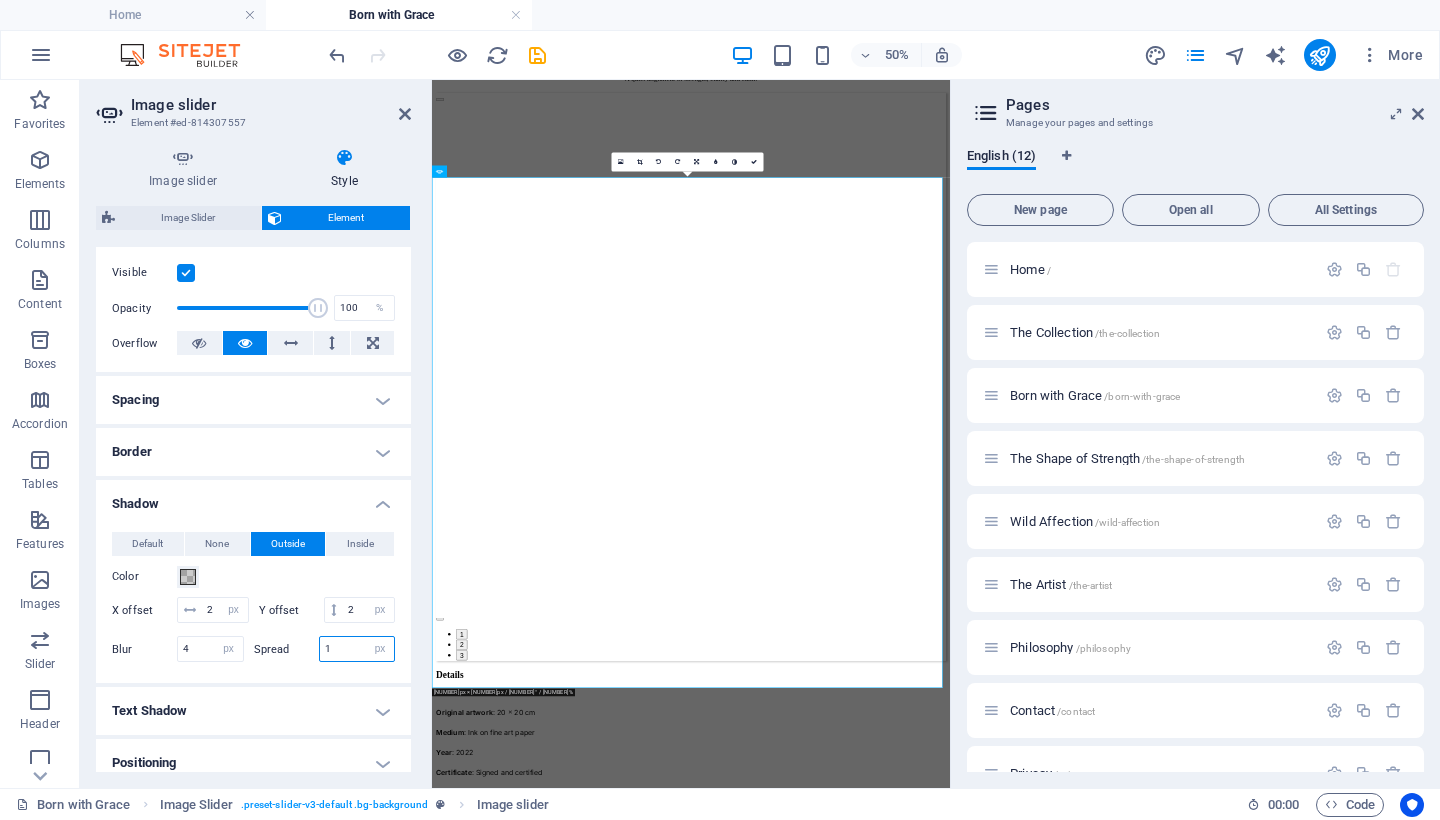 type on "1" 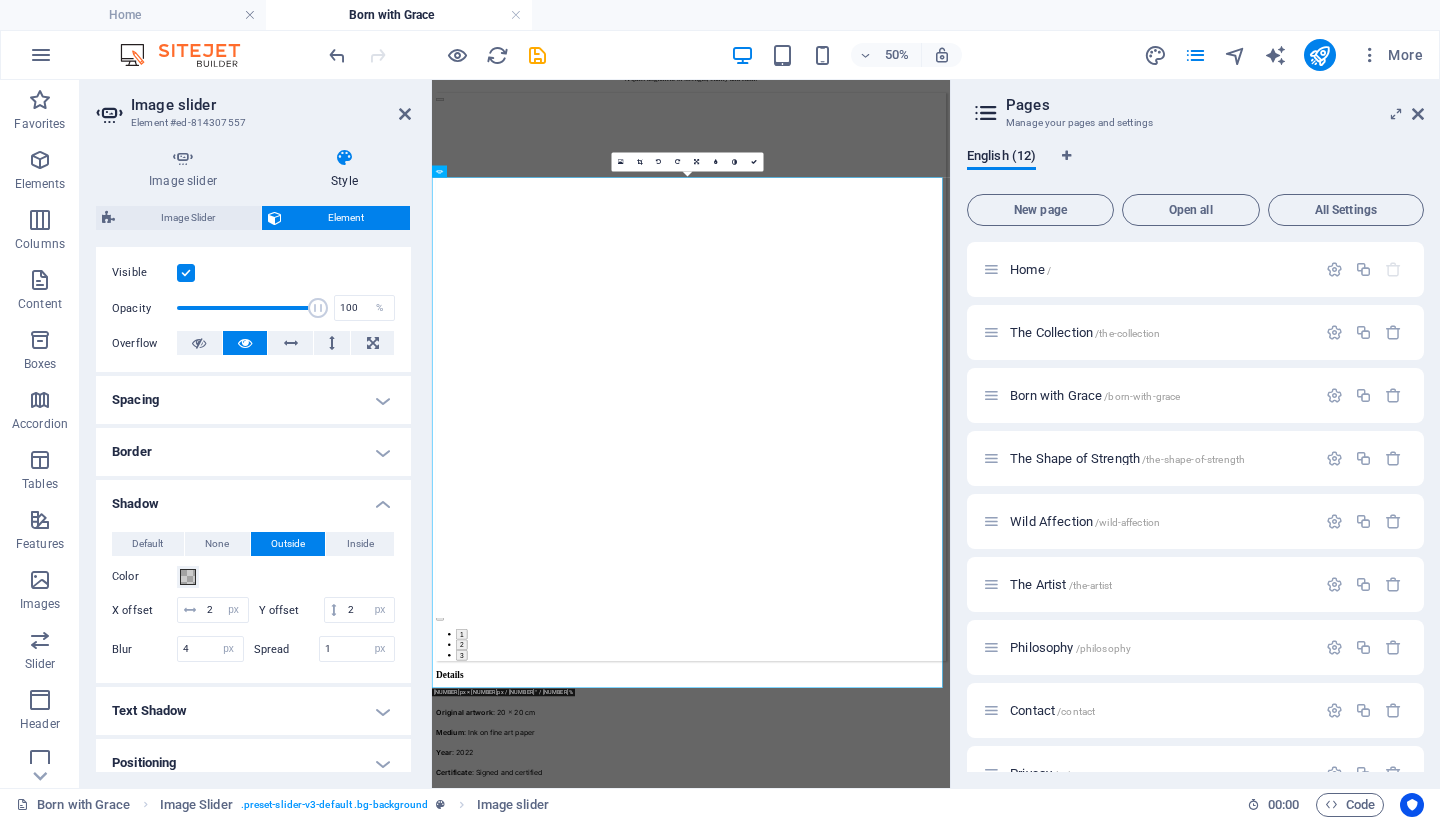 click on "Default None Outside Inside Color X offset 2 px rem vh vw Y offset 2 px rem vh vw Blur 4 px rem % vh vw Spread 1 px rem vh vw" at bounding box center [253, 599] 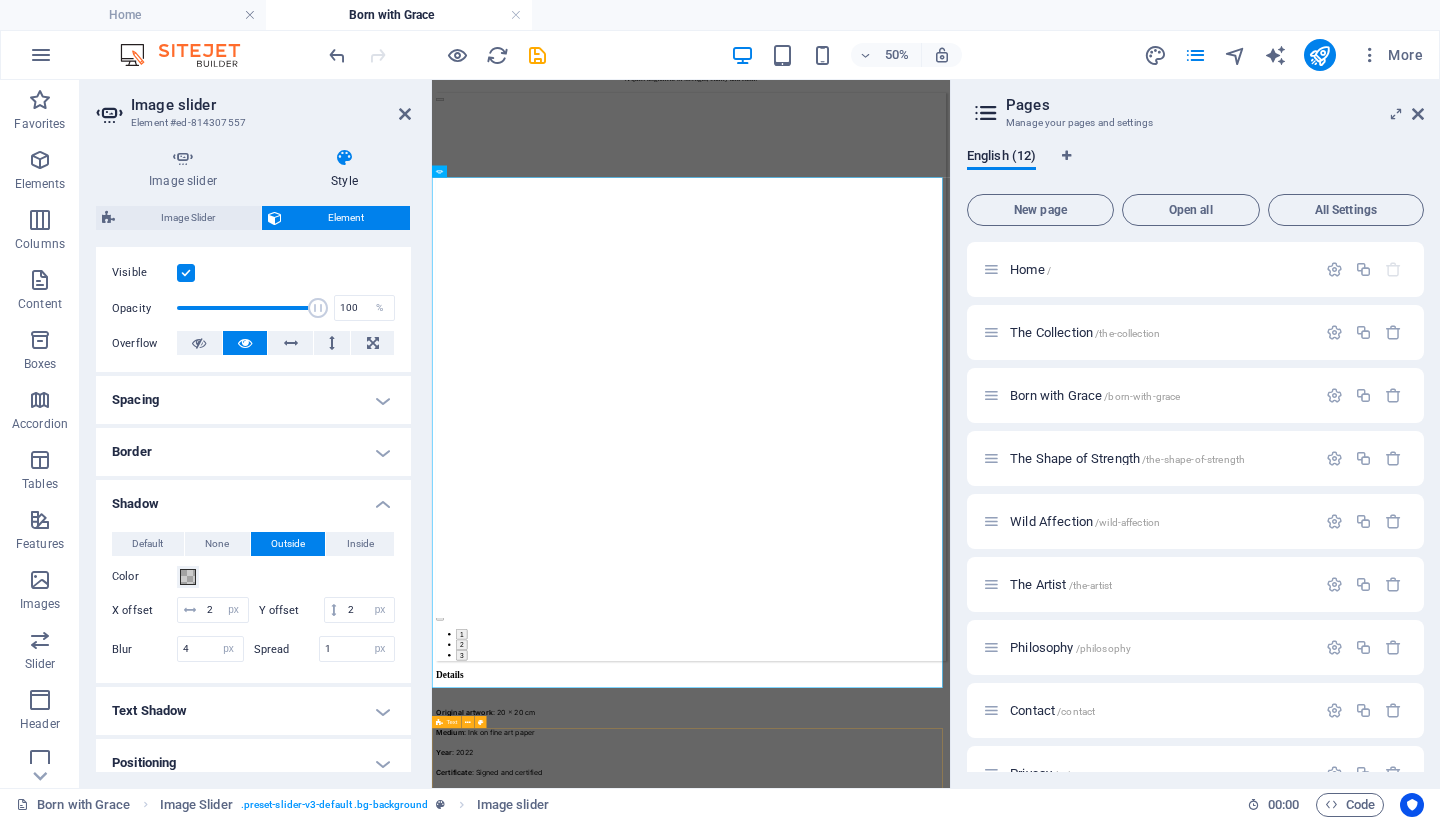 click on "Details Original artwork : 20 x 20 cm Medium : Ink on fine art paper Year : 2022 Certificate : Signed and certified Limited Edition Giclée Prints : 10 prints + 2 Artist Proofs (not for sale) Print type : Archival pigment (Giclée) on museum-grade fine art paper Available sizes: 50 x 50 cm — 3 prints 70 x 70 cm — 5 prints 90 x 90 cm — 2 prints Signature : Hand-signed and numbered in the white border beneath the image Certificate : Each print includes a signed Certificate of Authenticity Framing : Unframed Once all pieces are acquired, this edition will be permanently closed." at bounding box center (950, 1591) 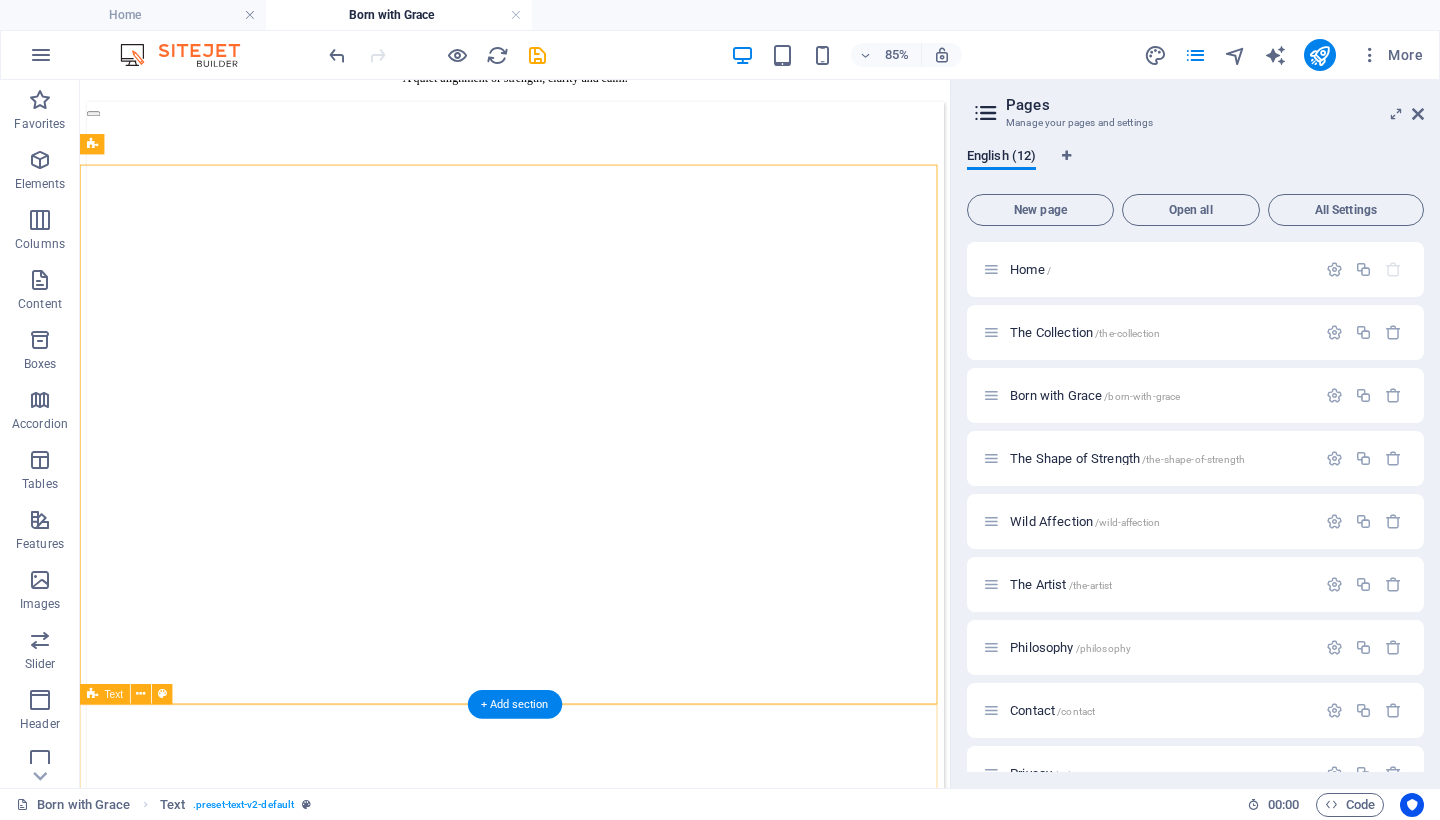 scroll, scrollTop: 1517, scrollLeft: 0, axis: vertical 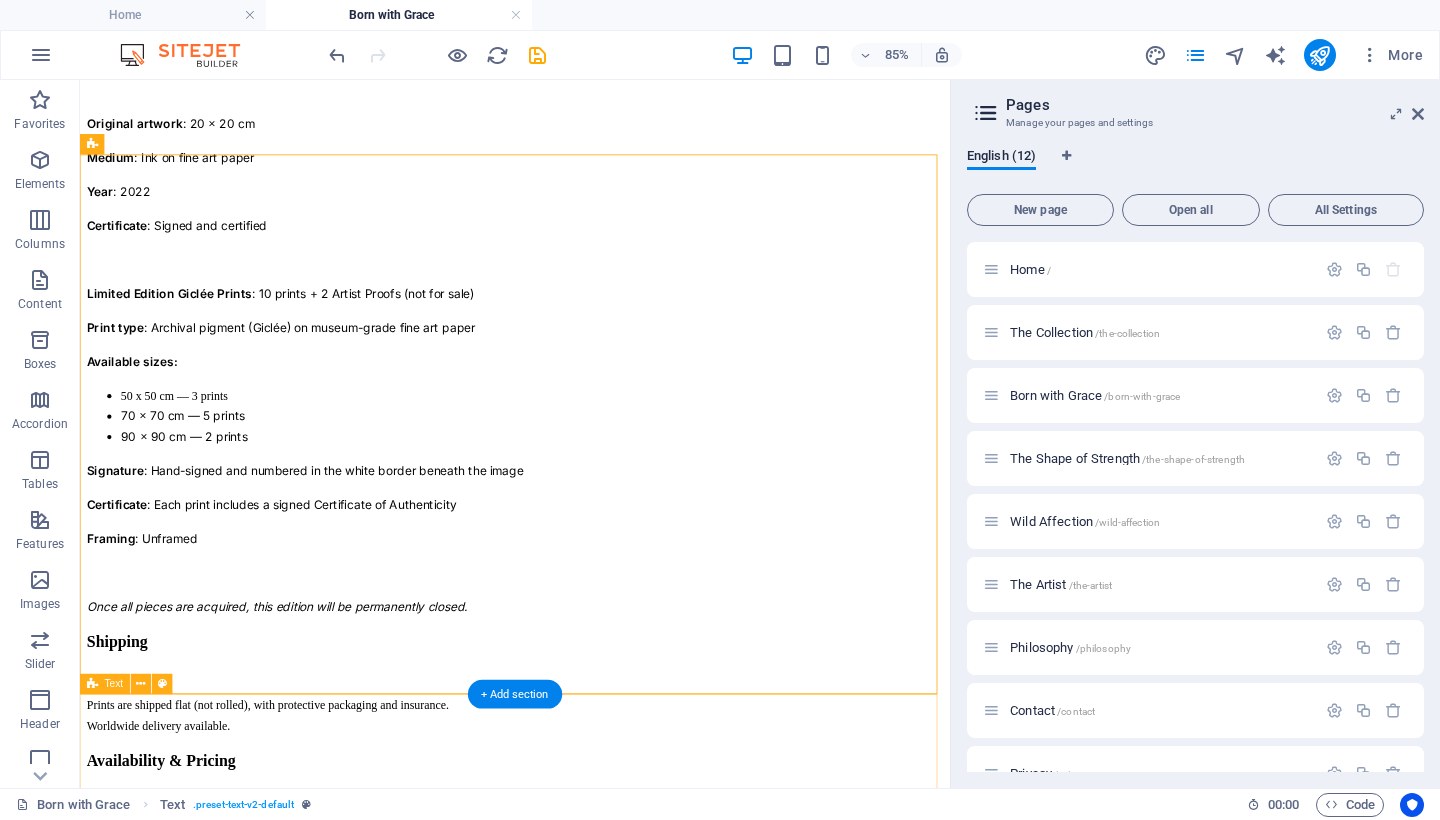 click on "Shipping Prints are shipped flat (not rolled), with protective packaging and insurance. Worldwide delivery available." at bounding box center (592, 790) 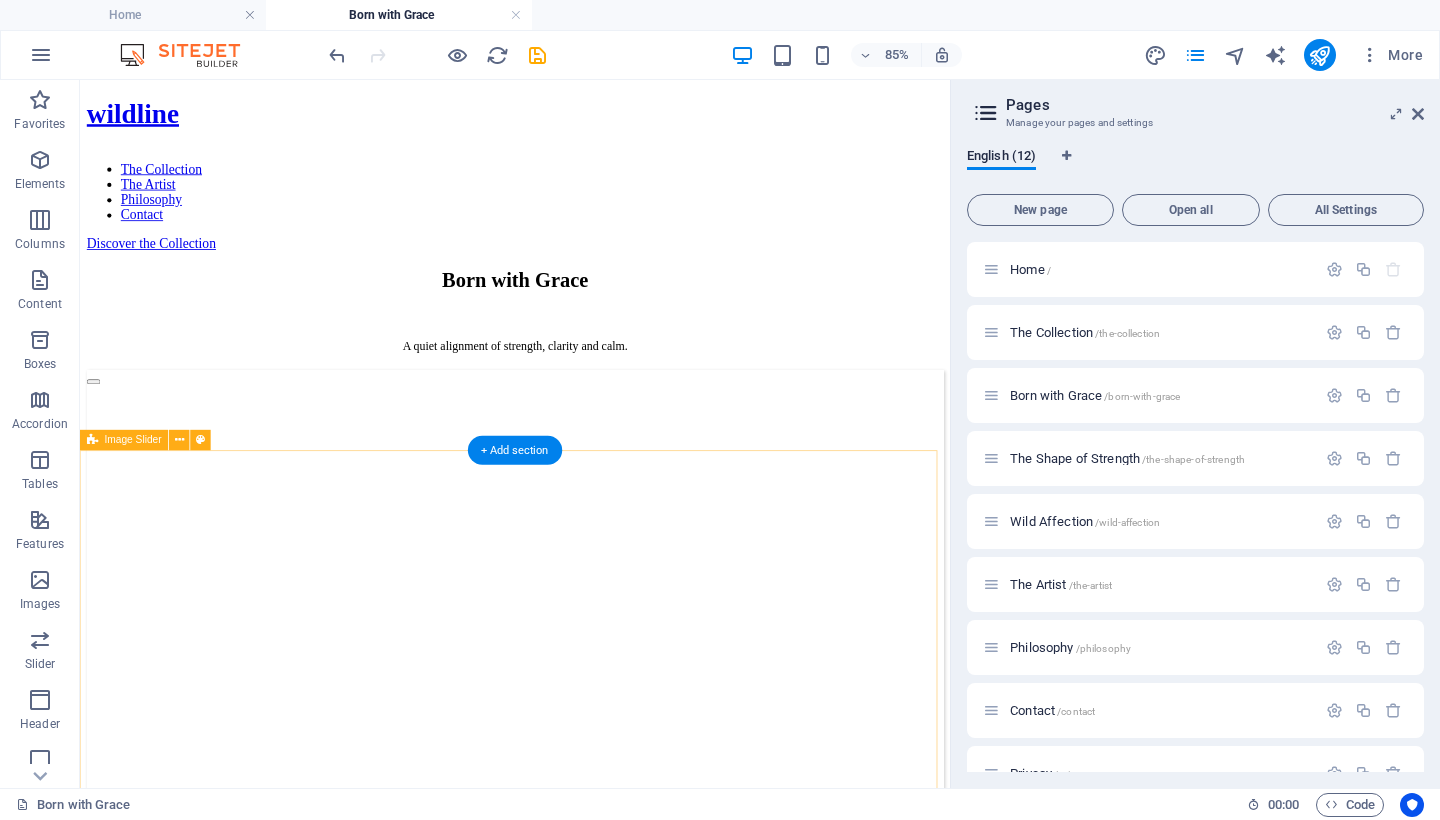 scroll, scrollTop: 927, scrollLeft: 0, axis: vertical 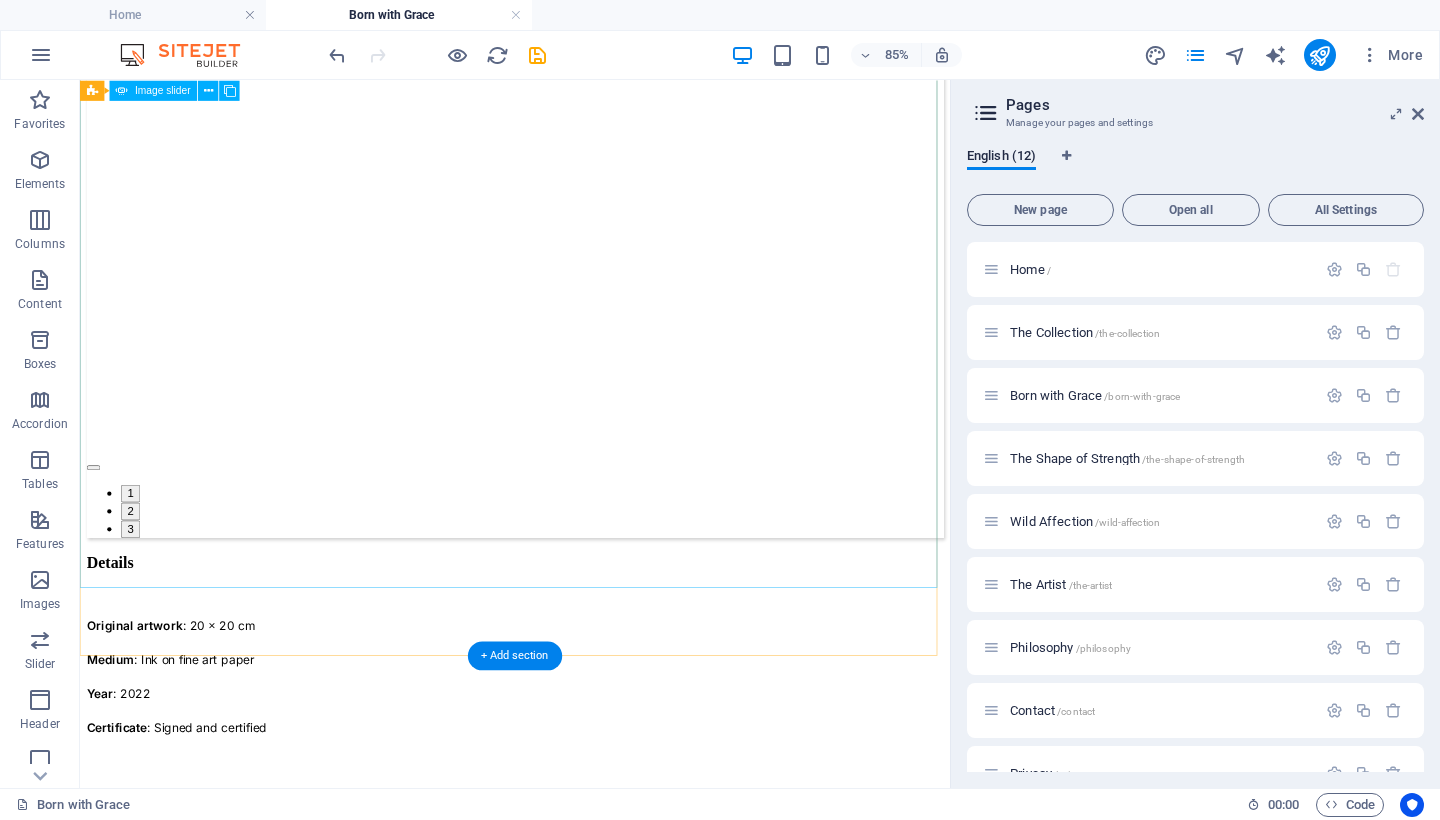 click on "1" at bounding box center (139, 565) 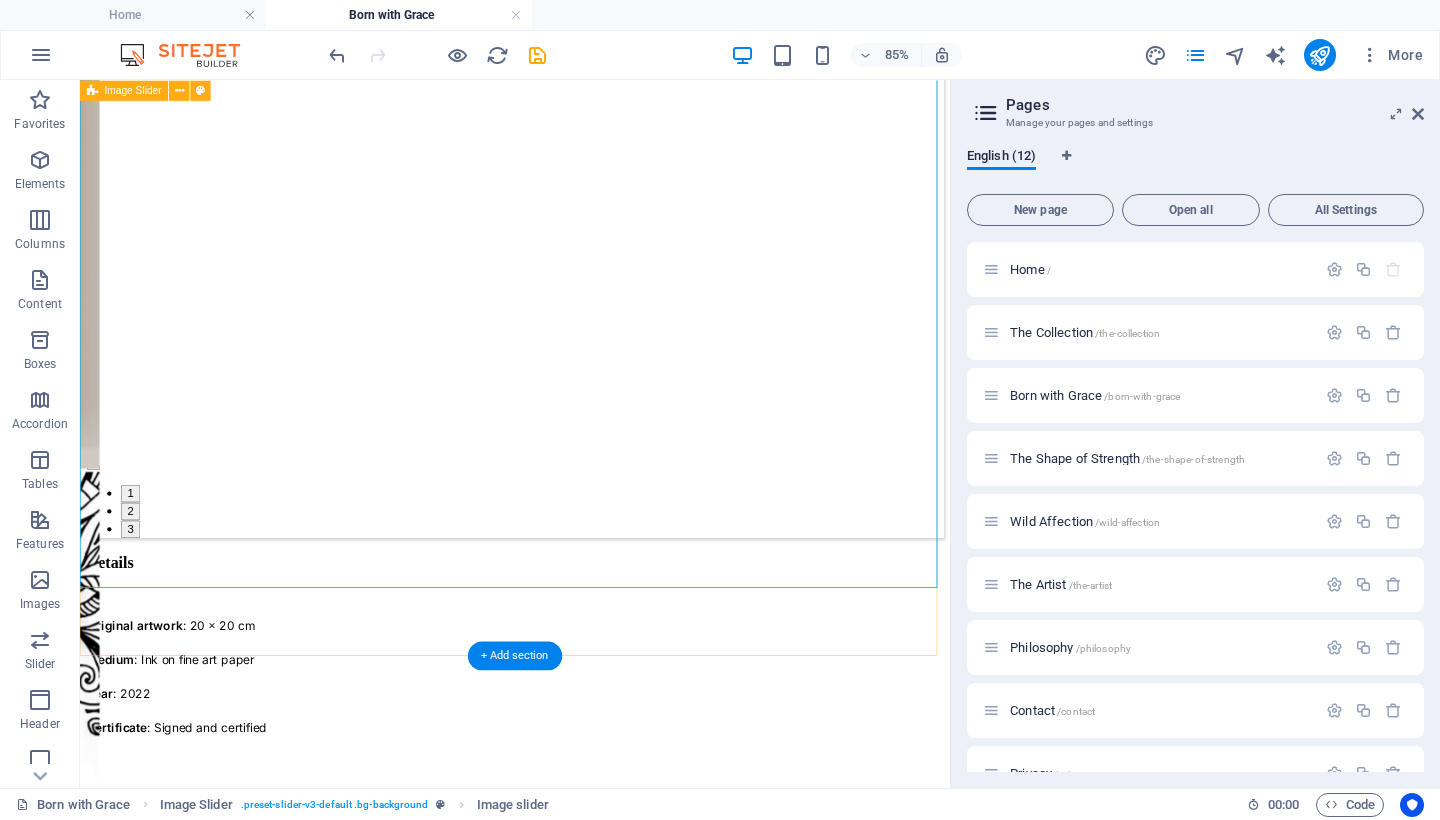 click on "1 2 3" at bounding box center (592, 56) 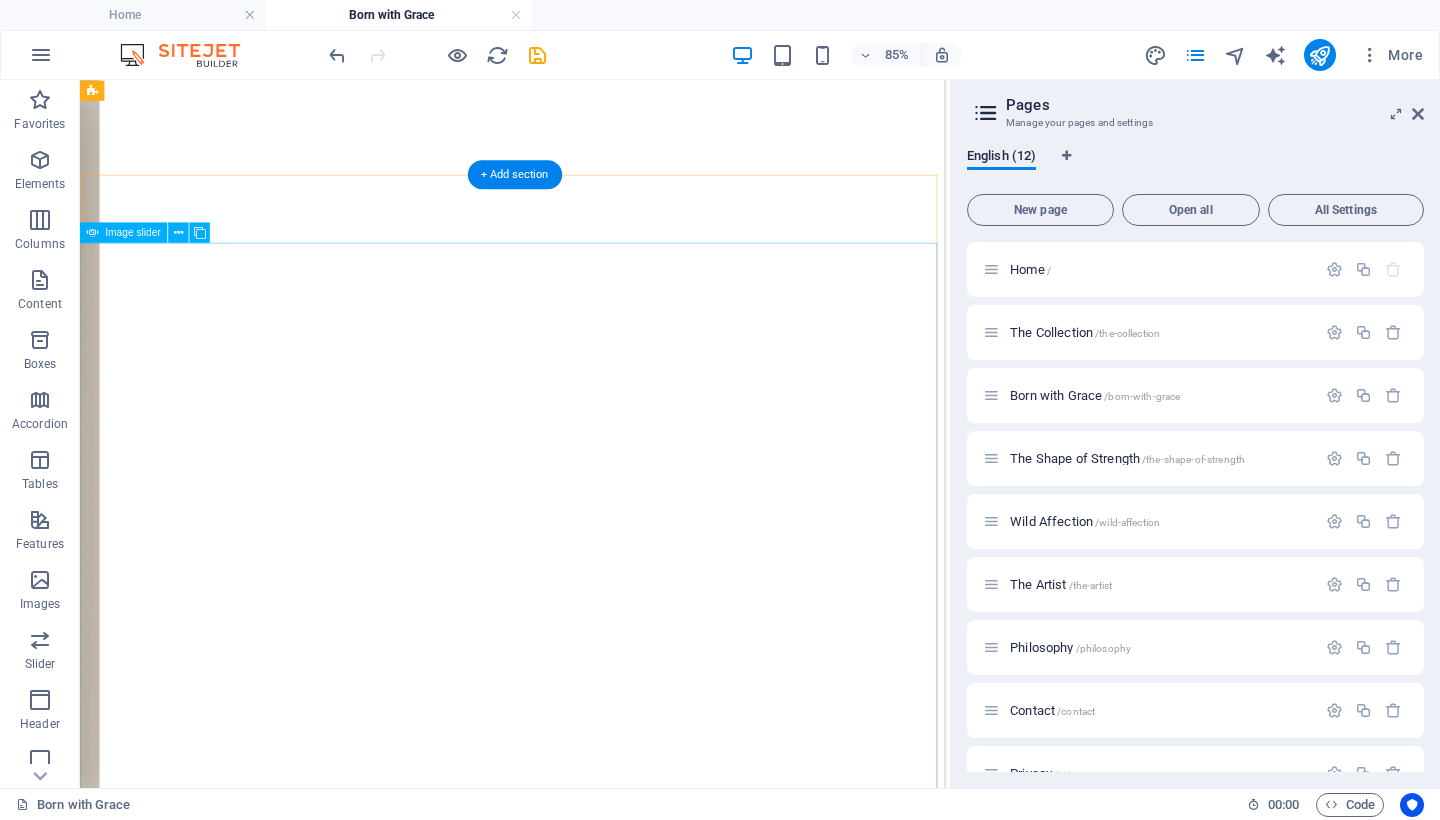 scroll, scrollTop: 135, scrollLeft: 0, axis: vertical 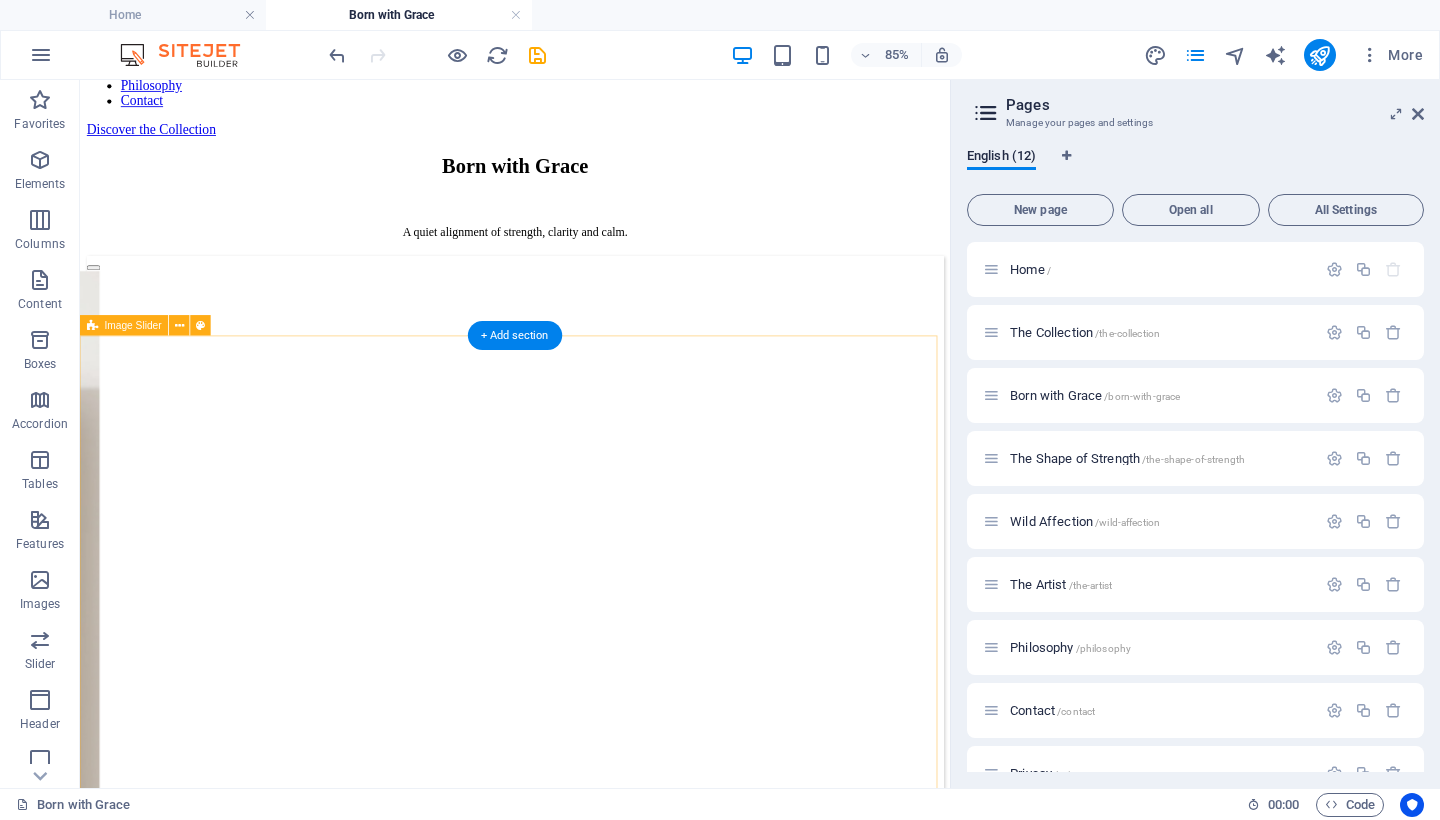 click on "Born with Grace A quiet alignment of strength, clarity and calm." at bounding box center (592, 218) 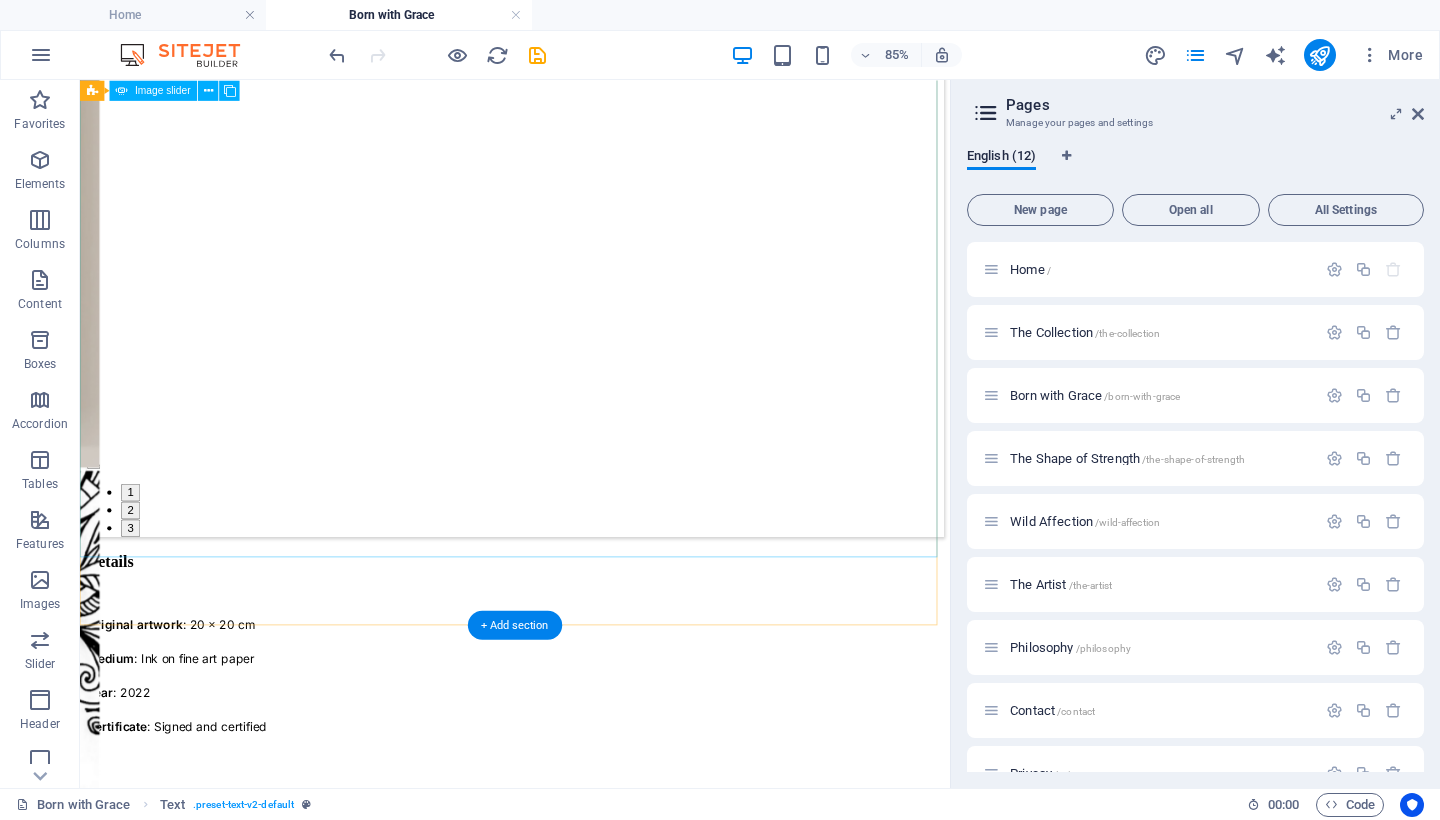 scroll, scrollTop: 963, scrollLeft: 0, axis: vertical 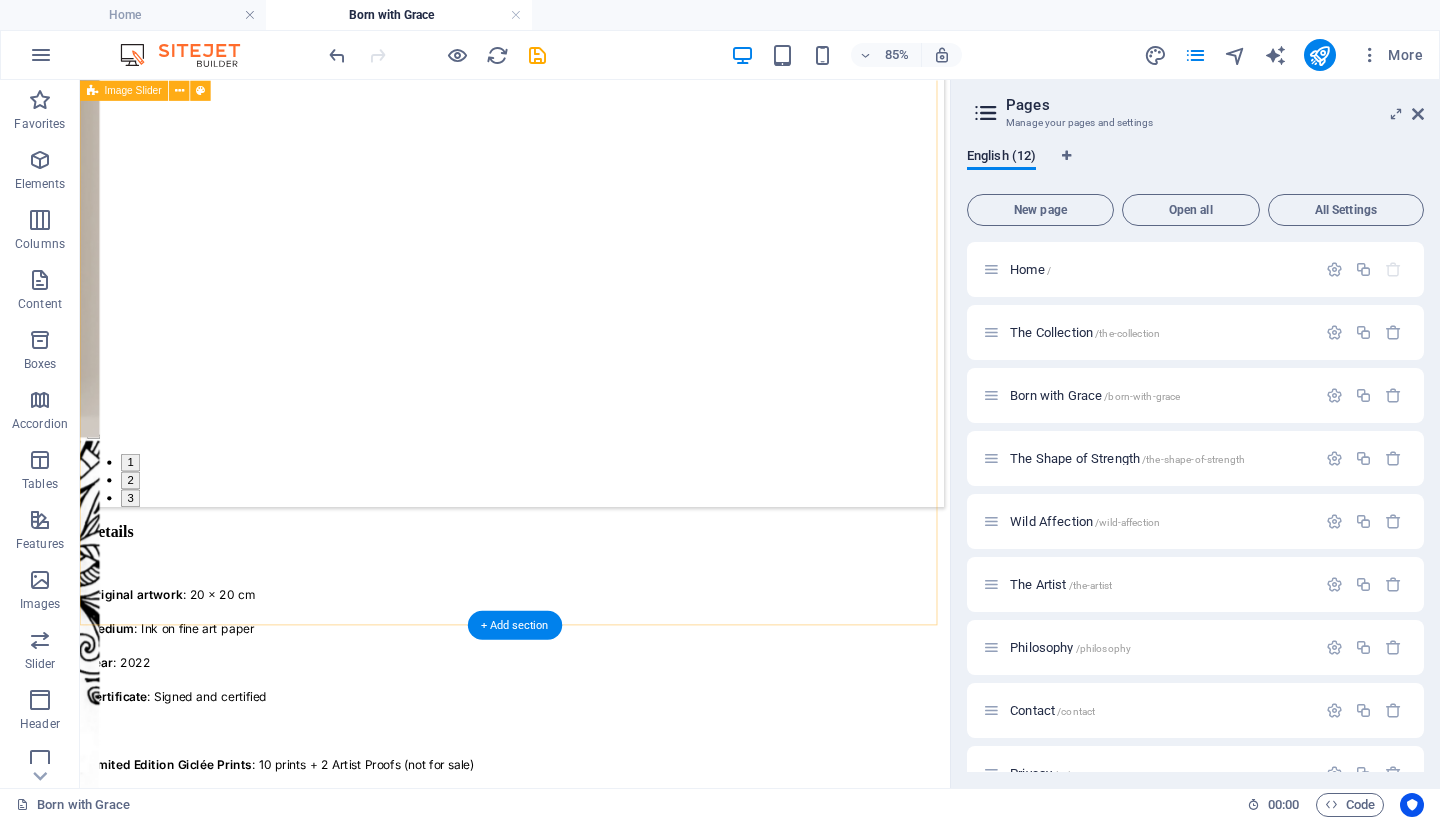 click on "1 2 3" at bounding box center [592, 20] 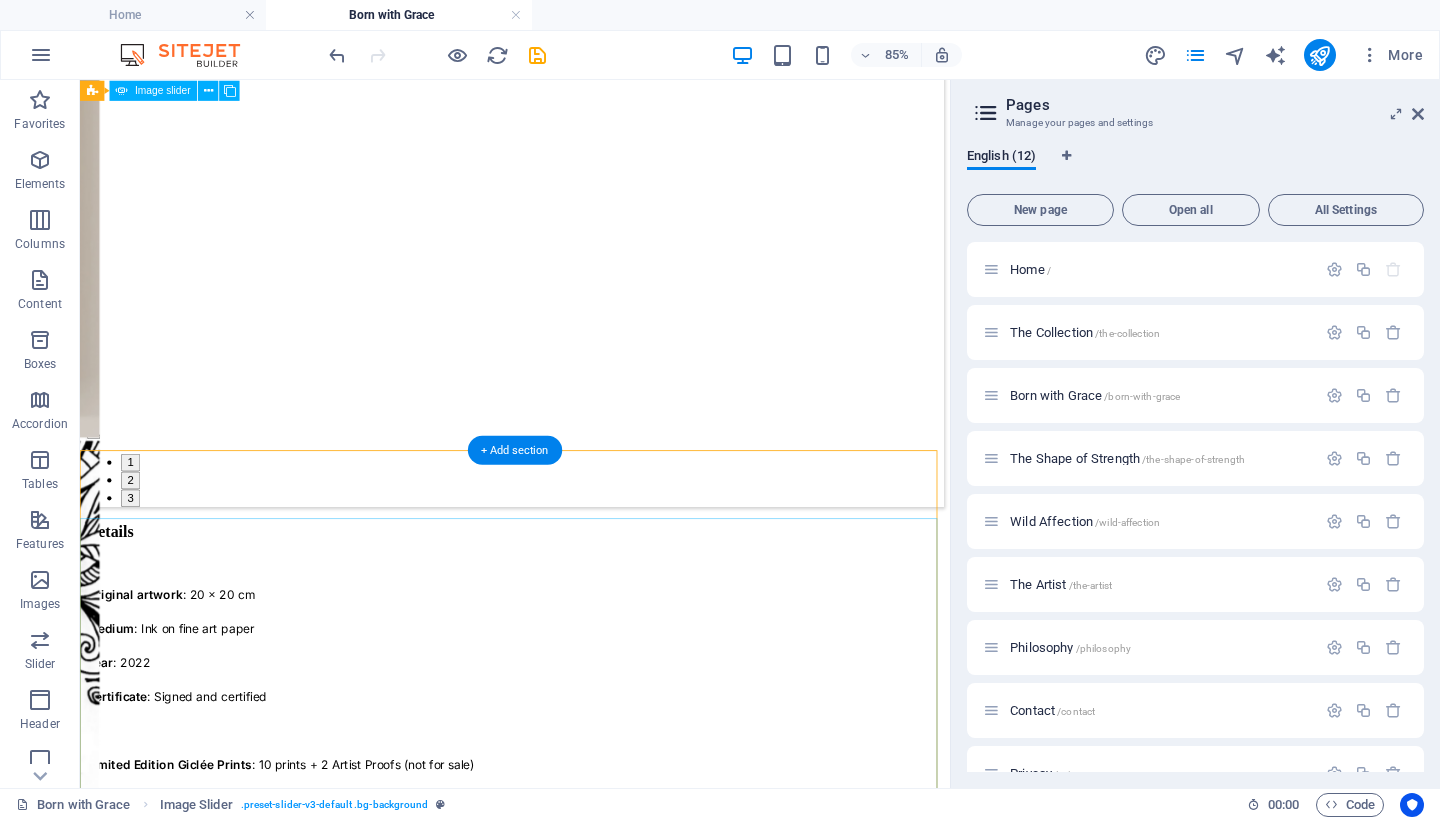 scroll, scrollTop: 0, scrollLeft: 0, axis: both 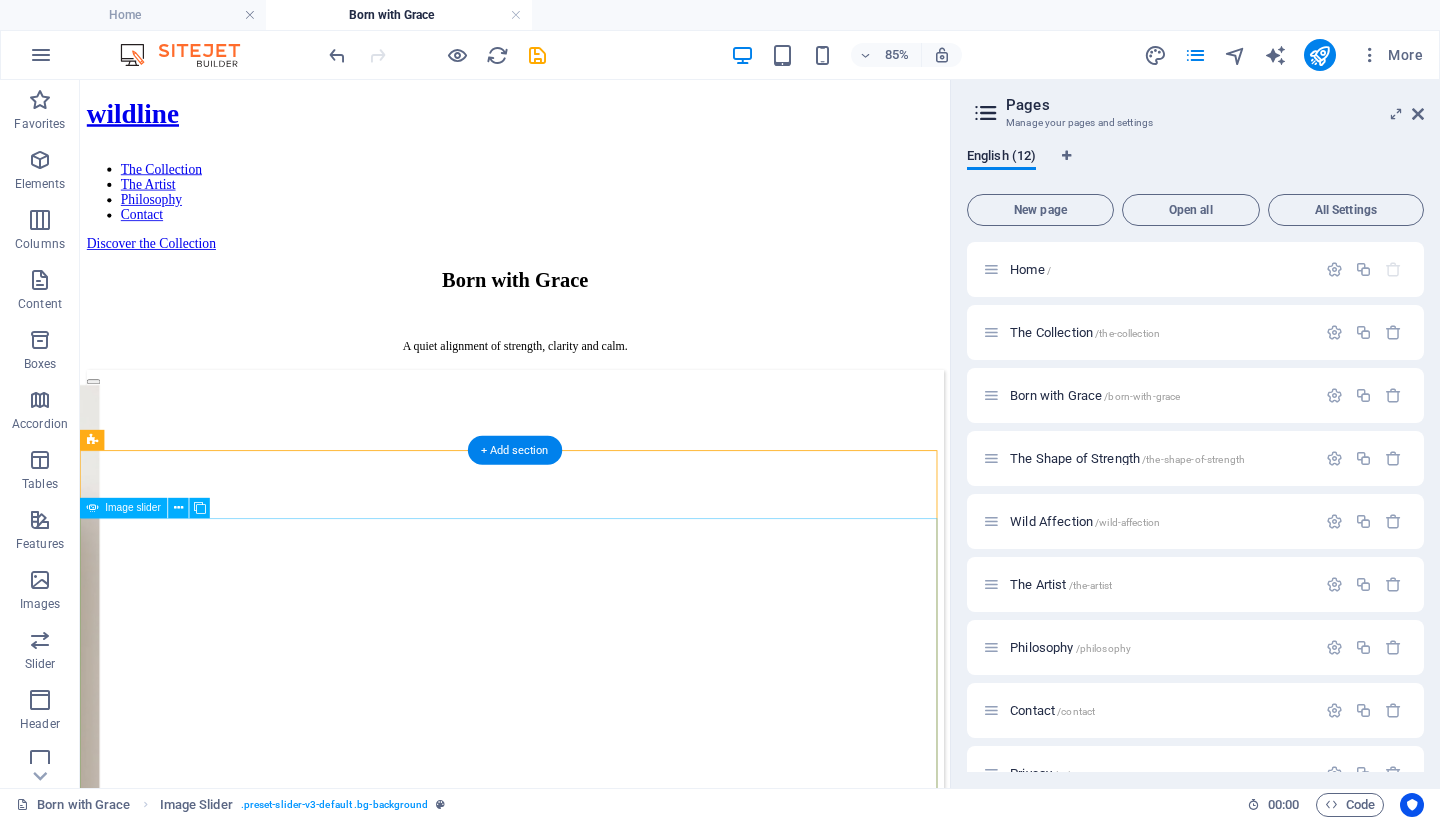 click at bounding box center [-409, 1979] 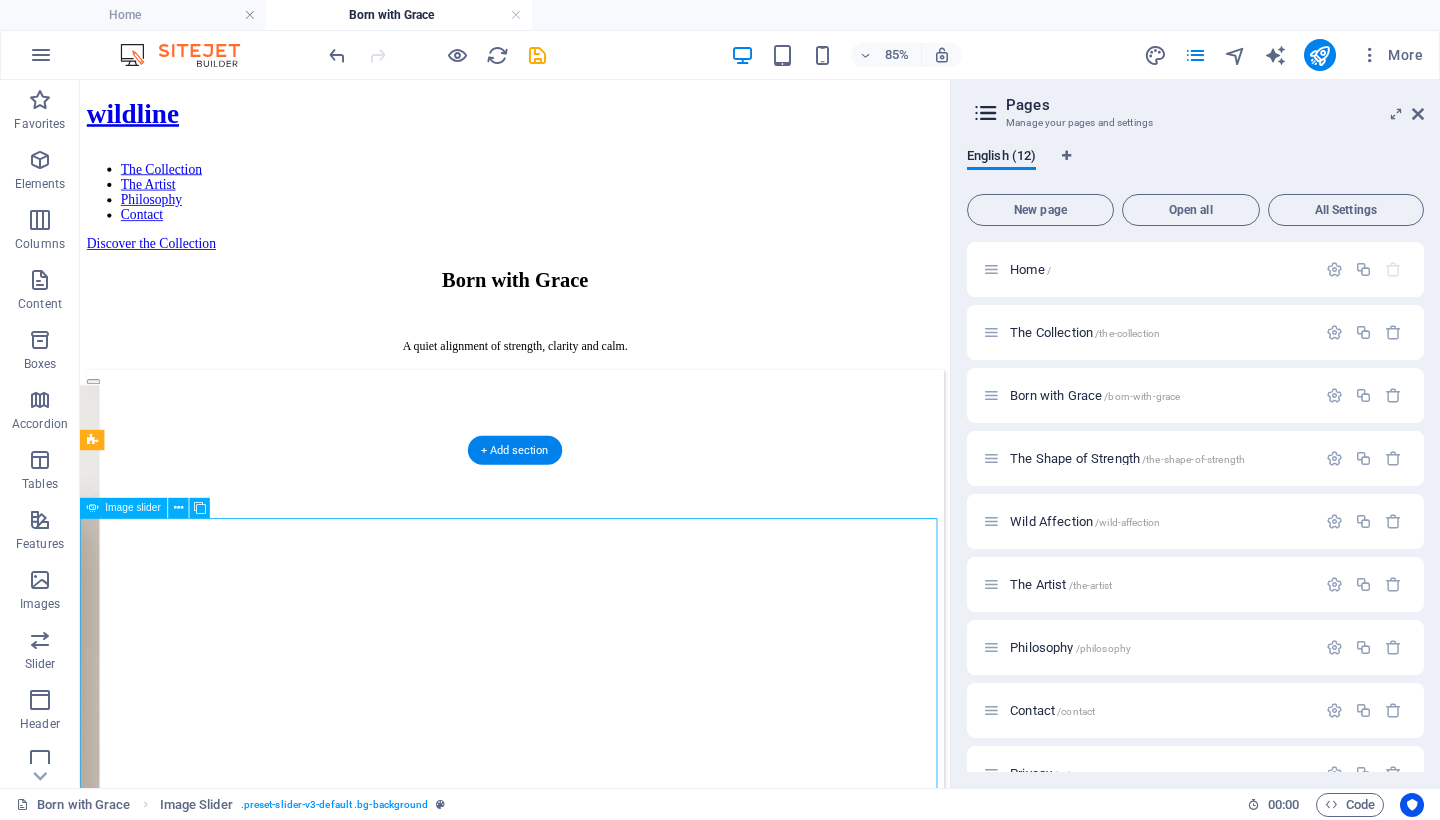 click at bounding box center [-409, 1979] 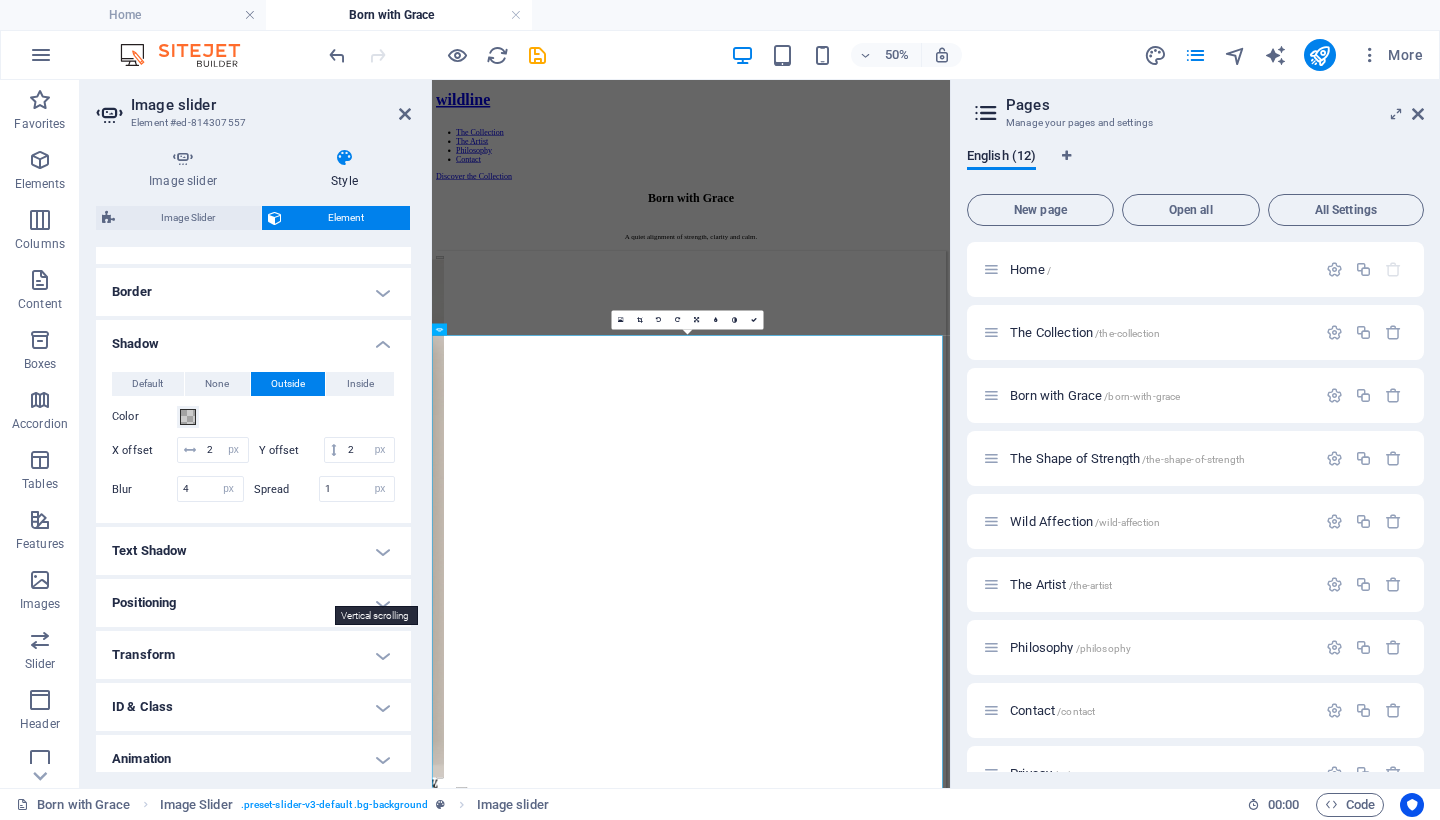 scroll, scrollTop: 474, scrollLeft: 0, axis: vertical 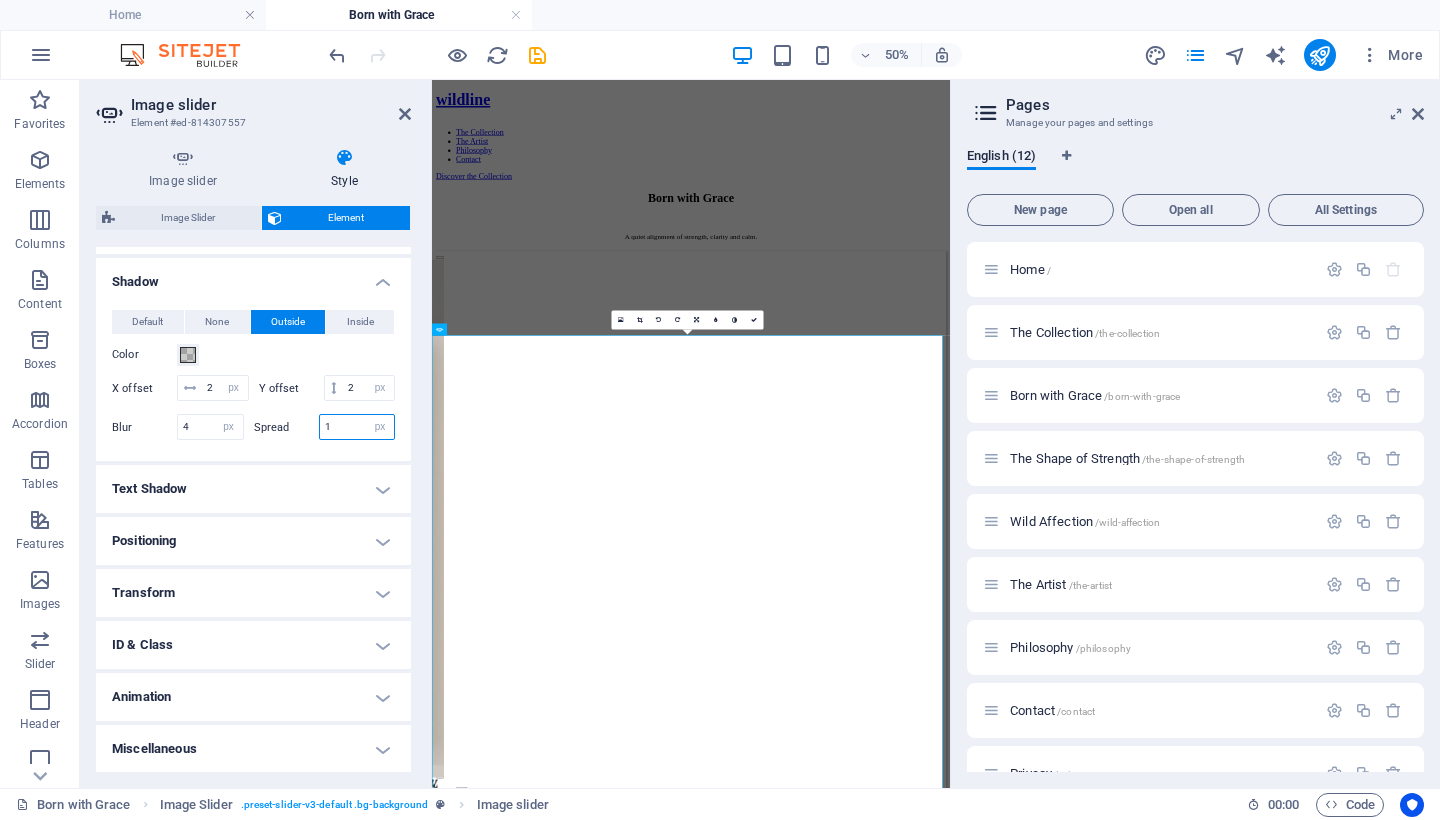 drag, startPoint x: 342, startPoint y: 421, endPoint x: 257, endPoint y: 417, distance: 85.09406 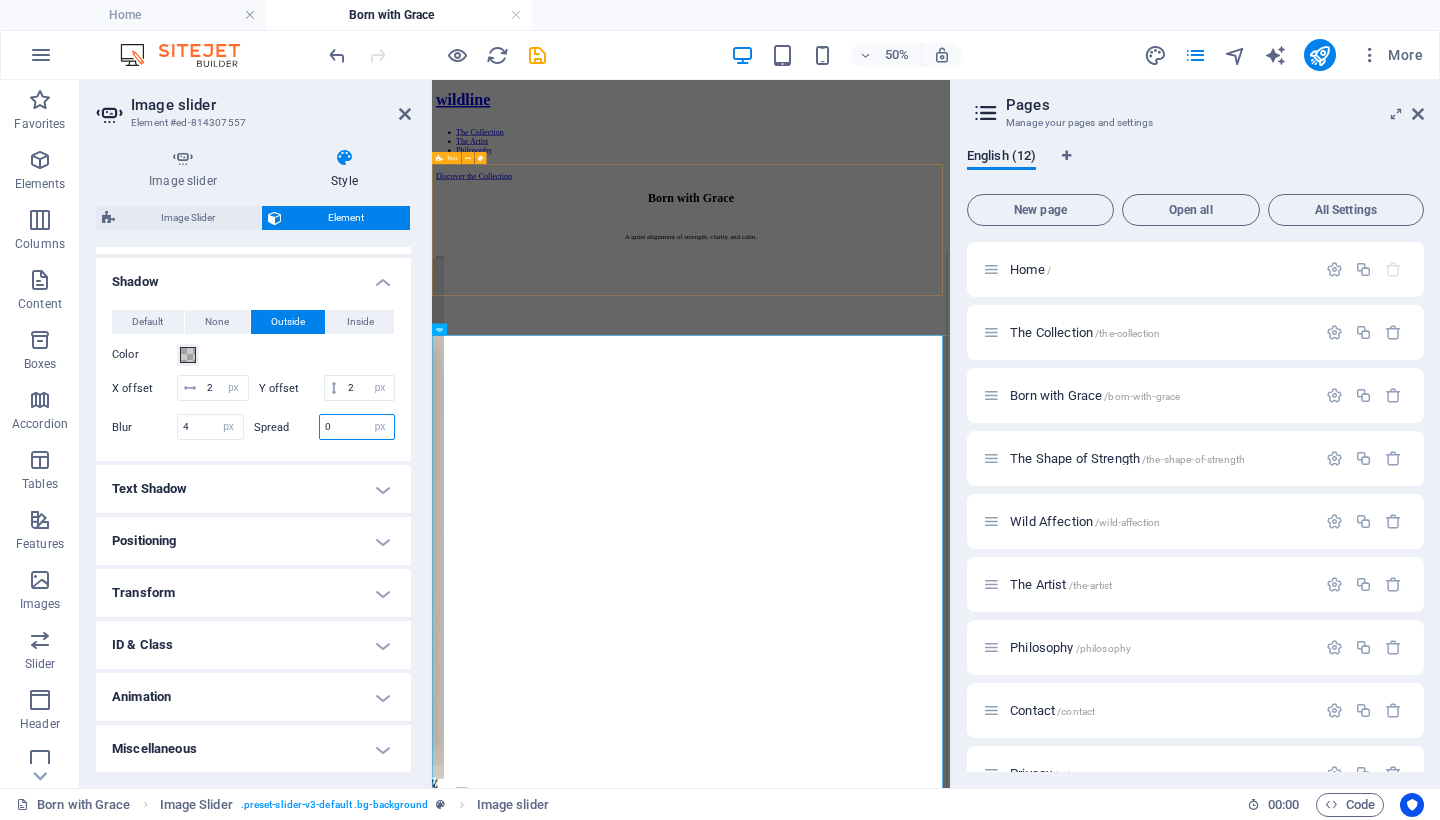 type on "0" 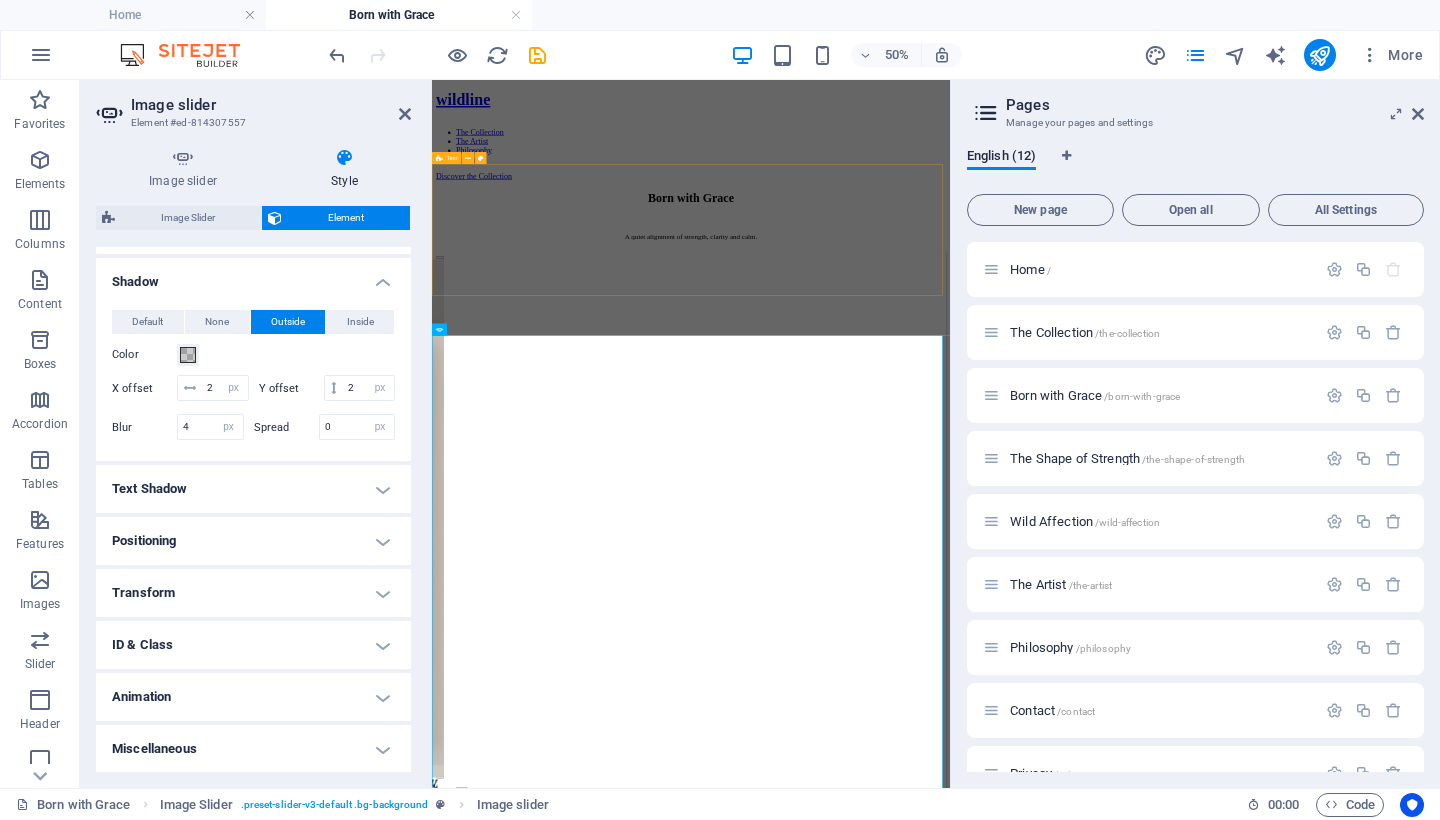 click on "Born with Grace A quiet alignment of strength, clarity and calm." at bounding box center (950, 353) 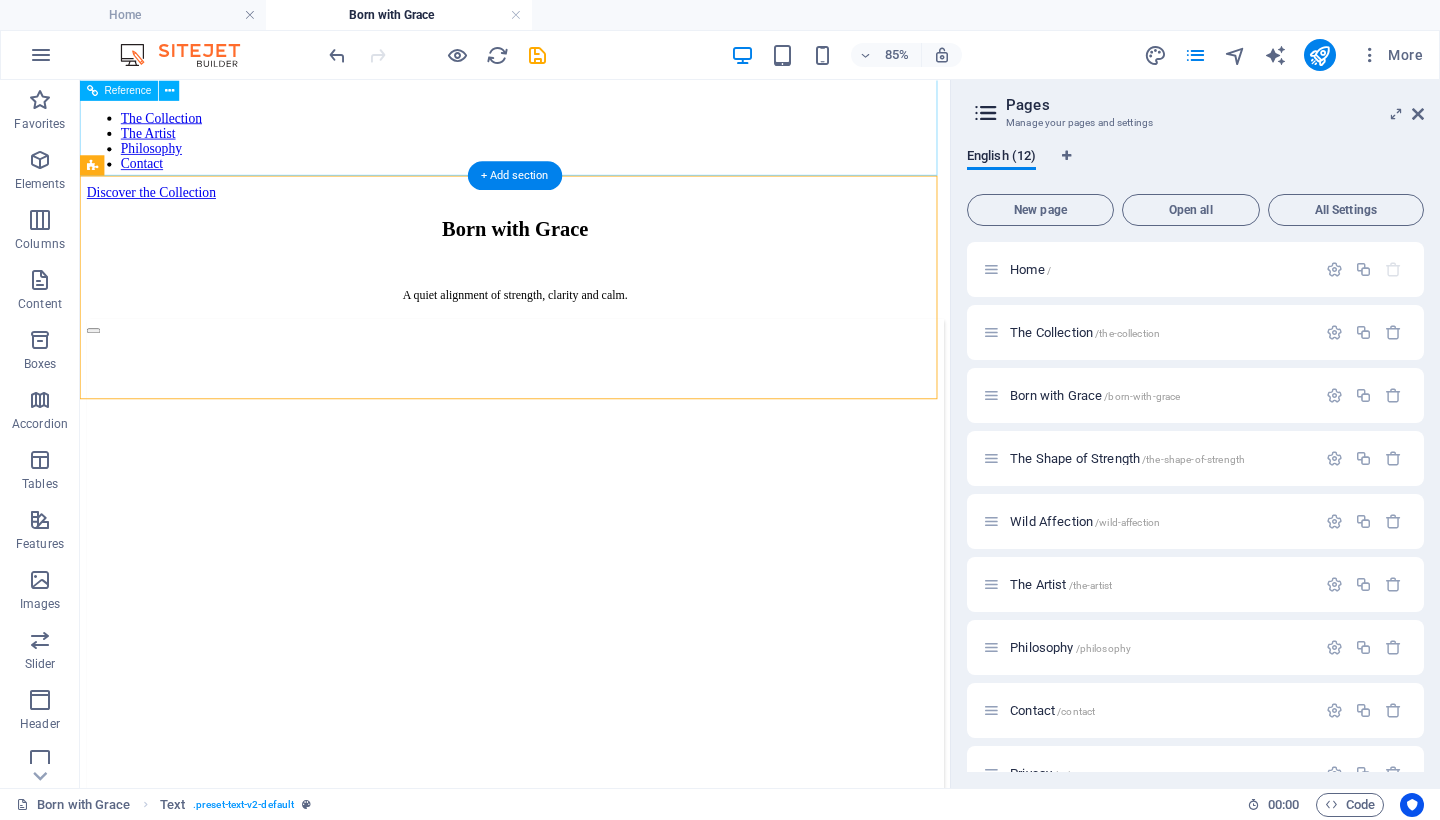 scroll, scrollTop: 64, scrollLeft: 0, axis: vertical 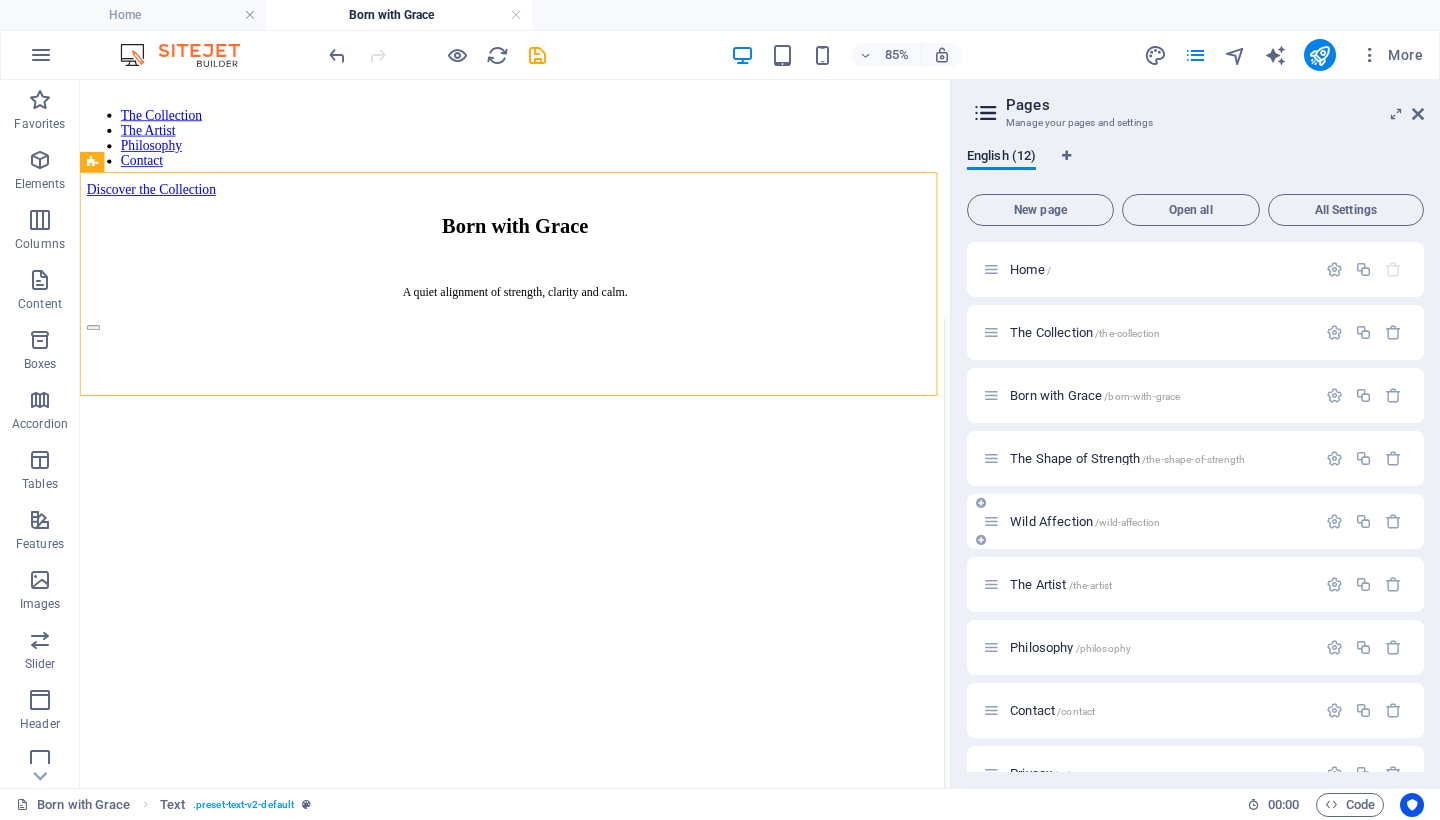 click on "Wild Affection /wild-affection" at bounding box center [1085, 521] 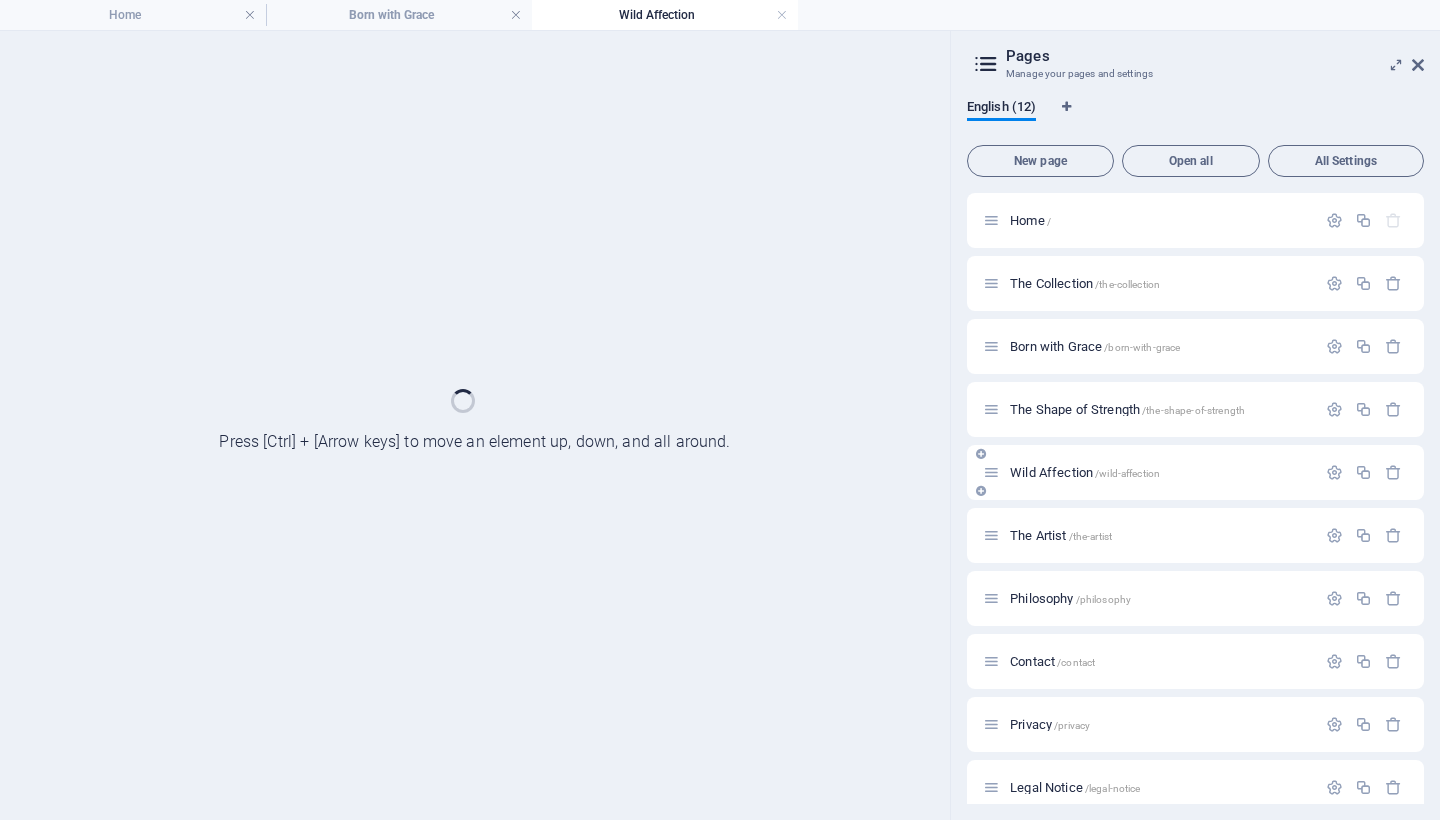 click on "The Artist /the-artist" at bounding box center [1195, 535] 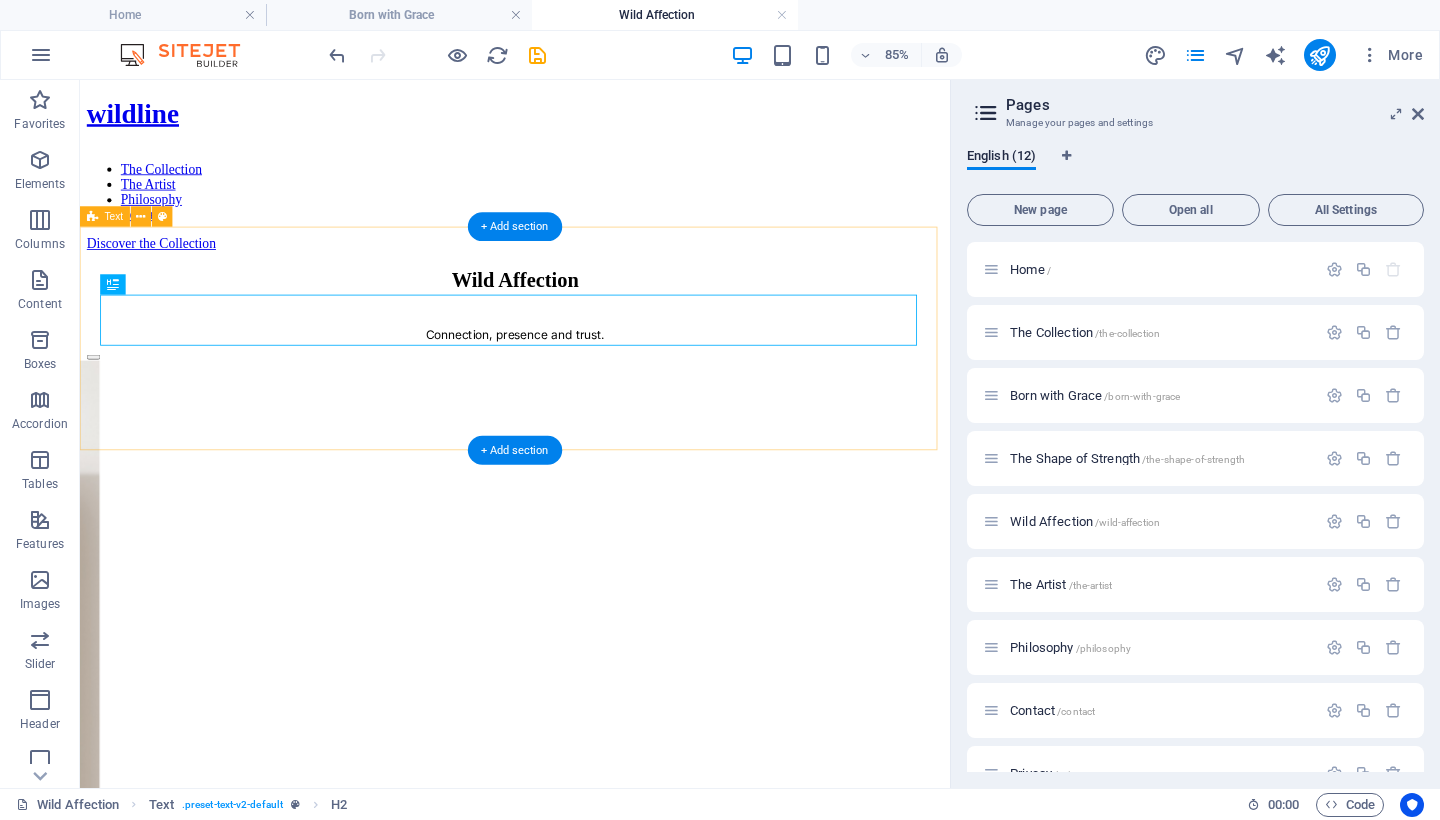 scroll, scrollTop: 0, scrollLeft: 0, axis: both 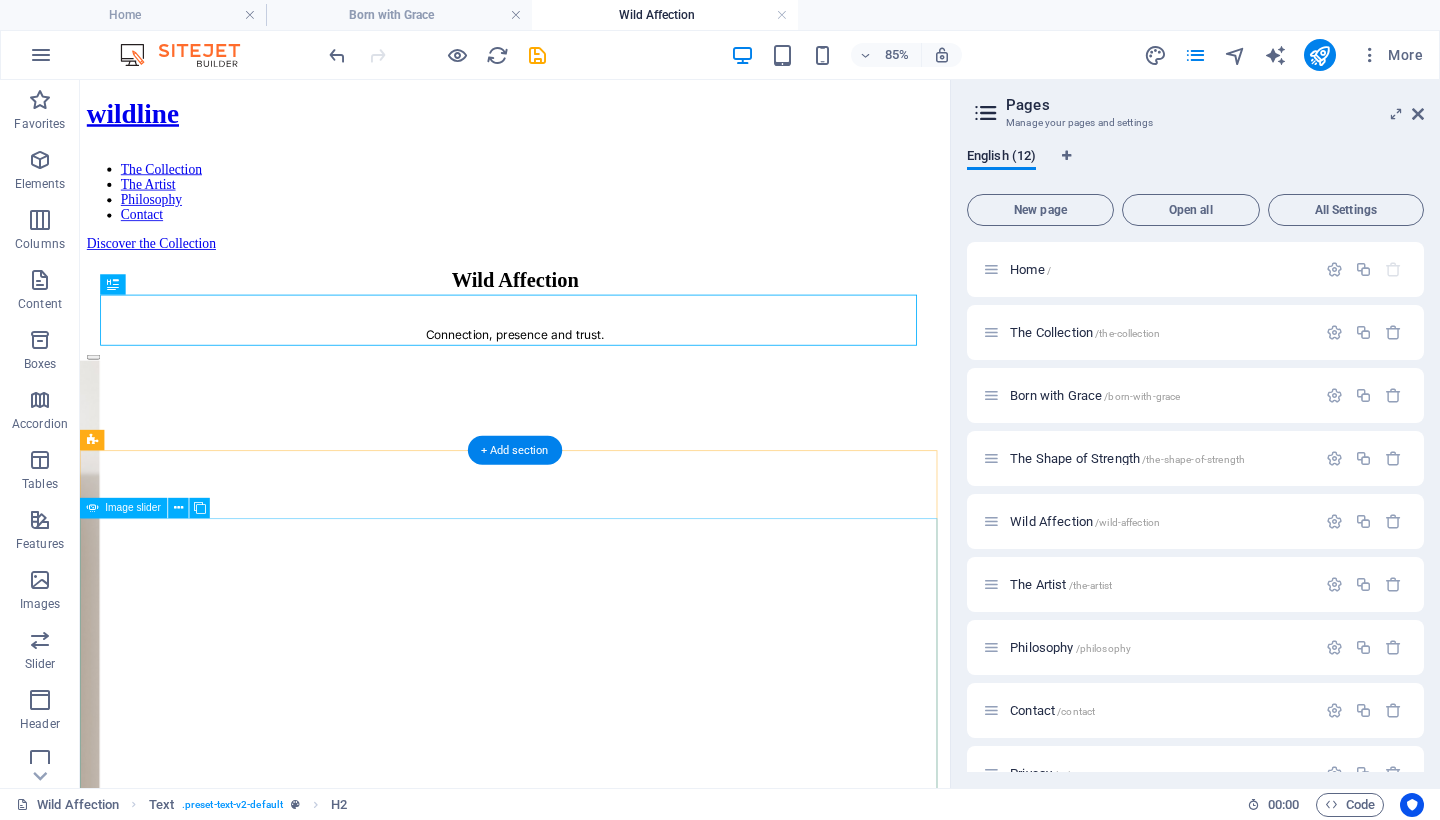 click at bounding box center [-409, 1950] 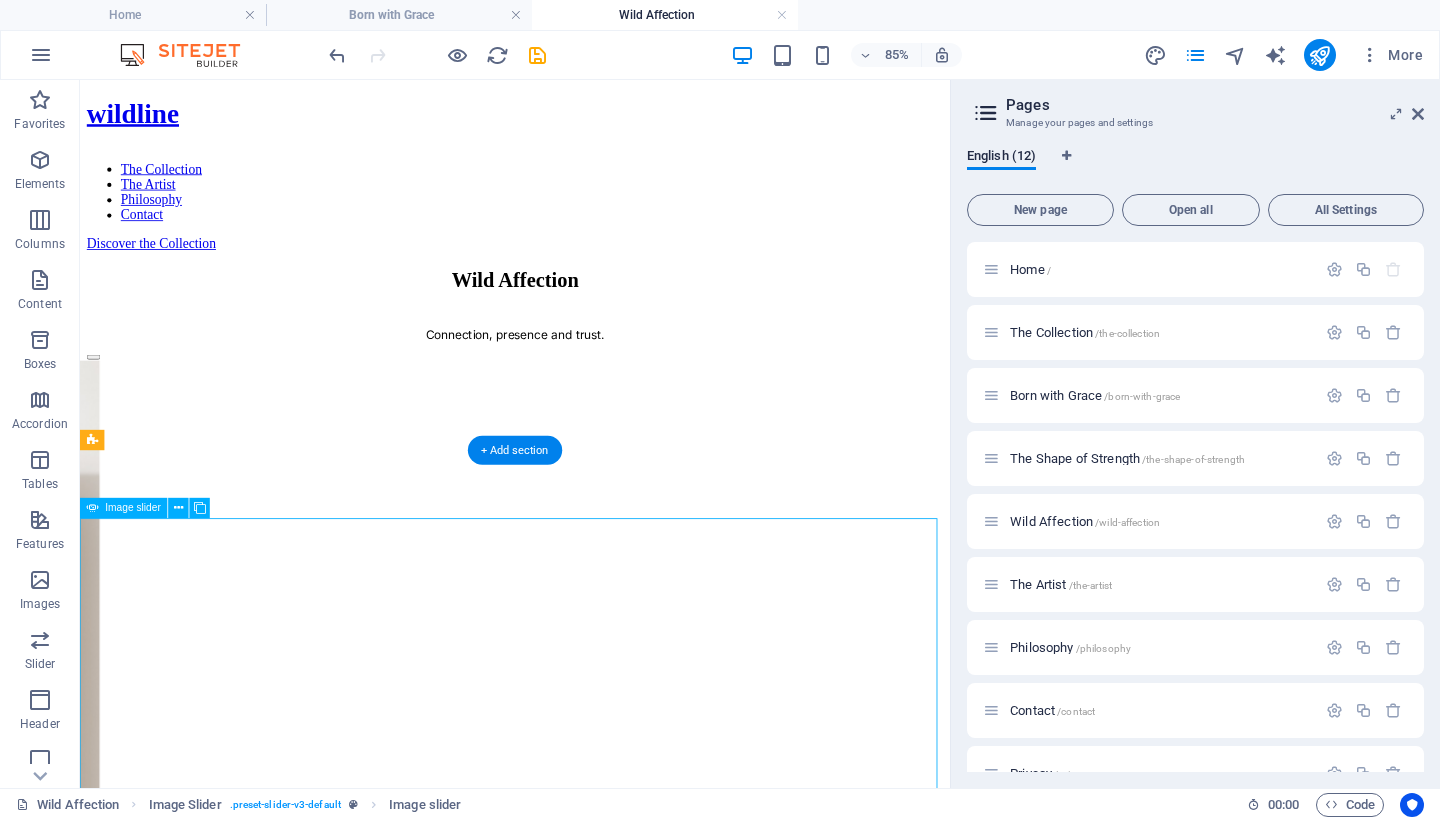 click at bounding box center [-409, 1950] 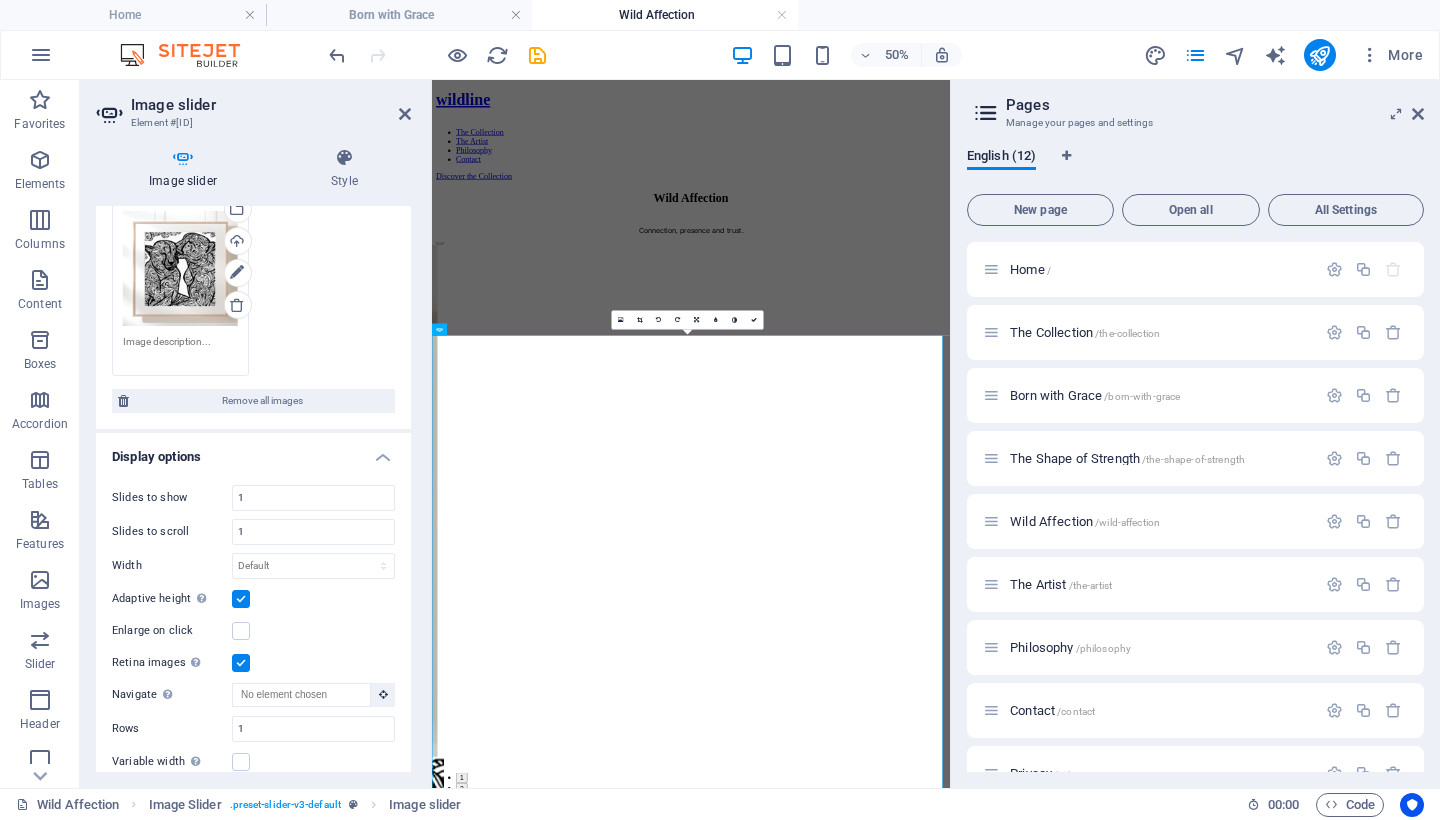 scroll, scrollTop: 285, scrollLeft: 0, axis: vertical 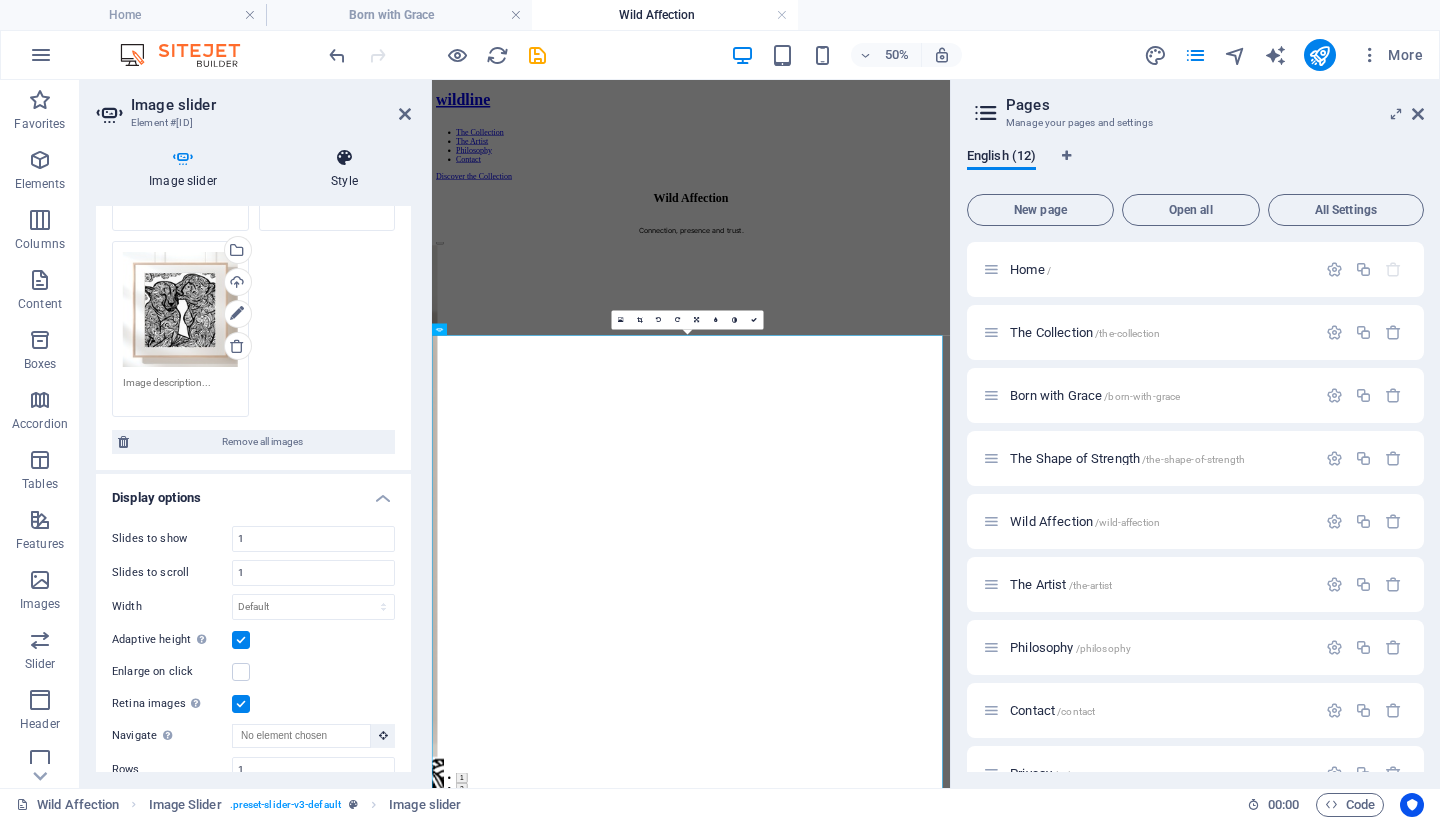 click at bounding box center (344, 158) 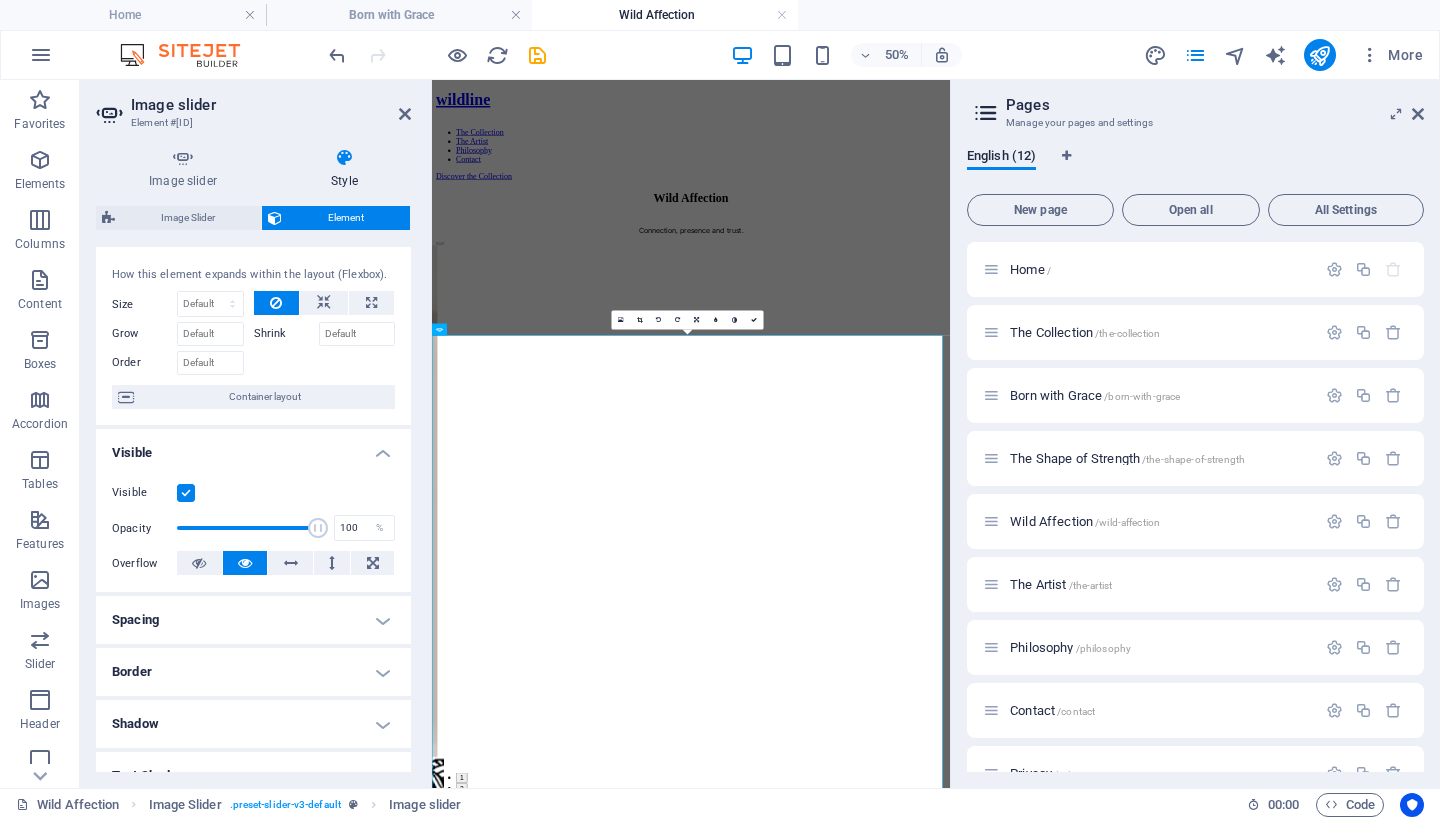 scroll, scrollTop: 70, scrollLeft: 0, axis: vertical 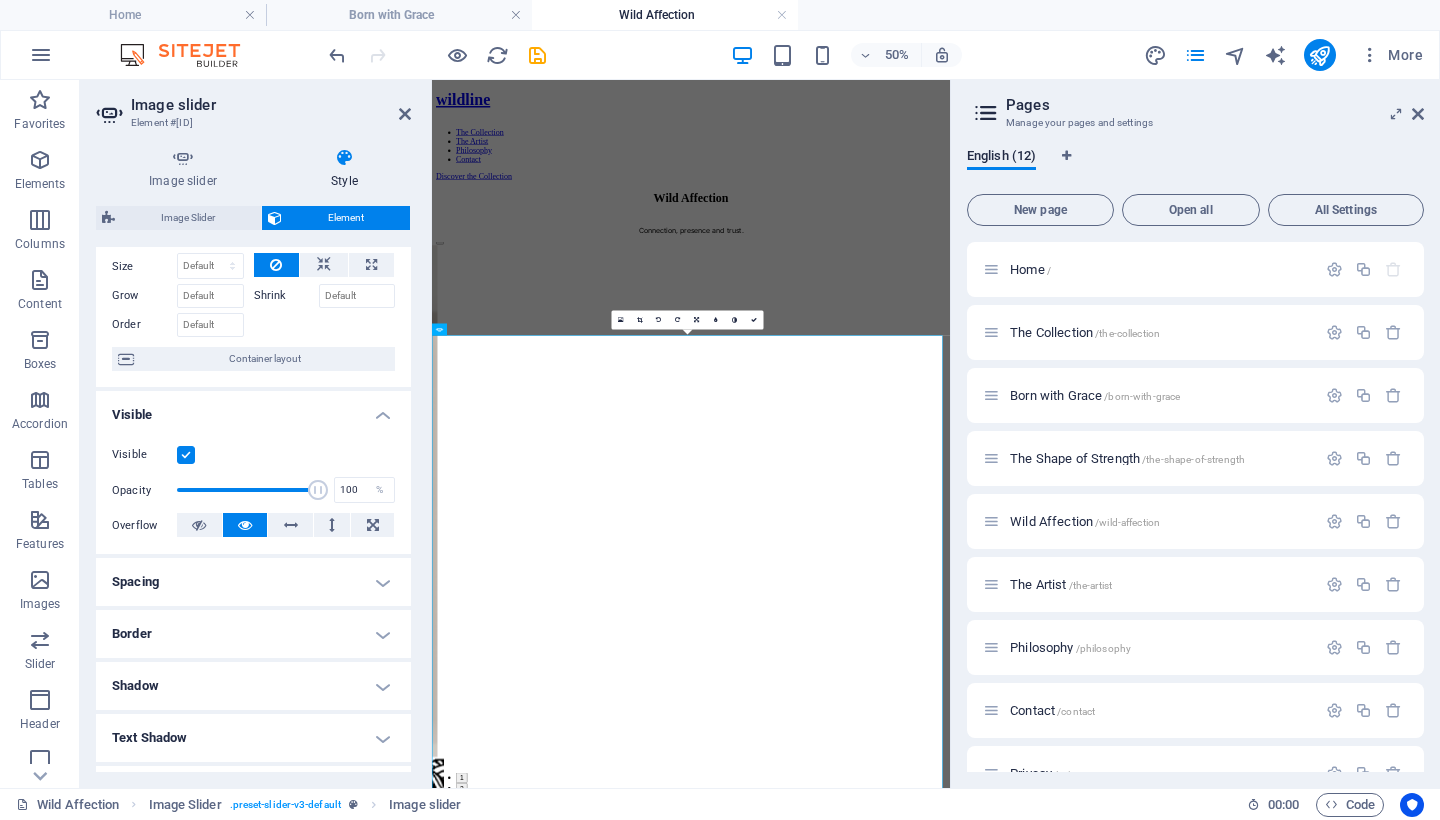 click on "Shadow" at bounding box center (253, 686) 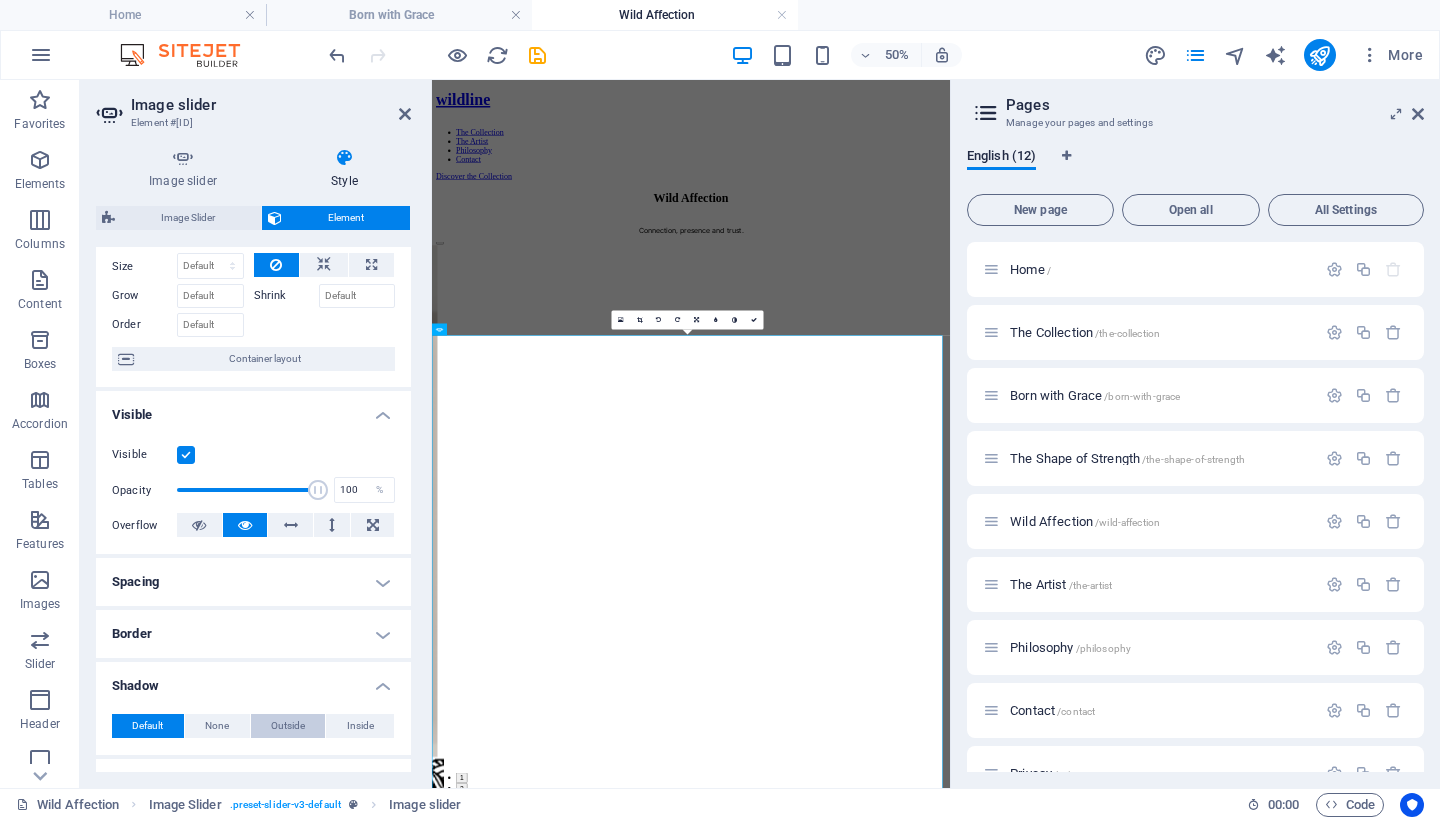click on "Outside" at bounding box center (288, 726) 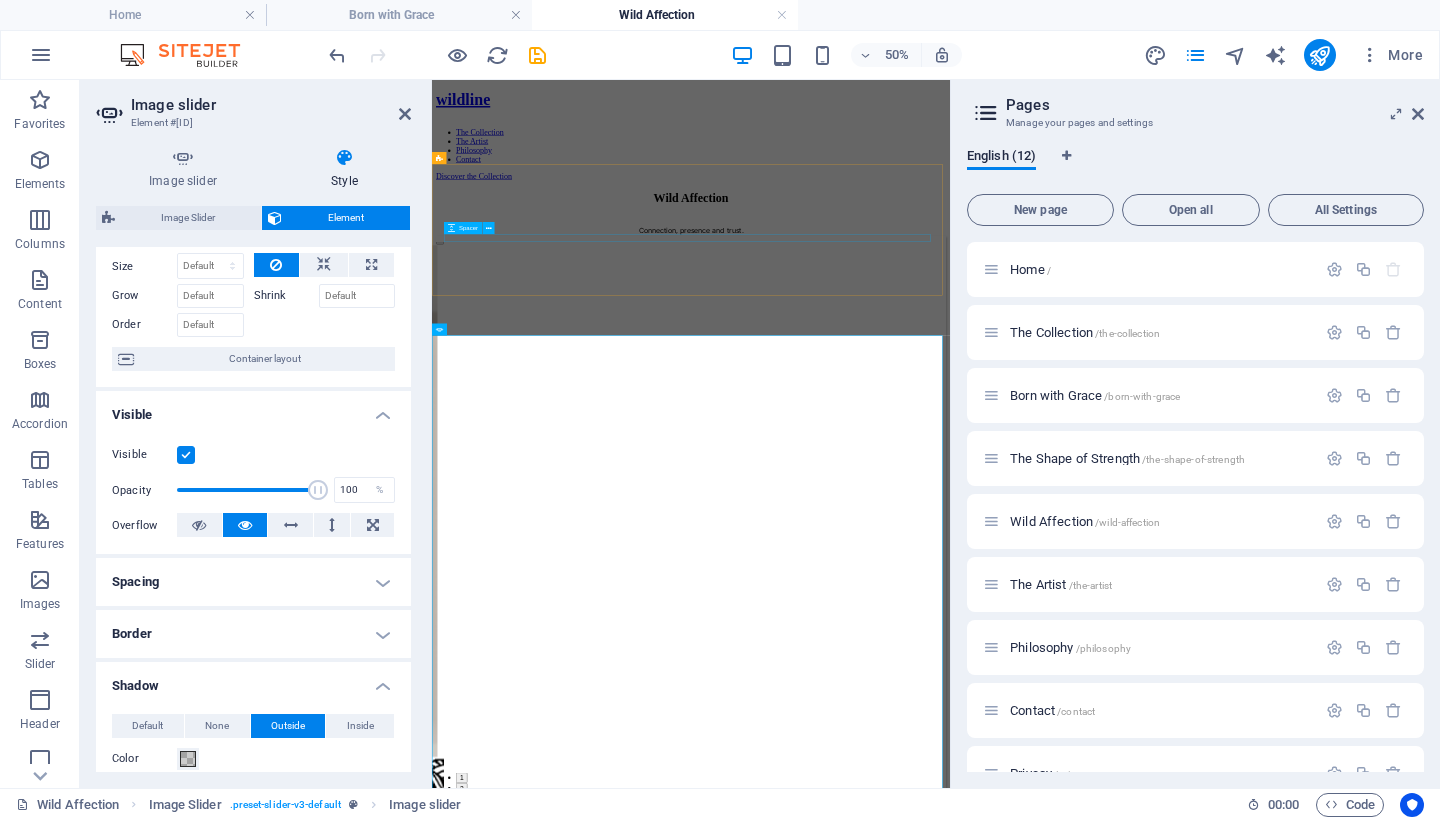 click at bounding box center (950, 357) 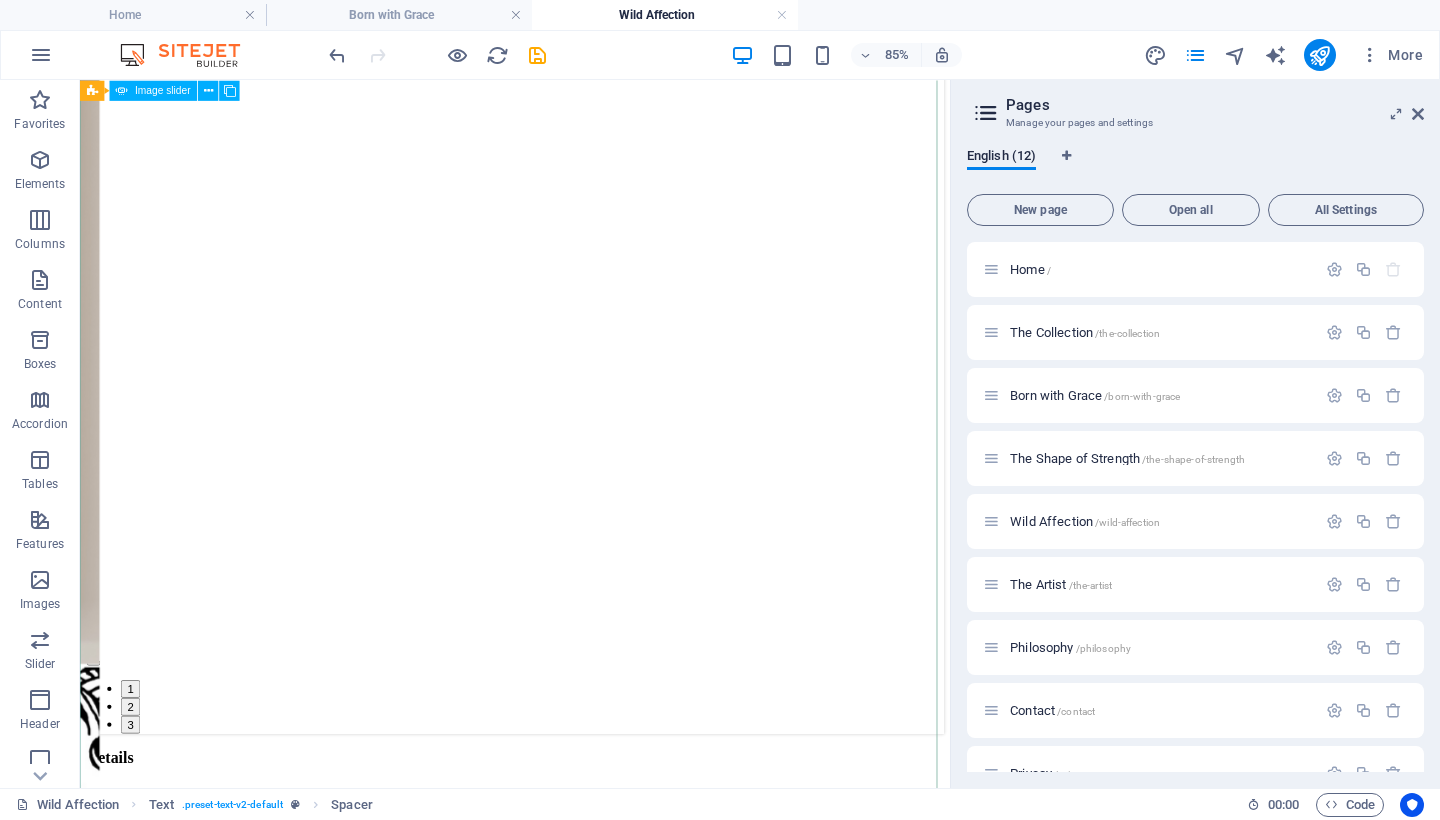 scroll, scrollTop: 1102, scrollLeft: 0, axis: vertical 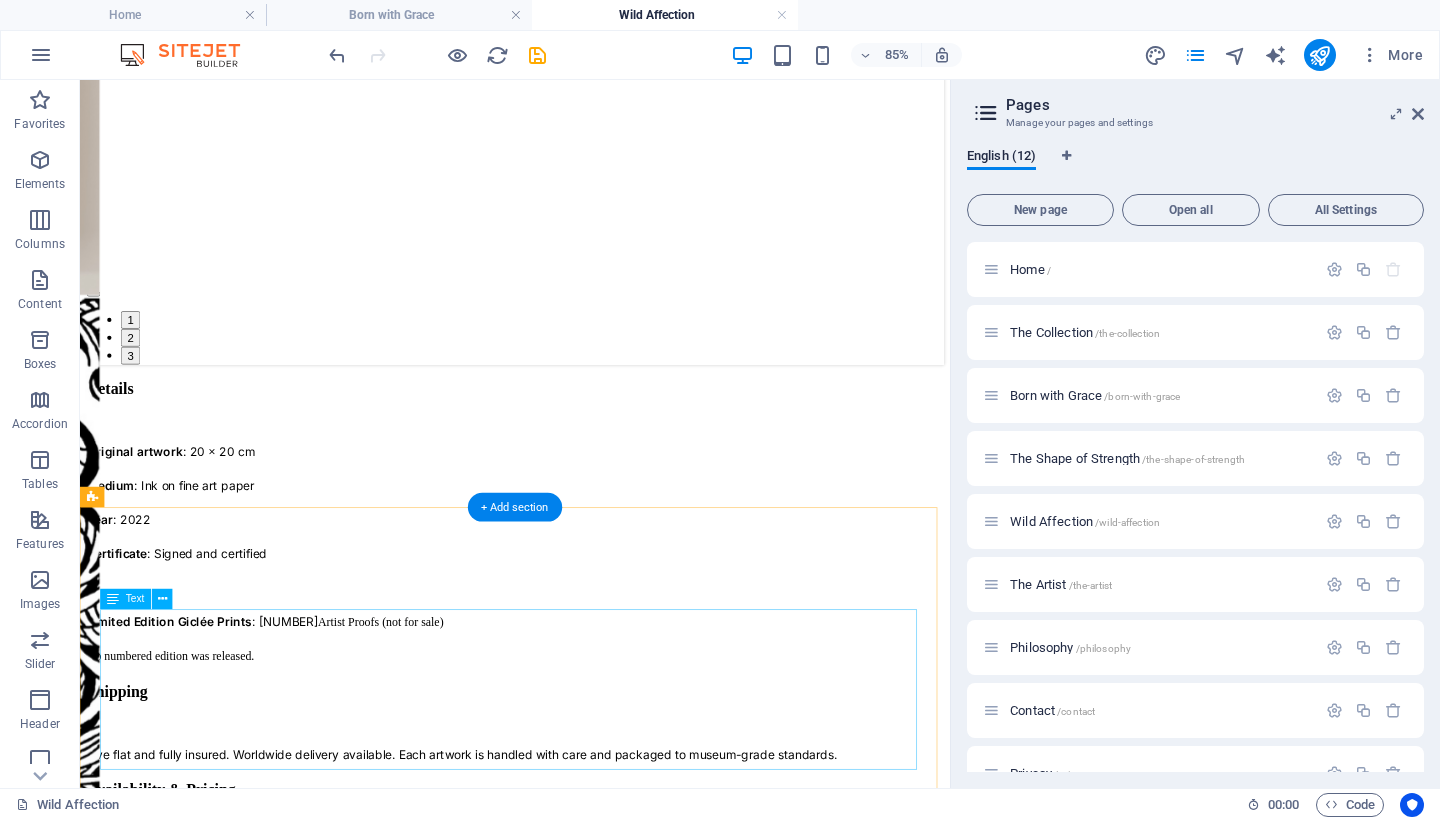 click on "Original artwork : 20 x 20 cm Medium : Ink on fine art paper Year : 2022 Certificate : Signed and certified Limited Edition Giclée Prints : 2  Artist Proofs (not for sale) No numbered edition was released." at bounding box center [592, 637] 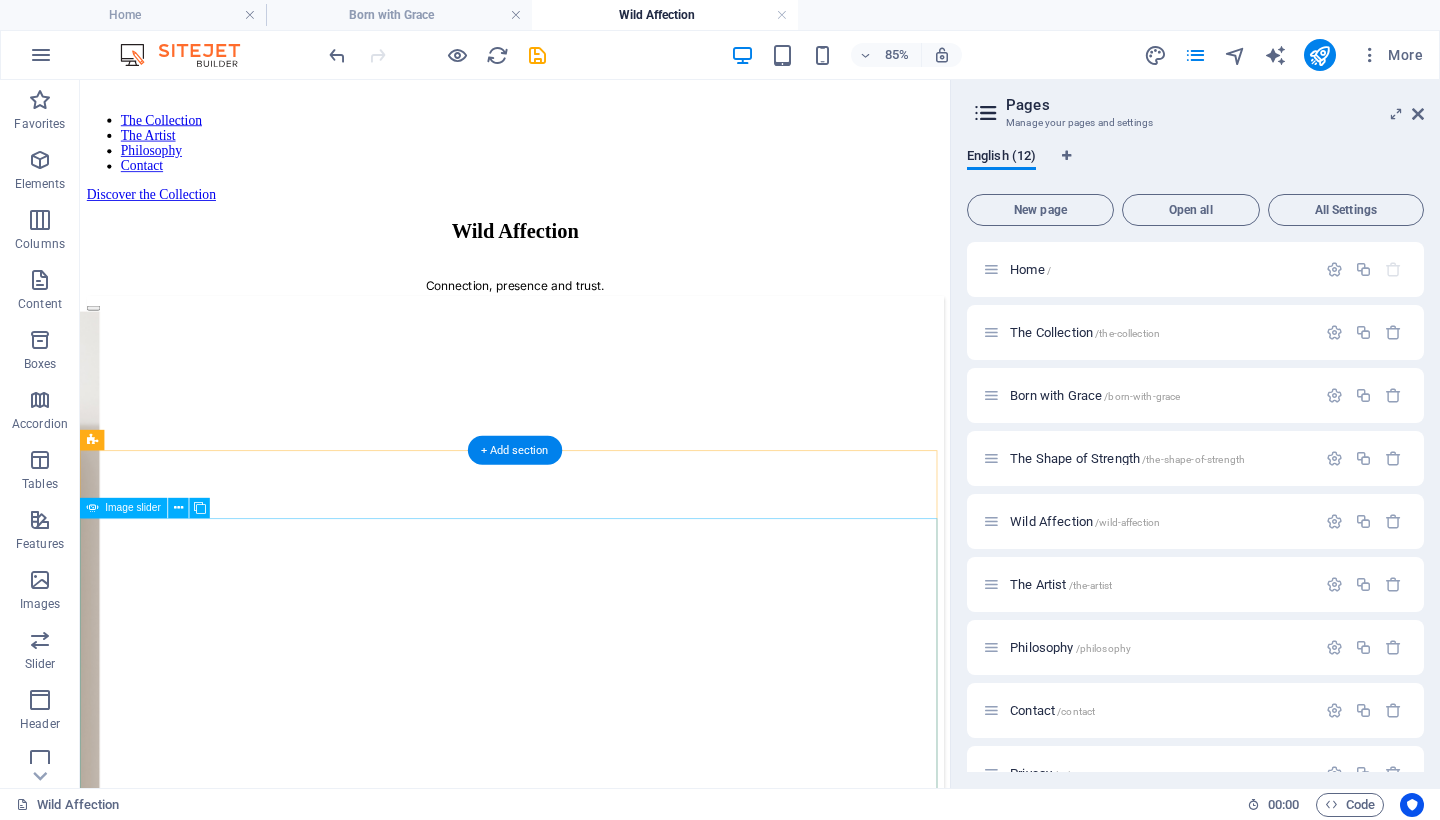 scroll, scrollTop: 0, scrollLeft: 0, axis: both 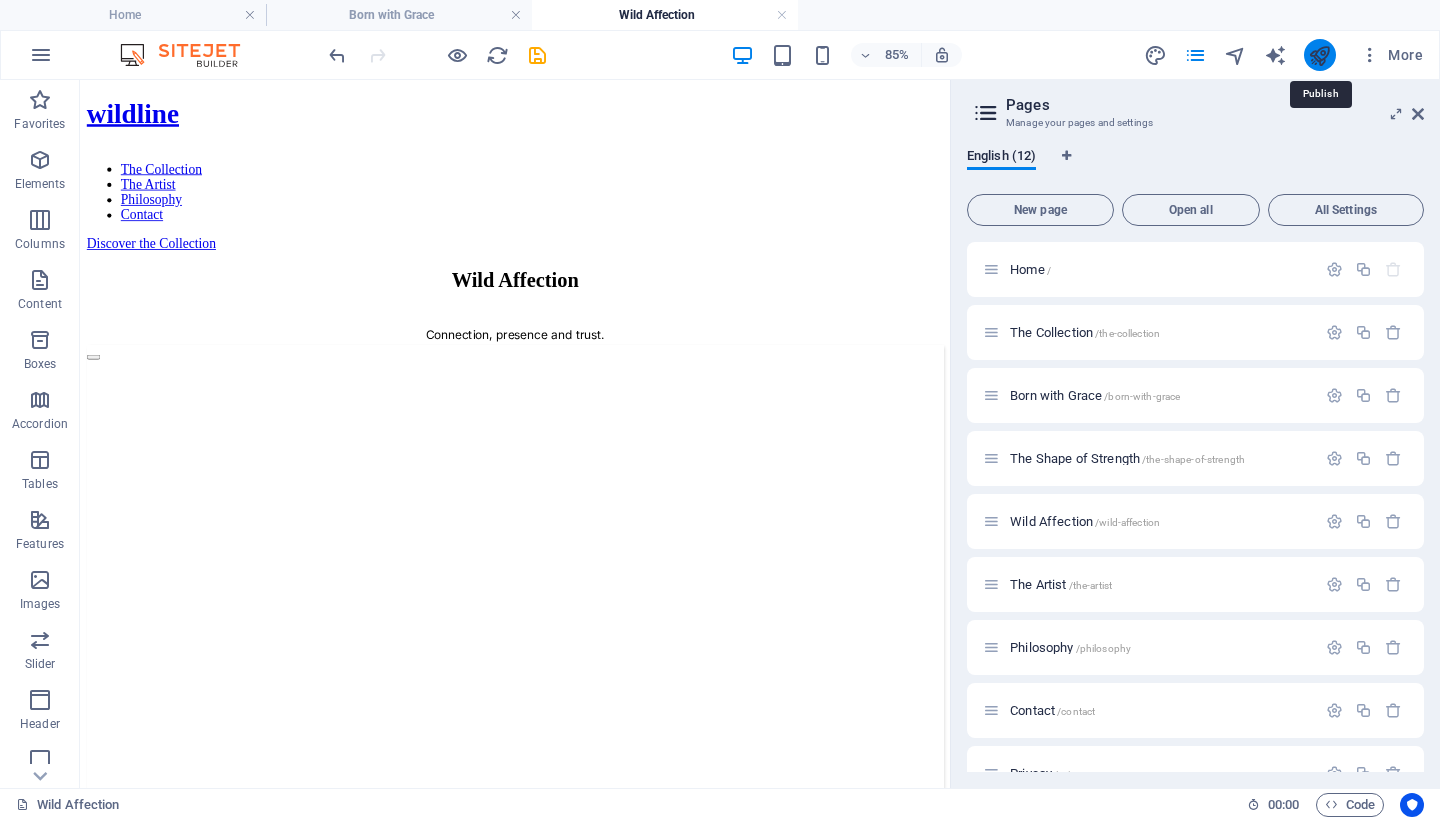 click at bounding box center (1319, 55) 